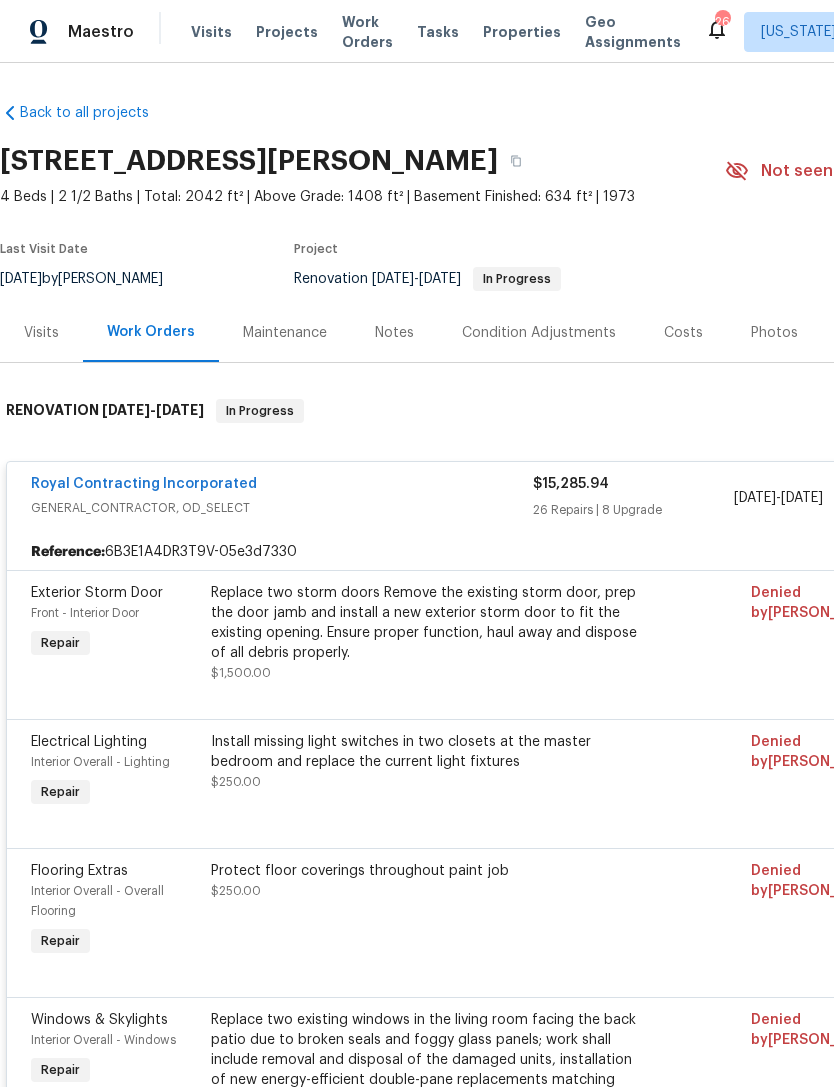 scroll, scrollTop: 0, scrollLeft: 0, axis: both 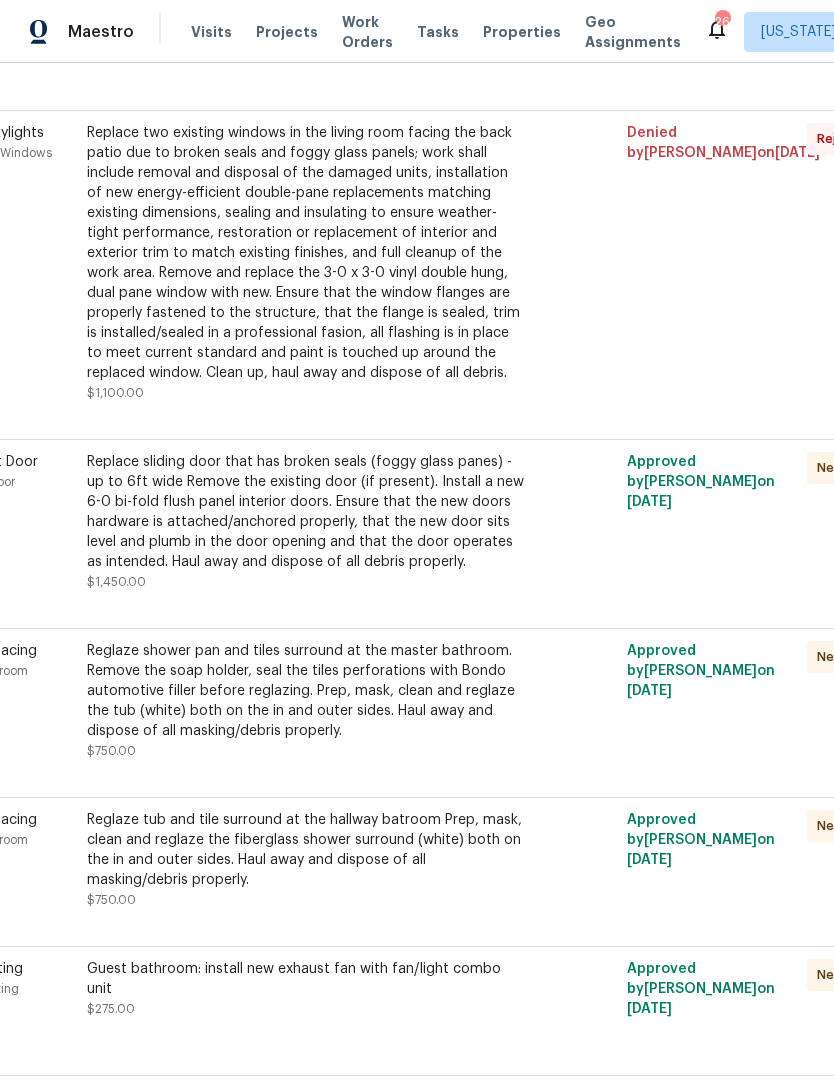 click on "Replace sliding door that has broken seals (foggy glass
panes) - up to 6ft wide
Remove the existing door (if present). Install a new 6-0 bi-fold flush panel interior doors. Ensure that the new doors hardware is attached/anchored properly, that the new door sits level and plumb in the door opening and that the door operates as intended. Haul away and dispose of all debris properly." at bounding box center [306, 512] 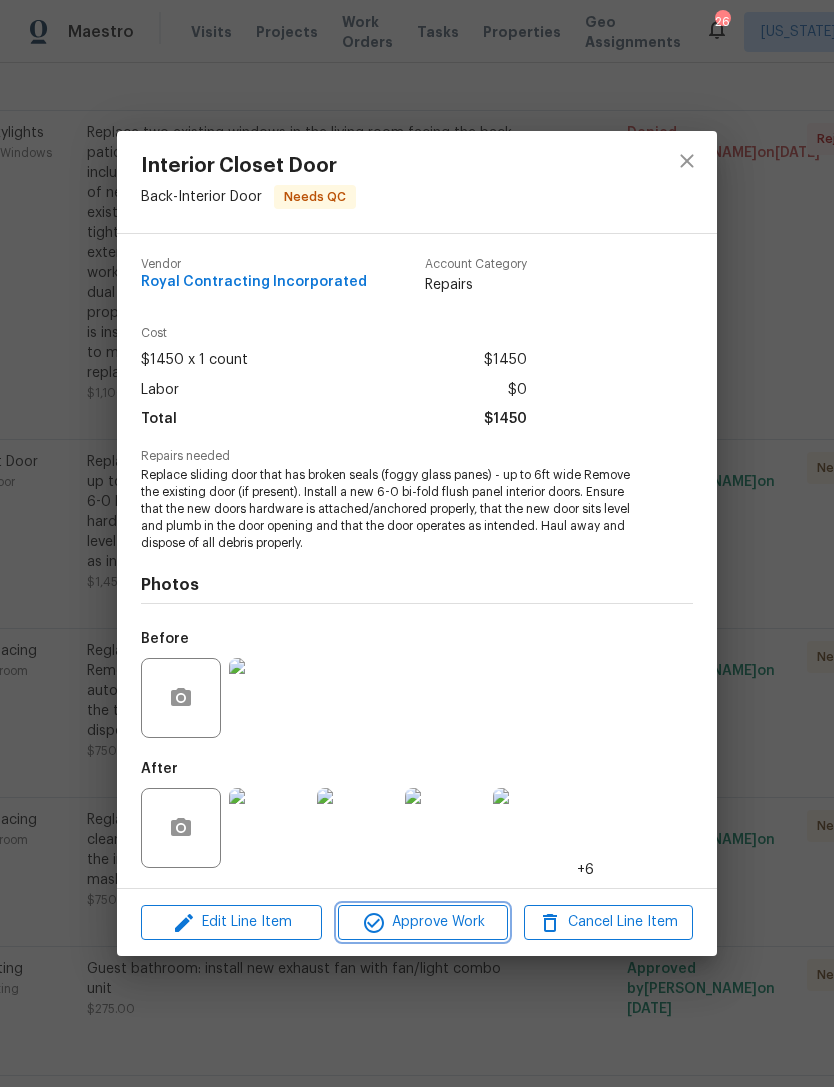 click on "Approve Work" at bounding box center [422, 922] 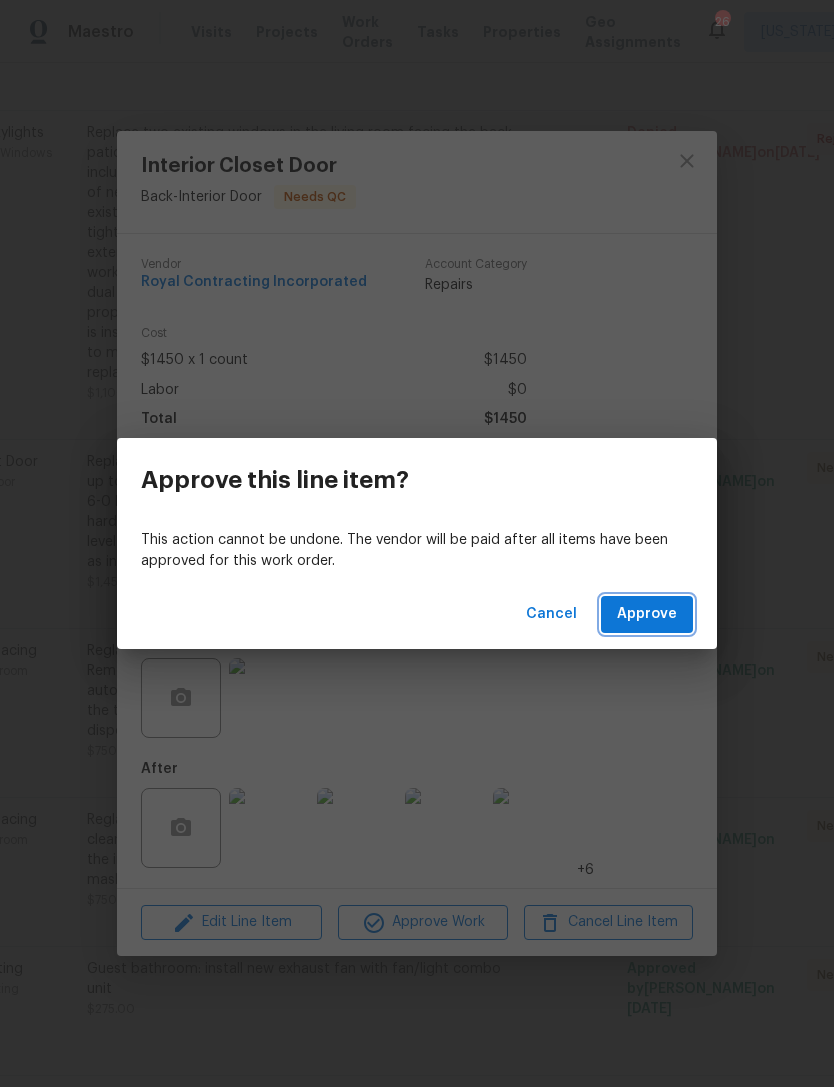 click on "Approve" at bounding box center [647, 614] 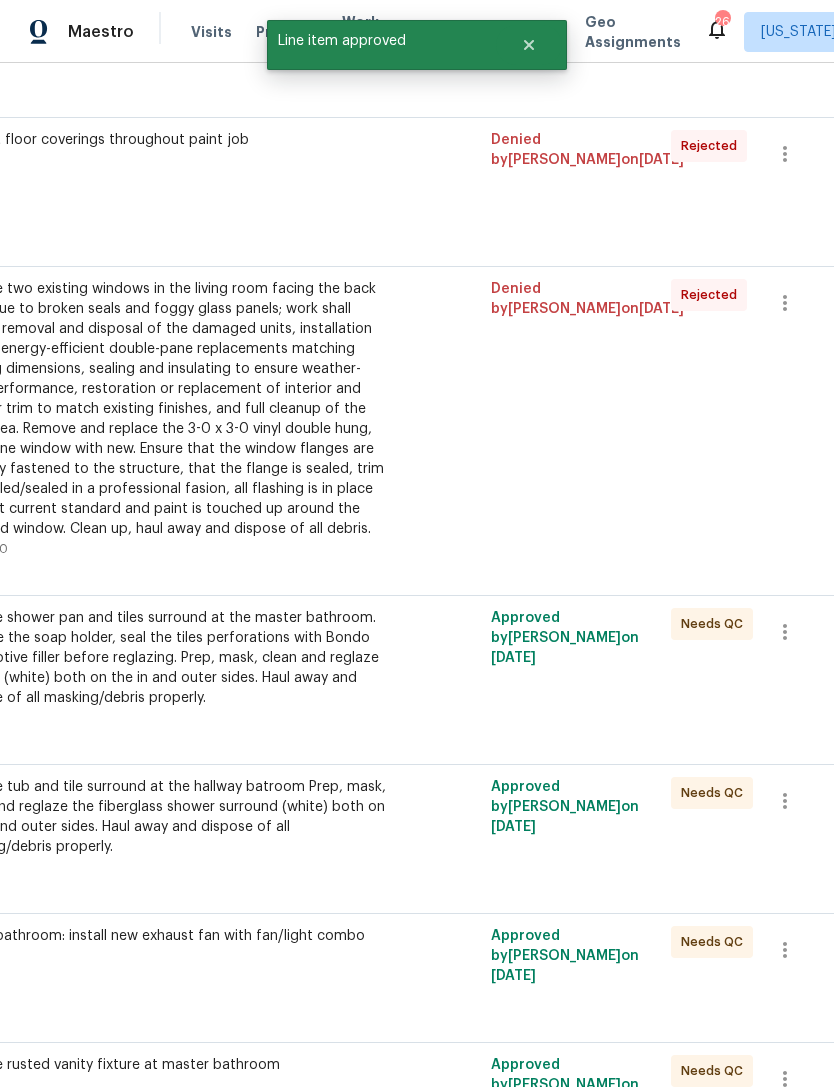 scroll, scrollTop: 729, scrollLeft: 260, axis: both 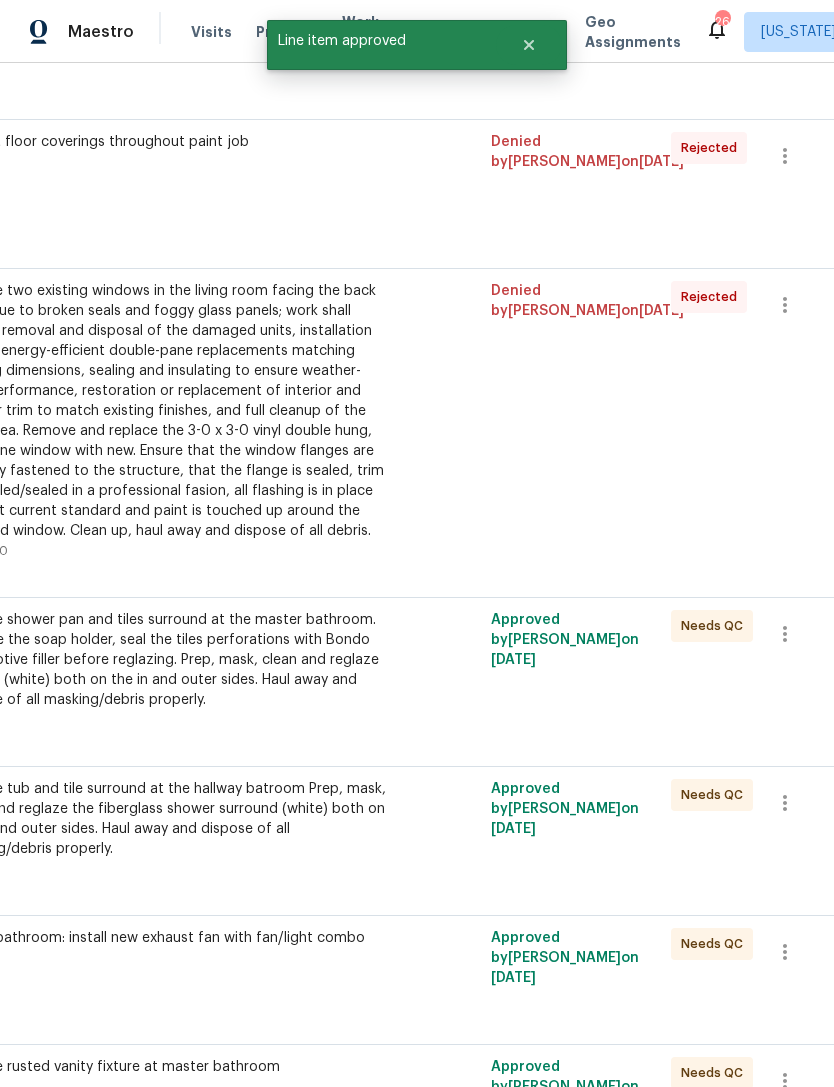 click on "Reglaze shower pan and tiles surround at the master
bathroom. Remove the soap holder, seal the tiles
perforations with Bondo automotive filler before reglazing.
Prep, mask, clean and reglaze the tub (white) both on the in and outer sides. Haul away and dispose of all masking/debris properly." at bounding box center (170, 660) 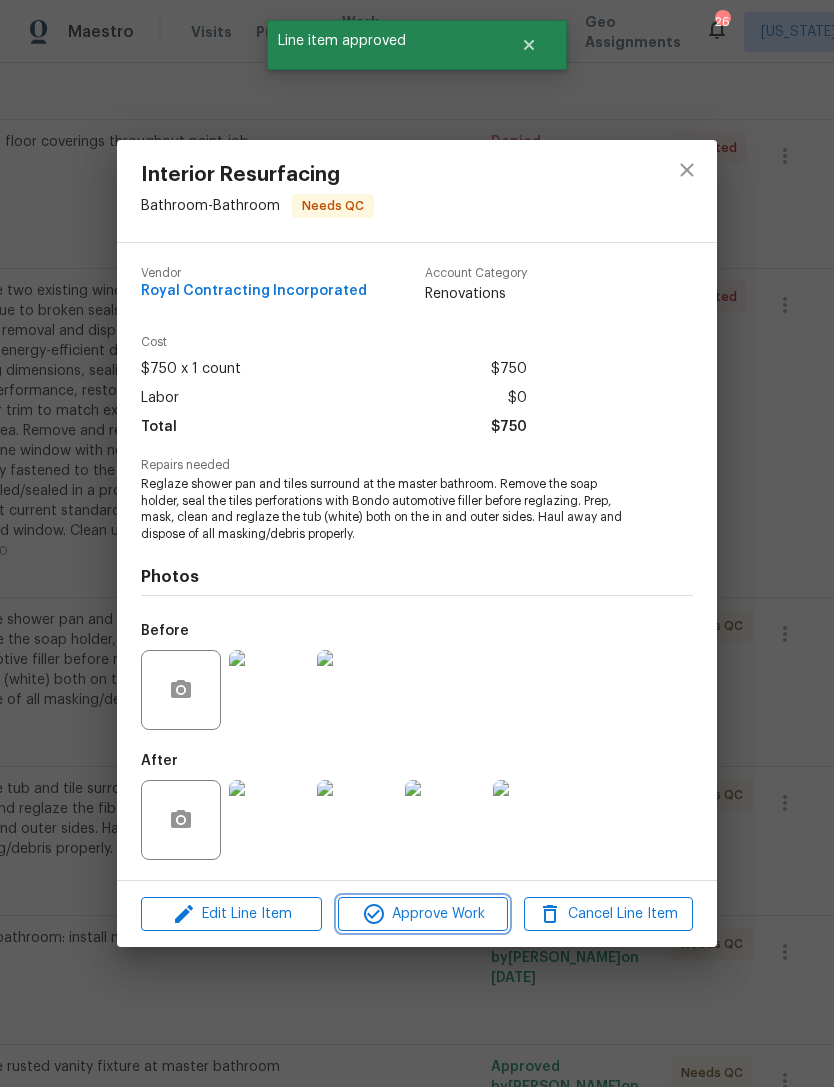 click on "Approve Work" at bounding box center (422, 914) 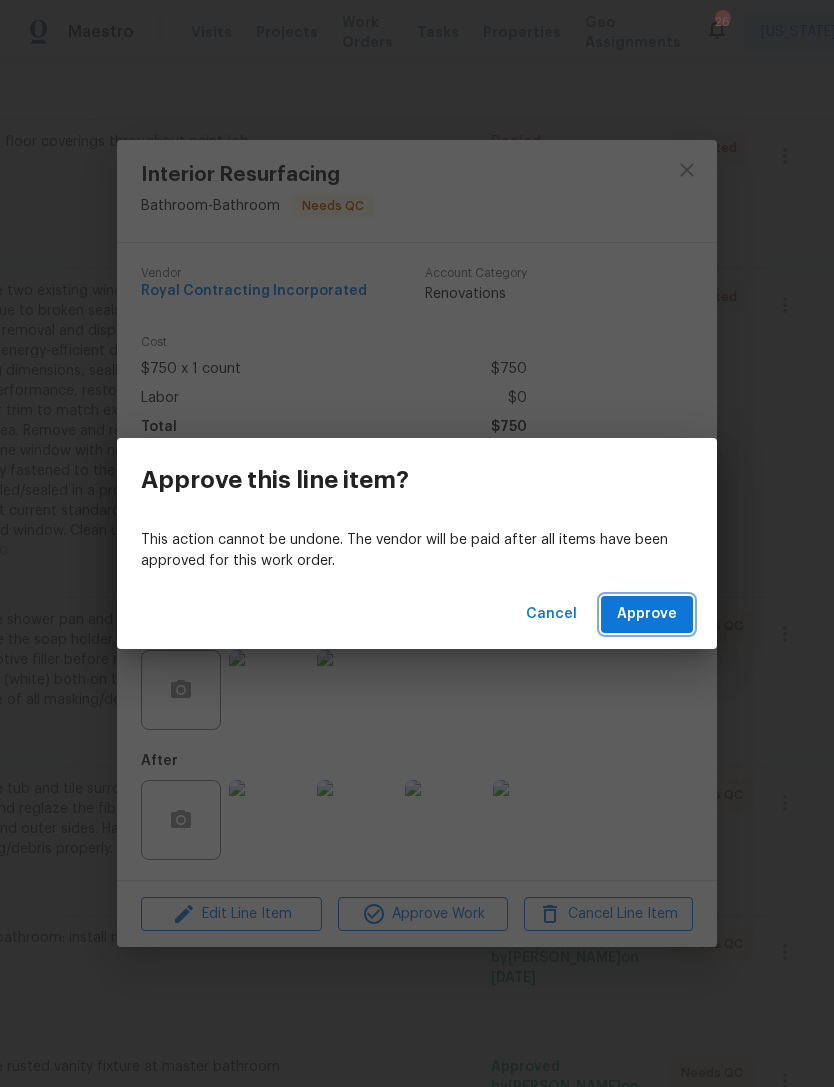 click on "Approve" at bounding box center (647, 614) 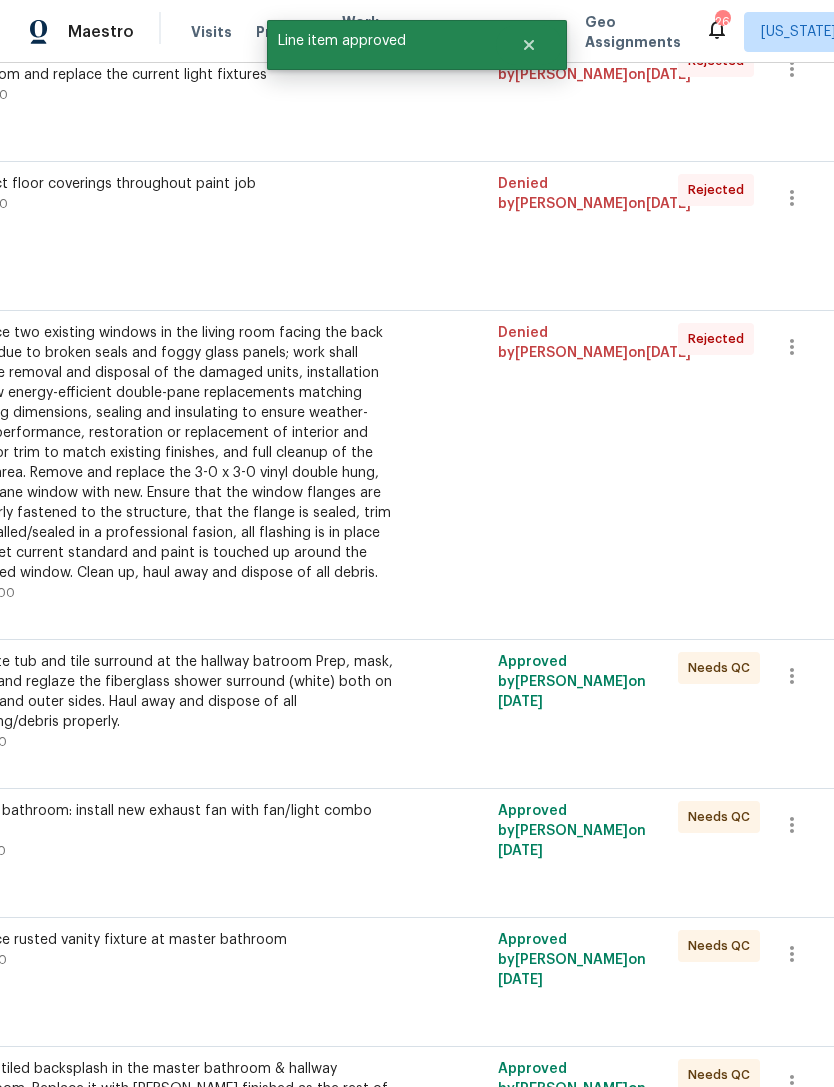 scroll, scrollTop: 688, scrollLeft: 255, axis: both 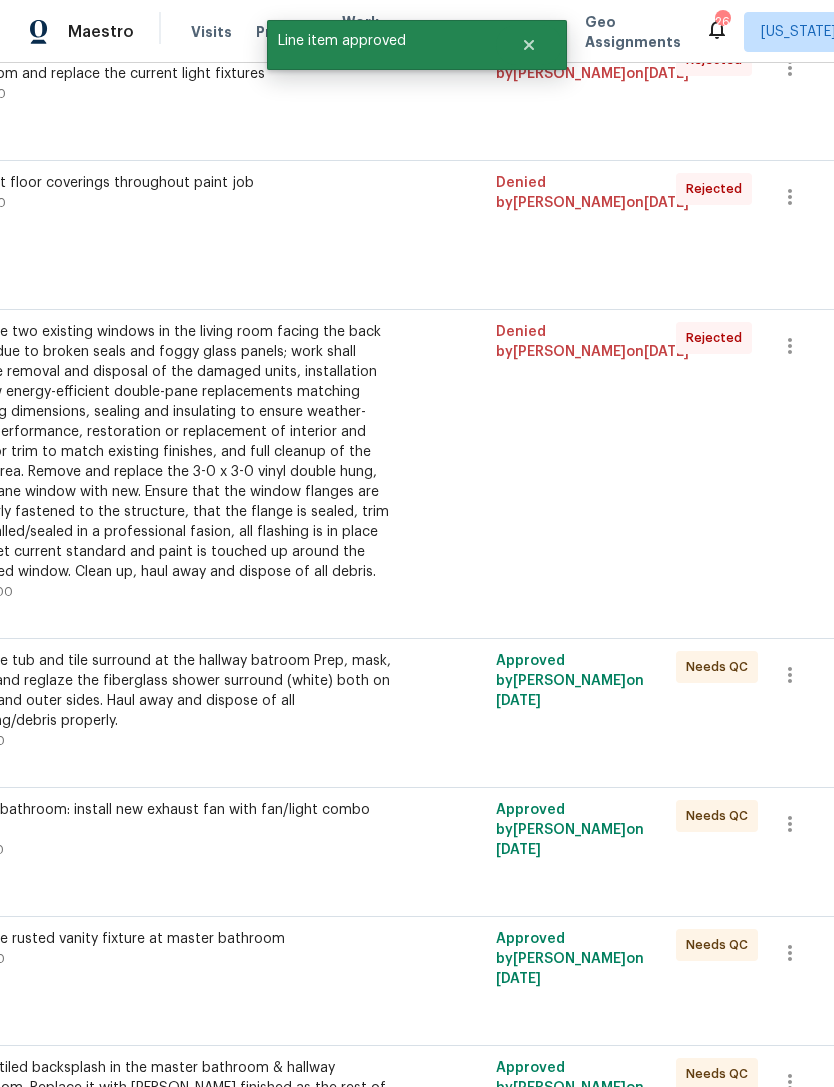 click on "Reglaze tub and tile surround at the hallway batroom
Prep, mask, clean and reglaze the fiberglass shower surround (white) both on the in and outer sides. Haul away and dispose of all masking/debris properly." at bounding box center [175, 691] 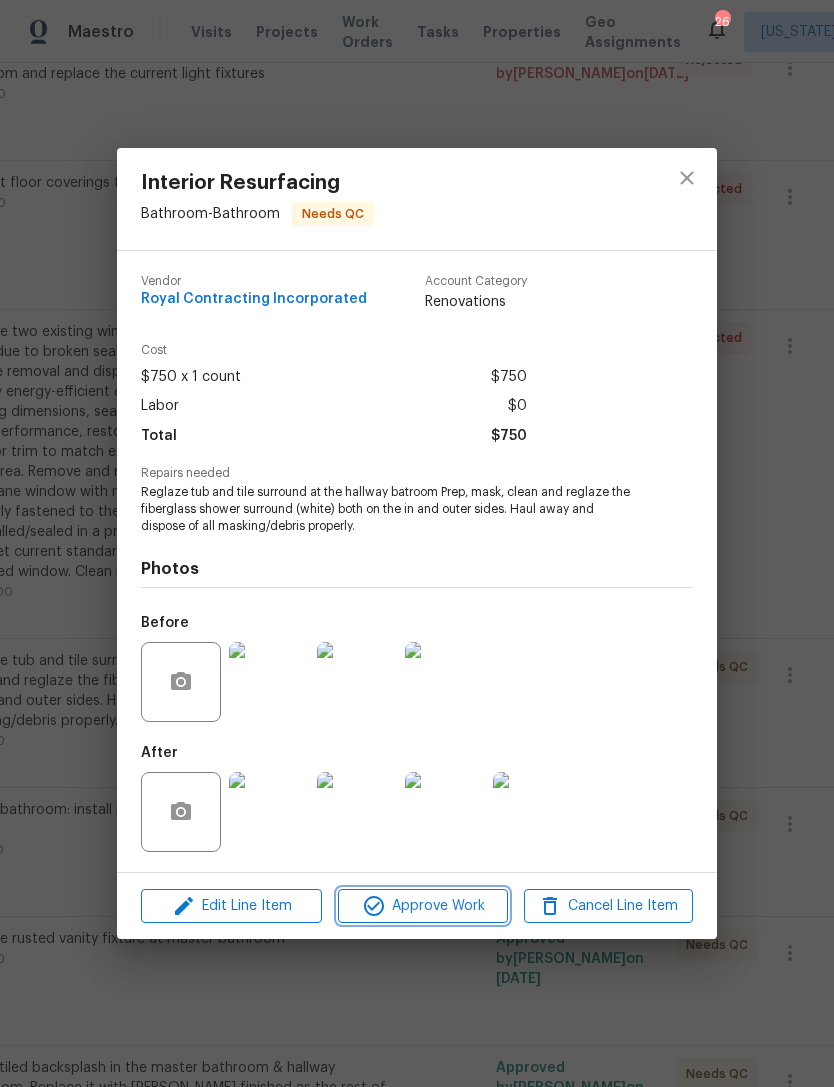 click on "Approve Work" at bounding box center (422, 906) 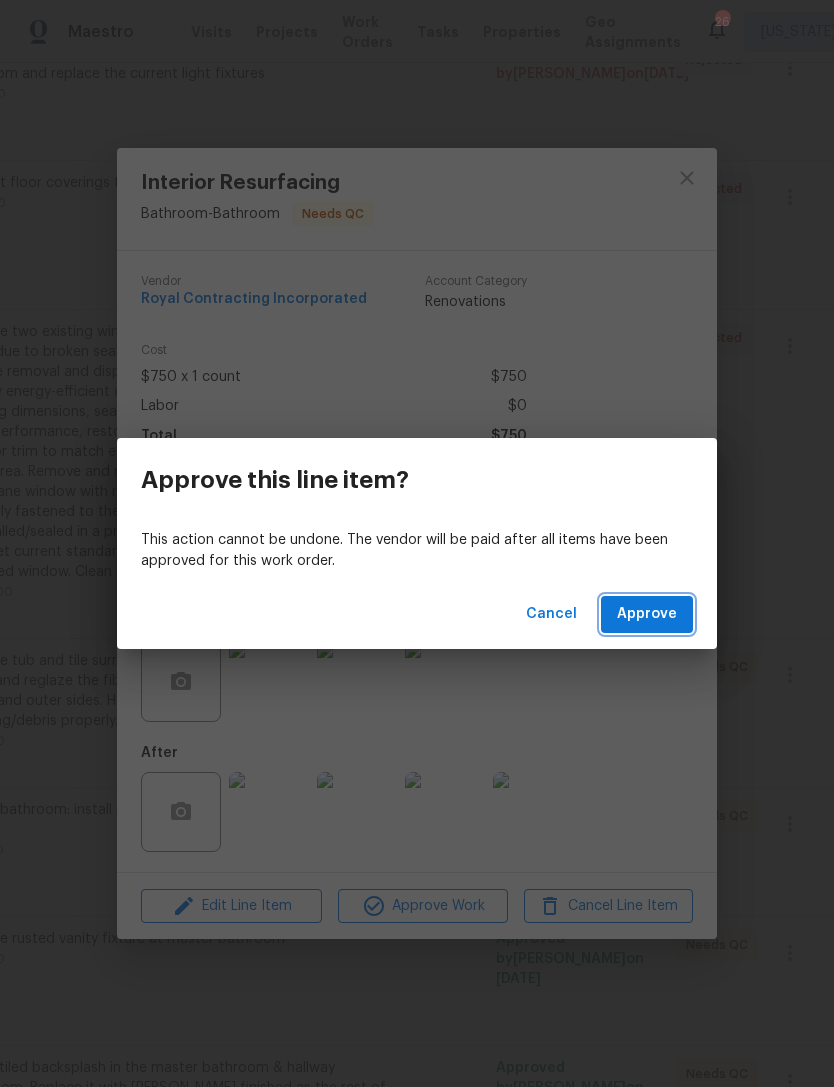 click on "Approve" at bounding box center [647, 614] 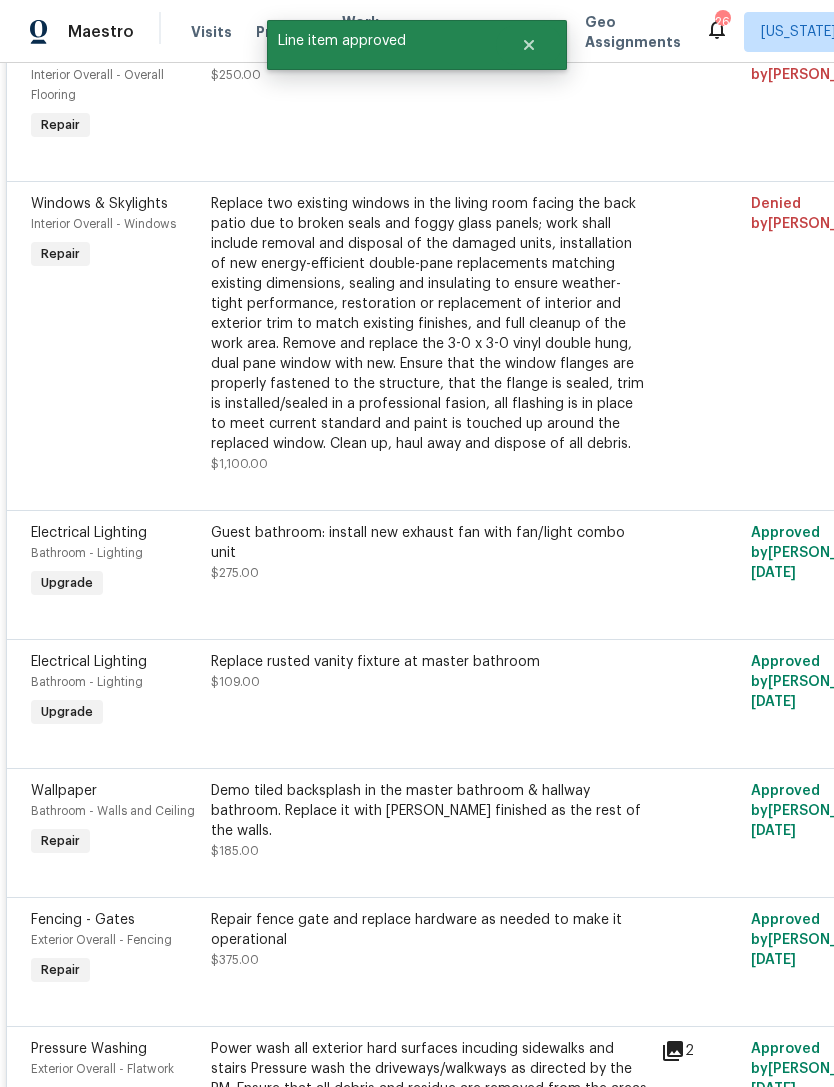scroll, scrollTop: 816, scrollLeft: 0, axis: vertical 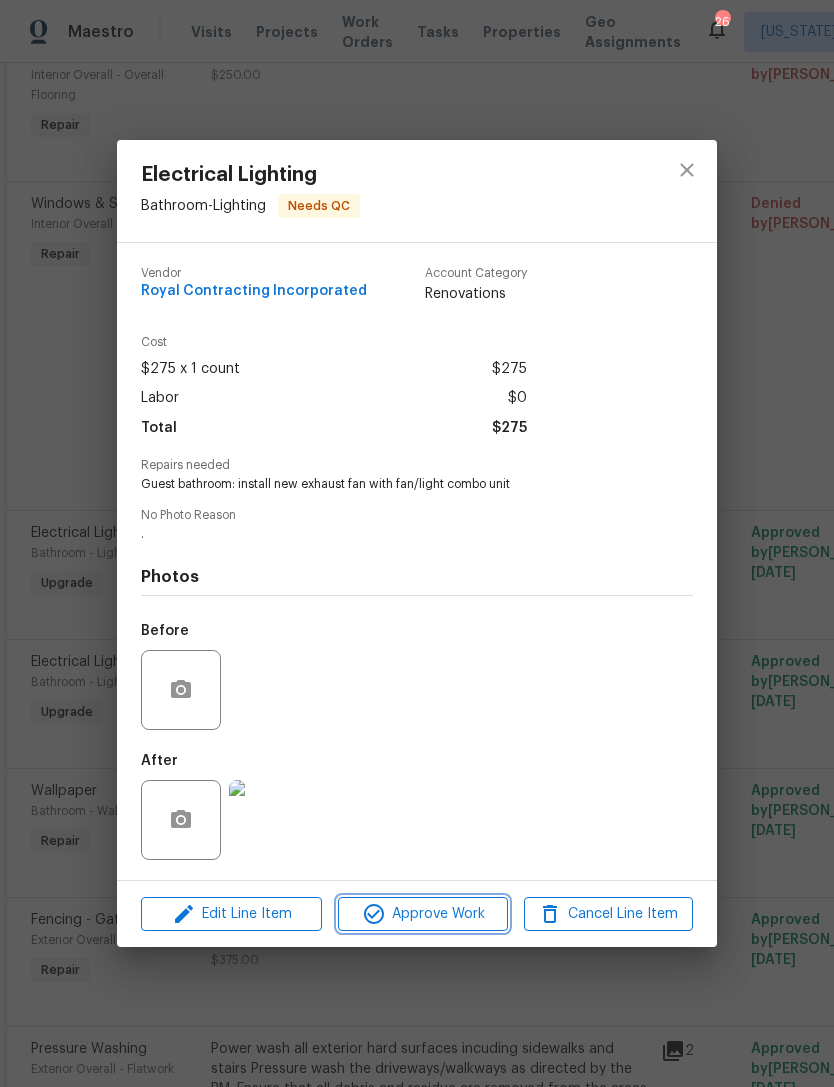 click on "Approve Work" at bounding box center [422, 914] 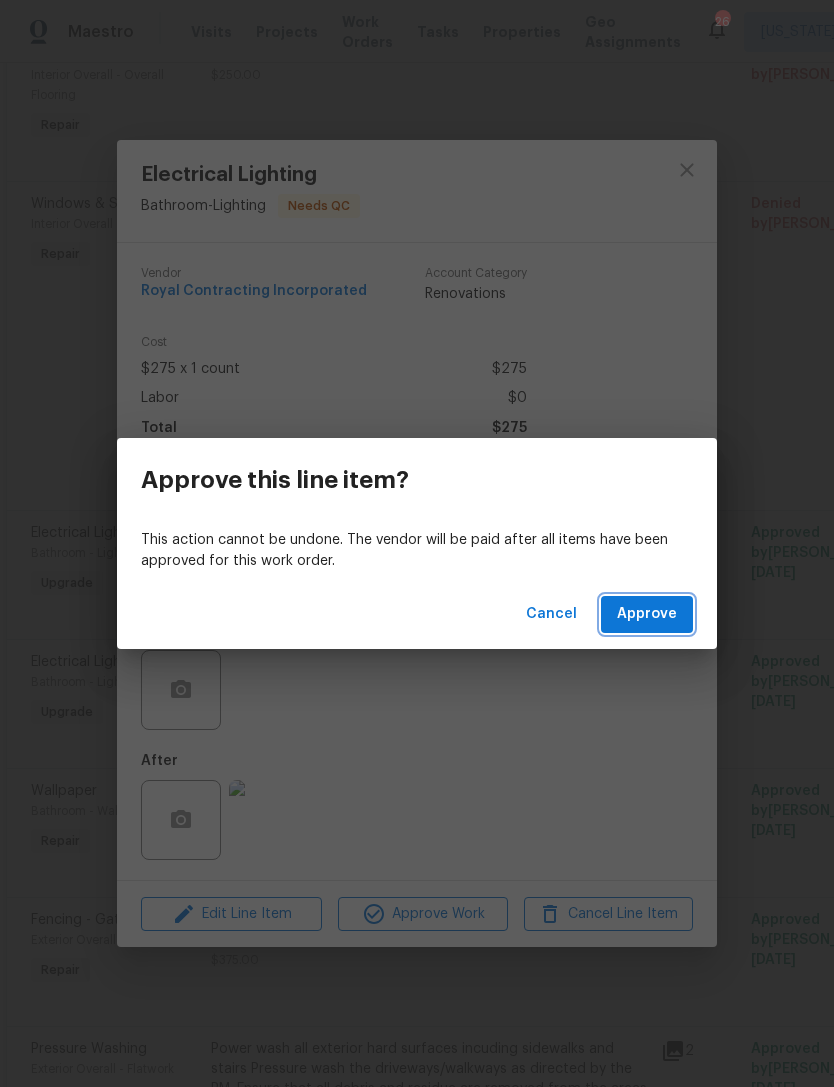 click on "Approve" at bounding box center (647, 614) 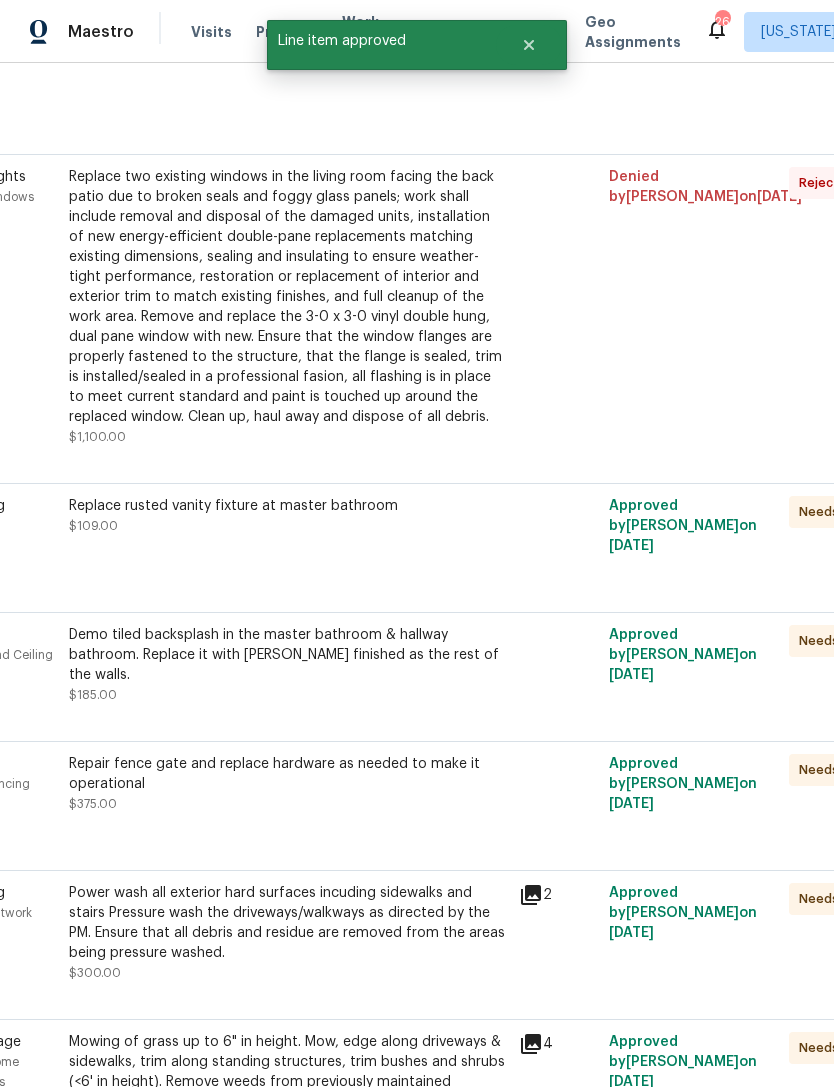 scroll, scrollTop: 842, scrollLeft: 143, axis: both 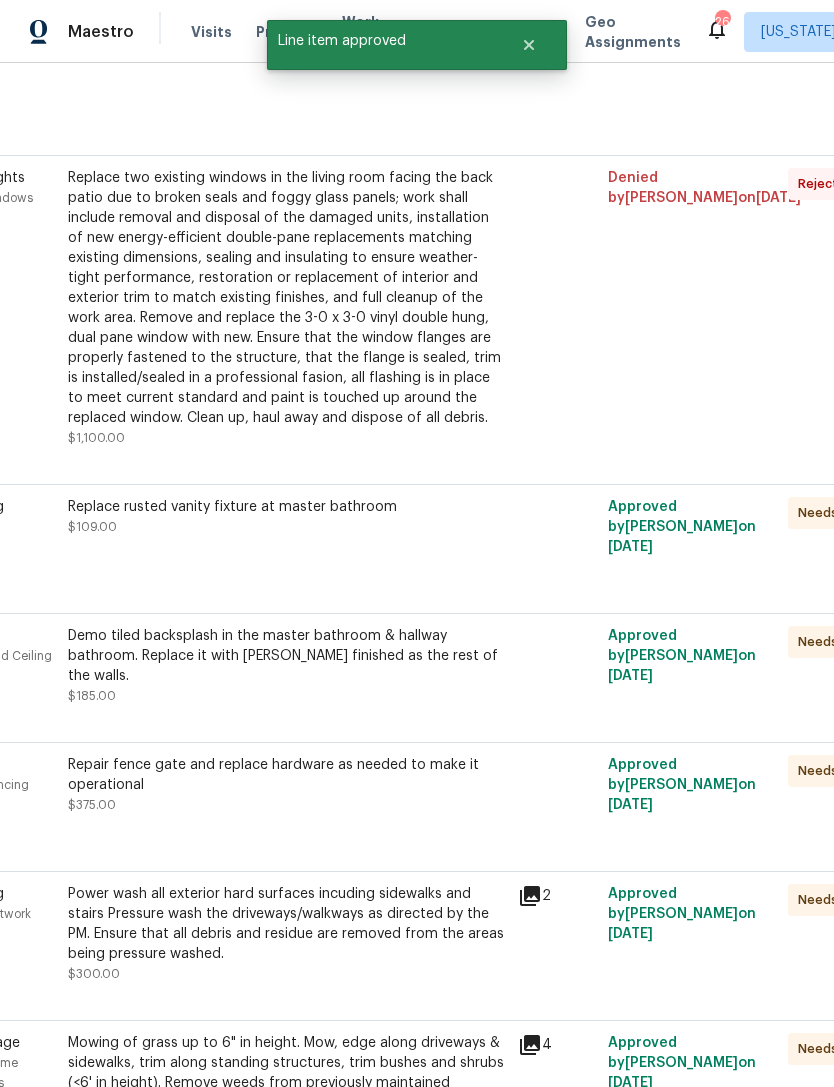 click on "Replace rusted vanity fixture at master bathroom $109.00" at bounding box center (287, 537) 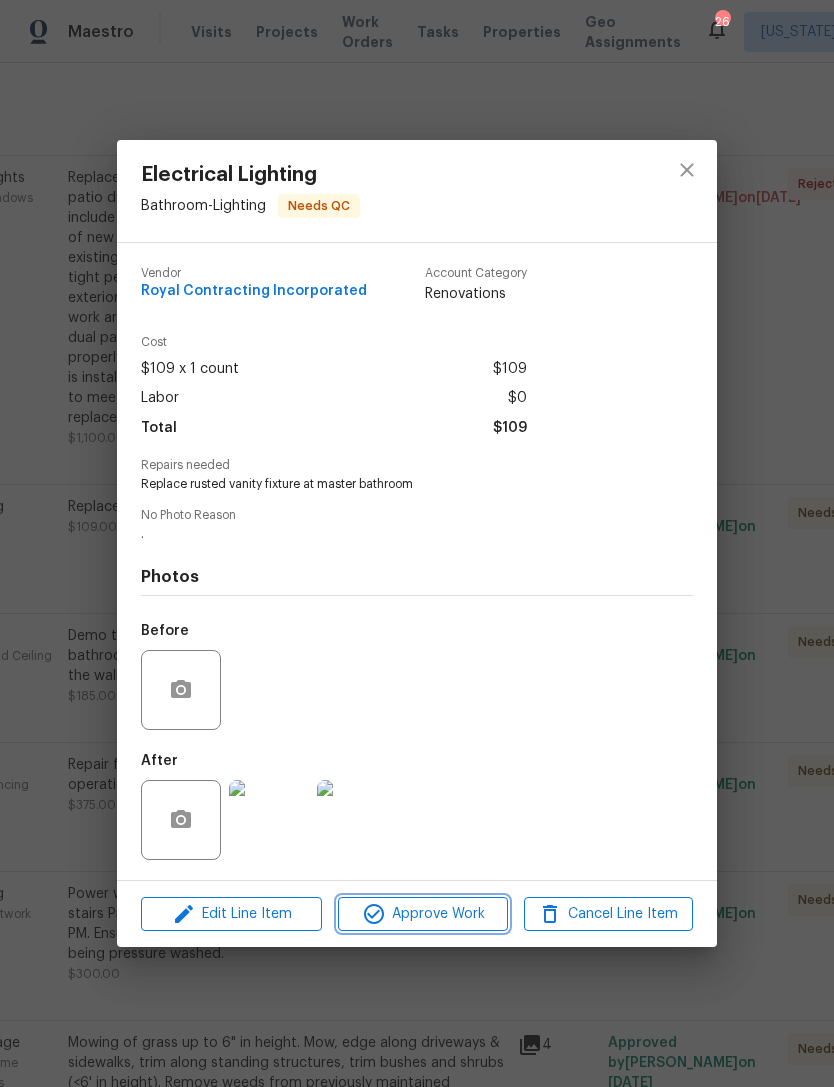 click on "Approve Work" at bounding box center [422, 914] 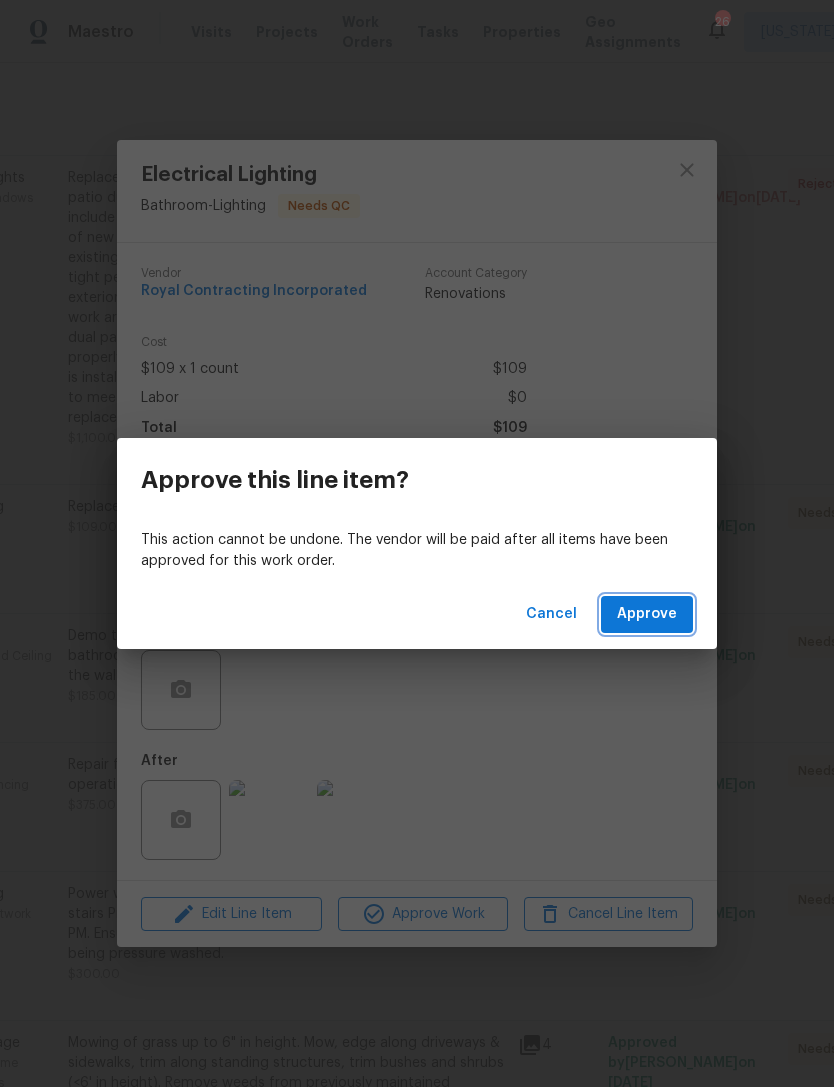 click on "Approve" at bounding box center (647, 614) 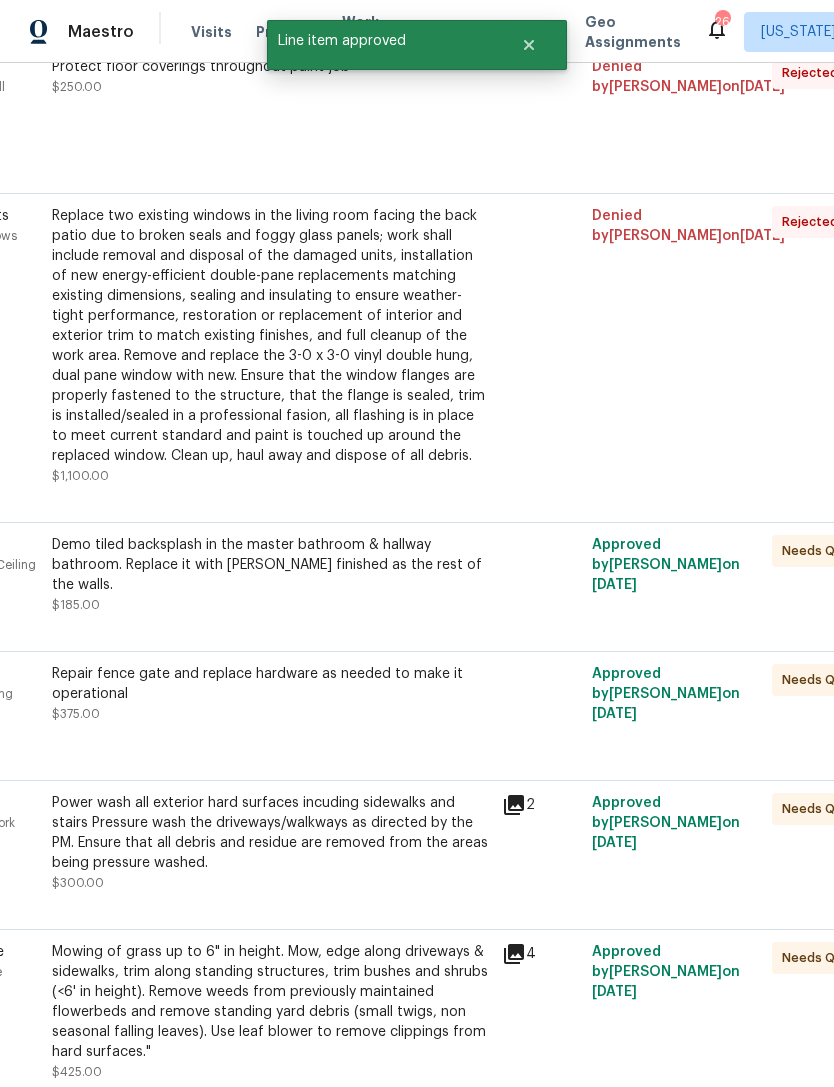 scroll, scrollTop: 803, scrollLeft: 159, axis: both 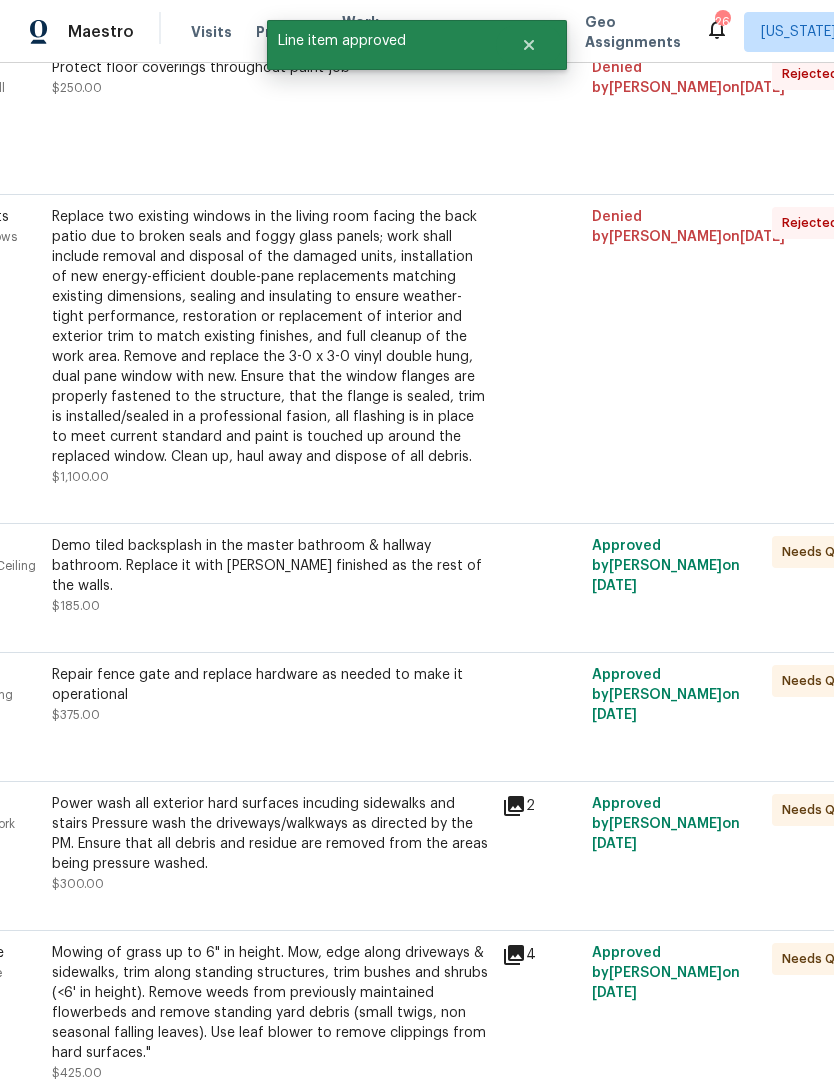 click on "Demo tiled backsplash in the master bathroom & hallway
bathroom. Replace it with drywall finished as the rest of the
walls. $185.00" at bounding box center (271, 576) 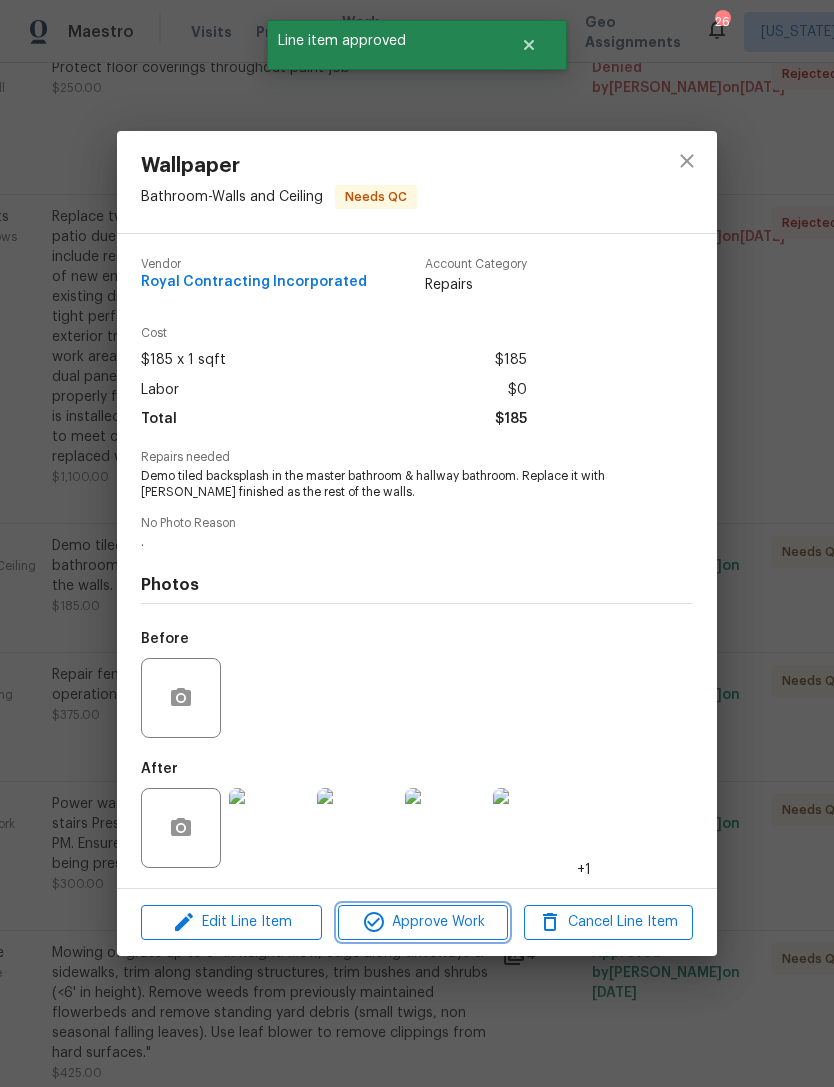 click on "Approve Work" at bounding box center [422, 922] 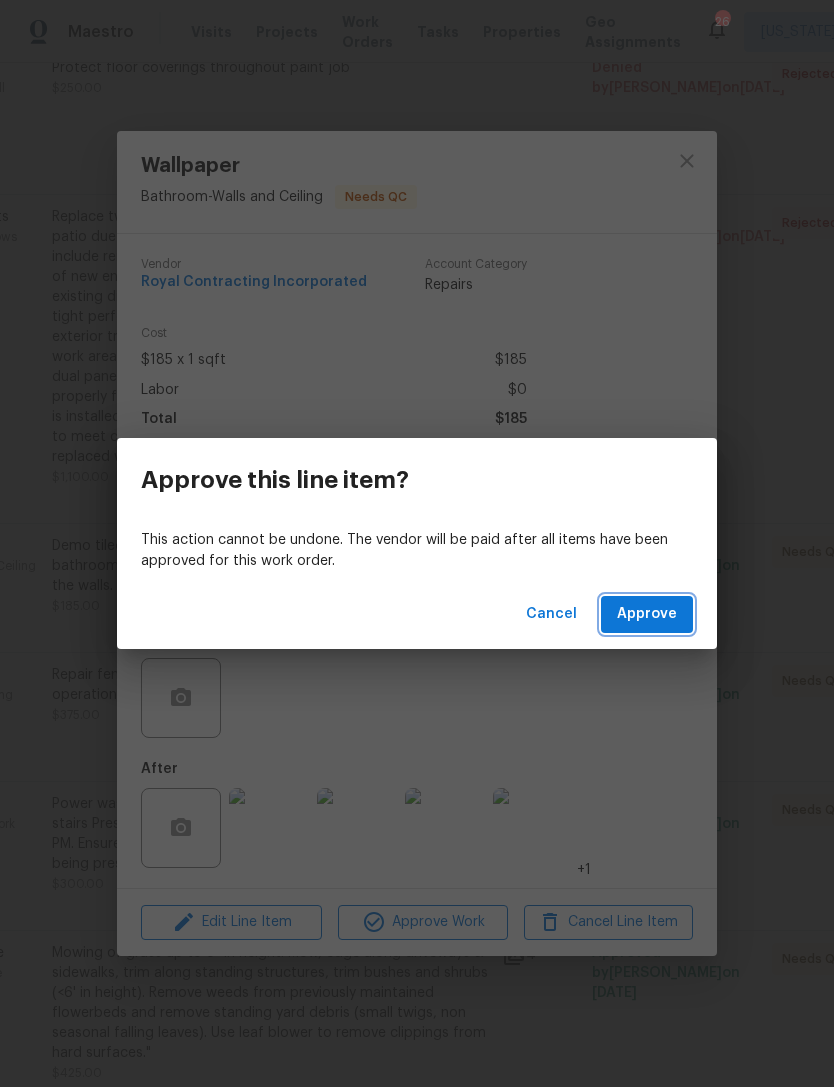 click on "Approve" at bounding box center [647, 614] 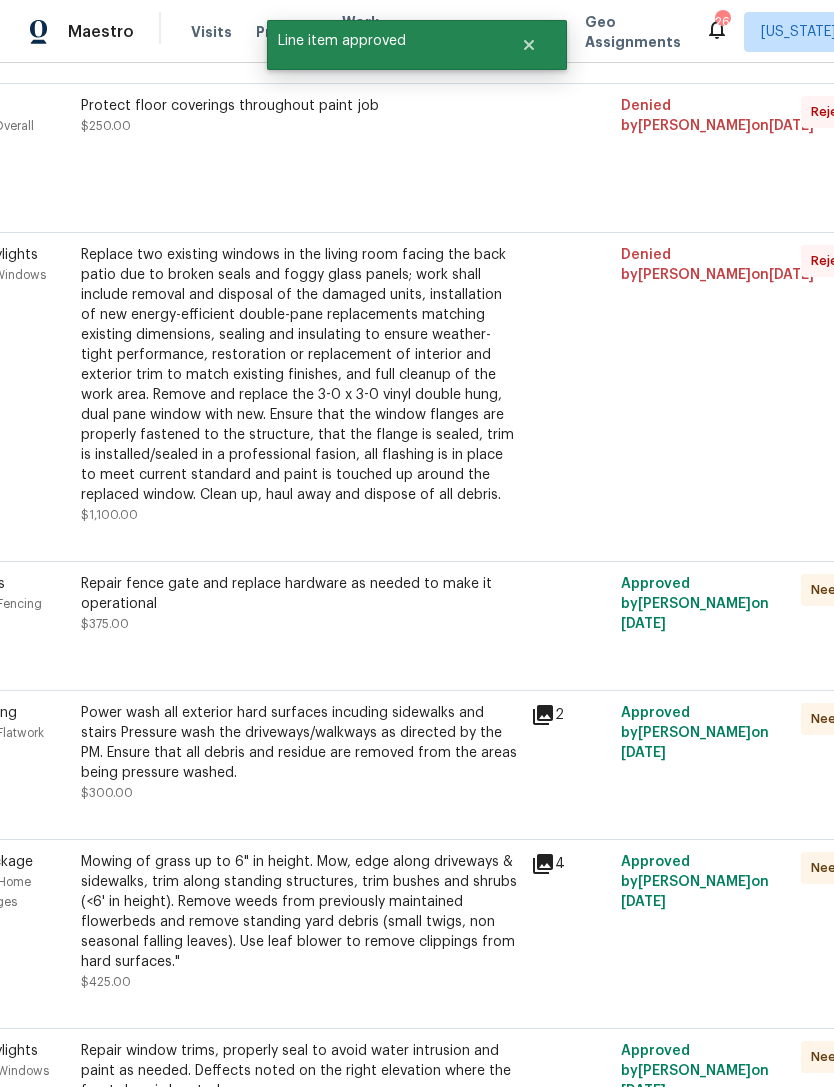 scroll, scrollTop: 765, scrollLeft: 128, axis: both 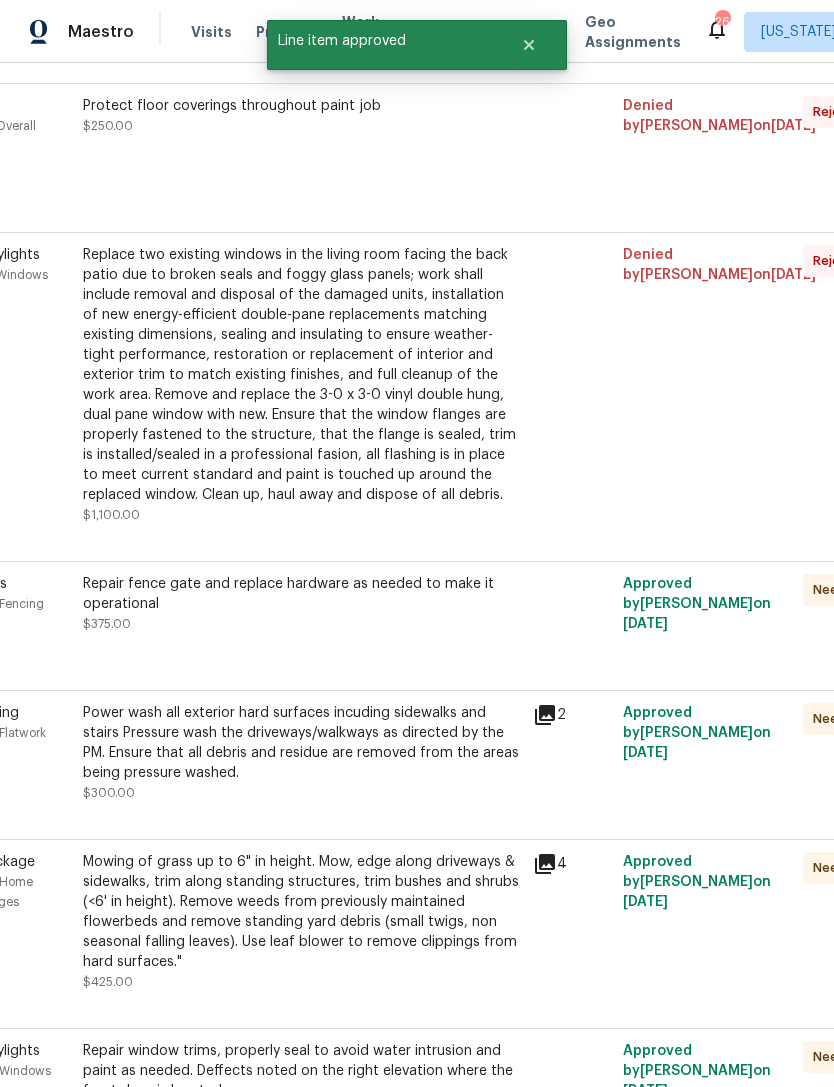 click on "Repair fence gate and replace hardware as needed to make it
operational $375.00" at bounding box center (302, 604) 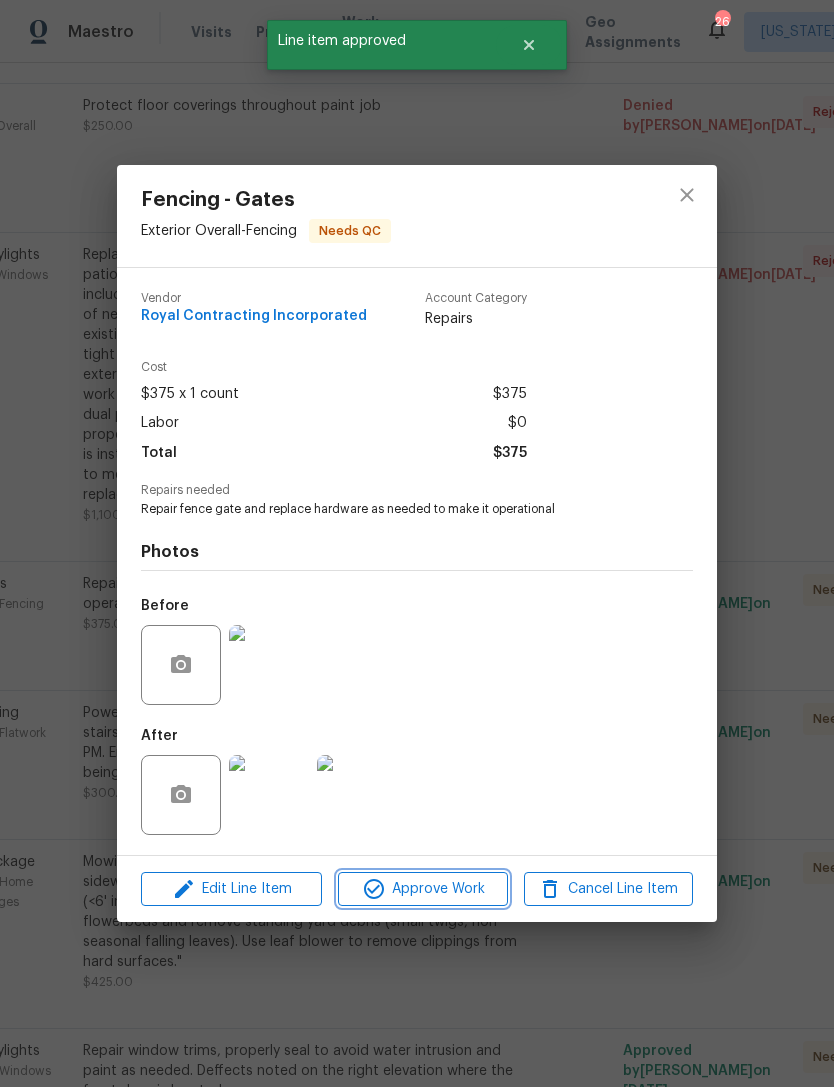 click on "Approve Work" at bounding box center [422, 889] 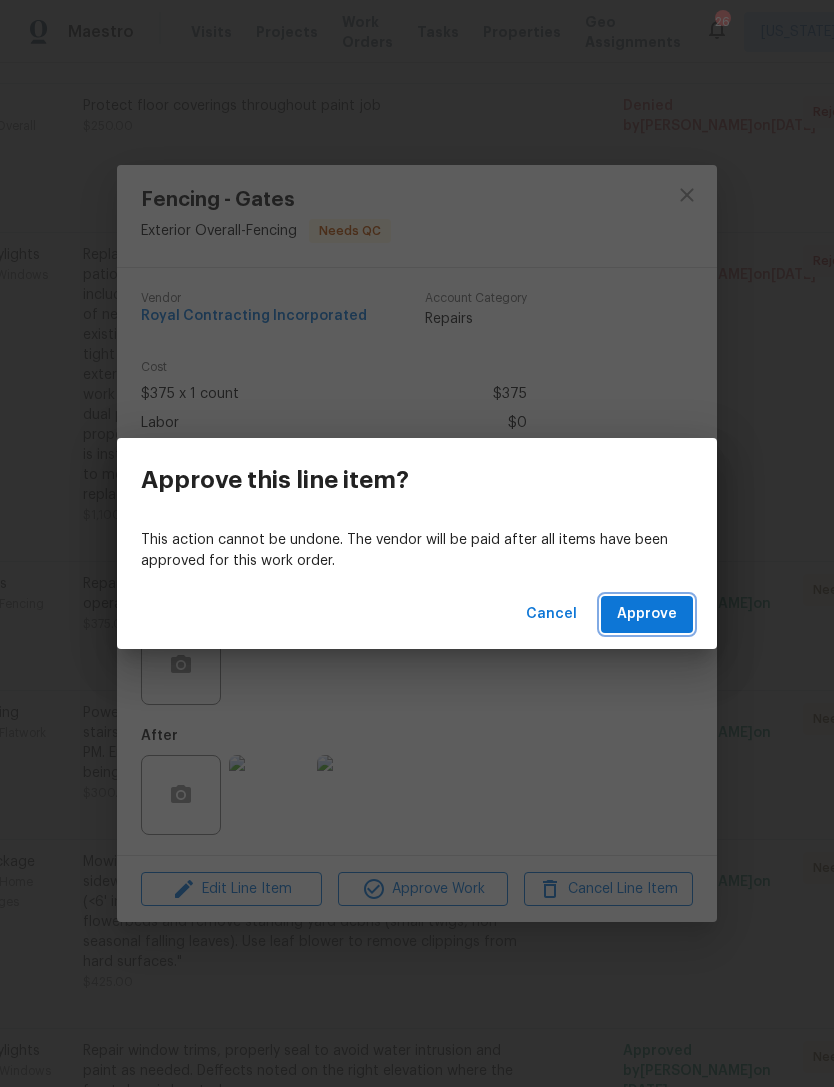 click on "Approve" at bounding box center (647, 614) 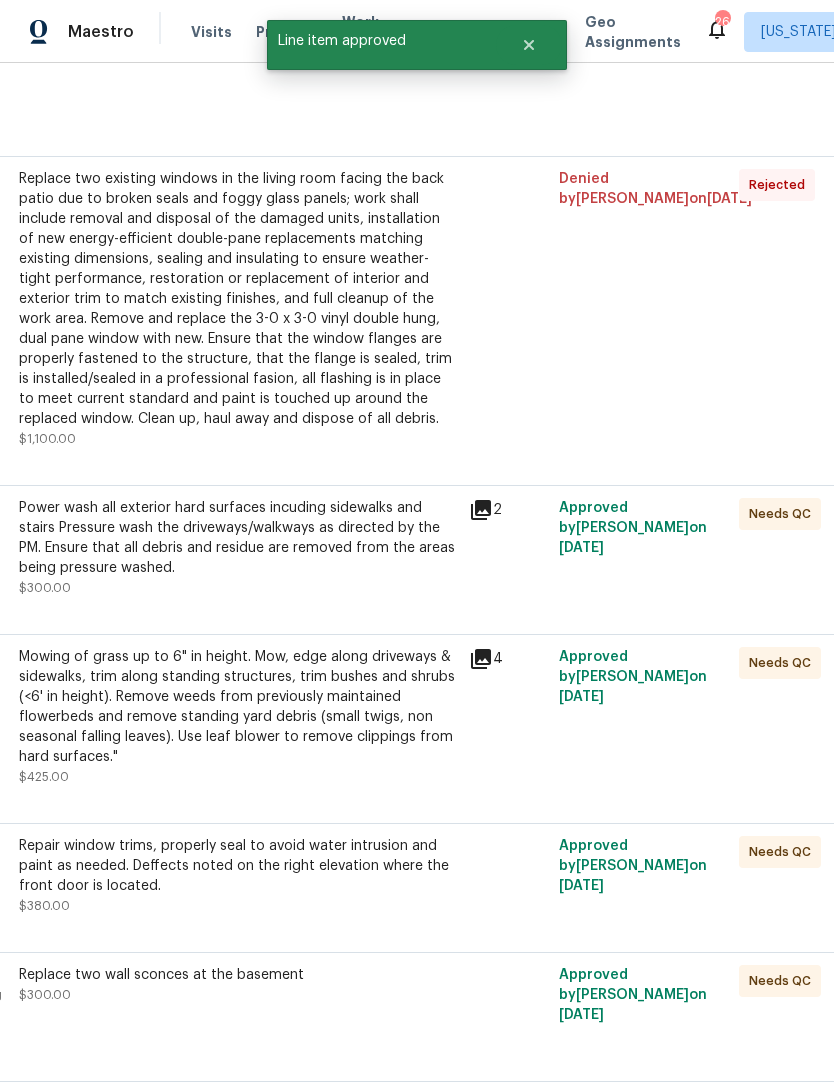 scroll, scrollTop: 825, scrollLeft: 171, axis: both 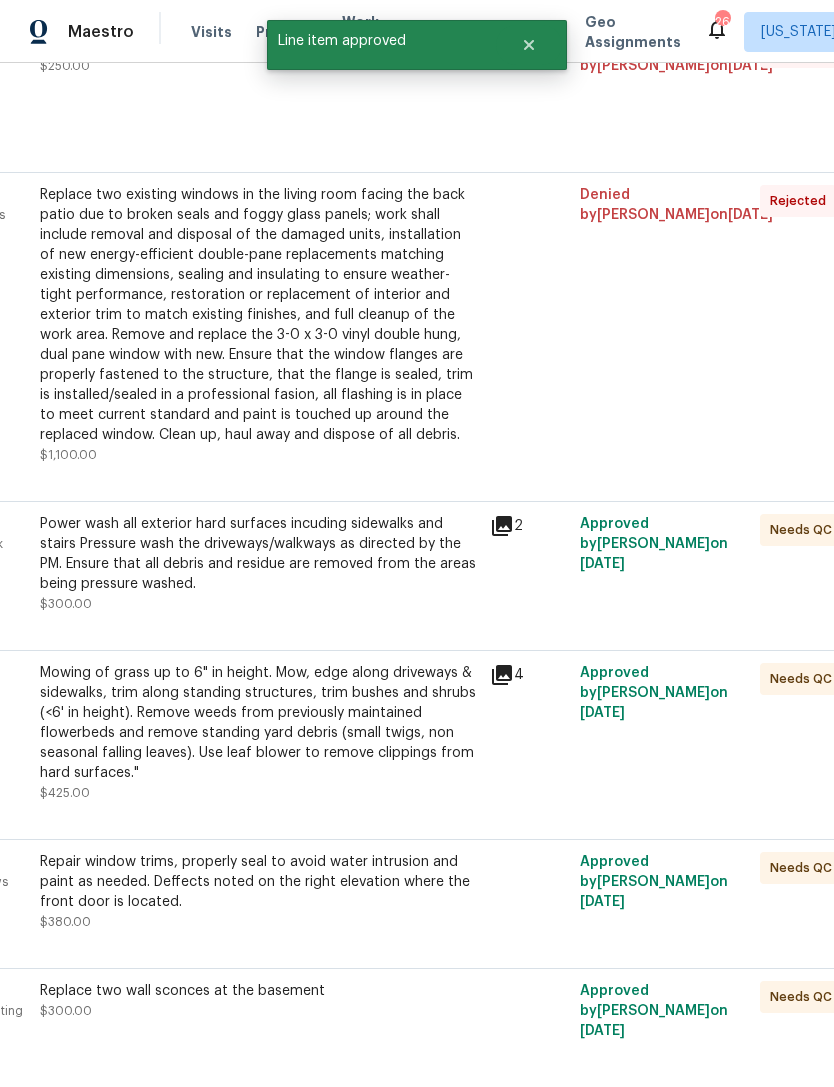 click on "Power wash all exterior hard surfaces incuding sidewalks
and stairs
Pressure wash the driveways/walkways as directed by the PM. Ensure that all debris and residue are removed from the areas being pressure washed." at bounding box center [259, 554] 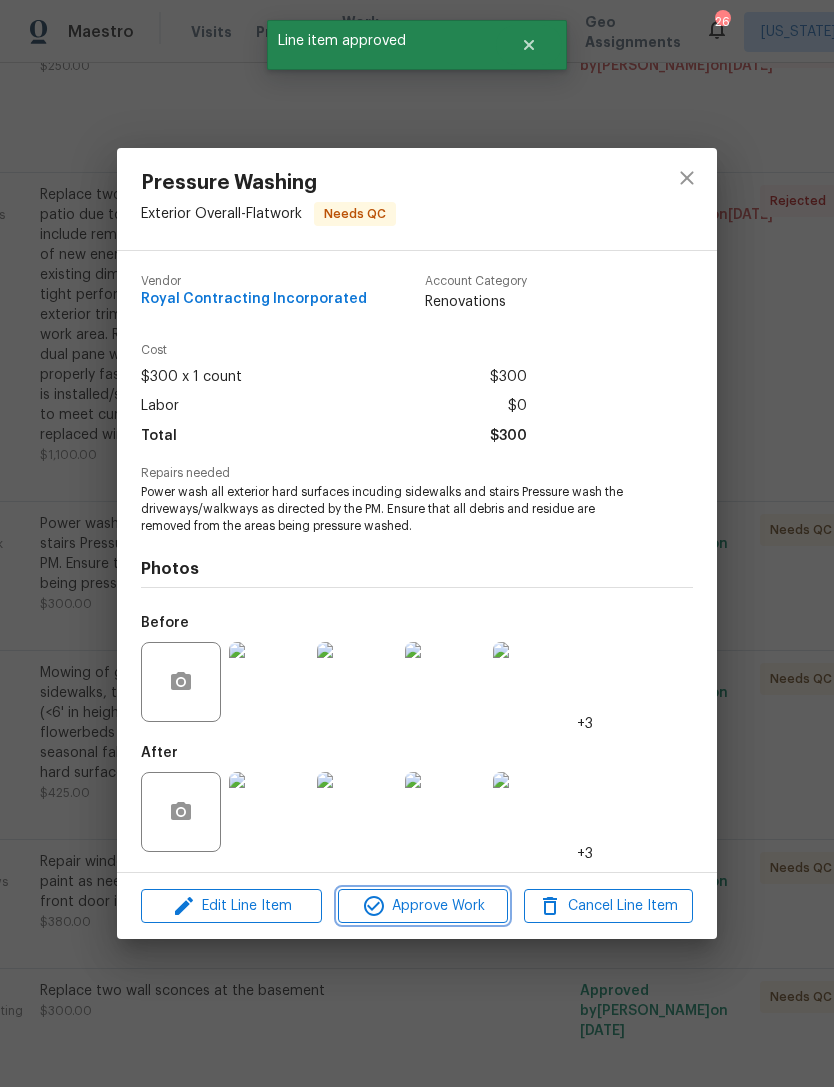 click on "Approve Work" at bounding box center (422, 906) 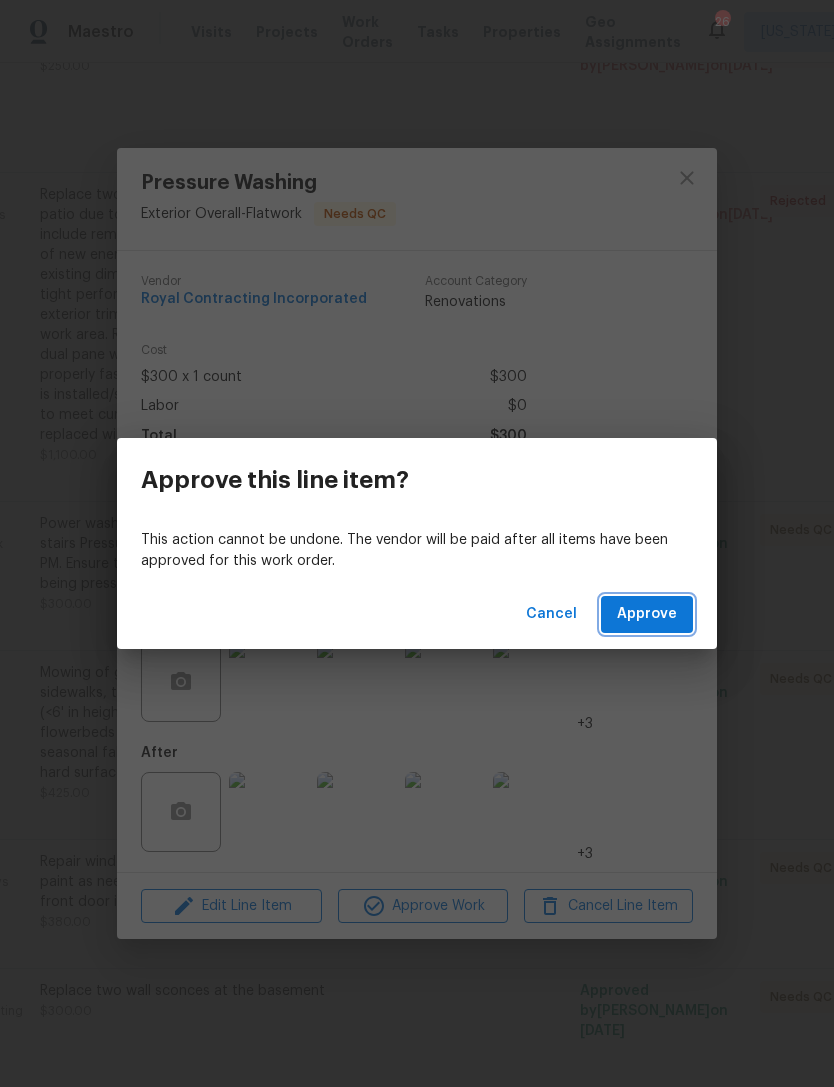 click on "Approve" at bounding box center [647, 614] 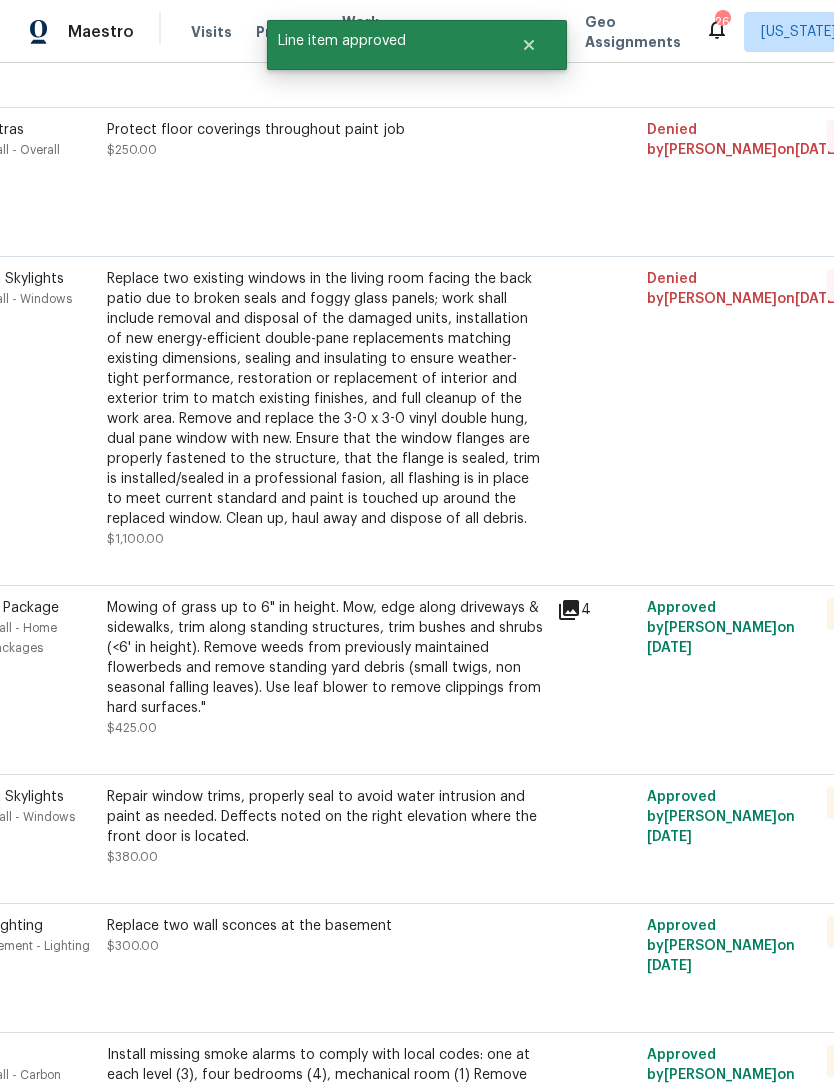 scroll, scrollTop: 733, scrollLeft: 81, axis: both 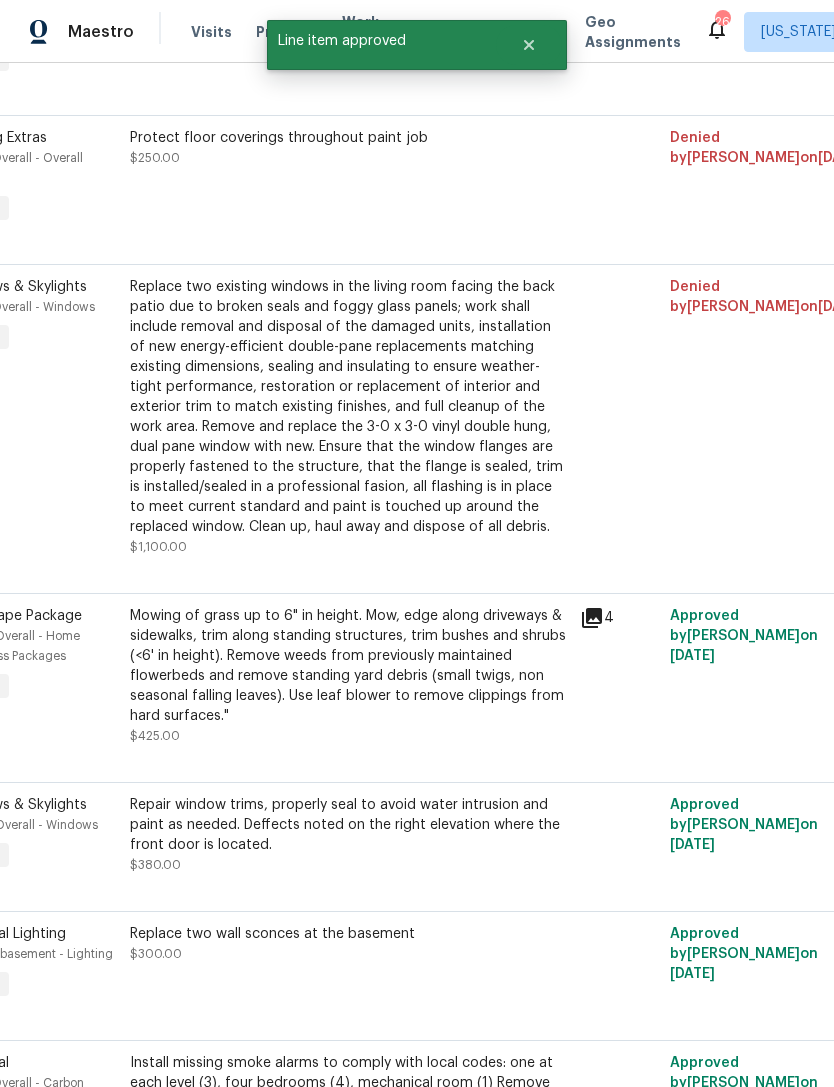 click on "Mowing of grass up to 6" in height. Mow, edge along driveways & sidewalks, trim along standing structures, trim bushes and shrubs (<6' in height). Remove weeds from previously maintained flowerbeds and remove standing yard debris (small twigs, non seasonal falling leaves).  Use leaf blower to remove clippings from hard surfaces."" at bounding box center (349, 666) 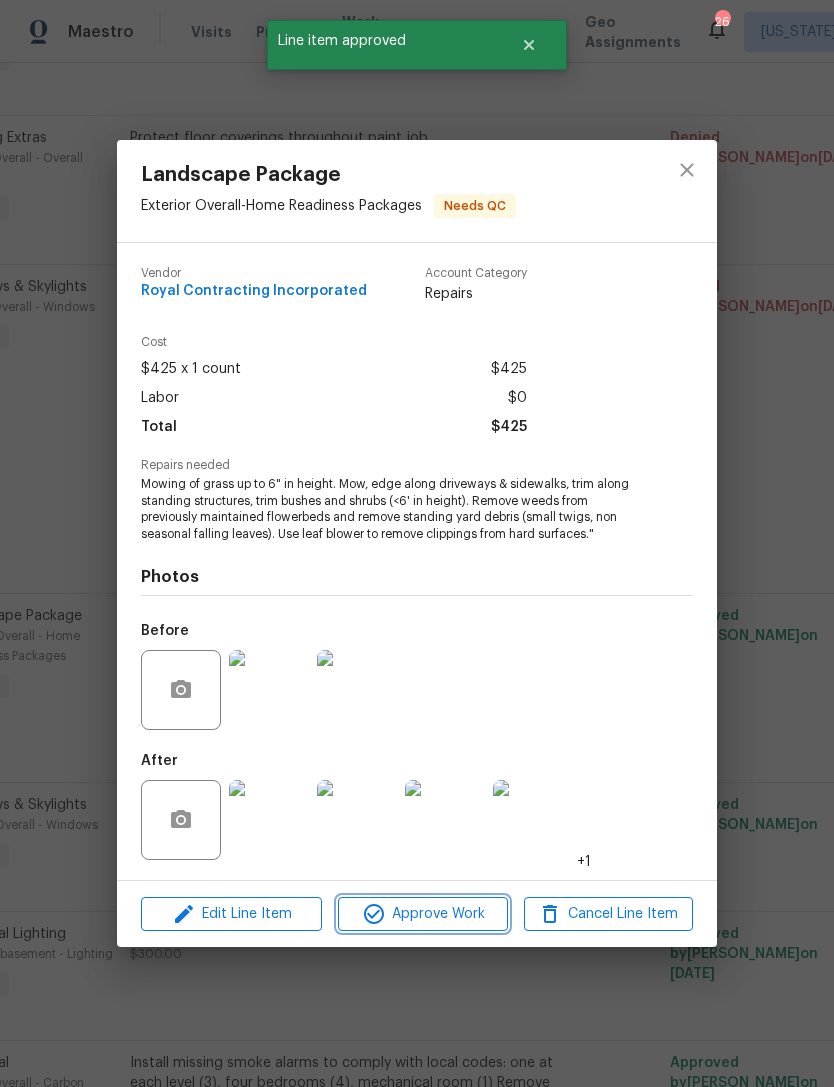 click on "Approve Work" at bounding box center [422, 914] 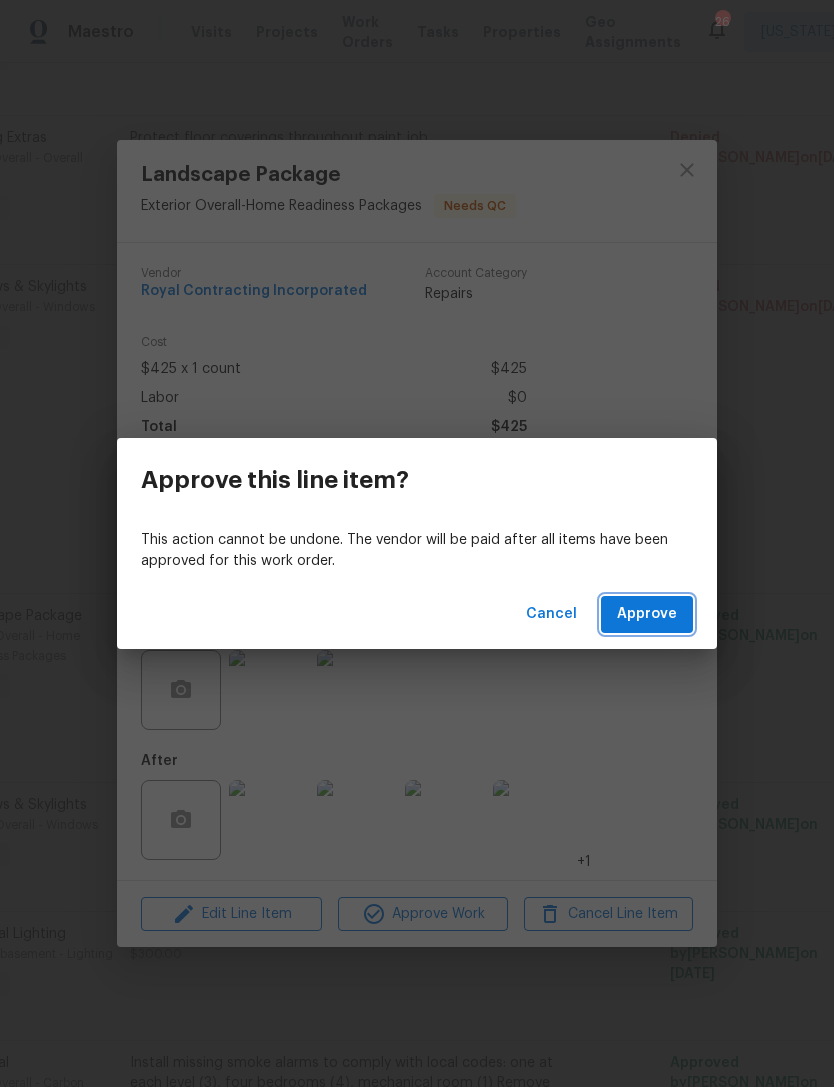 click on "Approve" at bounding box center [647, 614] 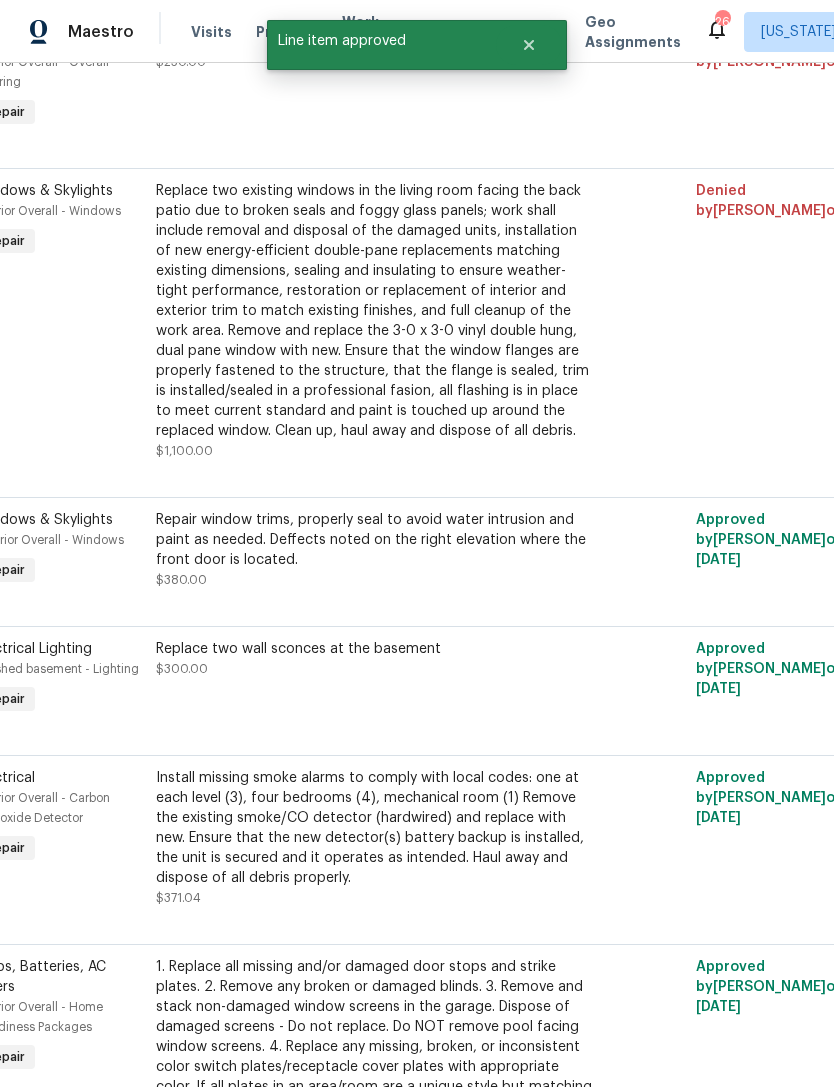 scroll, scrollTop: 829, scrollLeft: 35, axis: both 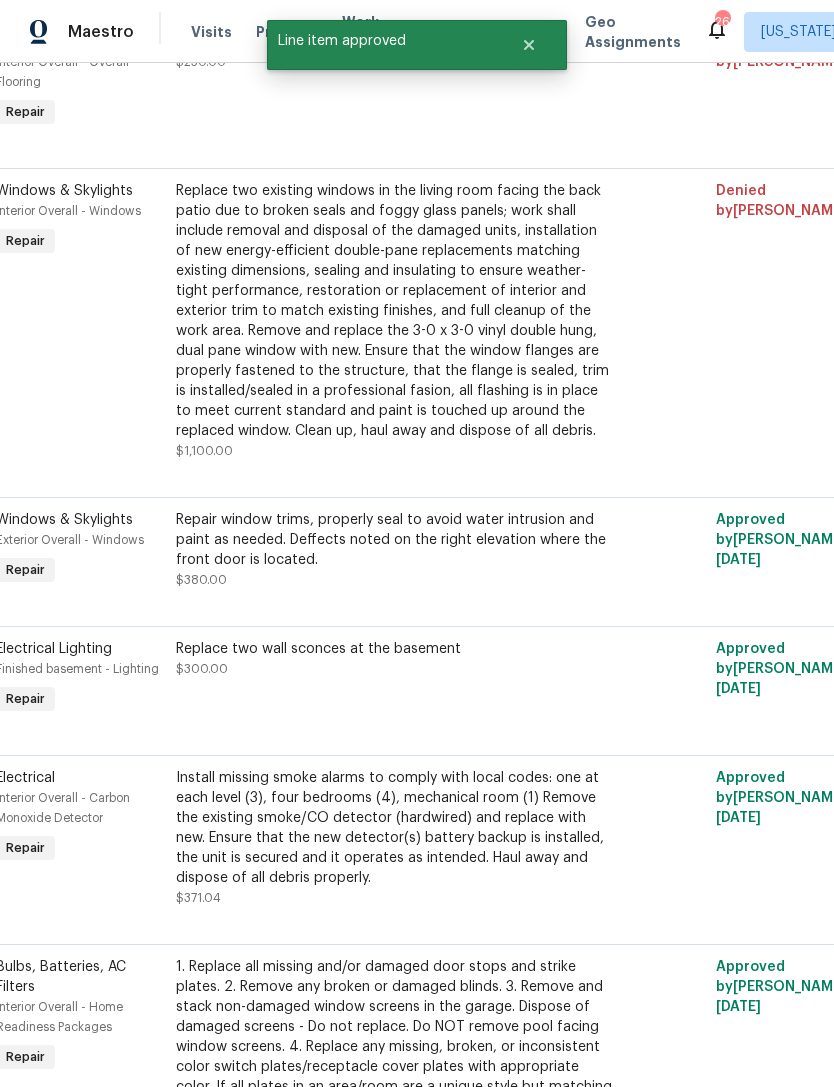 click on "Repair window trims, properly seal to avoid water intrusion
and paint as needed. Deffects noted on the right elevation
where the front door is located. $380.00" at bounding box center (395, 550) 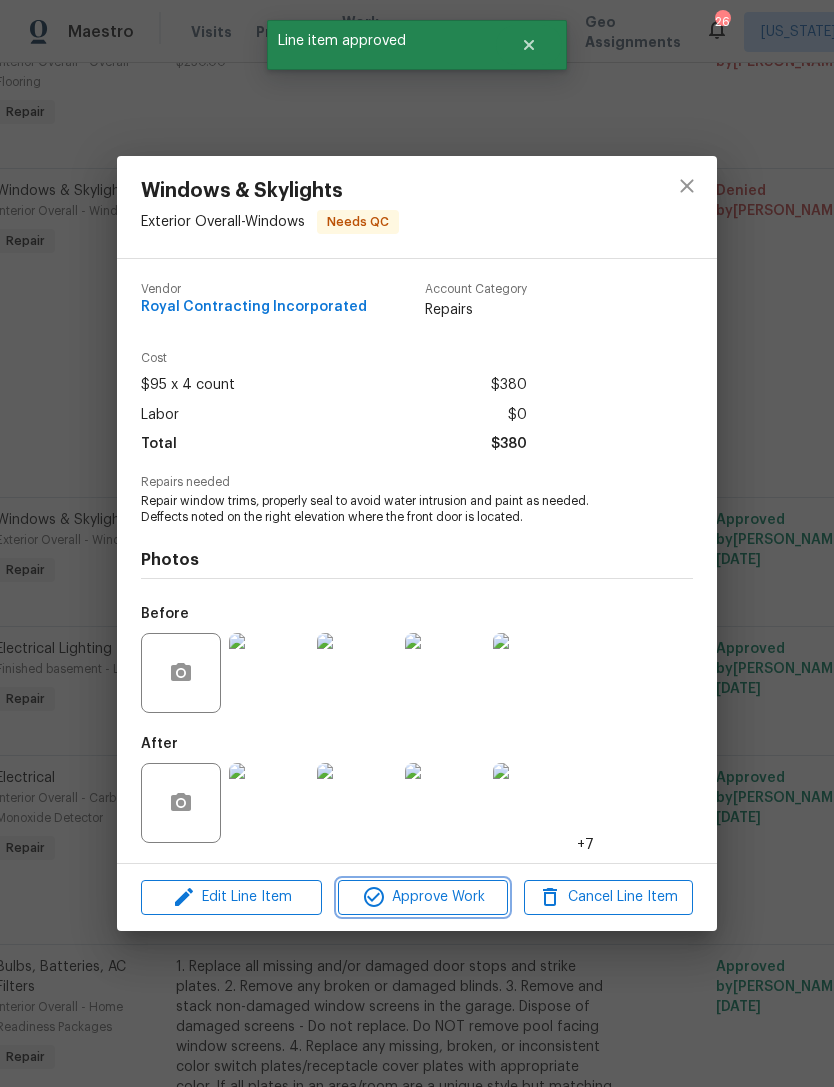click on "Approve Work" at bounding box center (422, 897) 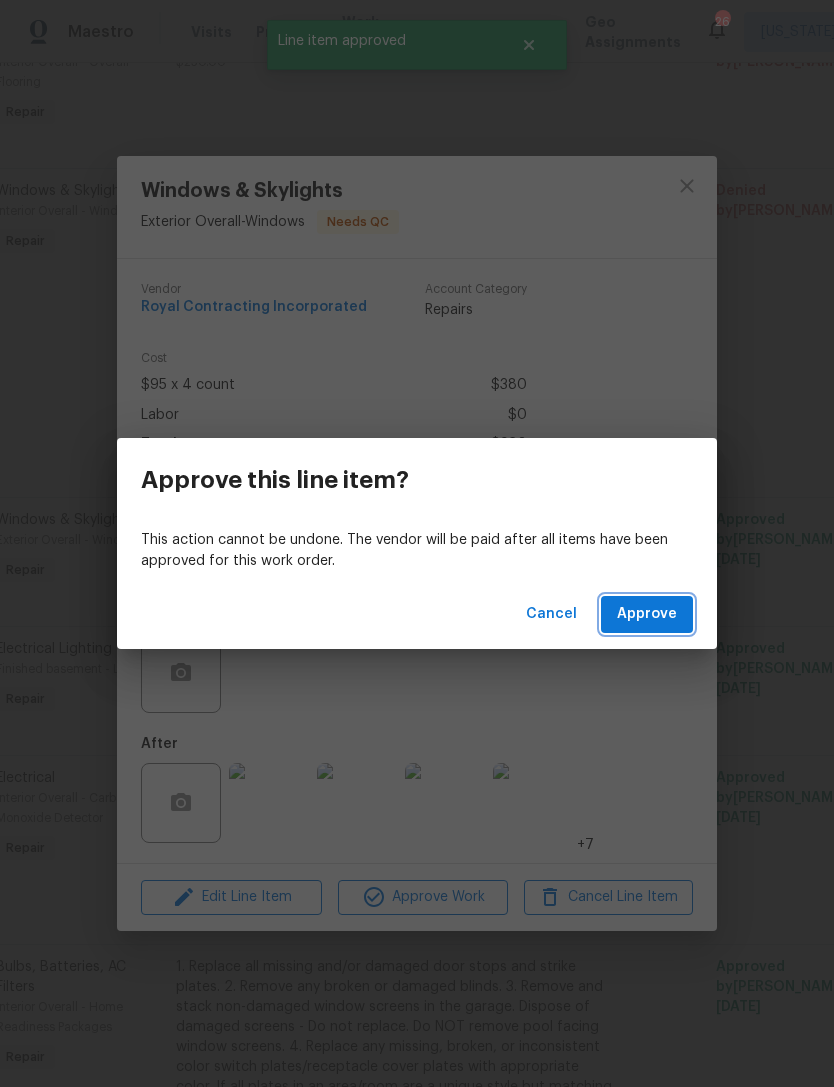 click on "Approve" at bounding box center (647, 614) 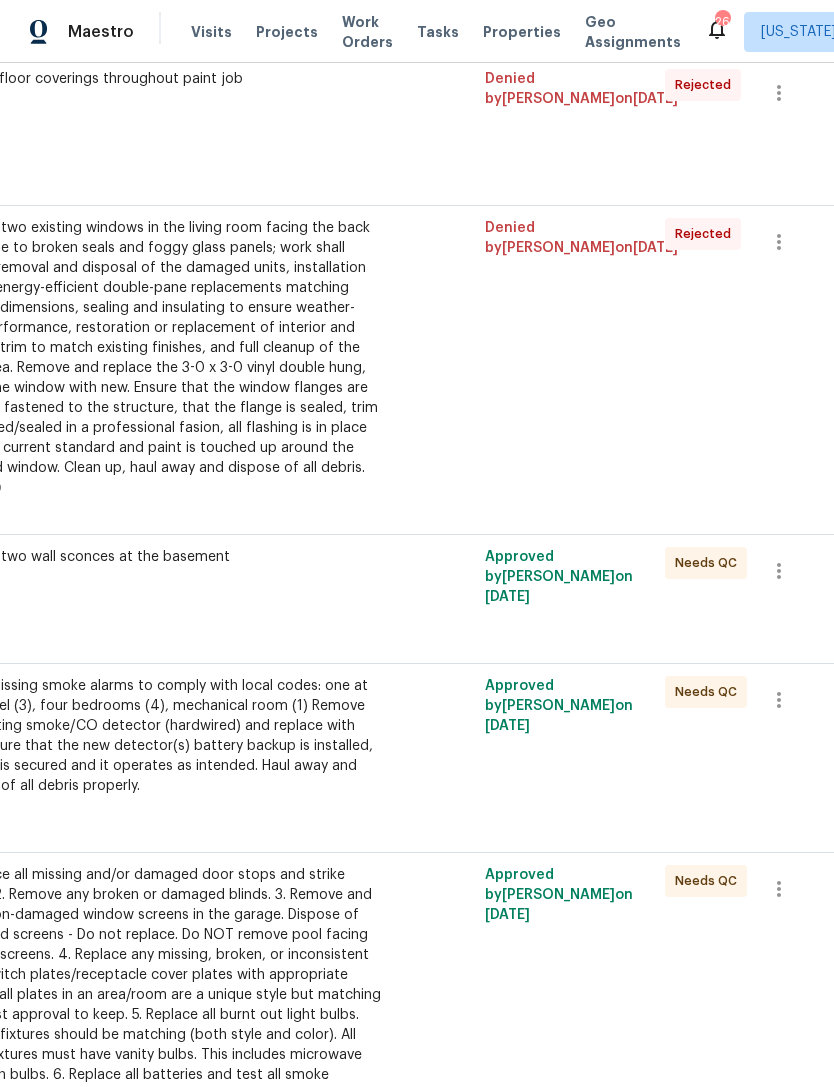 scroll, scrollTop: 787, scrollLeft: 265, axis: both 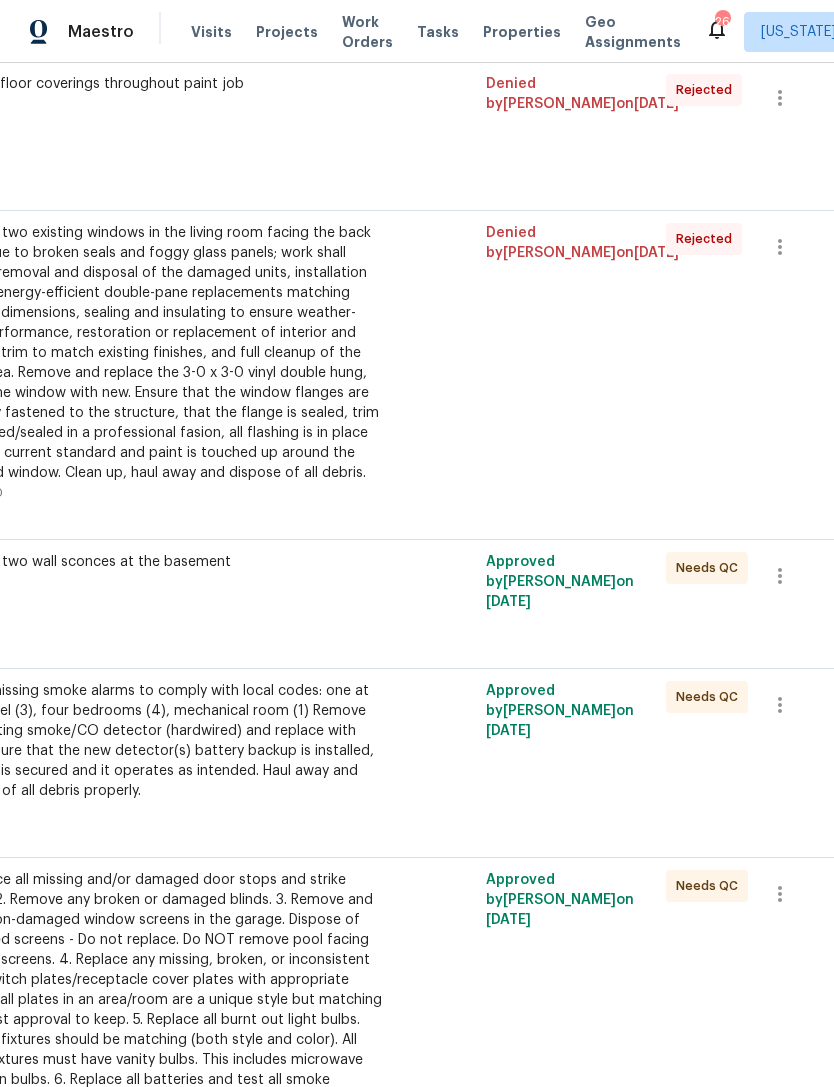 click at bounding box center (435, 592) 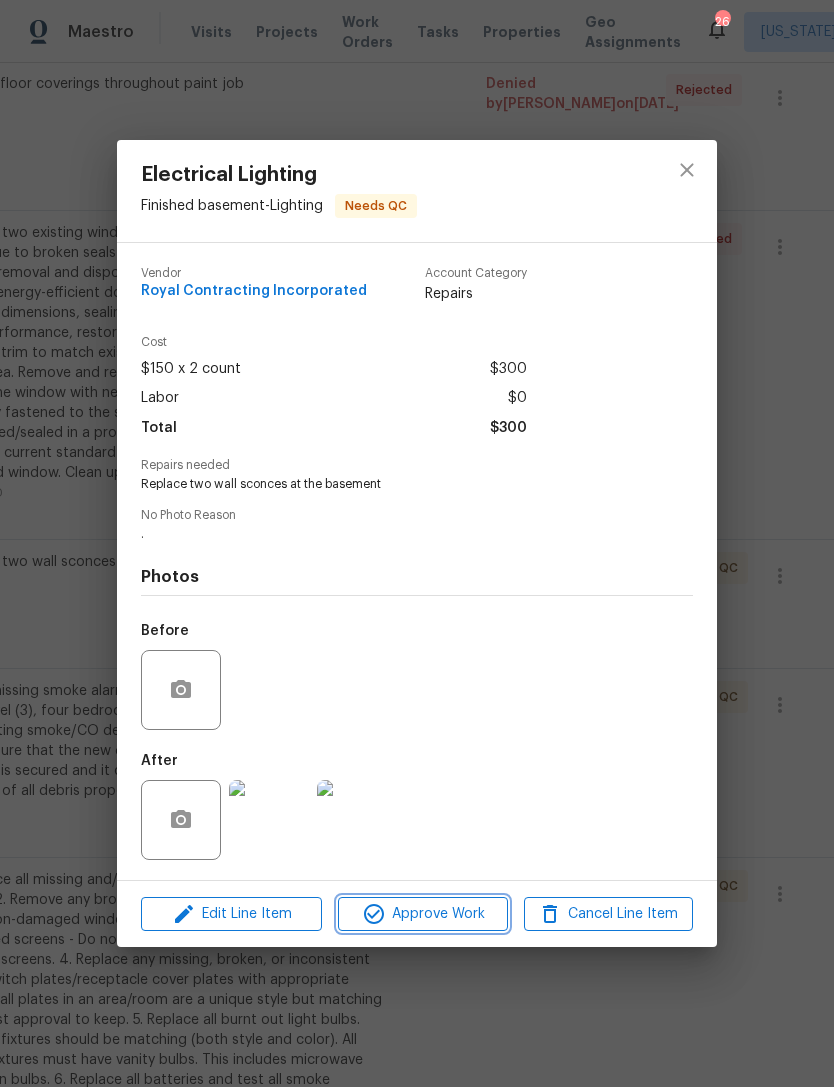 click on "Approve Work" at bounding box center [422, 914] 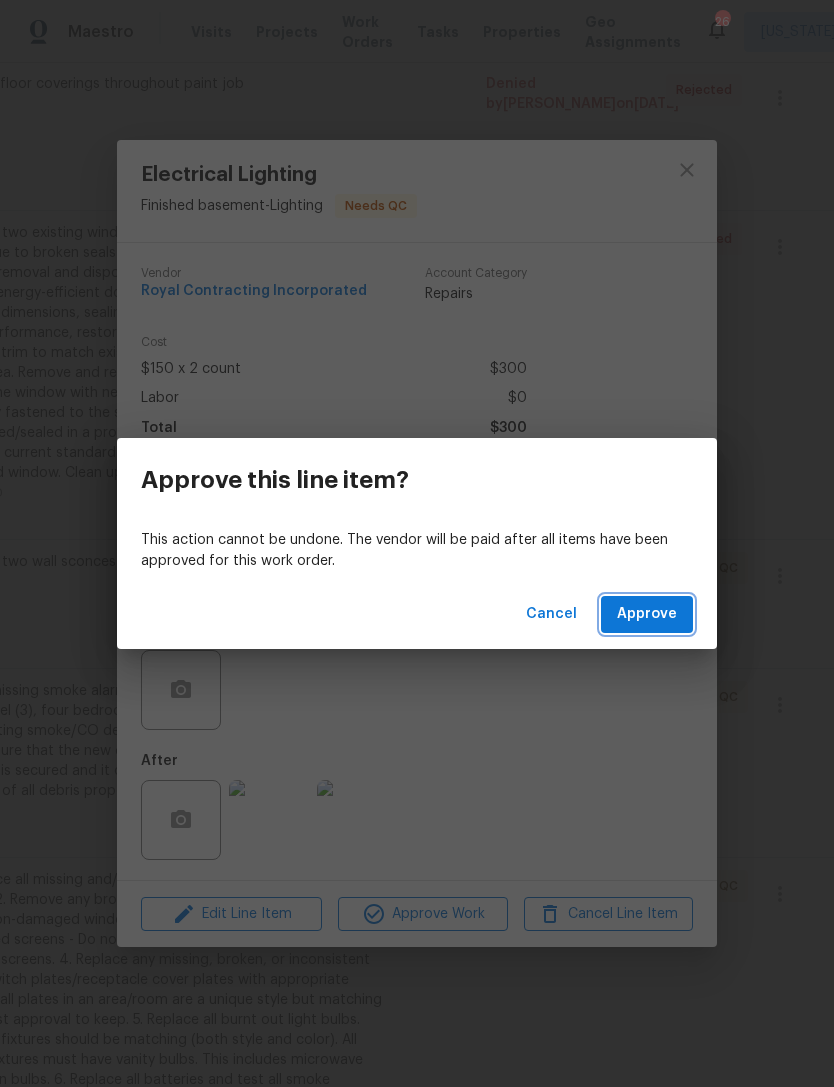 click on "Approve" at bounding box center (647, 614) 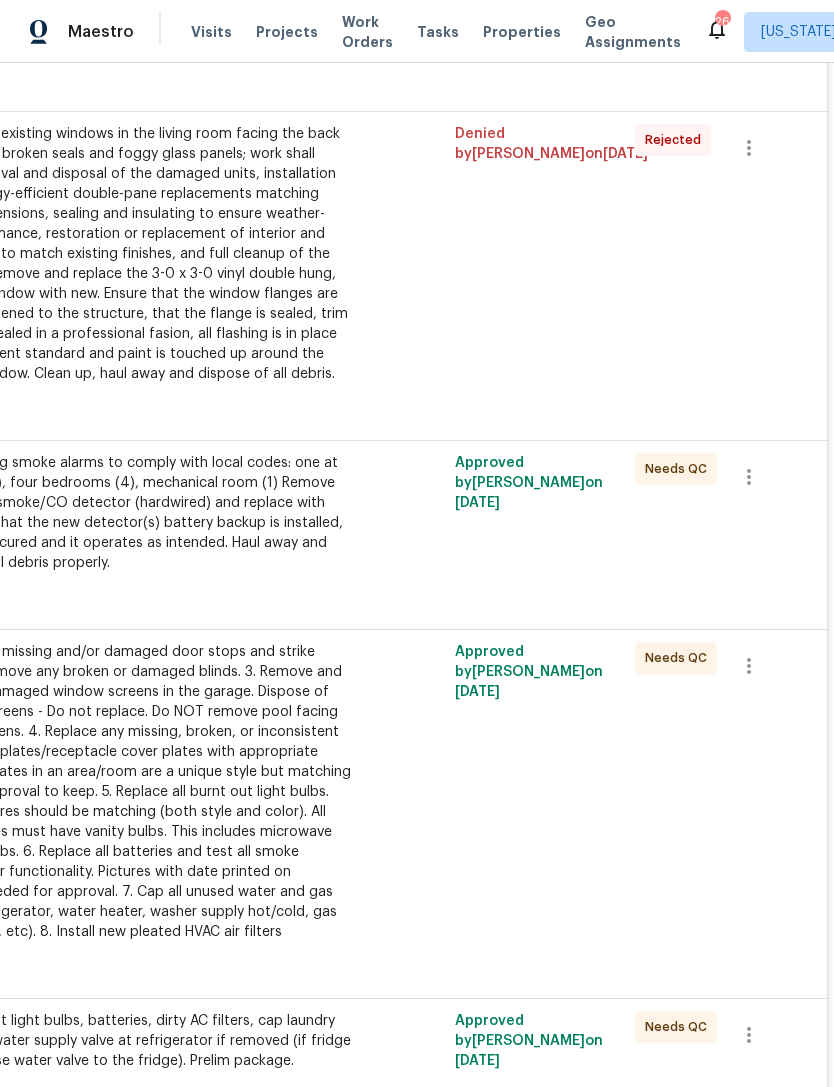scroll, scrollTop: 861, scrollLeft: 271, axis: both 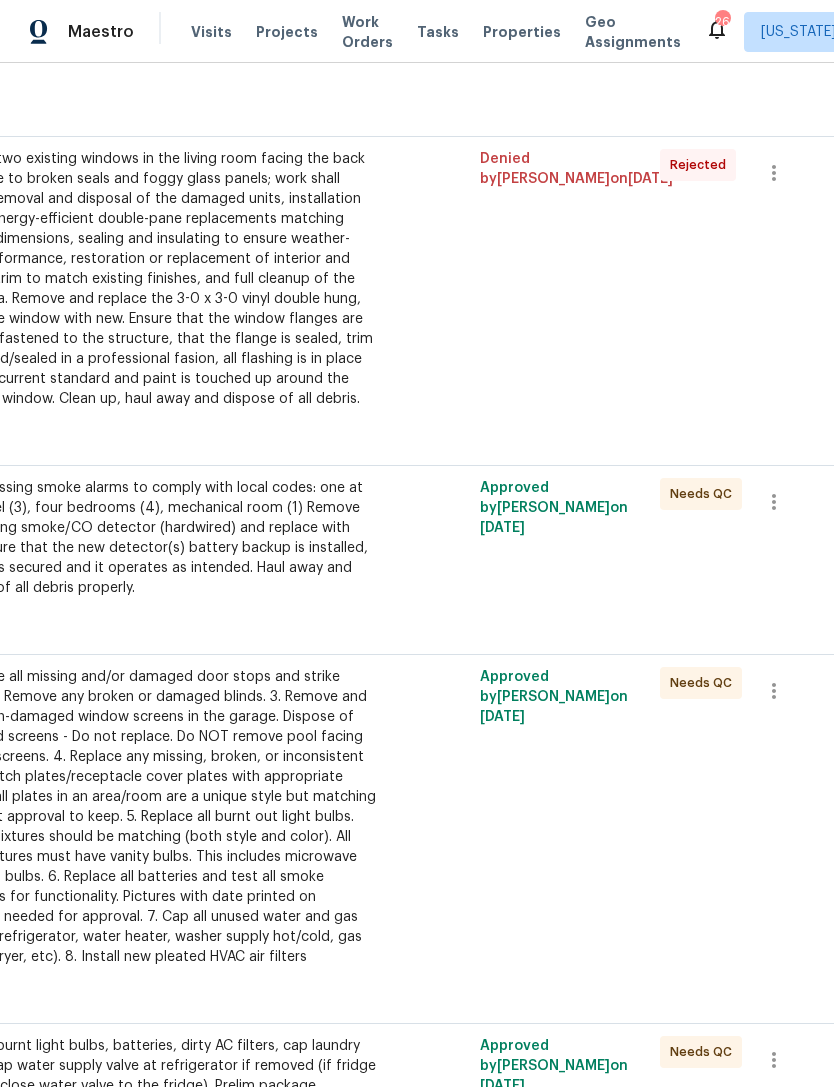 click at bounding box center [429, 548] 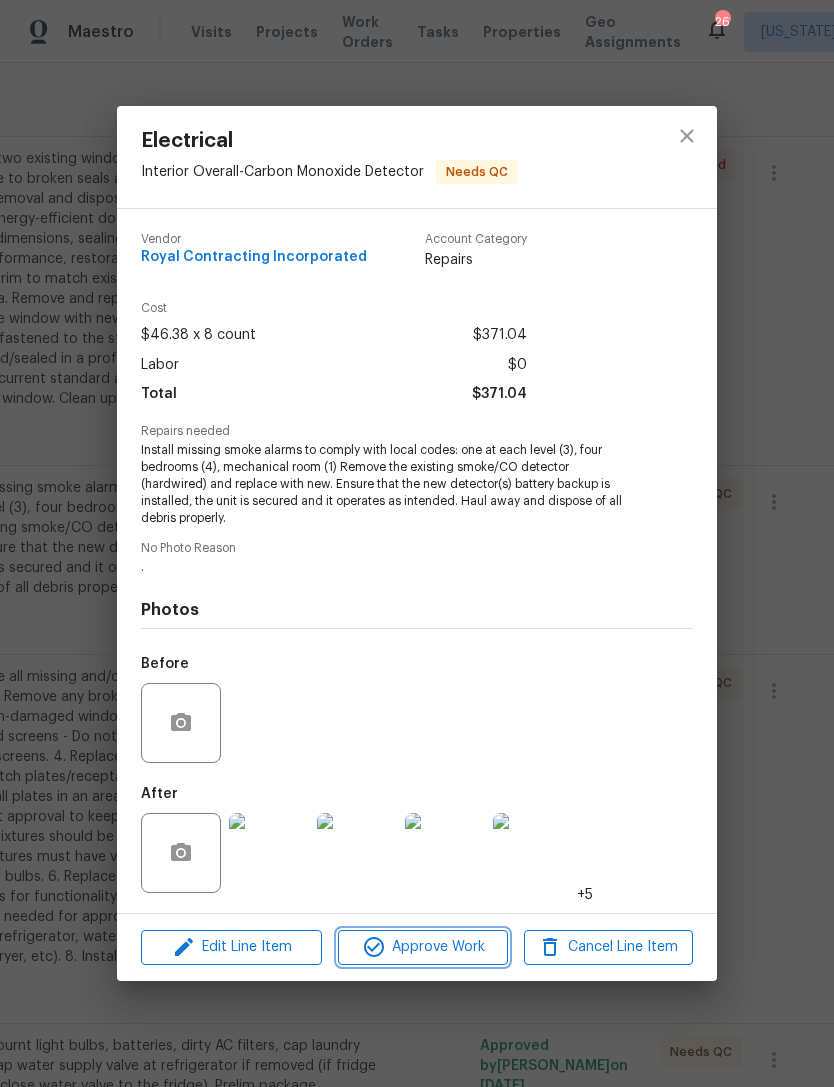 click on "Approve Work" at bounding box center [422, 947] 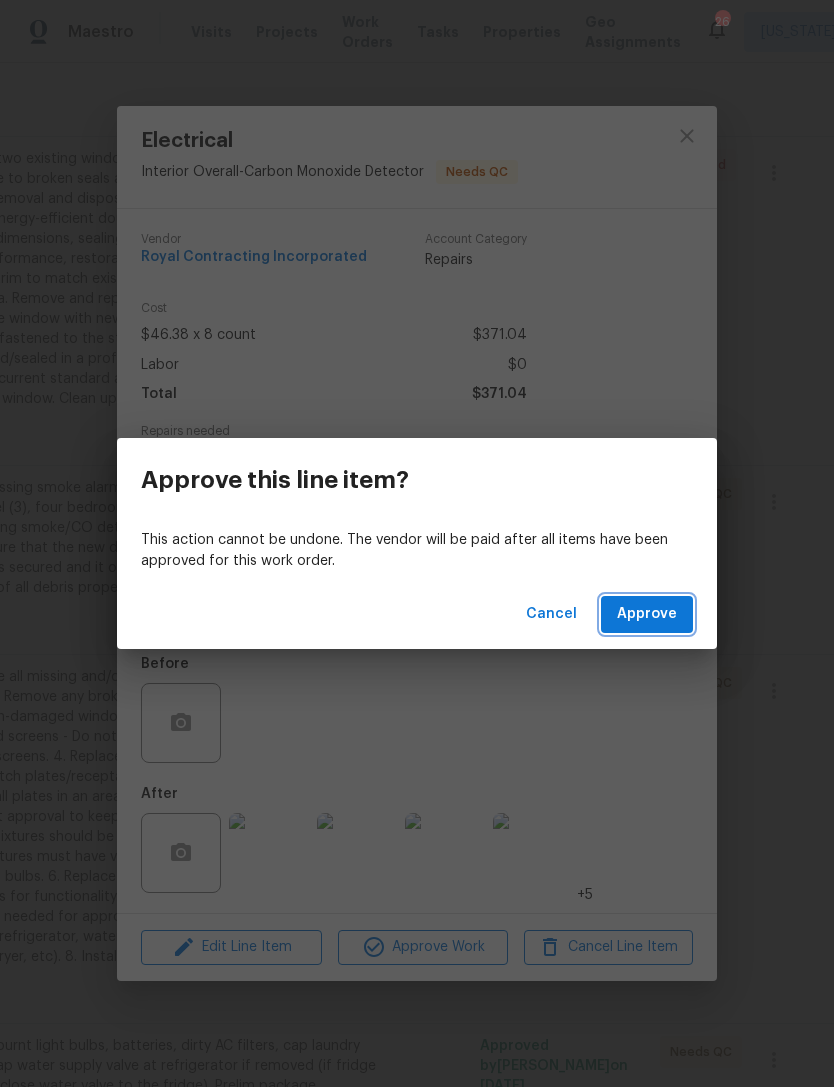 click on "Approve" at bounding box center (647, 614) 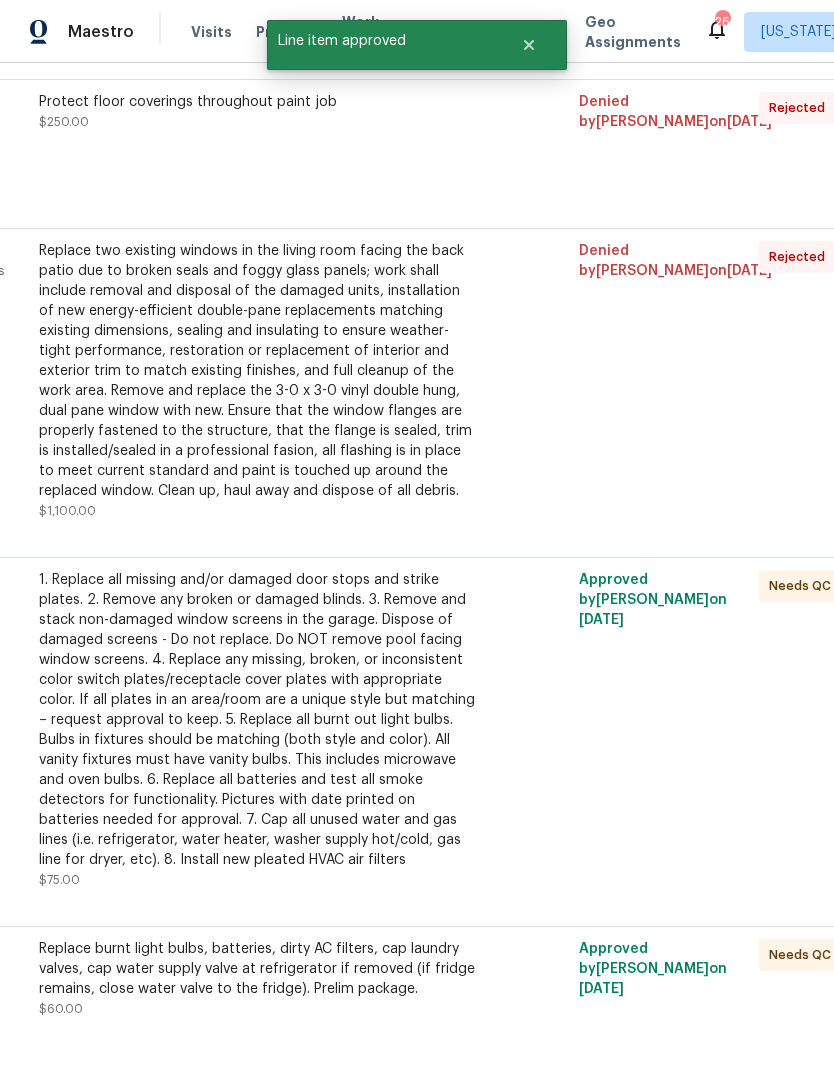 scroll, scrollTop: 766, scrollLeft: 183, axis: both 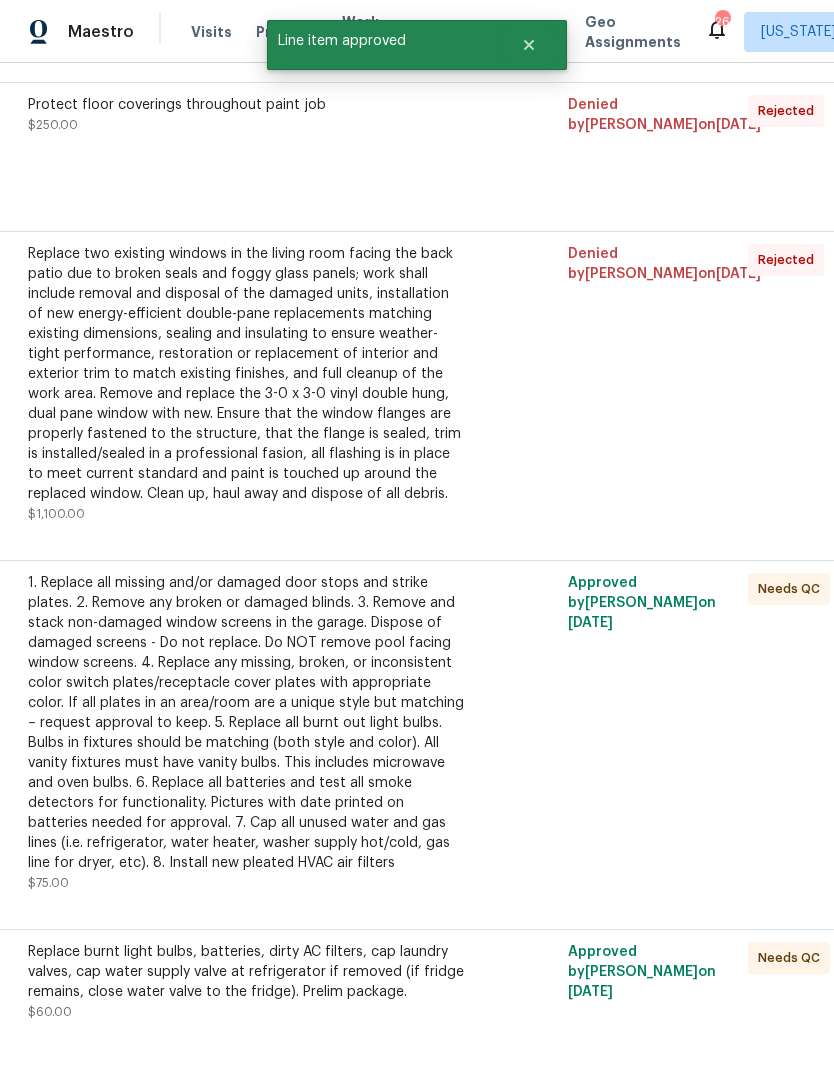 click on "1. Replace all missing and/or damaged door stops and strike plates.  2. Remove any broken or damaged blinds.  3. Remove and stack non-damaged window screens in the garage. Dispose of damaged screens - Do not replace. Do NOT remove pool facing window screens.  4. Replace any missing, broken, or inconsistent color switch plates/receptacle cover plates with appropriate color. If all plates in an area/room are a unique style but matching – request approval to keep.  5. Replace all burnt out light bulbs. Bulbs in fixtures should be matching (both style and color). All vanity fixtures must have vanity bulbs. This includes microwave and oven bulbs.  6. Replace all batteries and test all smoke detectors for functionality. Pictures with date printed on batteries needed for approval.  7. Cap all unused water and gas lines (i.e. refrigerator, water heater, washer supply hot/cold, gas line for dryer, etc).  8. Install new pleated HVAC air filters" at bounding box center [247, 723] 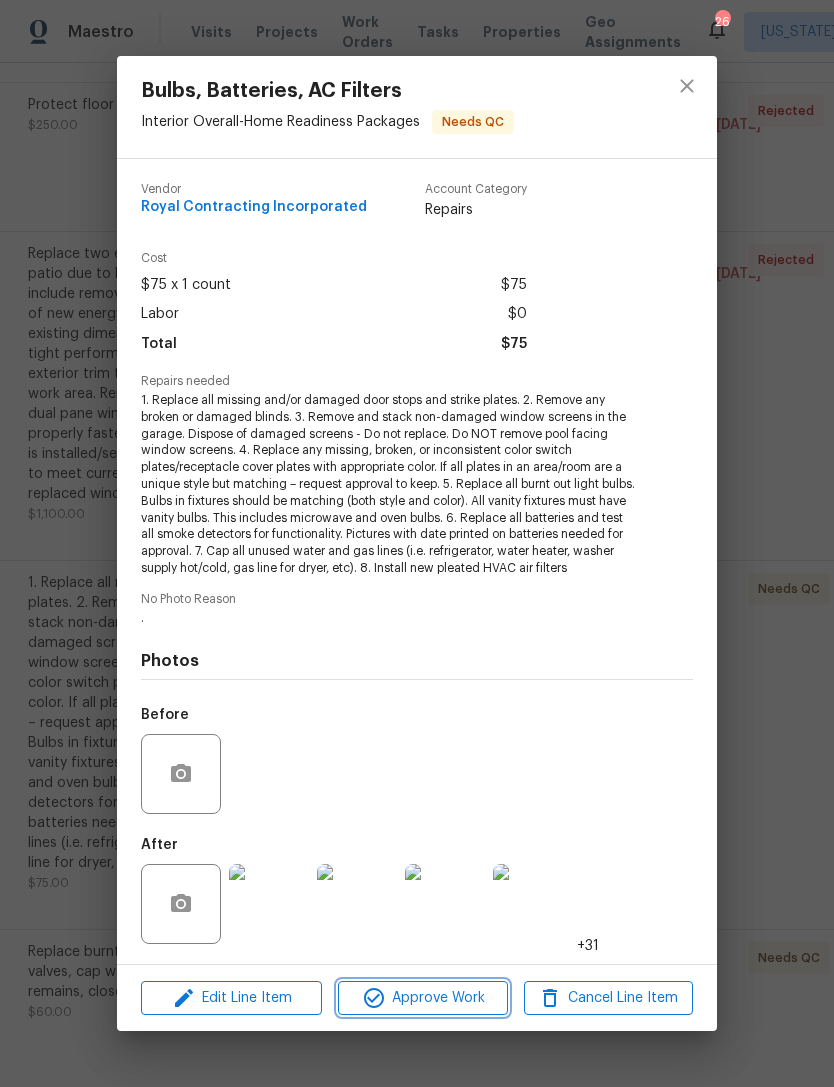 click on "Approve Work" at bounding box center (422, 998) 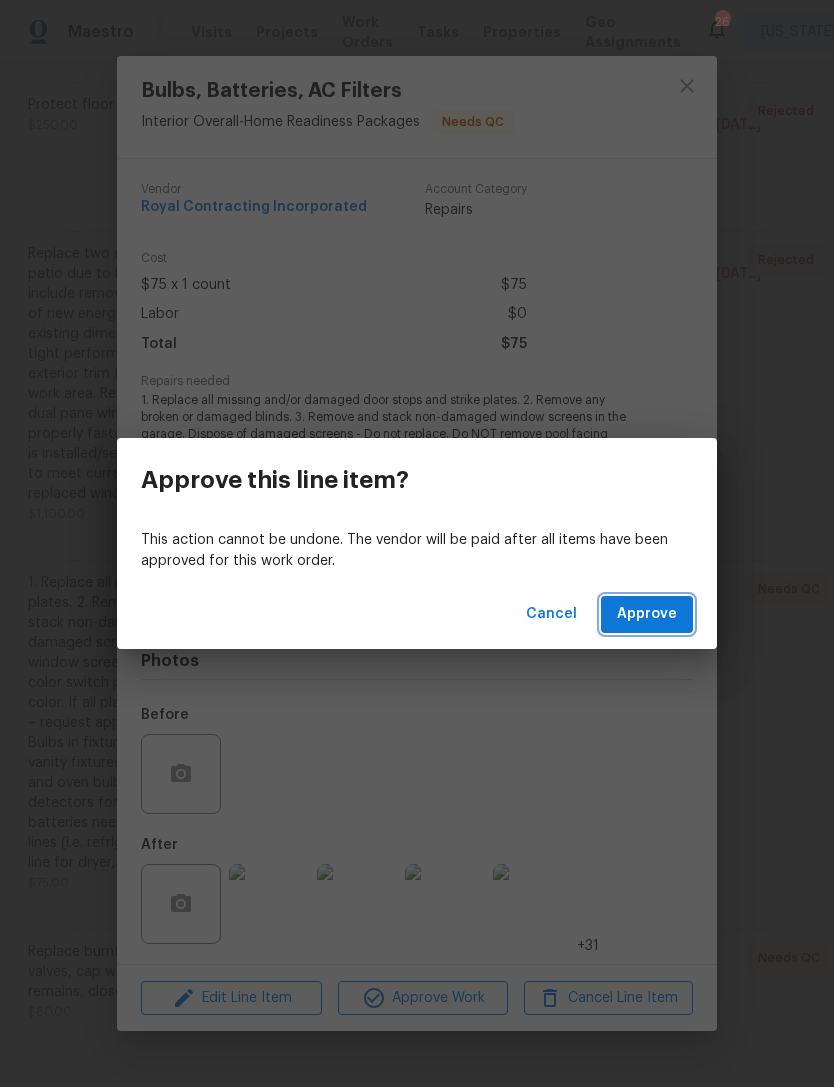 click on "Approve" at bounding box center [647, 614] 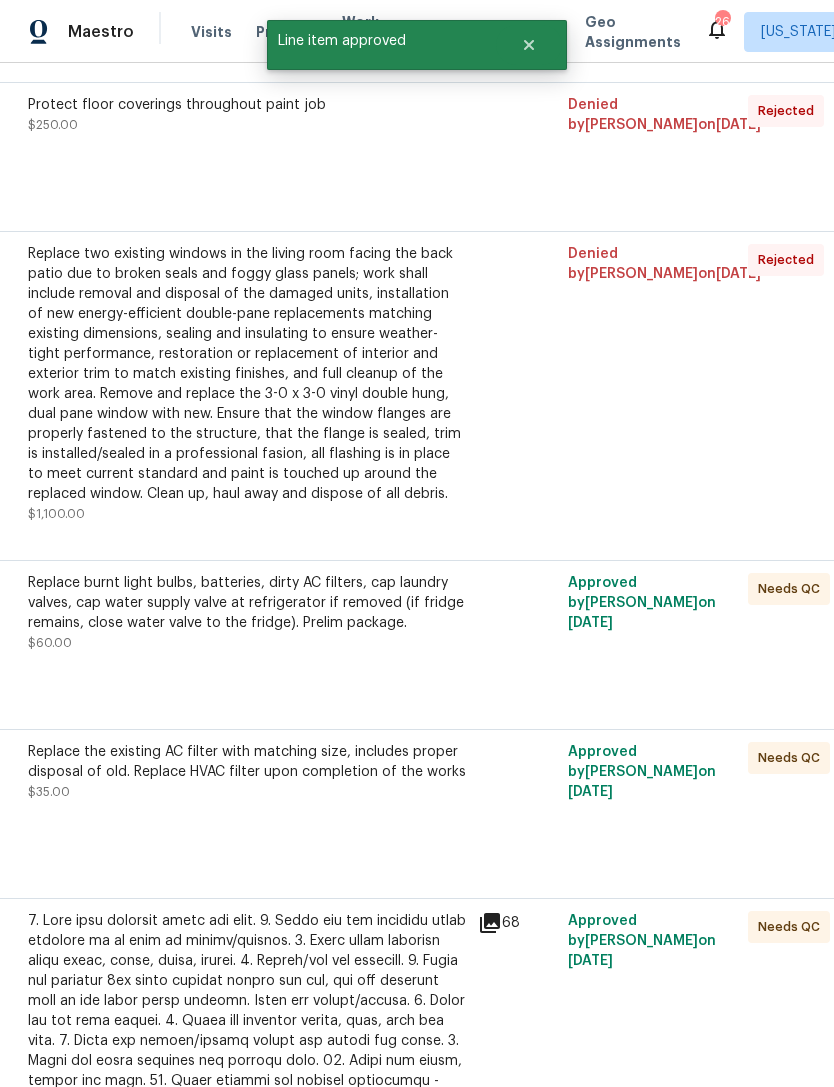 scroll, scrollTop: 0, scrollLeft: 183, axis: horizontal 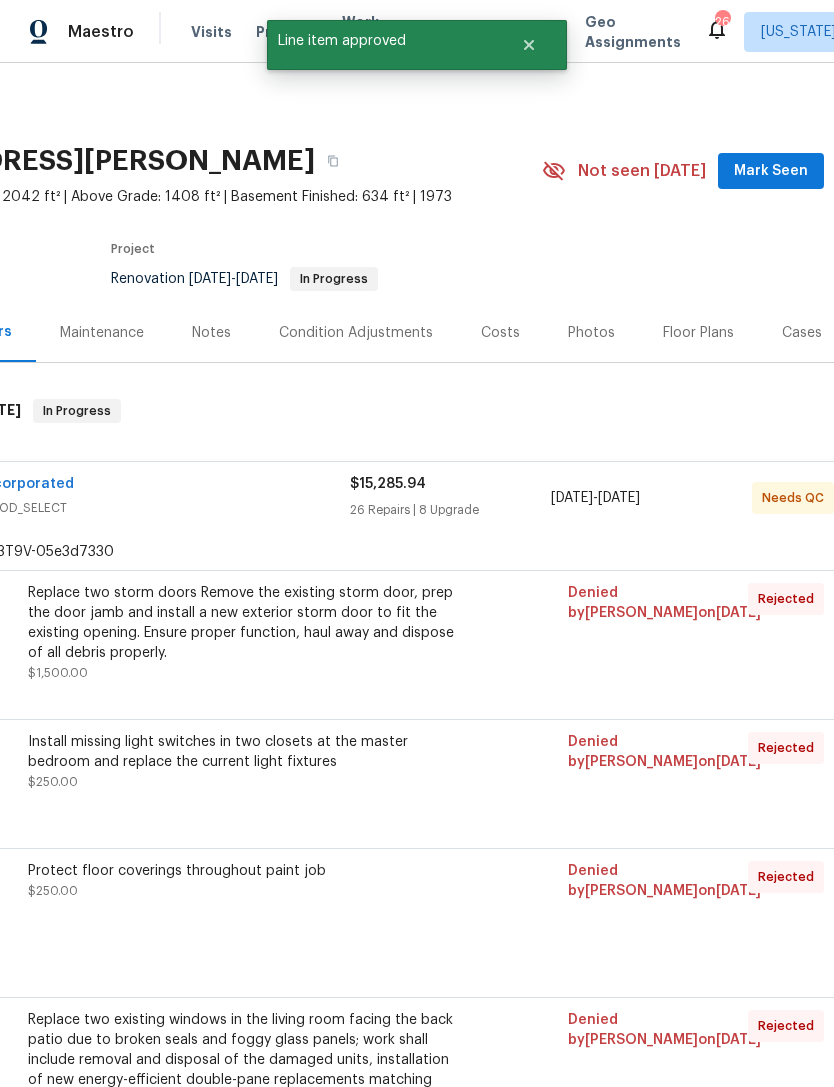click on "Royal Contracting Incorporated GENERAL_CONTRACTOR, OD_SELECT $15,285.94 26 Repairs | 8 Upgrade 7/5/2025  -  7/11/2025 Needs QC" at bounding box center (382, 498) 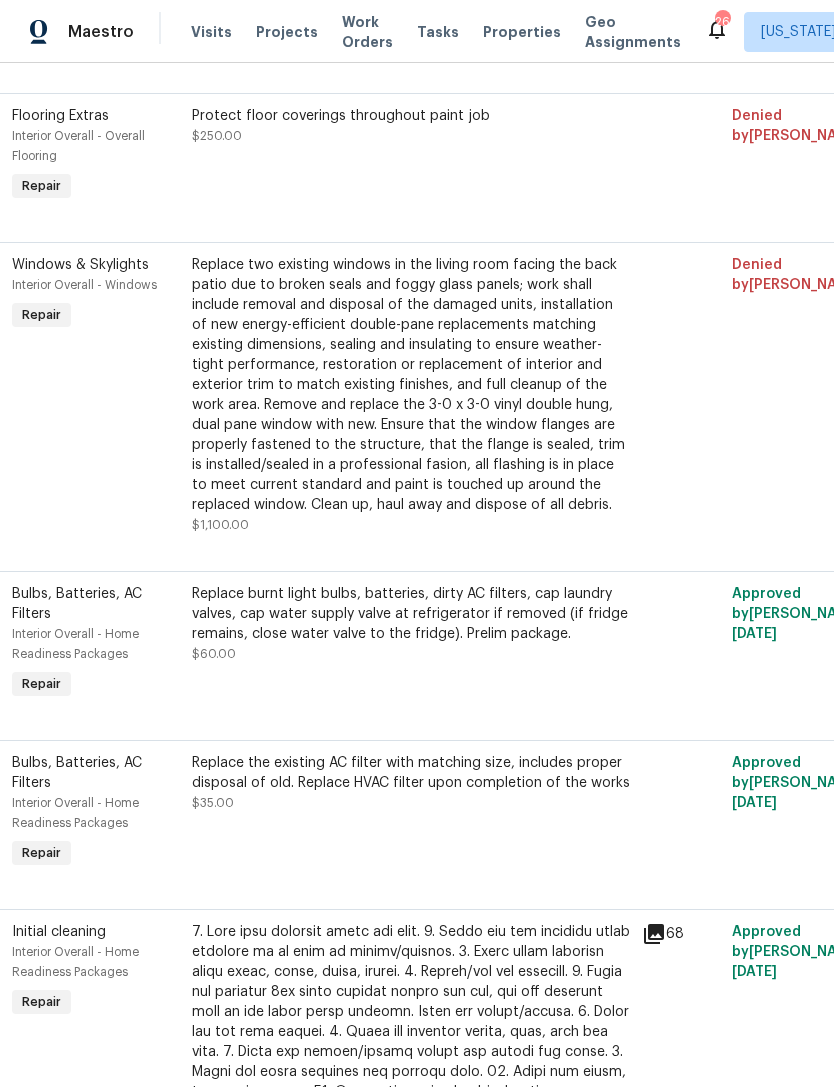 scroll, scrollTop: 757, scrollLeft: 12, axis: both 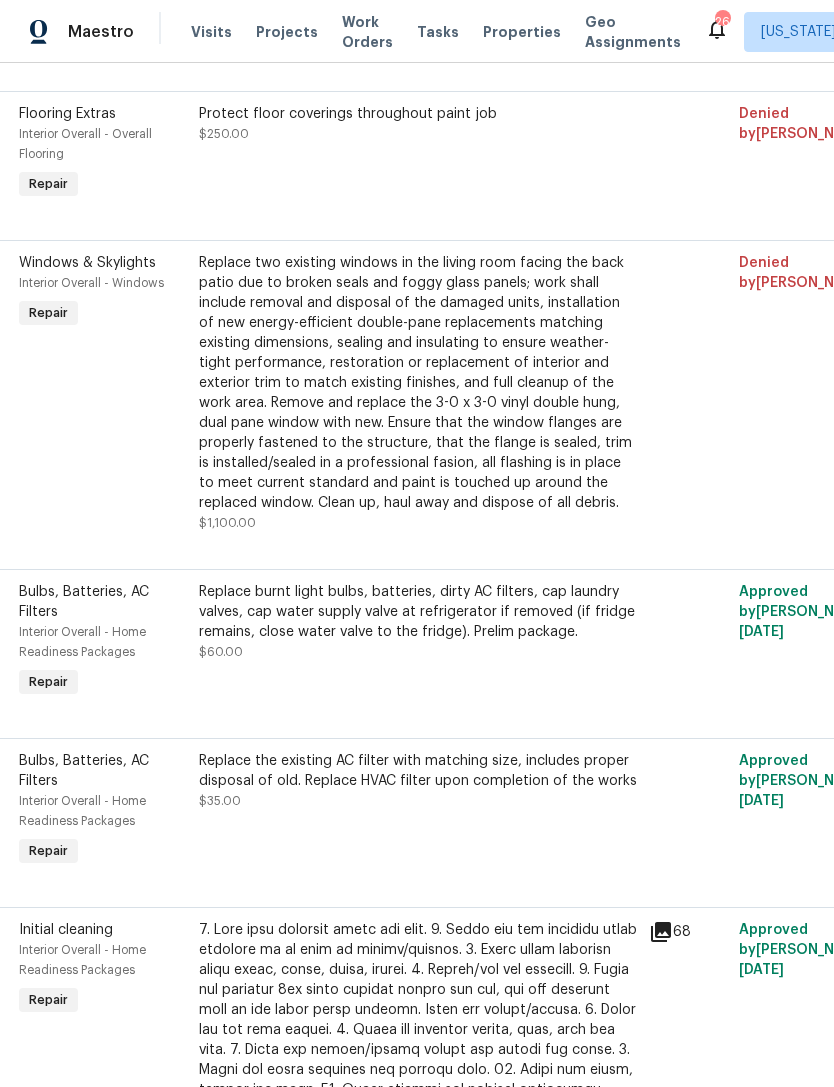 click on "Bulbs, Batteries, AC Filters" at bounding box center [103, 602] 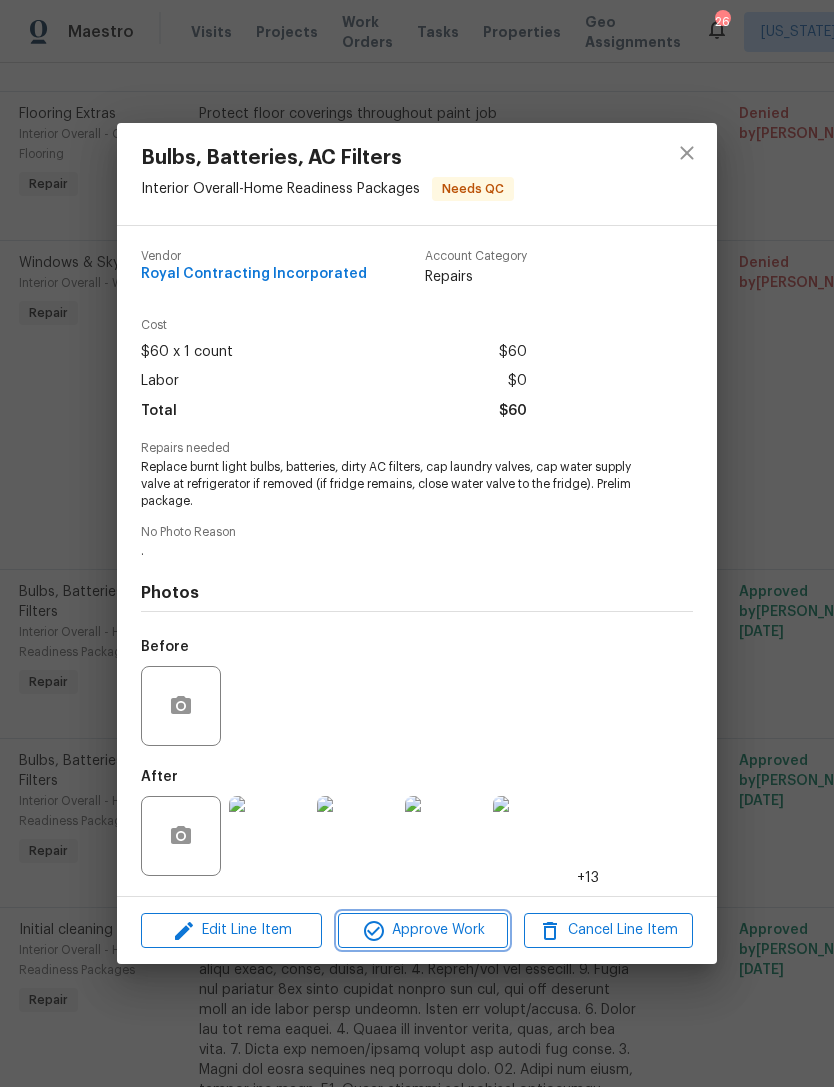 click on "Approve Work" at bounding box center [422, 930] 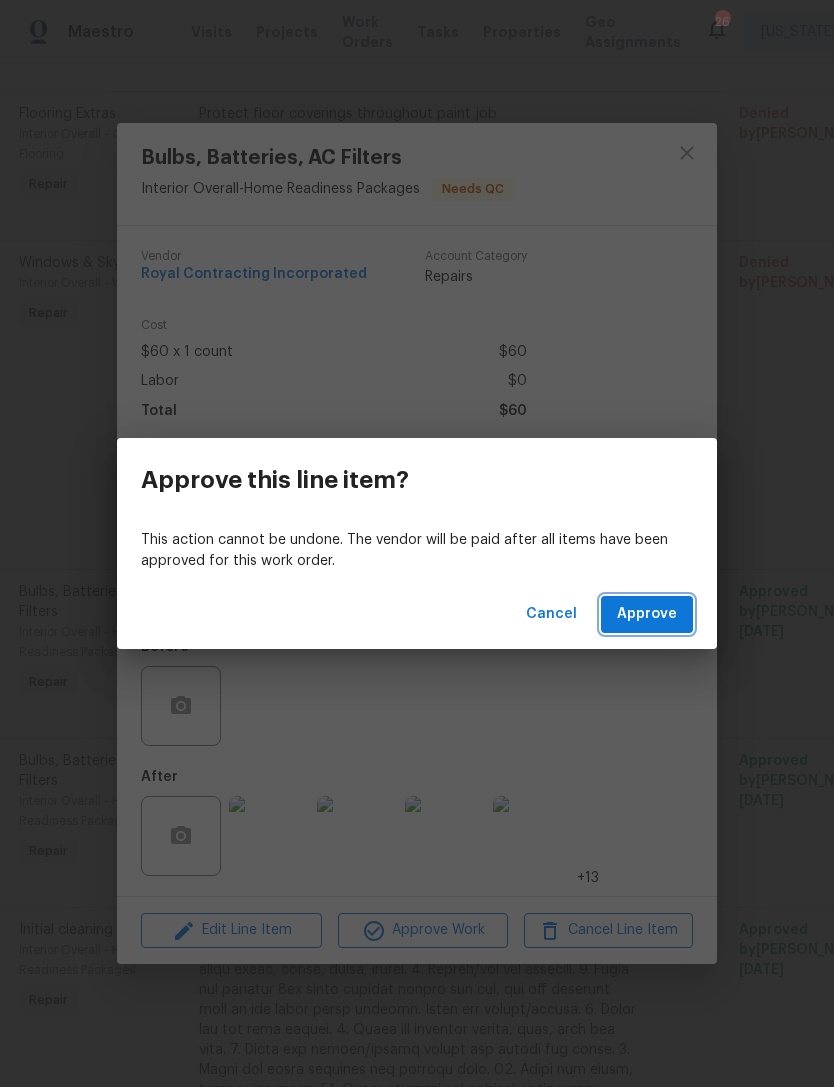 click on "Approve" at bounding box center (647, 614) 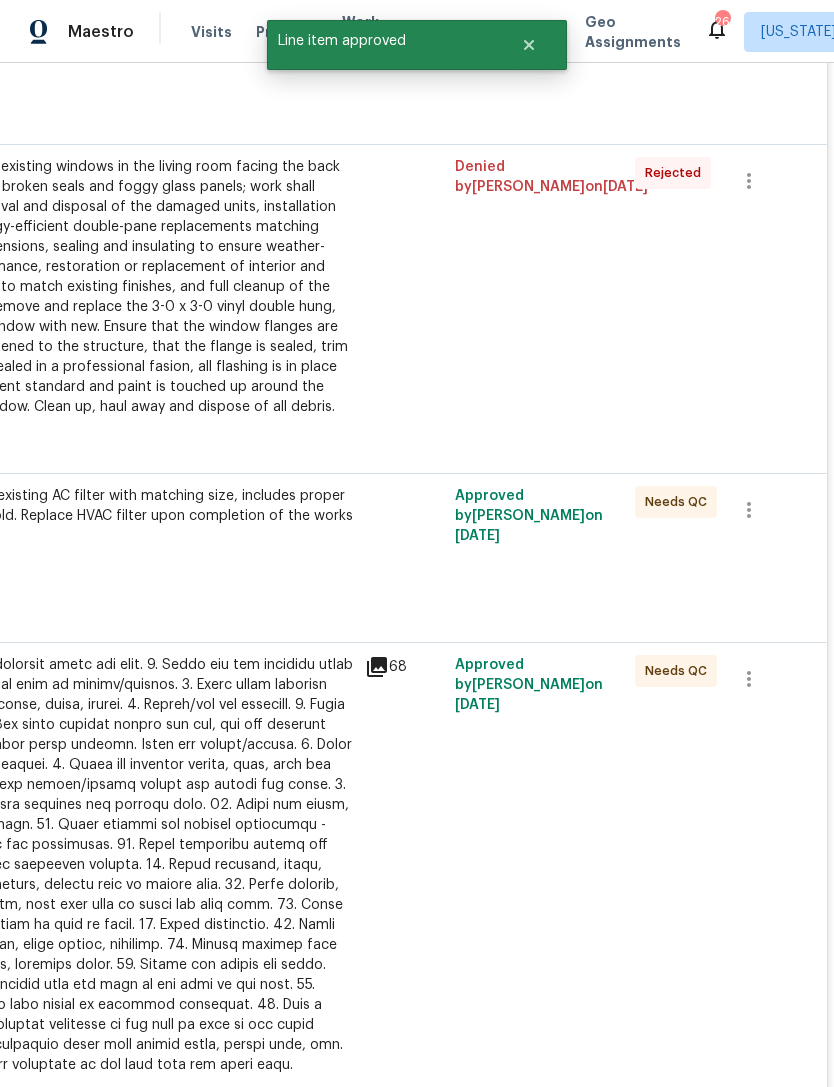 scroll, scrollTop: 781, scrollLeft: 156, axis: both 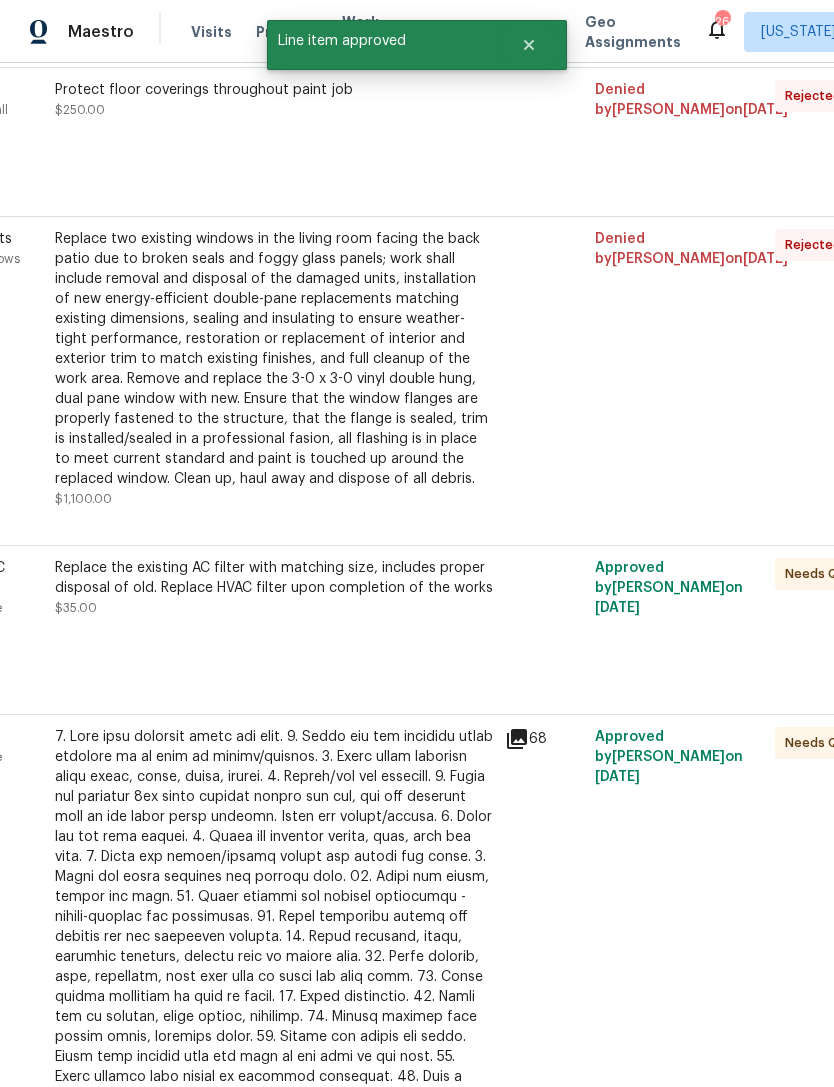 click on "Replace the existing AC filter with matching size, includes proper disposal of old. Replace HVAC filter upon completion of the works $35.00" at bounding box center [274, 618] 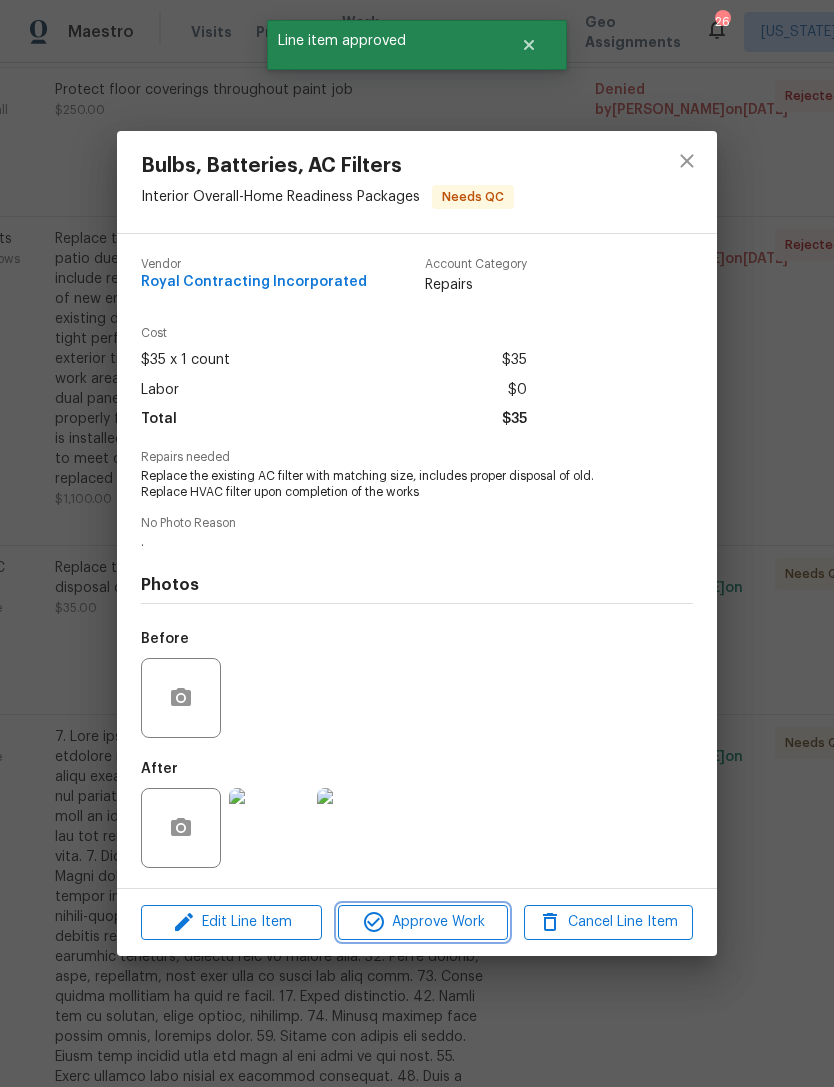 click on "Approve Work" at bounding box center (422, 922) 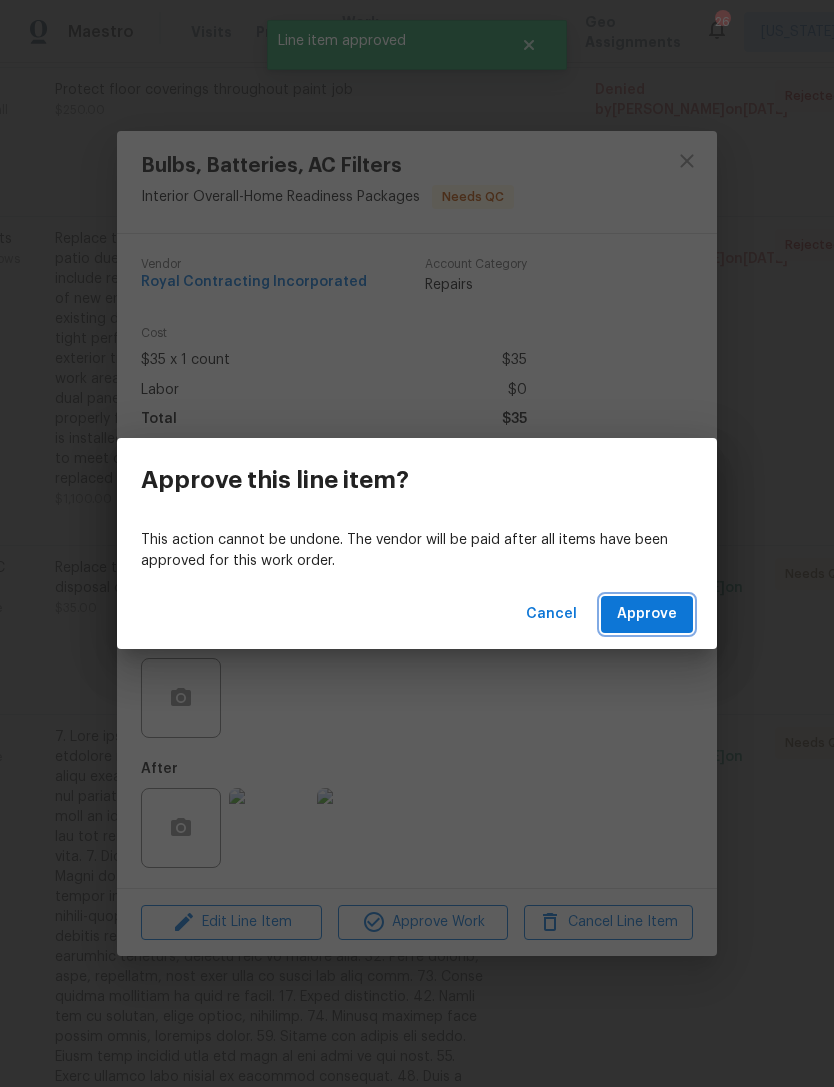 click on "Approve" at bounding box center [647, 614] 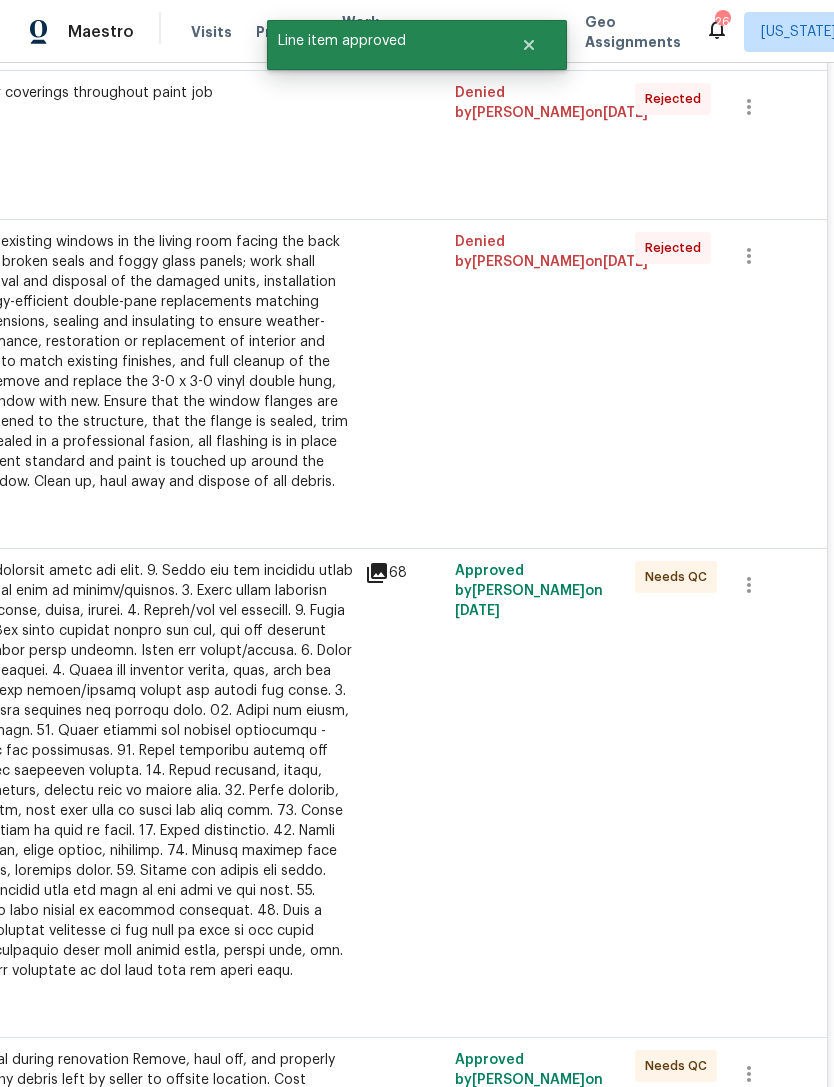scroll, scrollTop: 819, scrollLeft: 276, axis: both 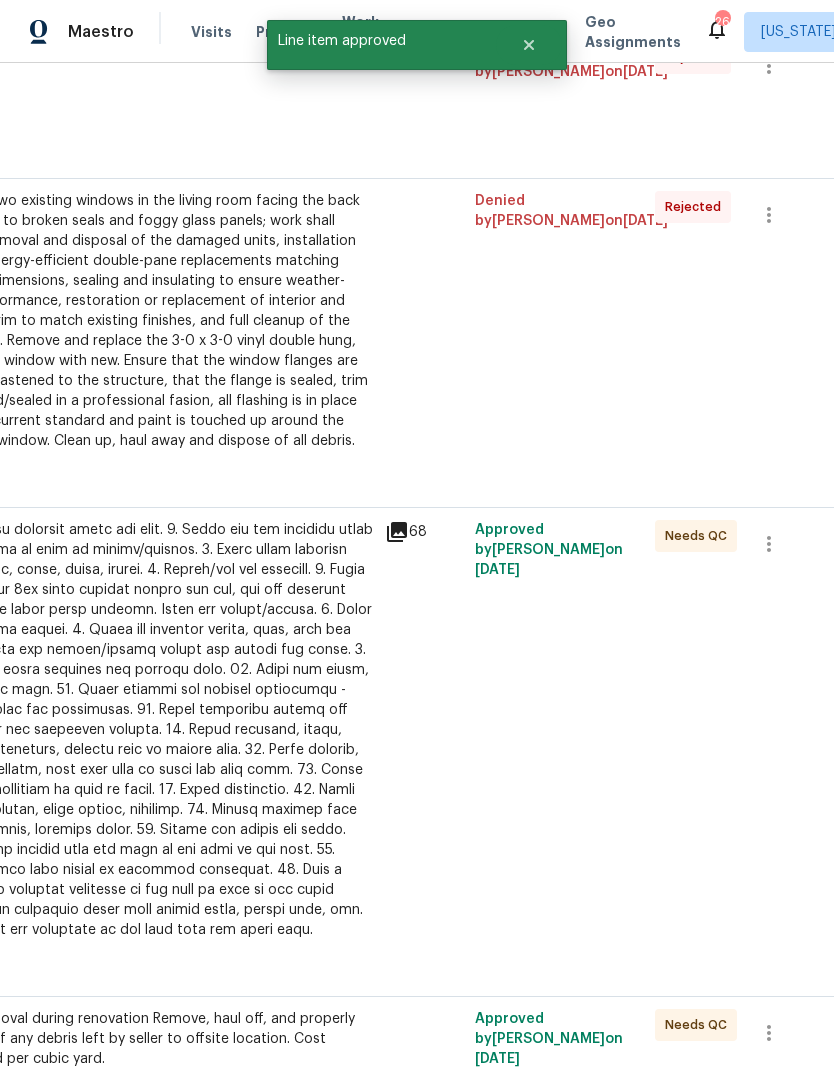 click at bounding box center [154, 730] 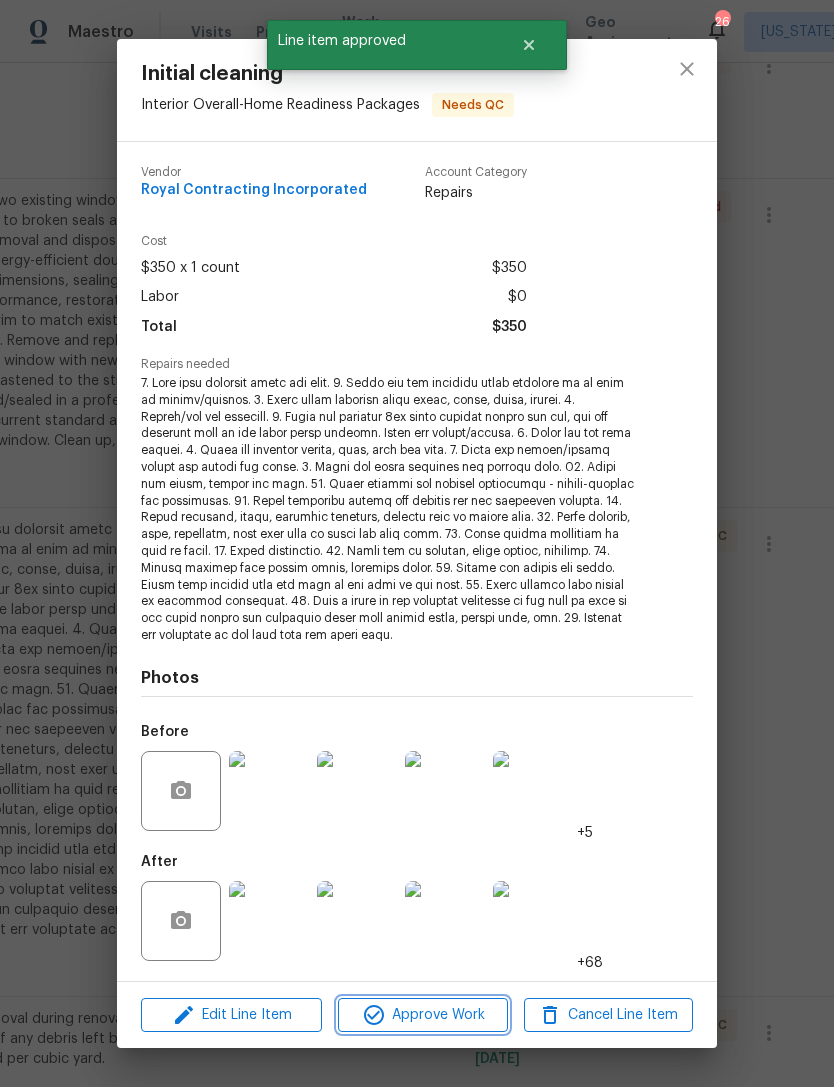 click on "Approve Work" at bounding box center (422, 1015) 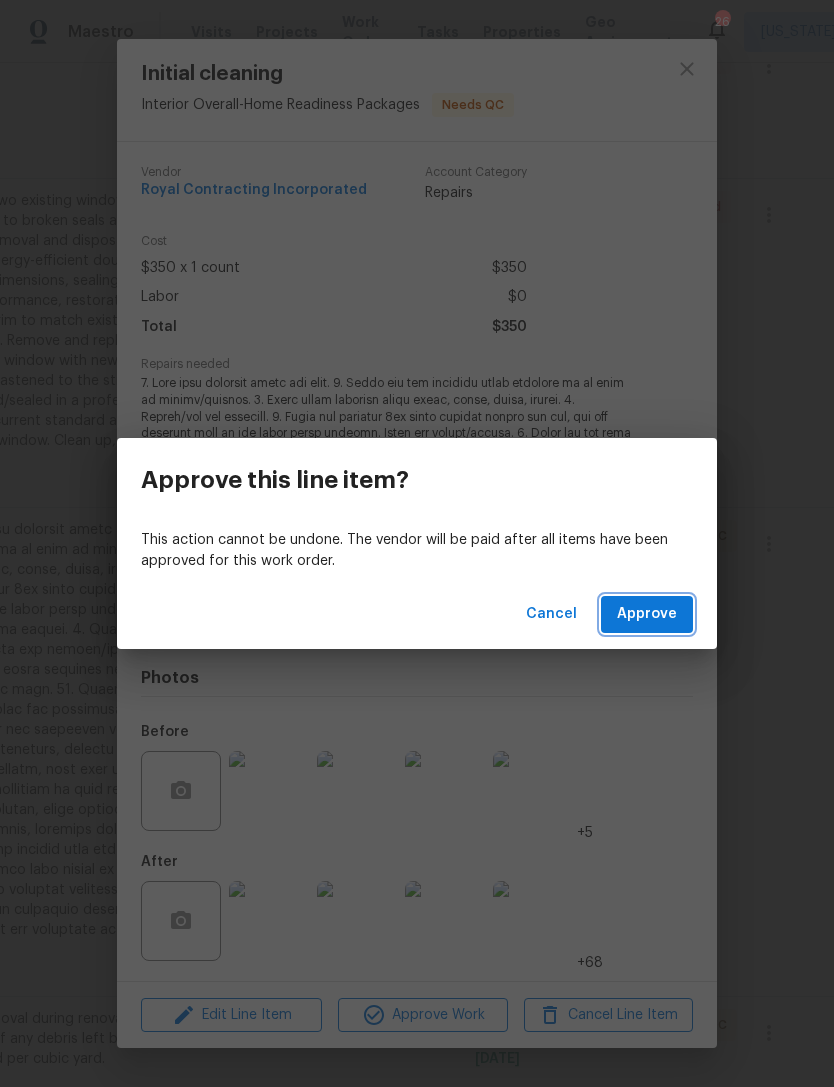 click on "Approve" at bounding box center [647, 614] 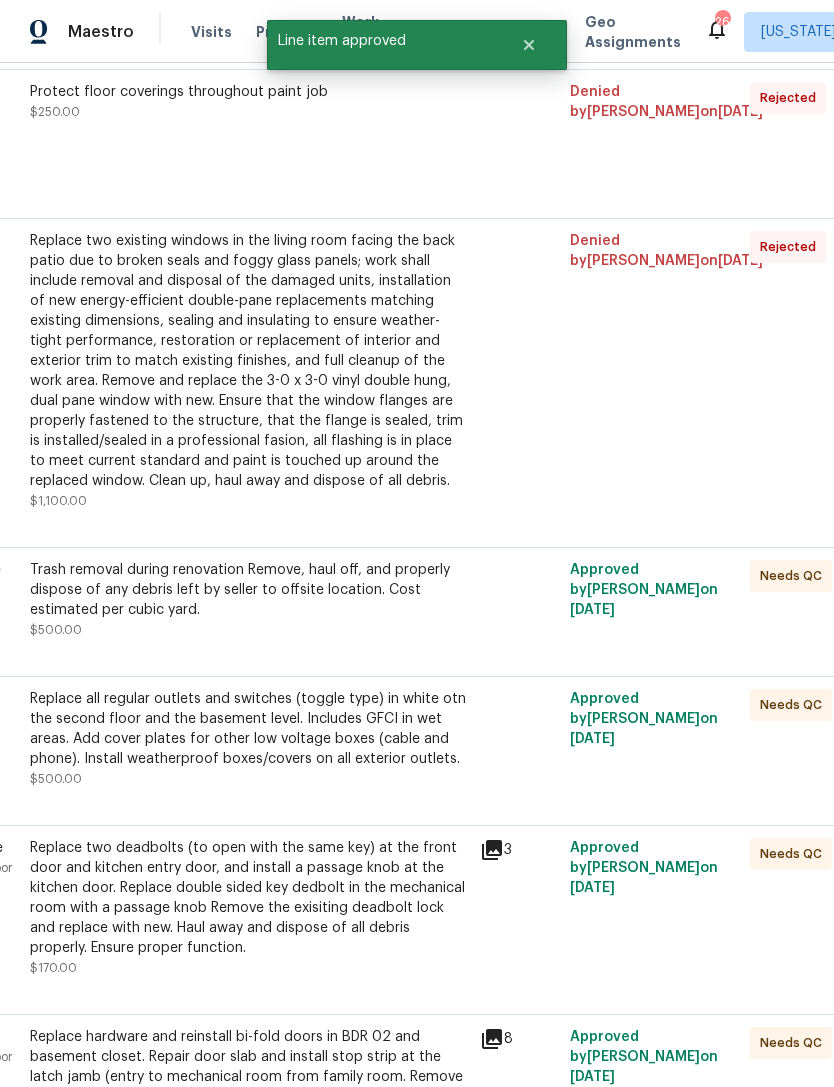 scroll, scrollTop: 771, scrollLeft: 155, axis: both 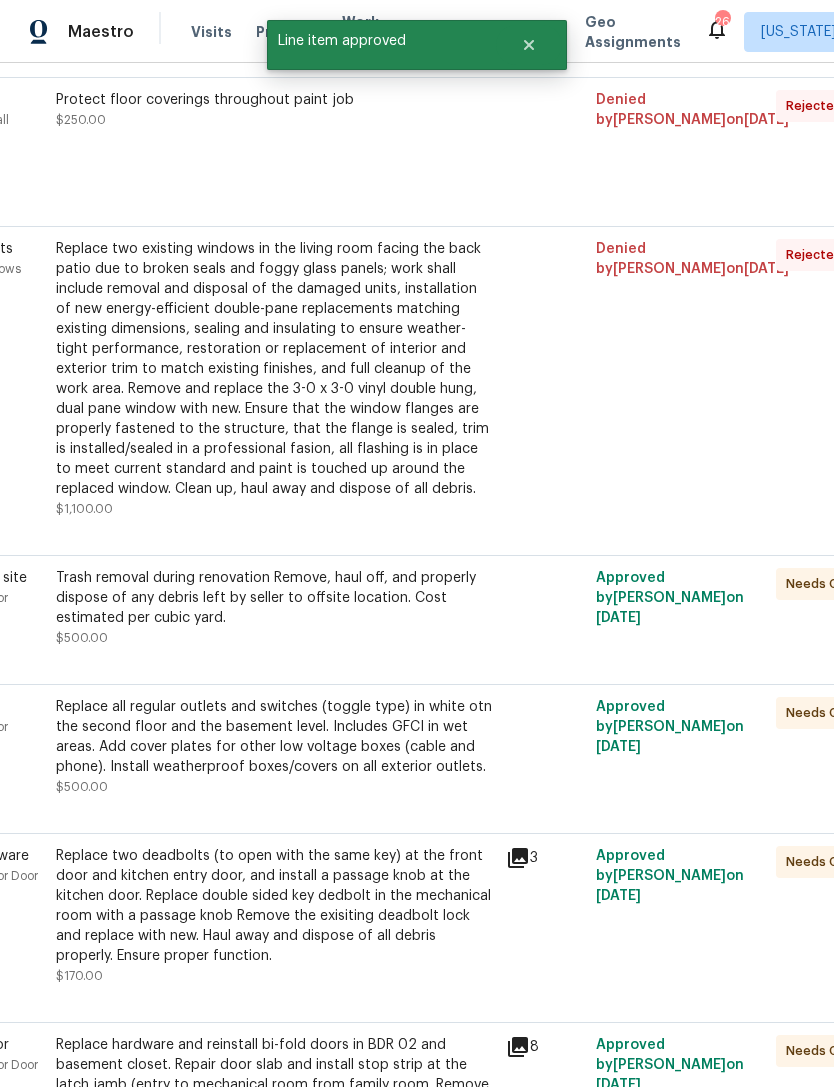 click on "Trash removal during renovation
Remove, haul off, and properly dispose of any debris left by seller to offsite location. Cost estimated per cubic yard." at bounding box center [275, 598] 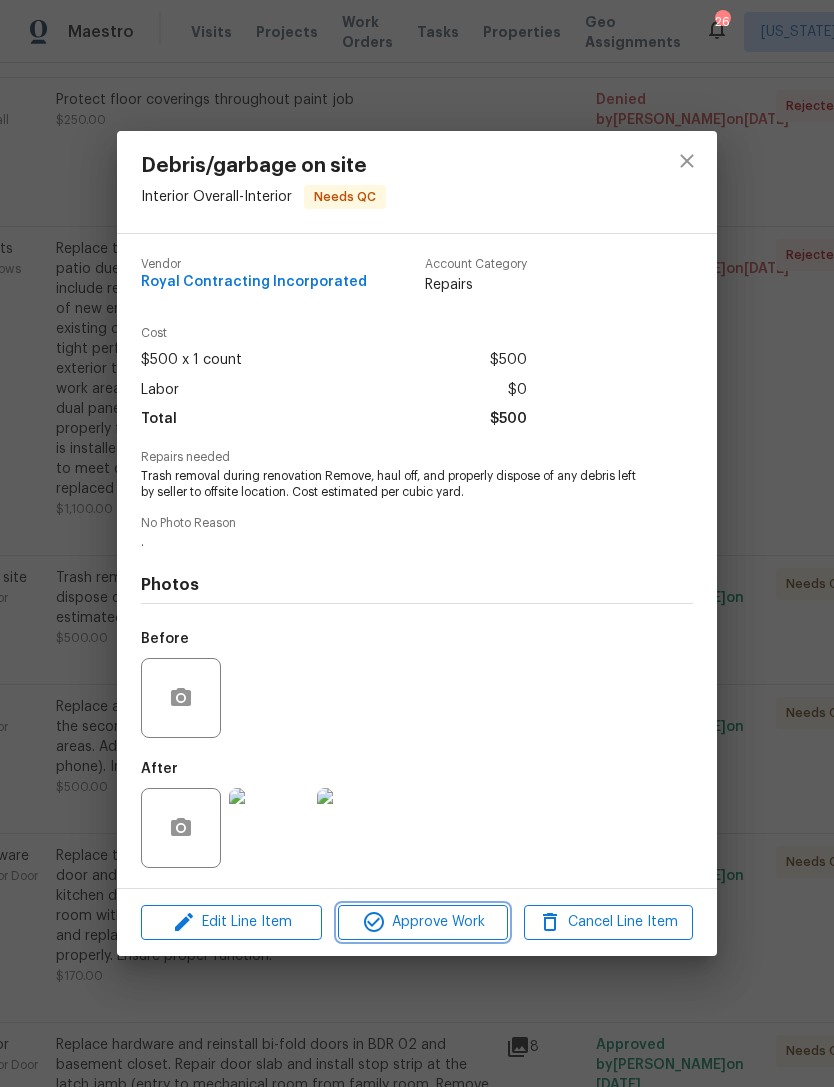 click on "Approve Work" at bounding box center (422, 922) 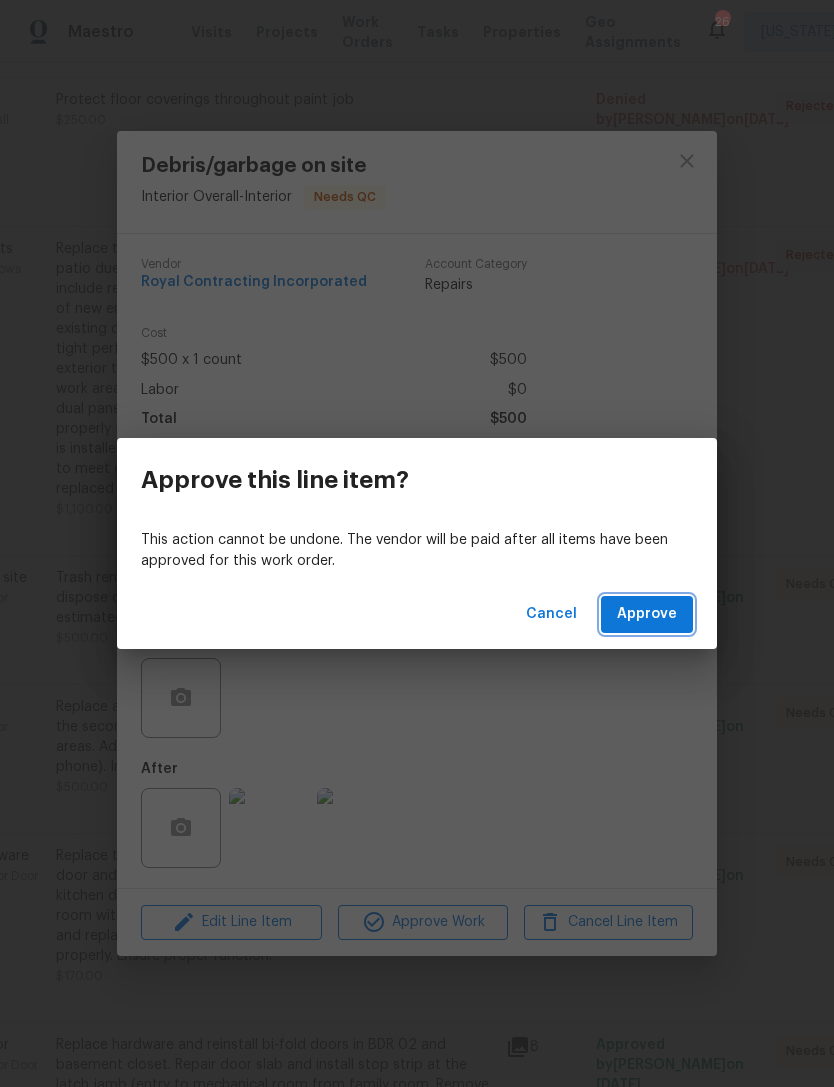 click on "Approve" at bounding box center (647, 614) 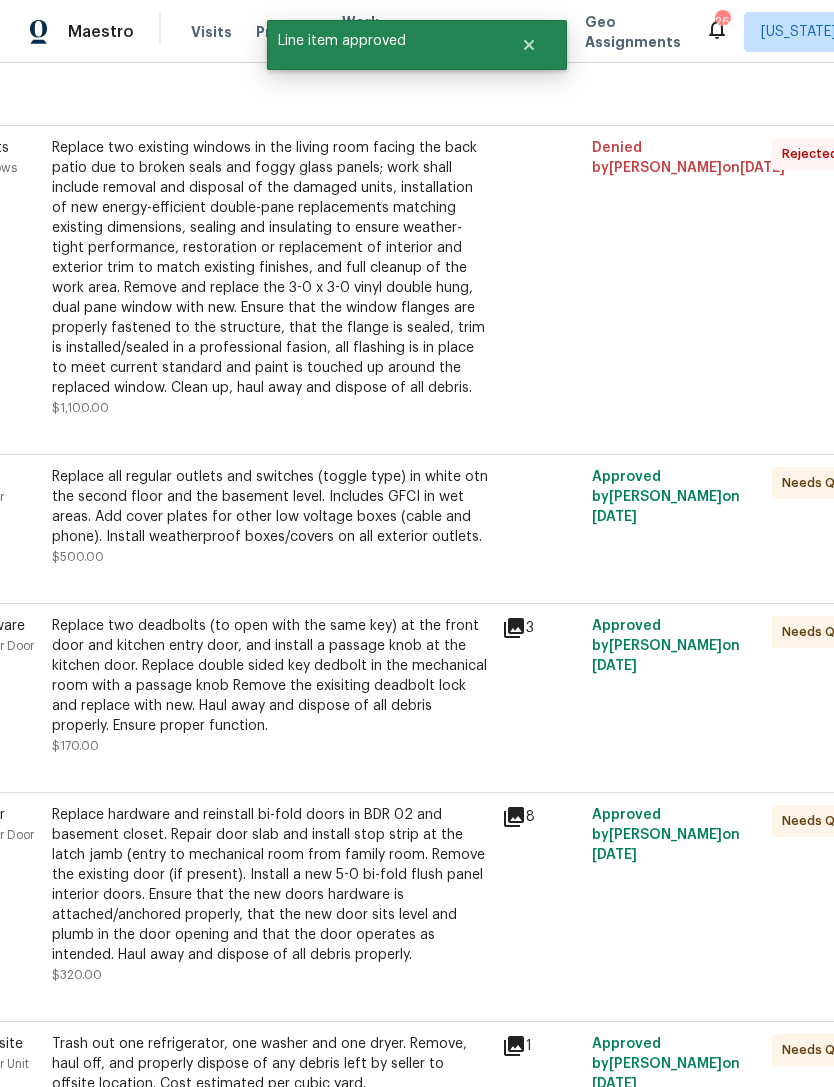 scroll, scrollTop: 871, scrollLeft: 165, axis: both 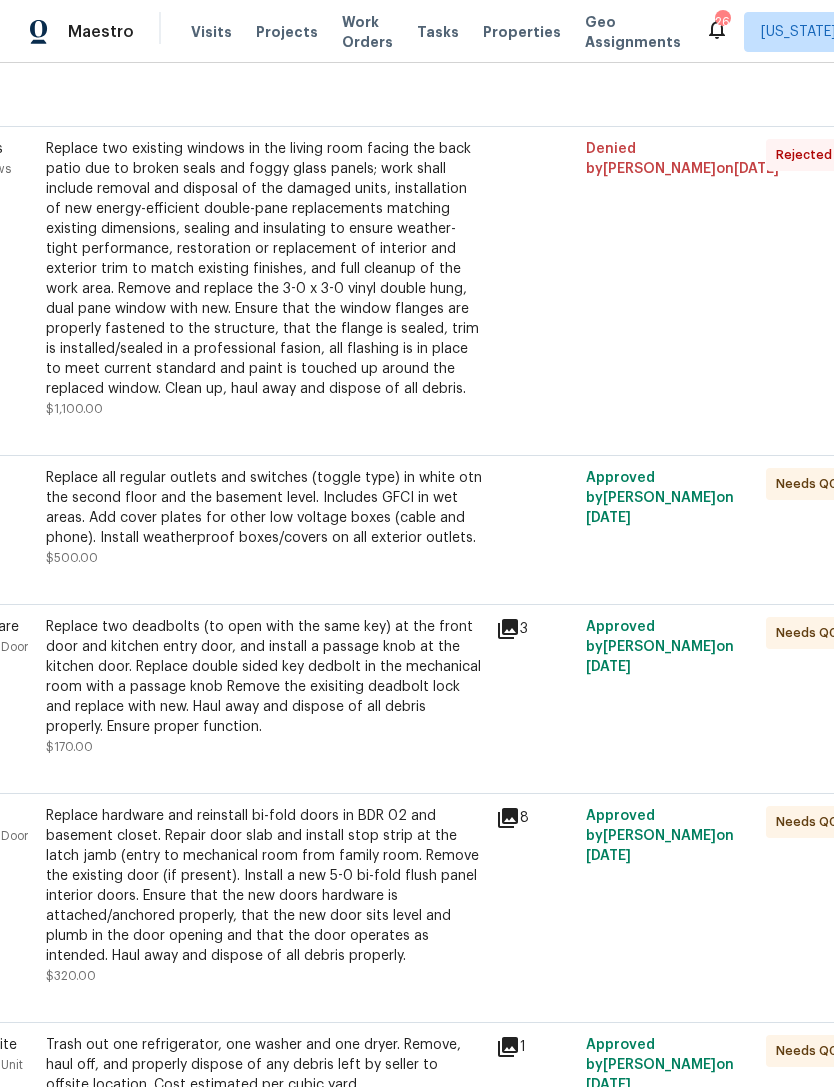 click on "Replace all regular outlets and switches (toggle type) in white otn
the second floor and the basement level. Includes GFCI in wet
areas. Add cover plates for other low voltage boxes (cable and
phone). Install weatherproof boxes/covers on all exterior outlets." at bounding box center (265, 508) 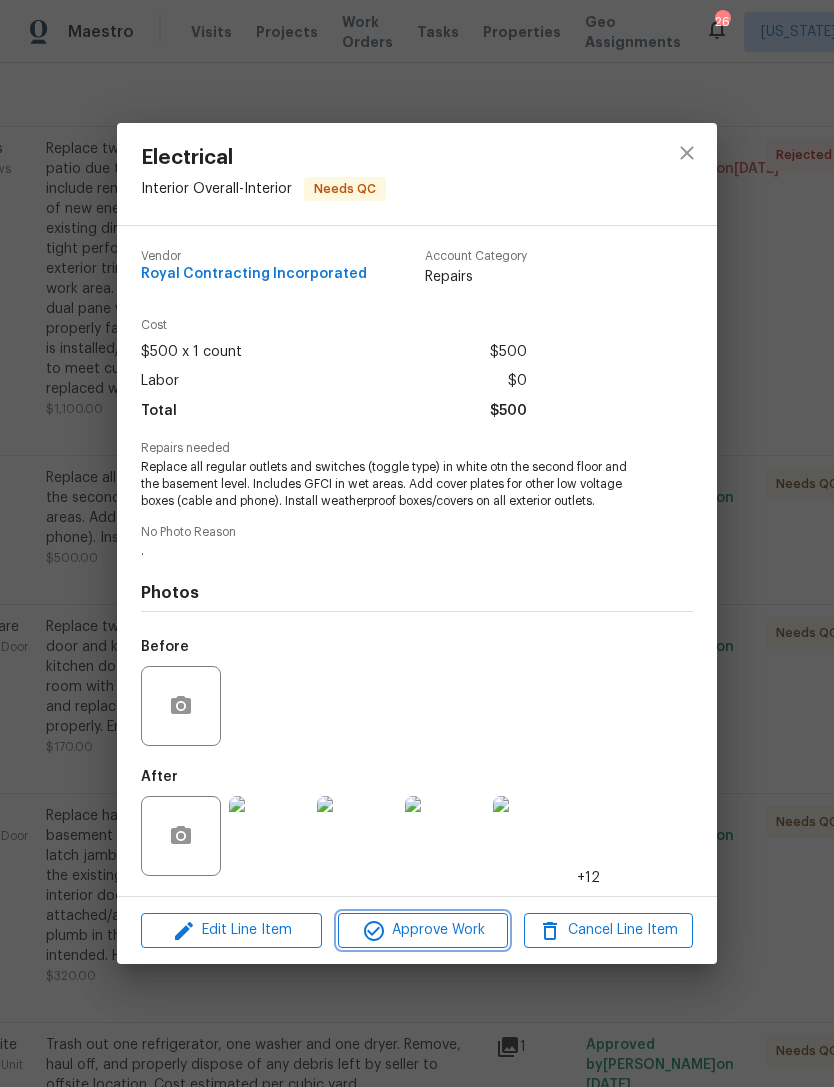 click on "Approve Work" at bounding box center (422, 930) 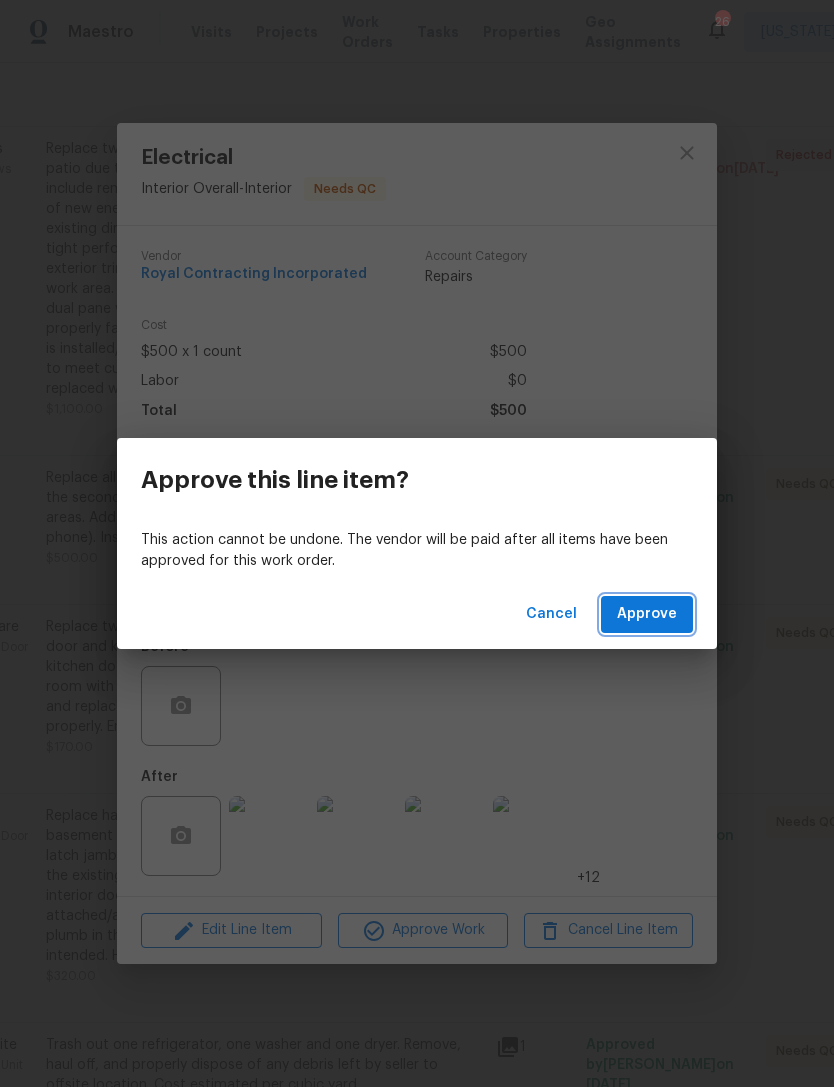 click on "Approve" at bounding box center [647, 614] 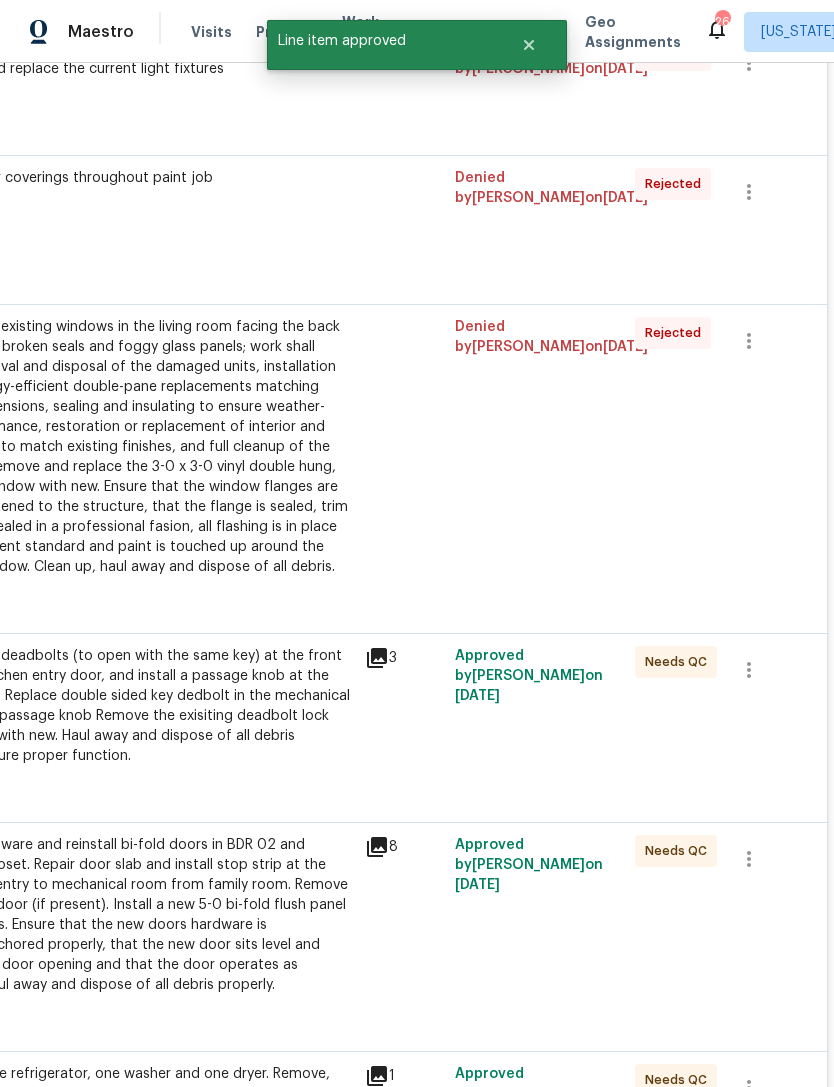 scroll, scrollTop: 685, scrollLeft: 288, axis: both 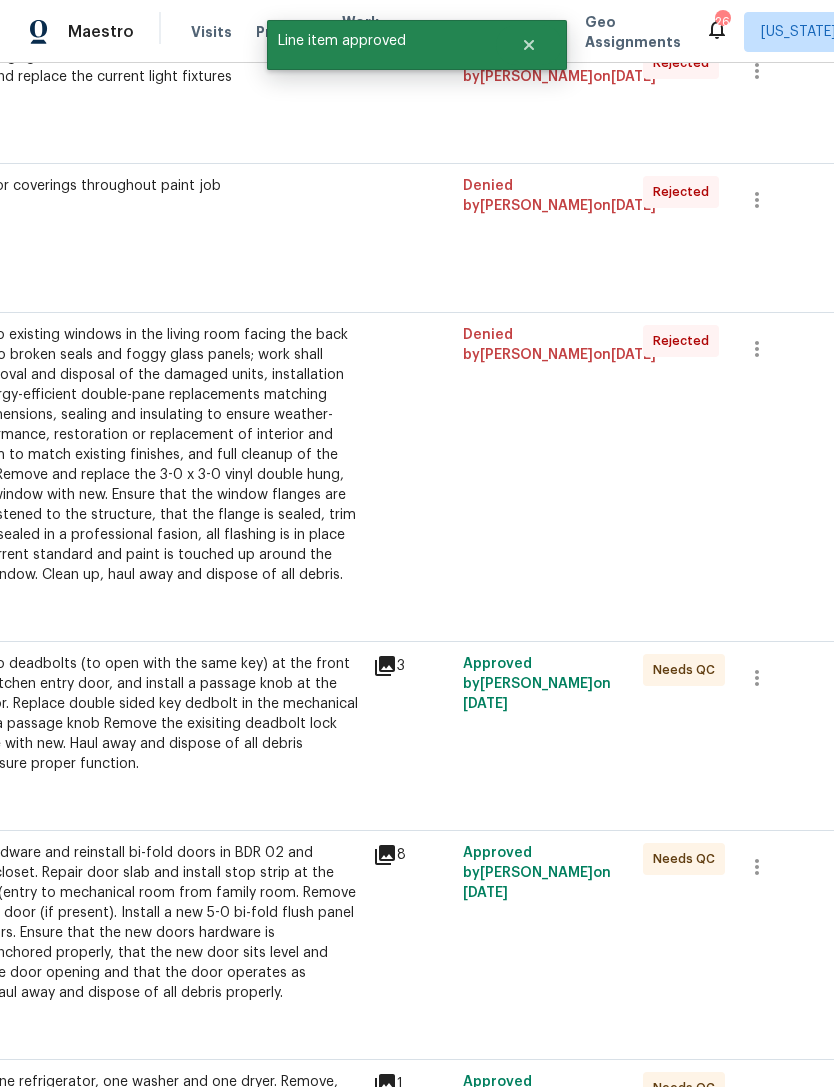click on "Replace two deadbolts (to open with the same key) at the
front door and kitchen entry door, and install a passage knob
at the kitchen door. Replace double sided key dedbolt in the
mechanical room with a passage knob
Remove the exisiting deadbolt lock and replace with new. Haul away and dispose of all debris properly. Ensure proper function." at bounding box center (142, 714) 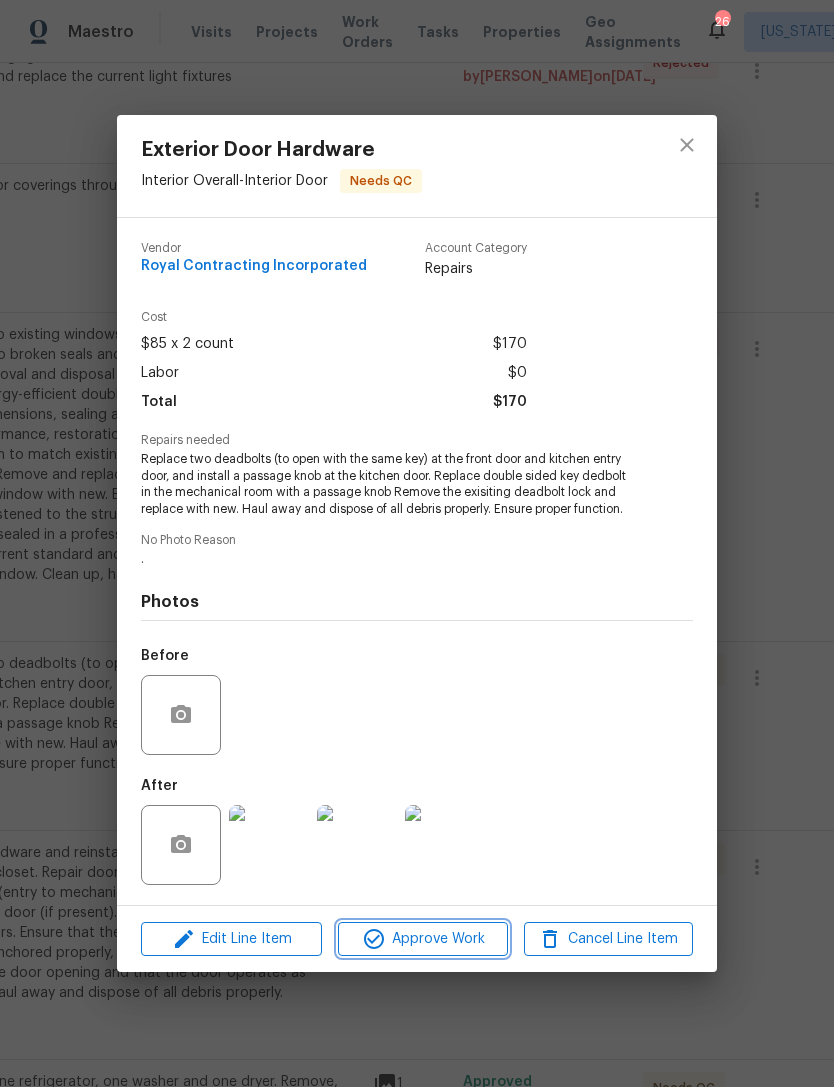 click on "Approve Work" at bounding box center (422, 939) 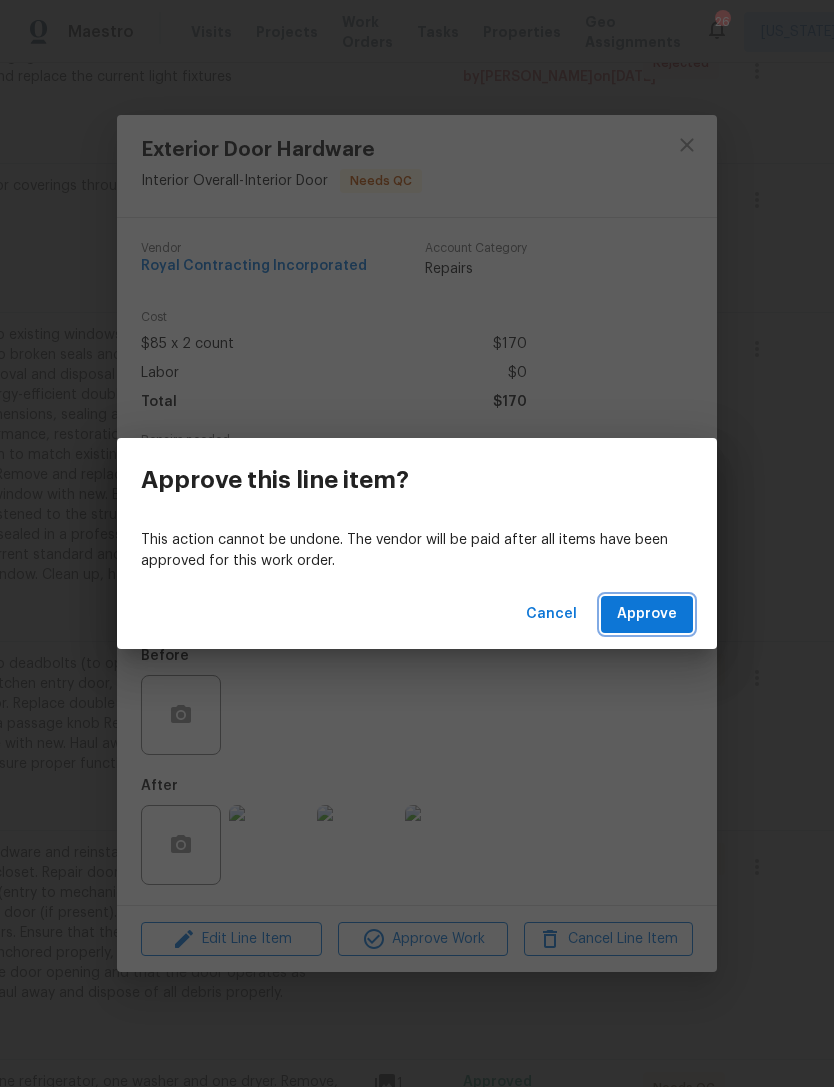 click on "Approve" at bounding box center [647, 614] 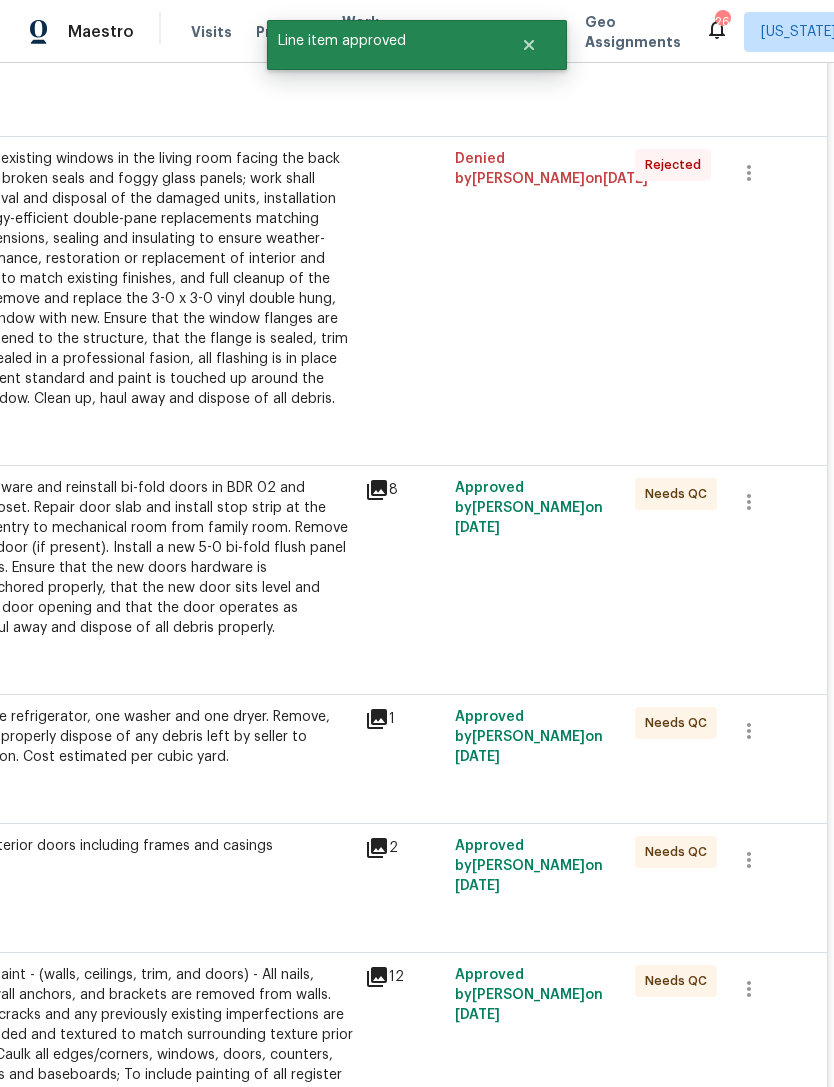 scroll, scrollTop: 828, scrollLeft: 246, axis: both 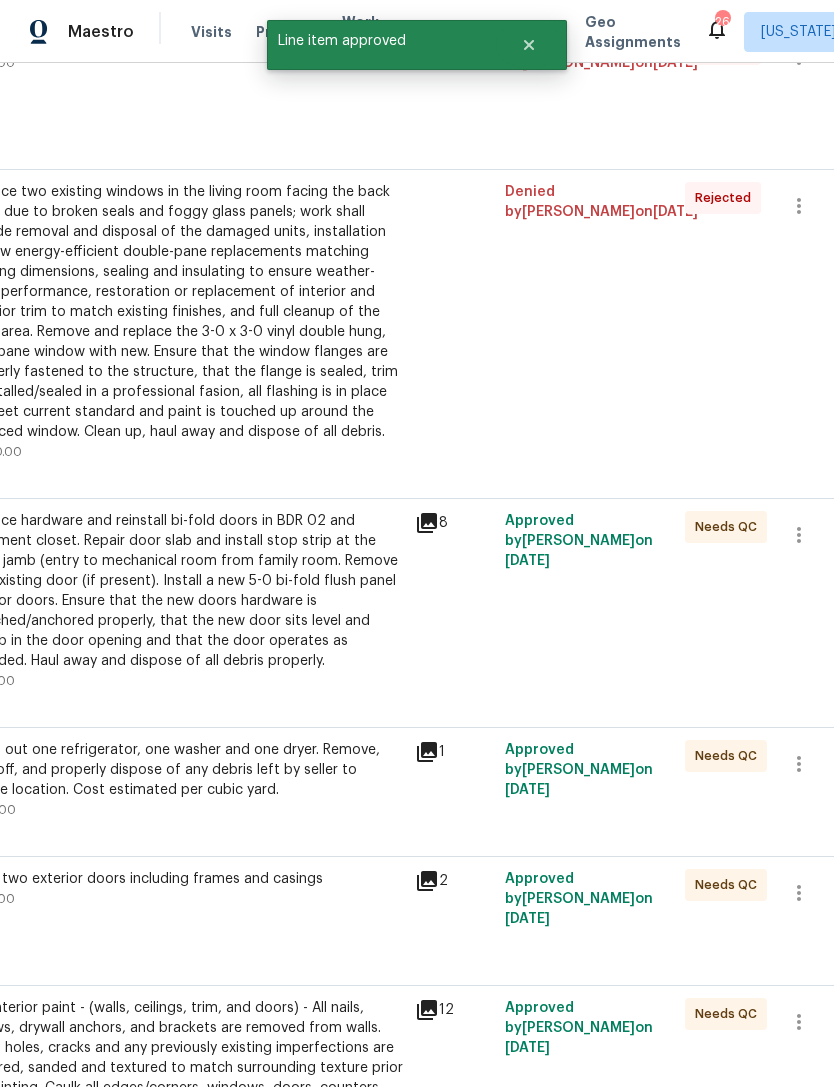 click on "Replace hardware and reinstall bi-fold doors in BDR 02 and
basement closet. Repair door slab and install stop strip at the
latch jamb (entry to mechanical room from family room.
Remove the existing door (if present). Install a new 5-0 bi-fold flush panel interior doors. Ensure that the new doors hardware is attached/anchored properly, that the new door sits level and plumb in the door opening and that the door operates as intended. Haul away and dispose of all debris properly." at bounding box center (184, 591) 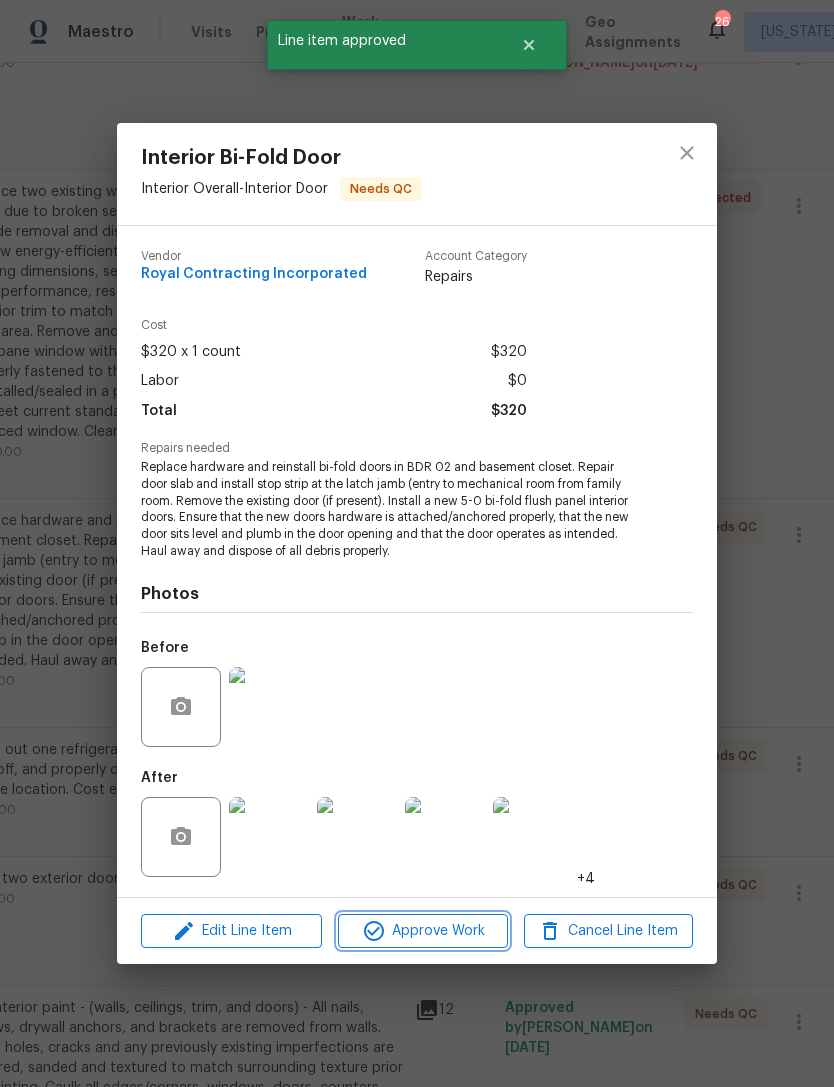 click on "Approve Work" at bounding box center [422, 931] 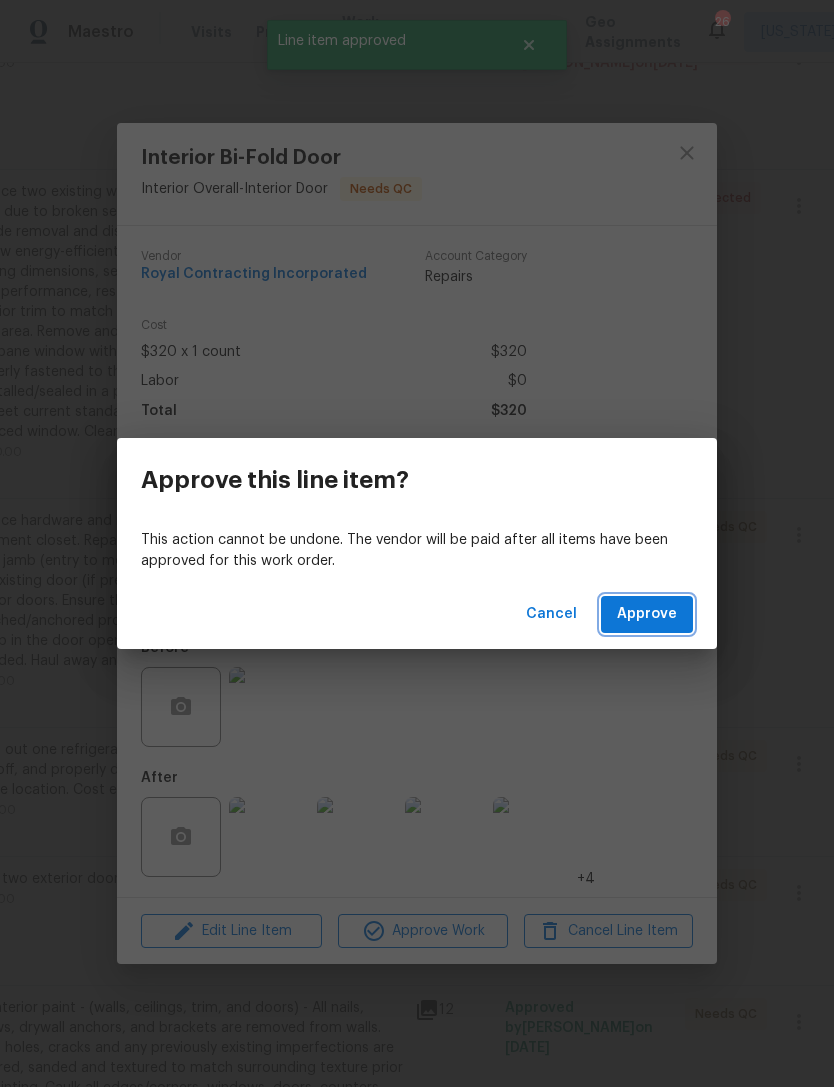 click on "Approve" at bounding box center (647, 614) 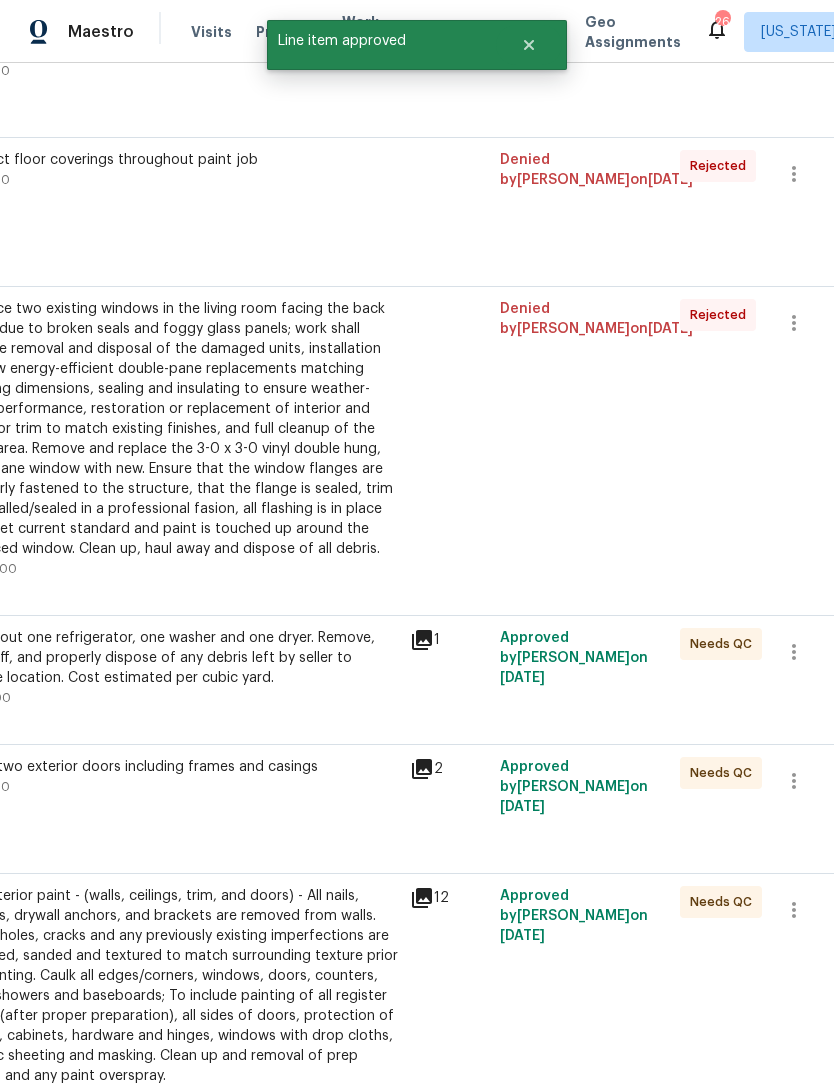 scroll, scrollTop: 710, scrollLeft: 251, axis: both 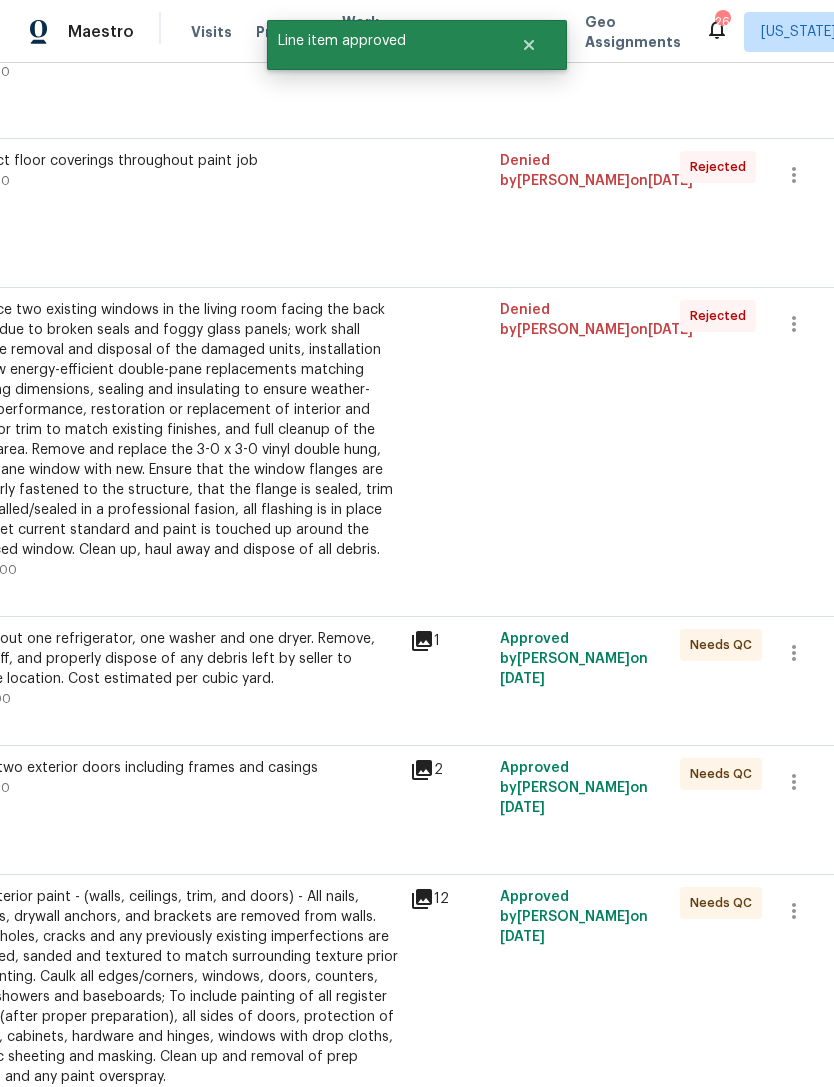 click on "Trash out one refrigerator, one washer and one dryer.
Remove, haul off, and properly dispose of any debris left by seller to offsite location. Cost estimated per cubic yard." at bounding box center (179, 659) 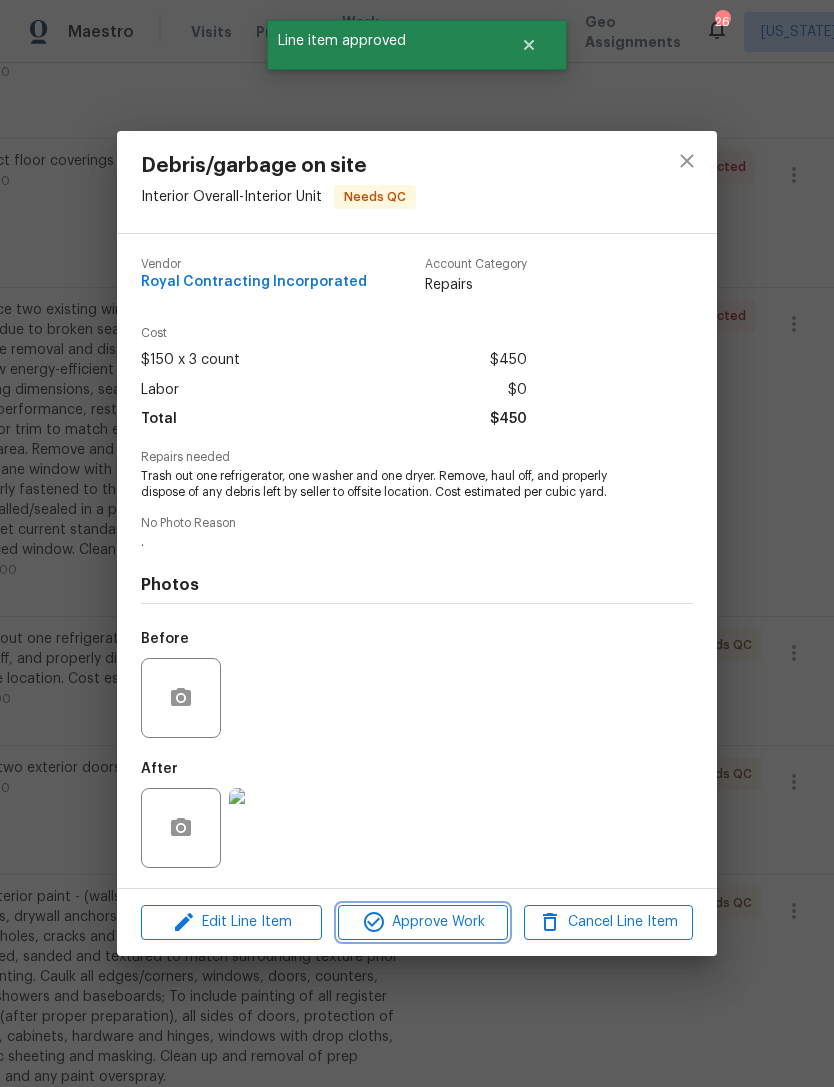 click on "Approve Work" at bounding box center (422, 922) 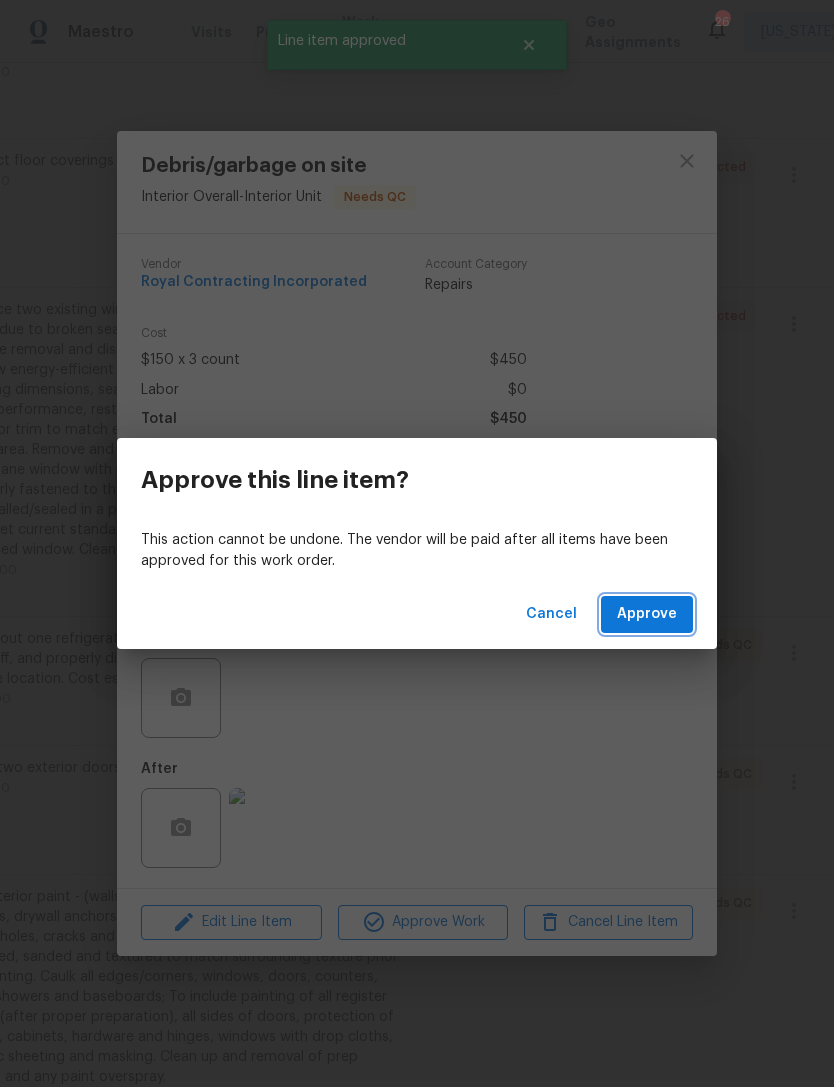 click on "Approve" at bounding box center [647, 614] 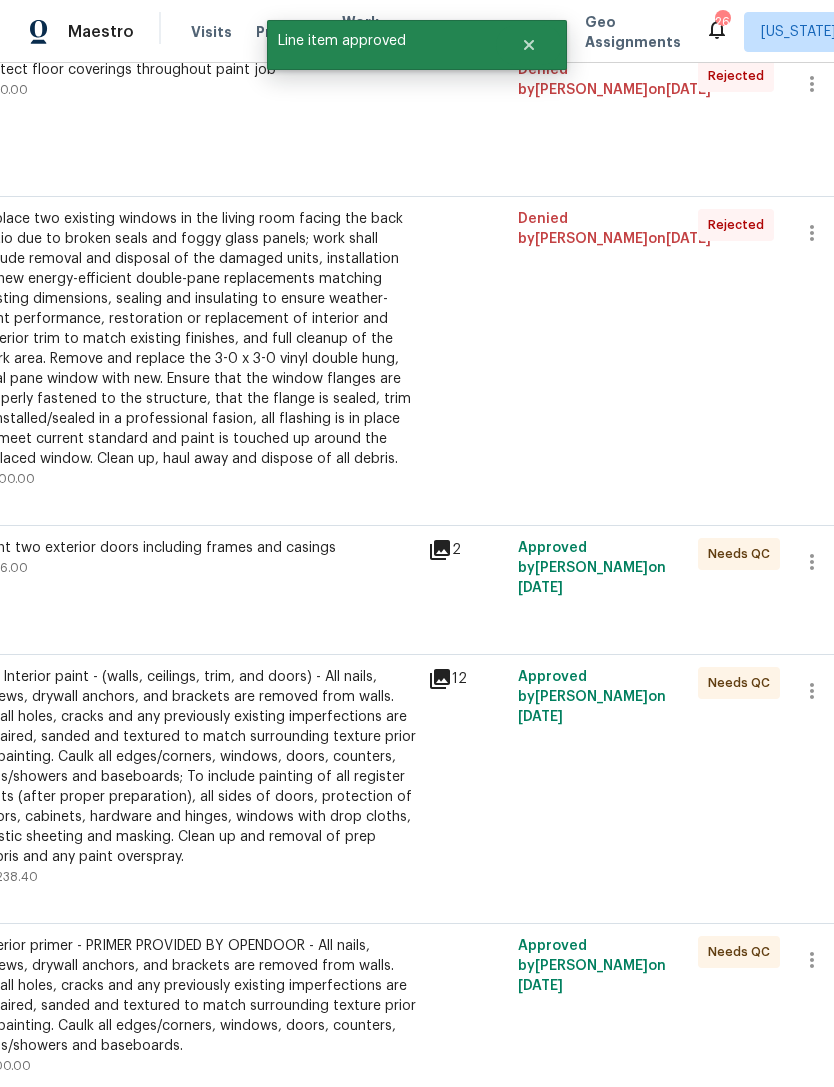 scroll, scrollTop: 768, scrollLeft: 219, axis: both 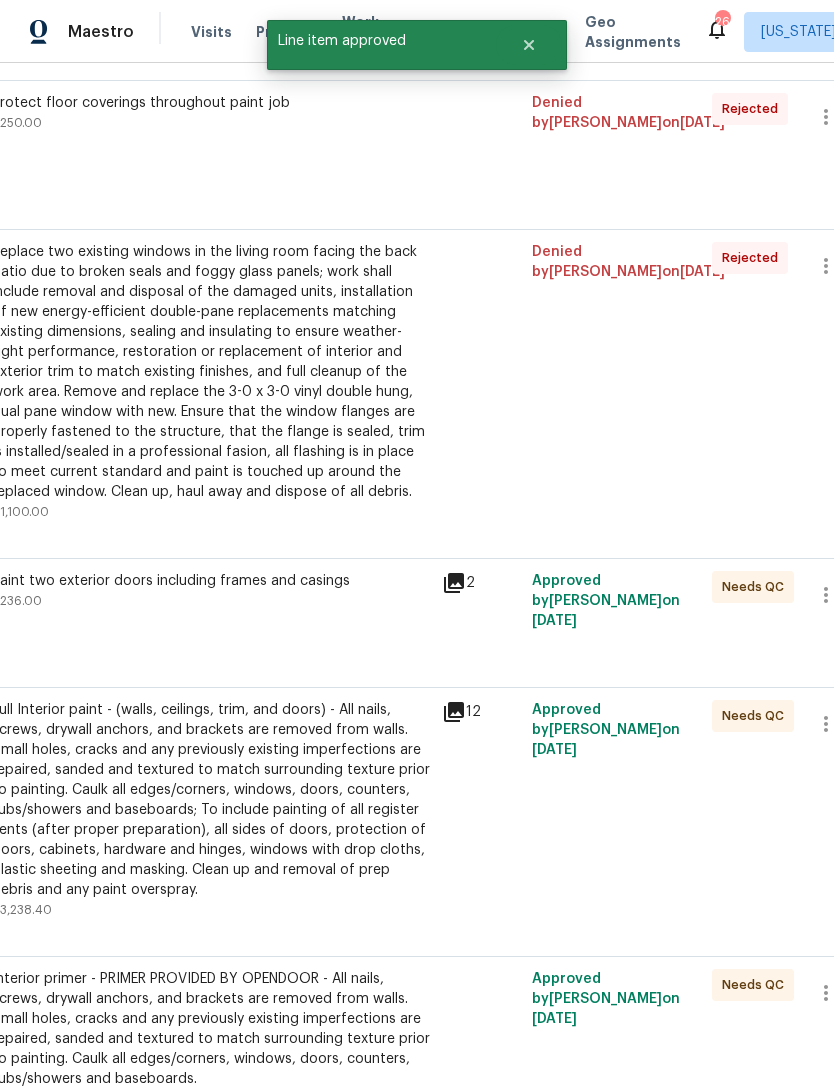 click on "Paint two exterior doors including frames and casings $236.00" at bounding box center [211, 611] 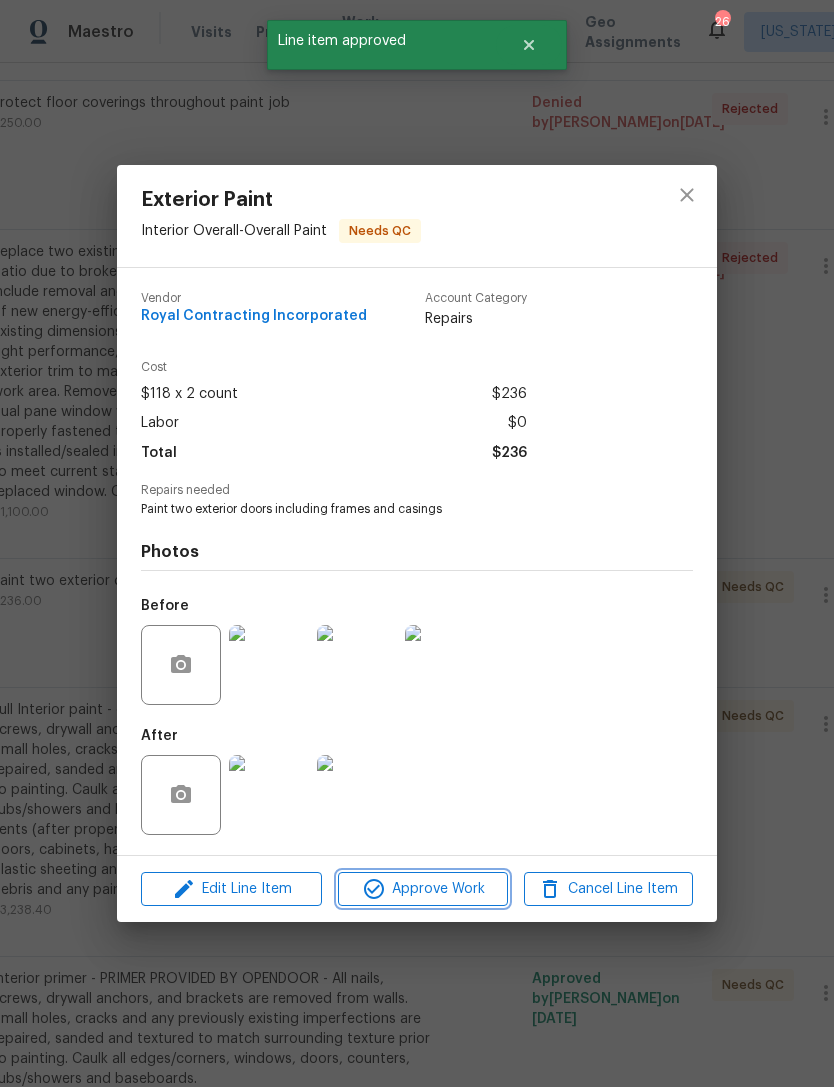 click on "Approve Work" at bounding box center [422, 889] 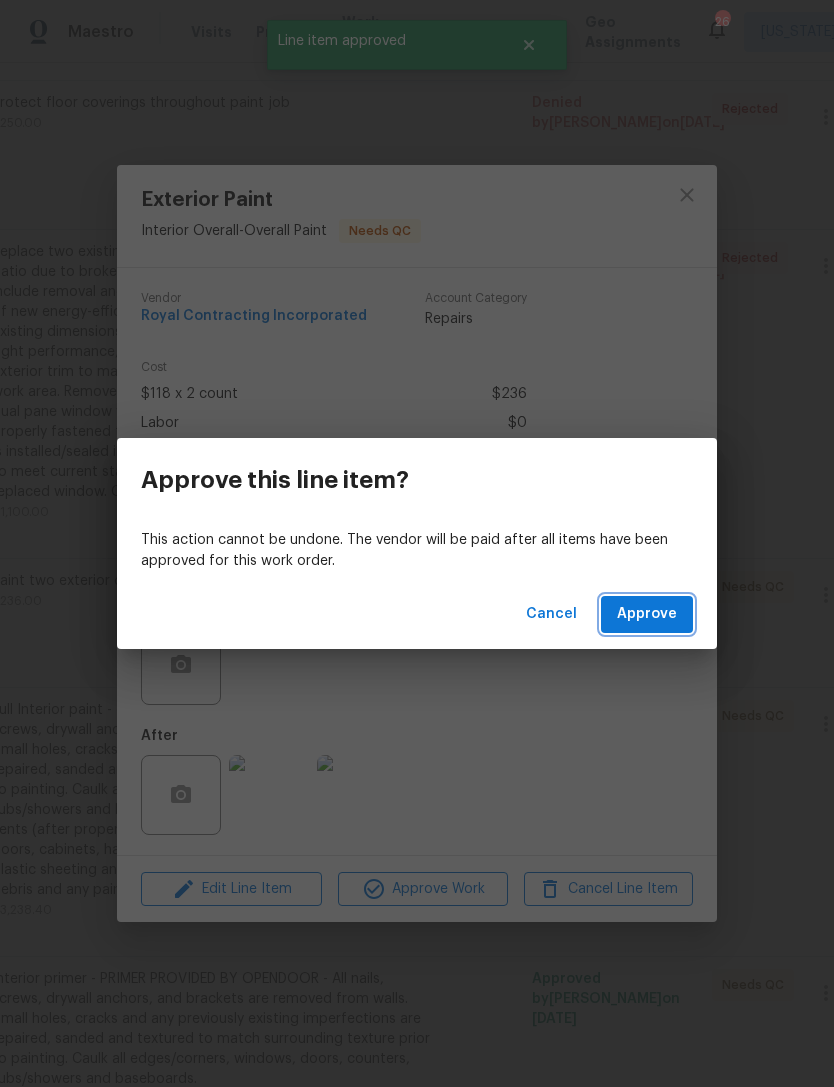 click on "Approve" at bounding box center [647, 614] 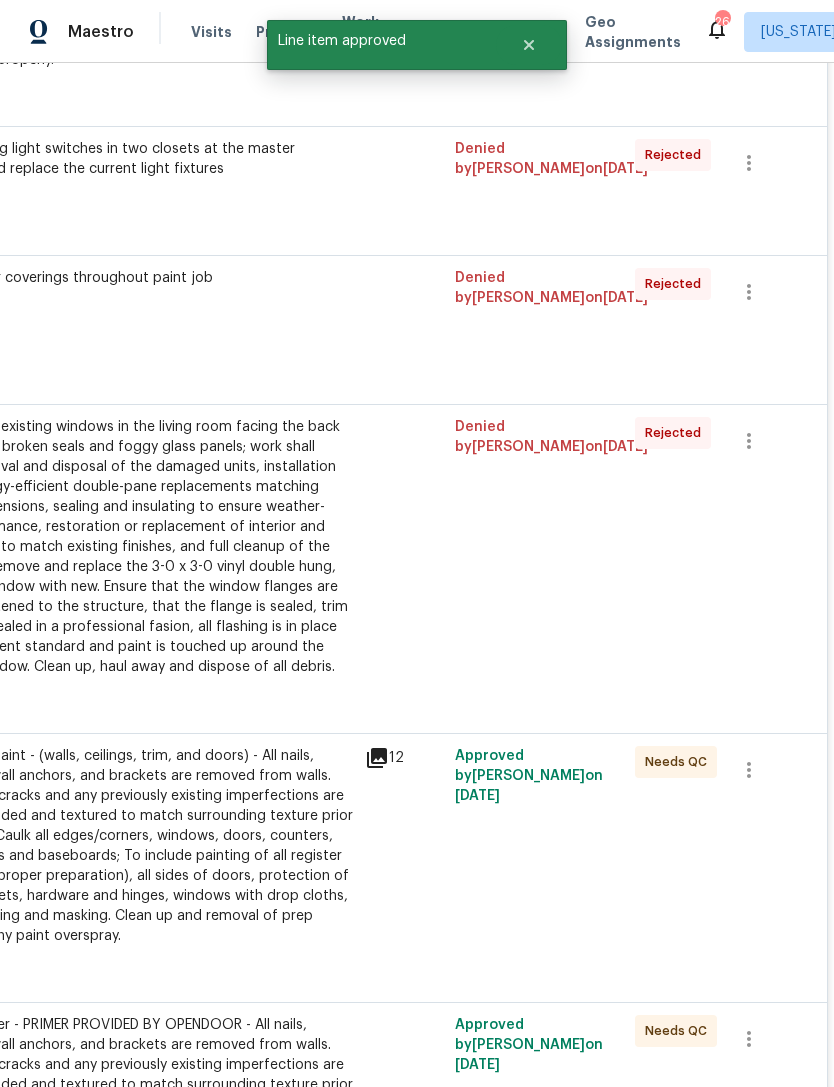 scroll, scrollTop: 593, scrollLeft: 296, axis: both 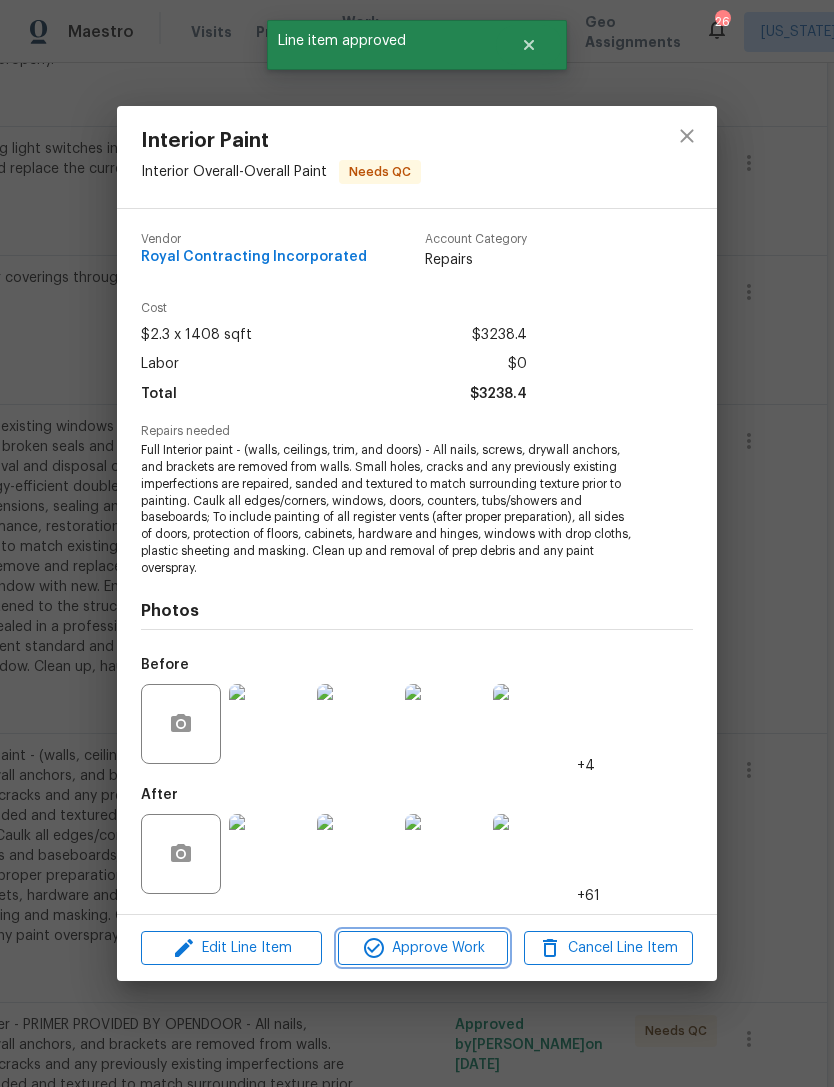 click on "Approve Work" at bounding box center [422, 948] 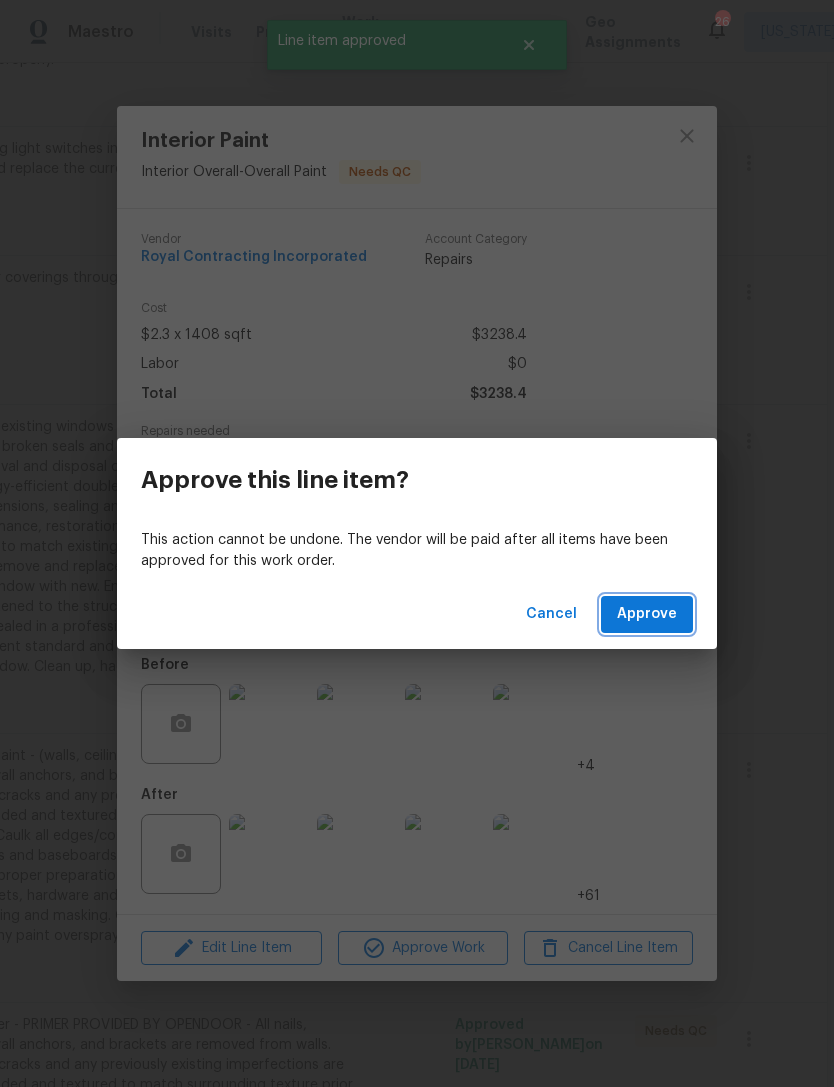 click on "Approve" at bounding box center (647, 614) 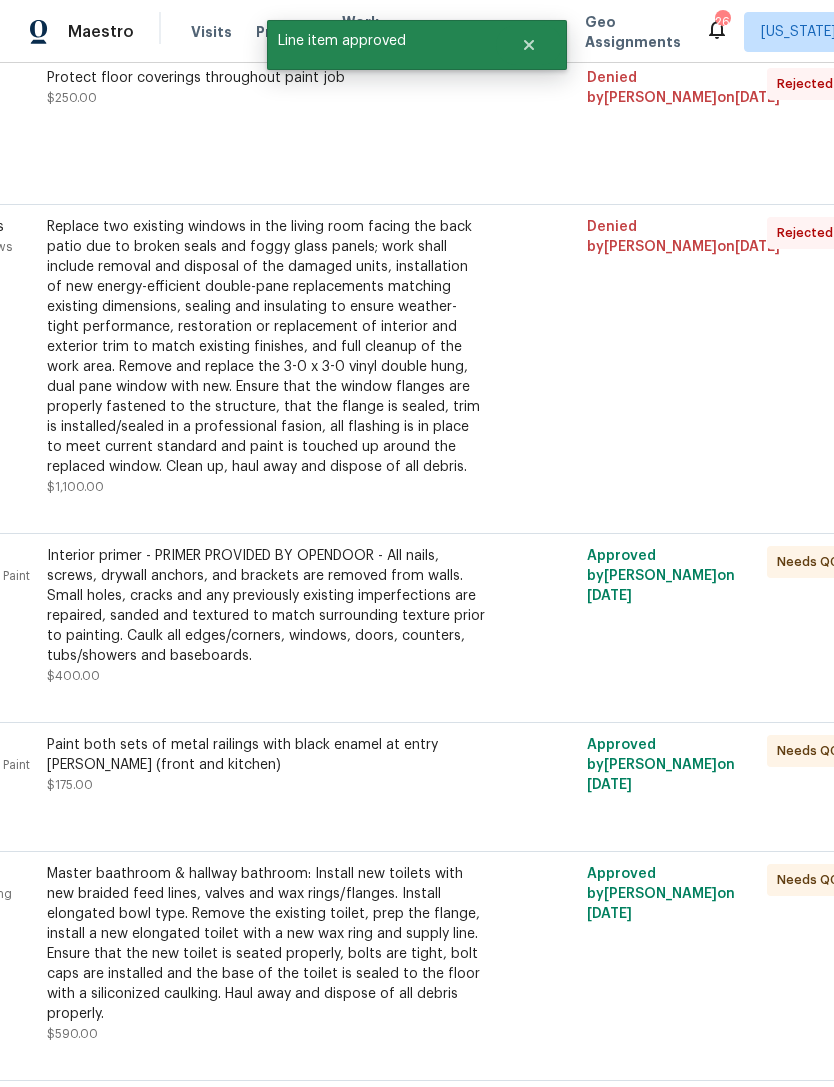 scroll, scrollTop: 792, scrollLeft: 163, axis: both 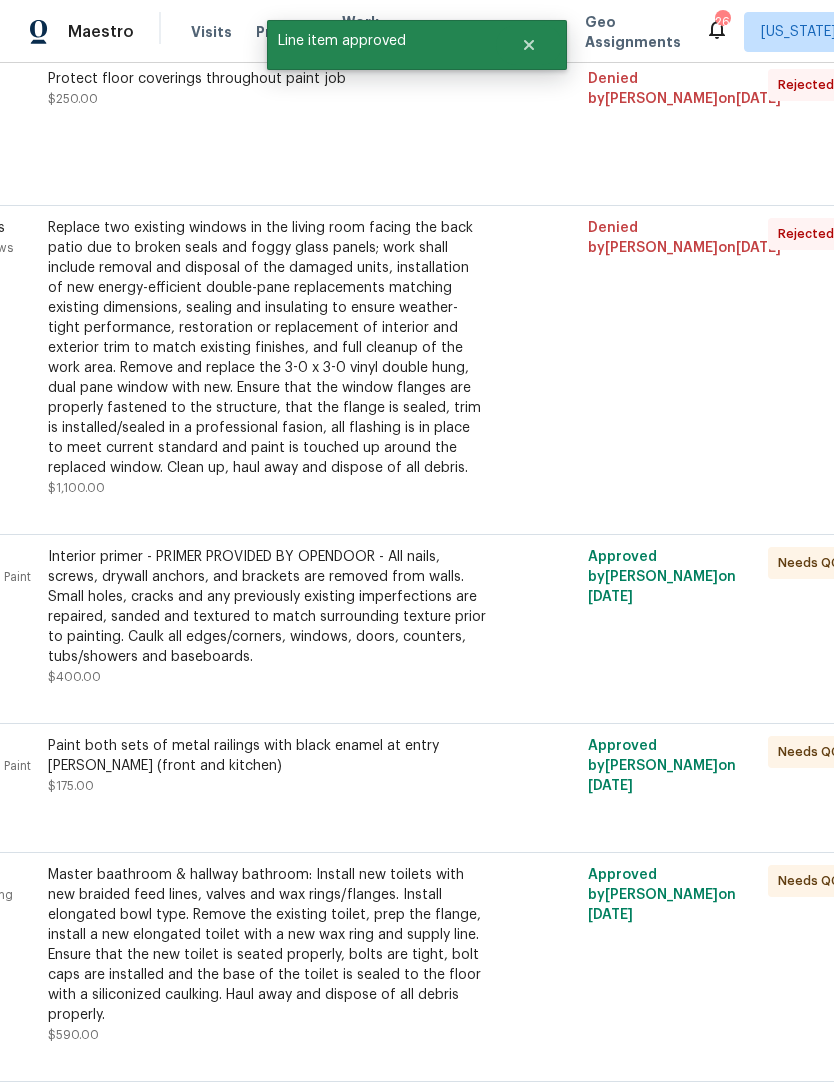 click on "Interior primer - PRIMER PROVIDED BY OPENDOOR - All nails, screws, drywall anchors, and brackets are removed from walls. Small holes, cracks and any previously existing imperfections are repaired, sanded and textured to match surrounding texture prior to painting. Caulk all edges/corners, windows, doors, counters, tubs/showers and baseboards." at bounding box center (267, 607) 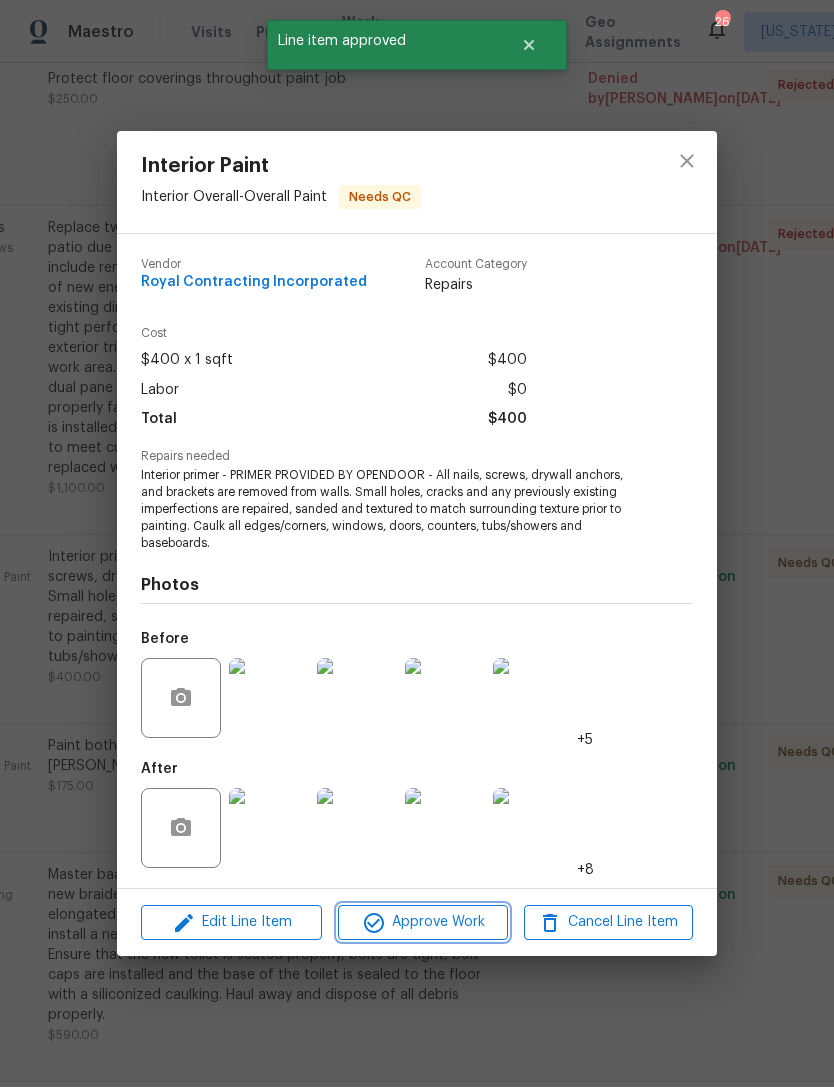 click on "Approve Work" at bounding box center [422, 922] 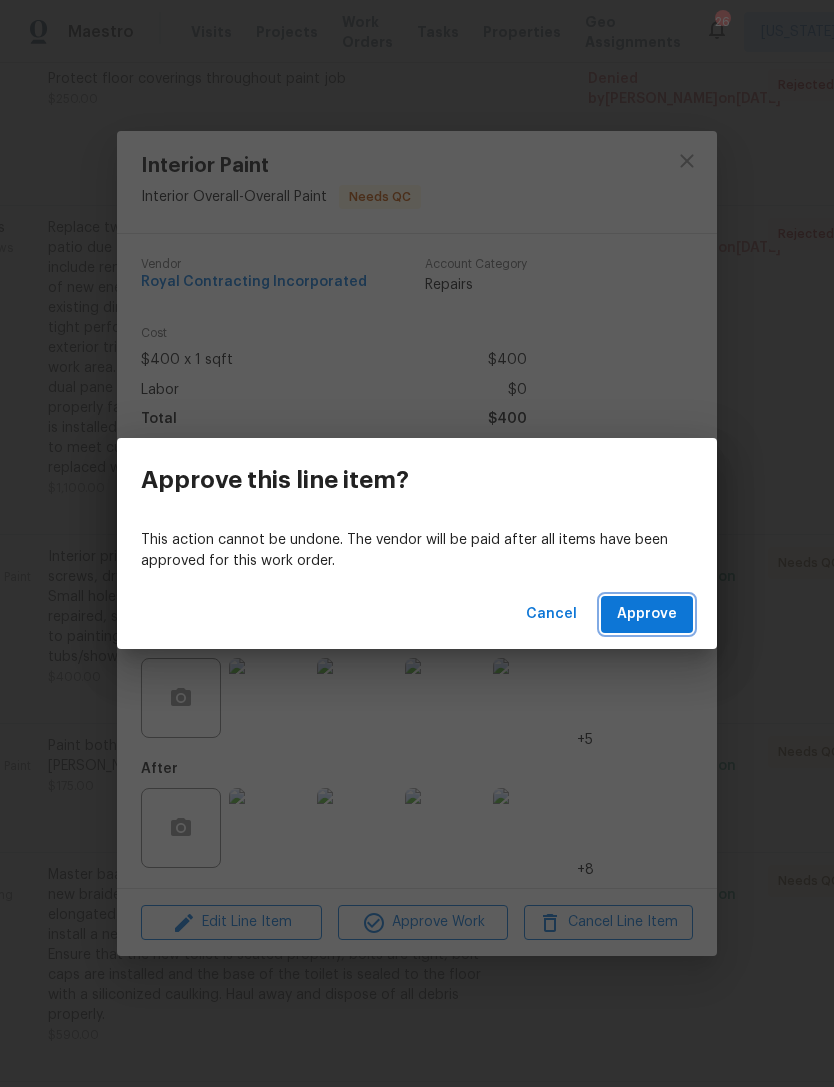 click on "Approve" at bounding box center [647, 614] 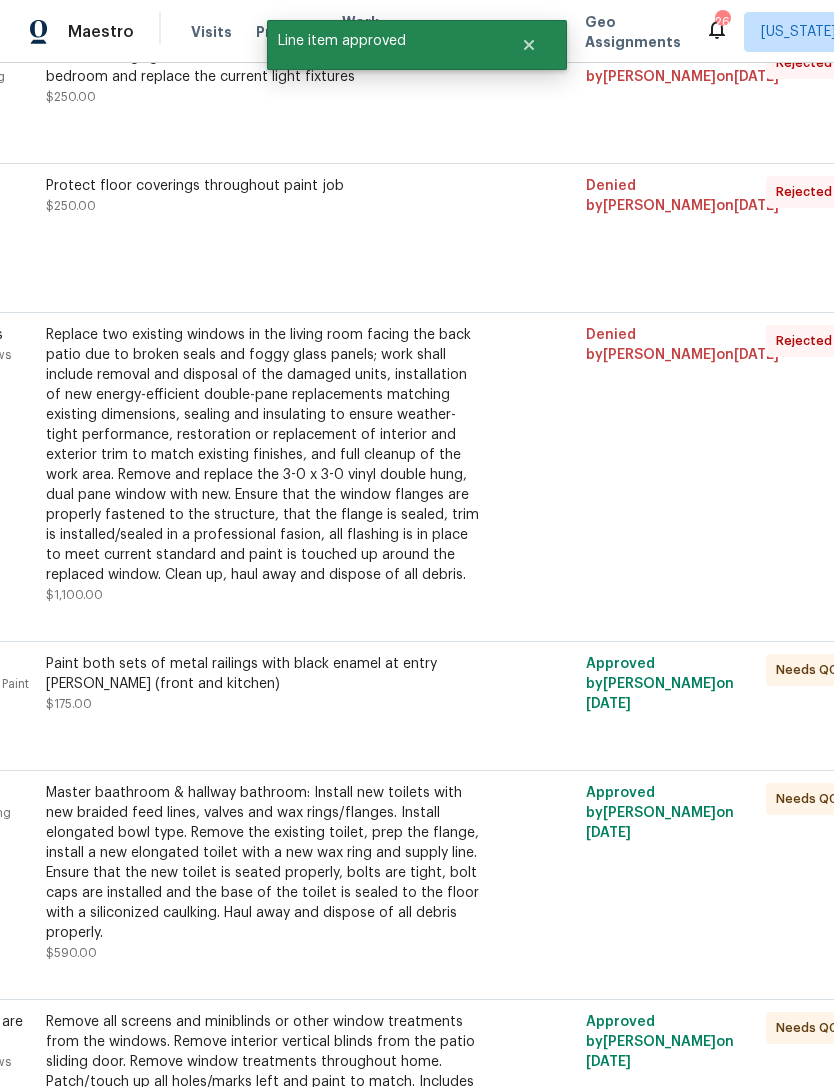 scroll, scrollTop: 684, scrollLeft: 164, axis: both 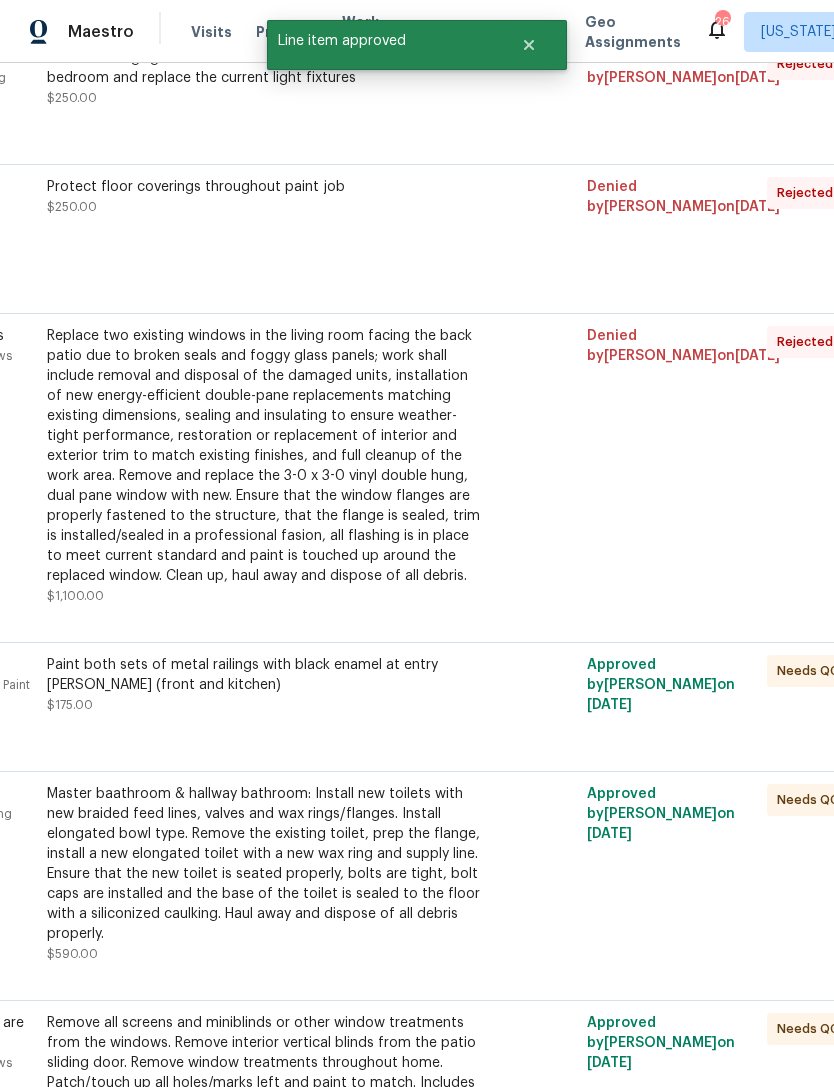 click on "Paint both sets of metal railings with black enamel at entry
stoops (front and kitchen)" at bounding box center (266, 675) 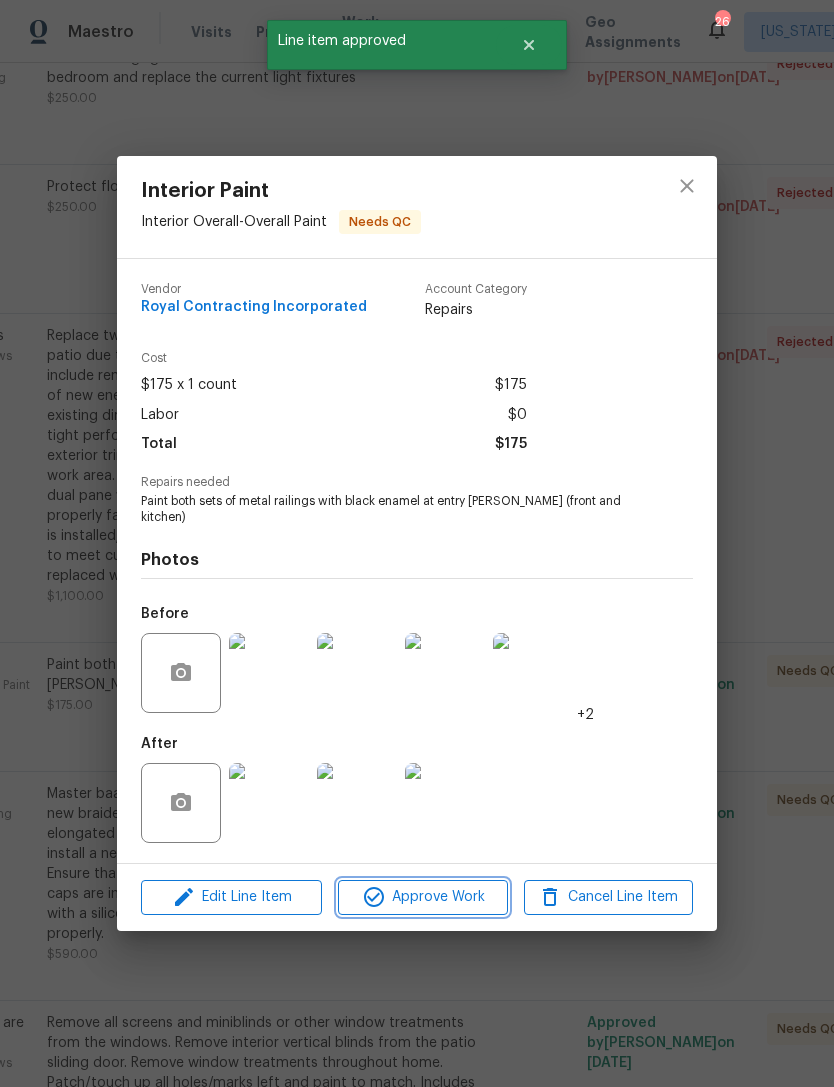click on "Approve Work" at bounding box center (422, 897) 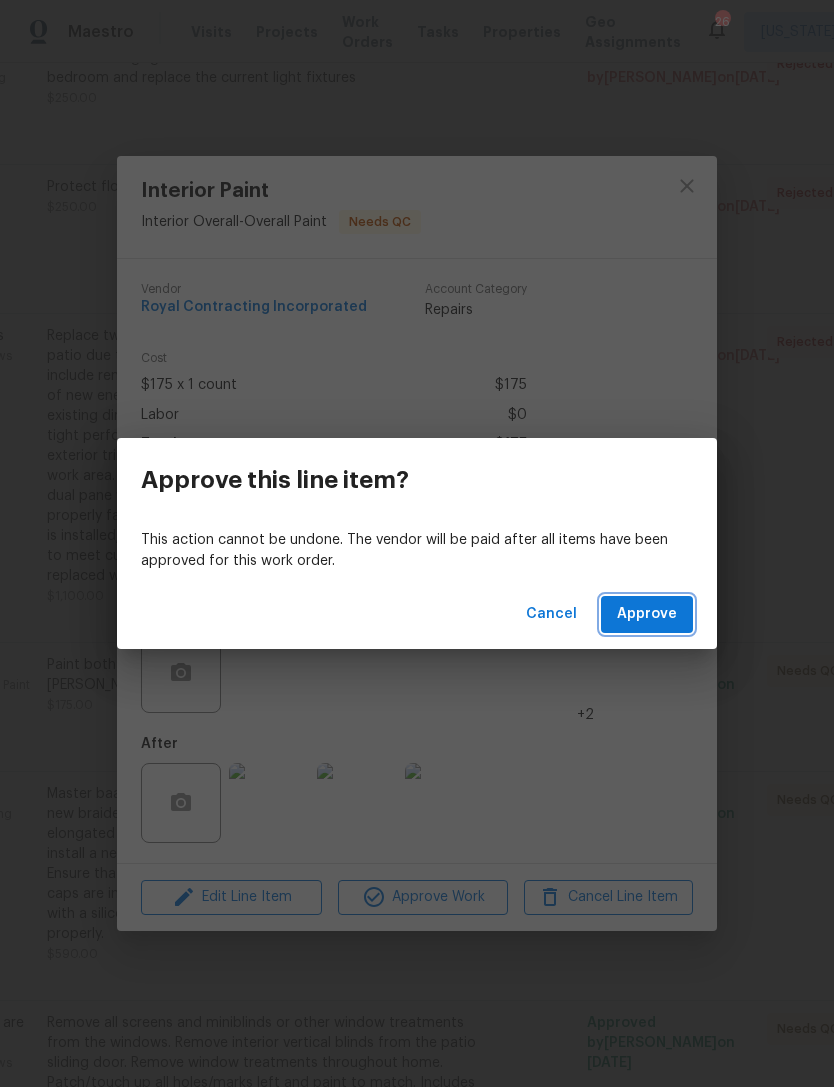 click on "Approve" at bounding box center [647, 614] 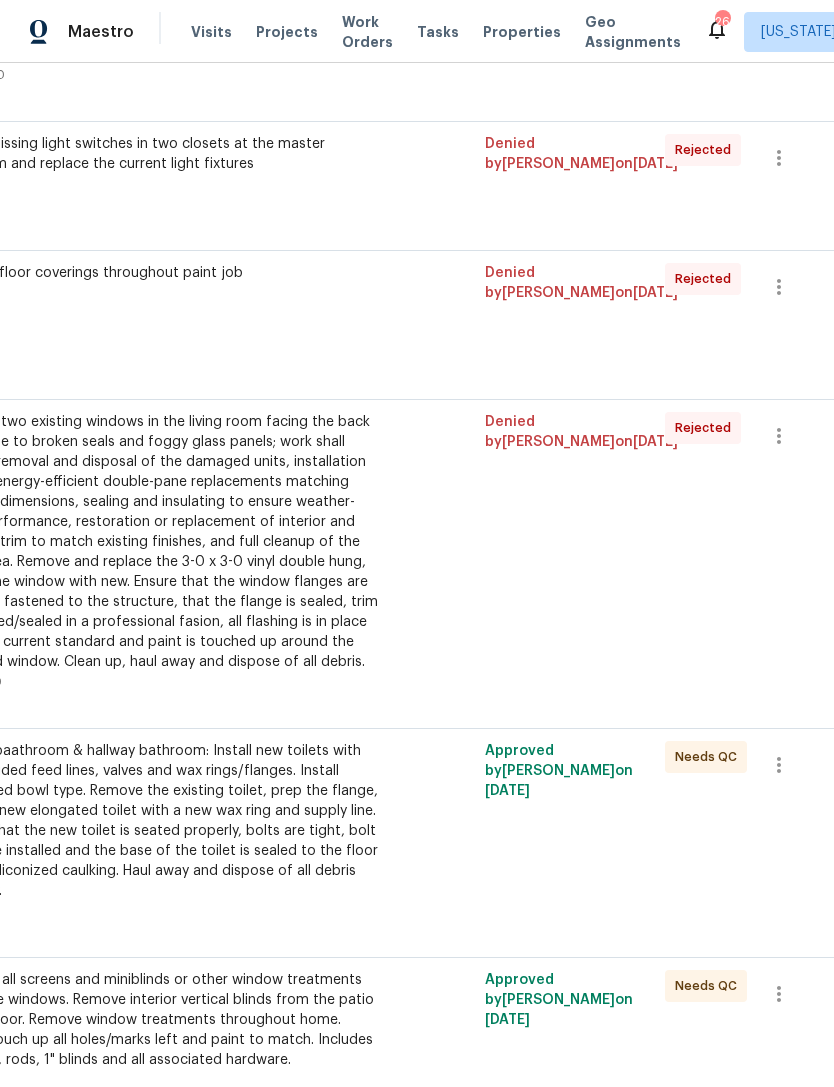 scroll, scrollTop: 617, scrollLeft: 236, axis: both 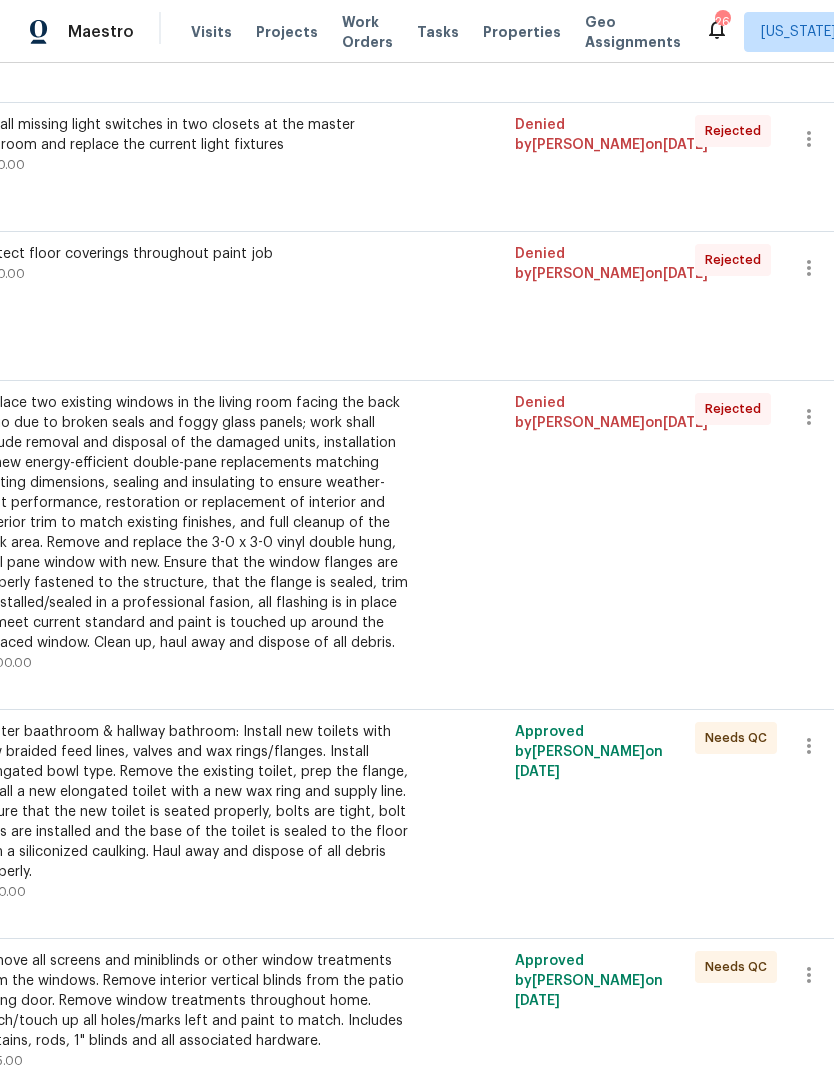 click on "Master baathroom & hallway bathroom: Install new toilets
with new braided feed lines, valves and wax rings/flanges.
Install elongated bowl type.
Remove the existing toilet, prep the flange, install a new elongated toilet with a new wax ring and supply line. Ensure that the new toilet is seated properly, bolts are tight, bolt caps are installed and the base of the toilet is sealed to the floor with a siliconized caulking. Haul away and dispose of all debris properly." at bounding box center [194, 802] 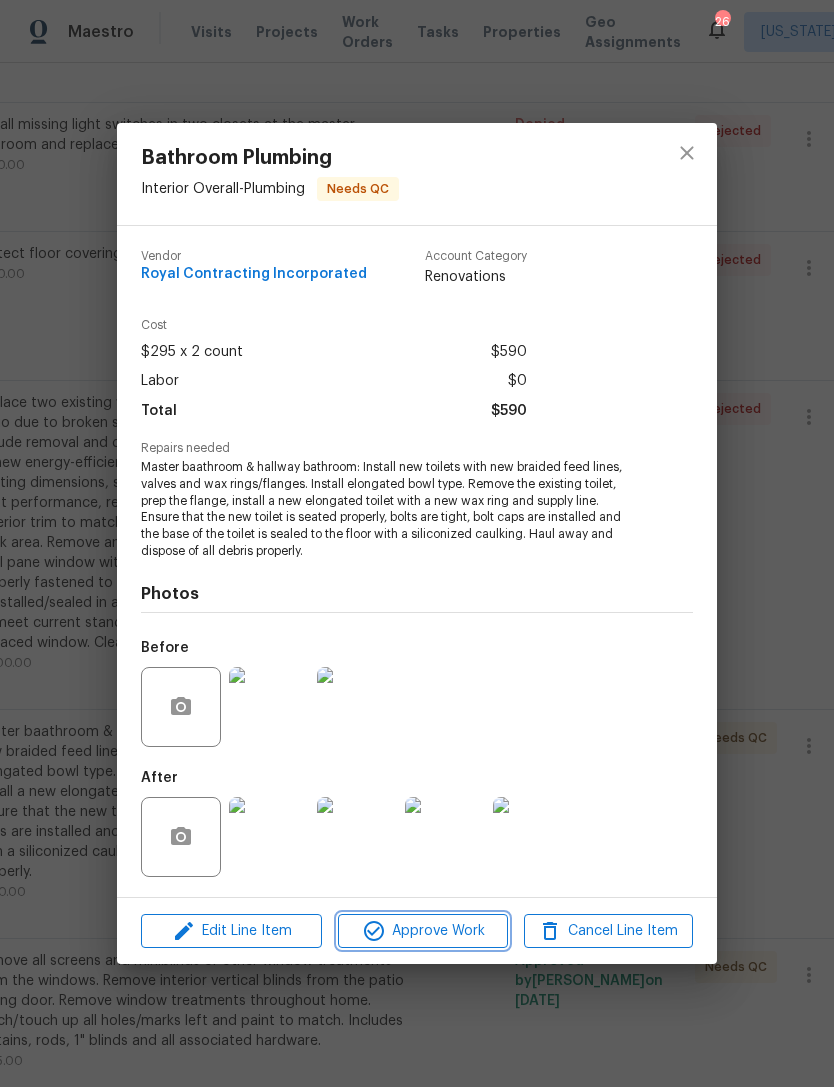 click on "Approve Work" at bounding box center (422, 931) 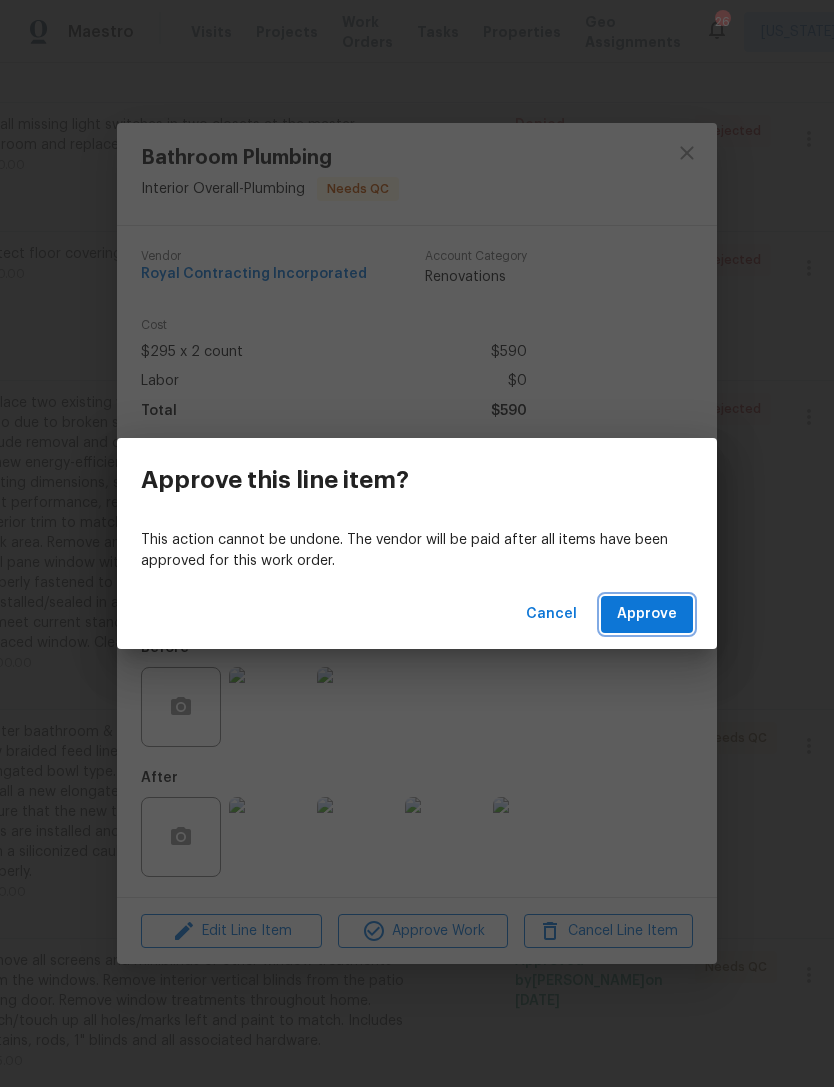 click on "Approve" at bounding box center [647, 614] 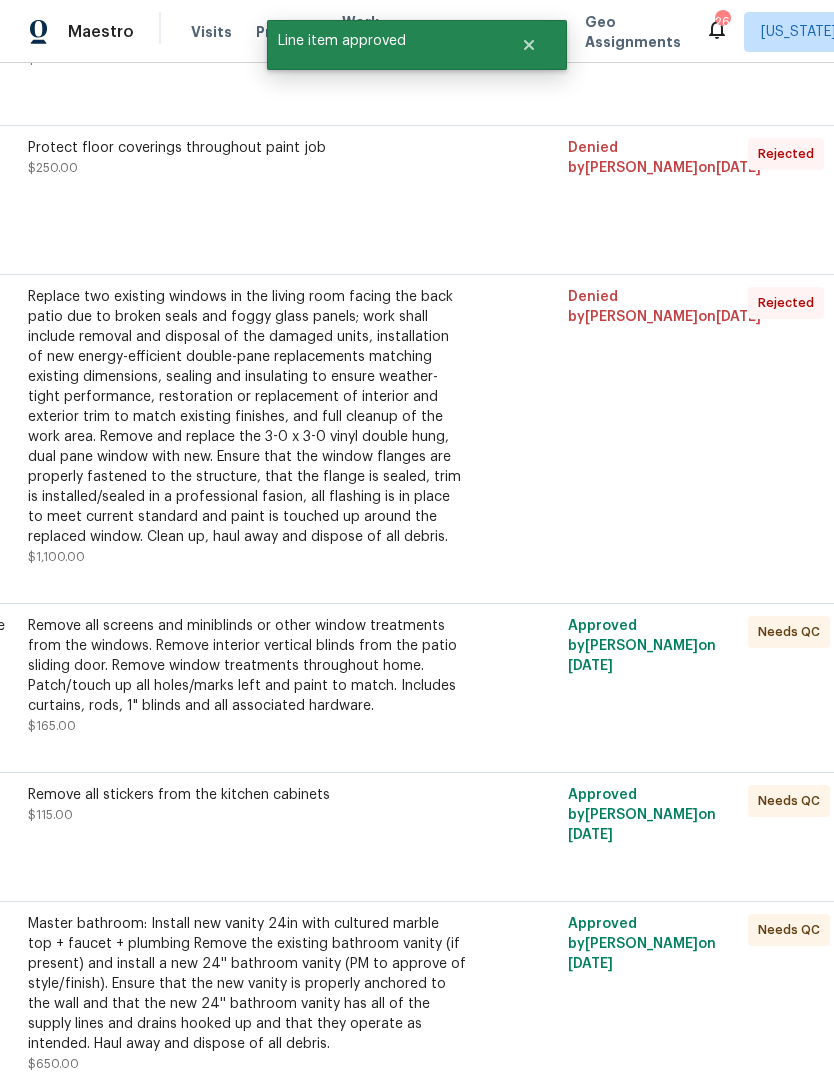 scroll, scrollTop: 723, scrollLeft: 182, axis: both 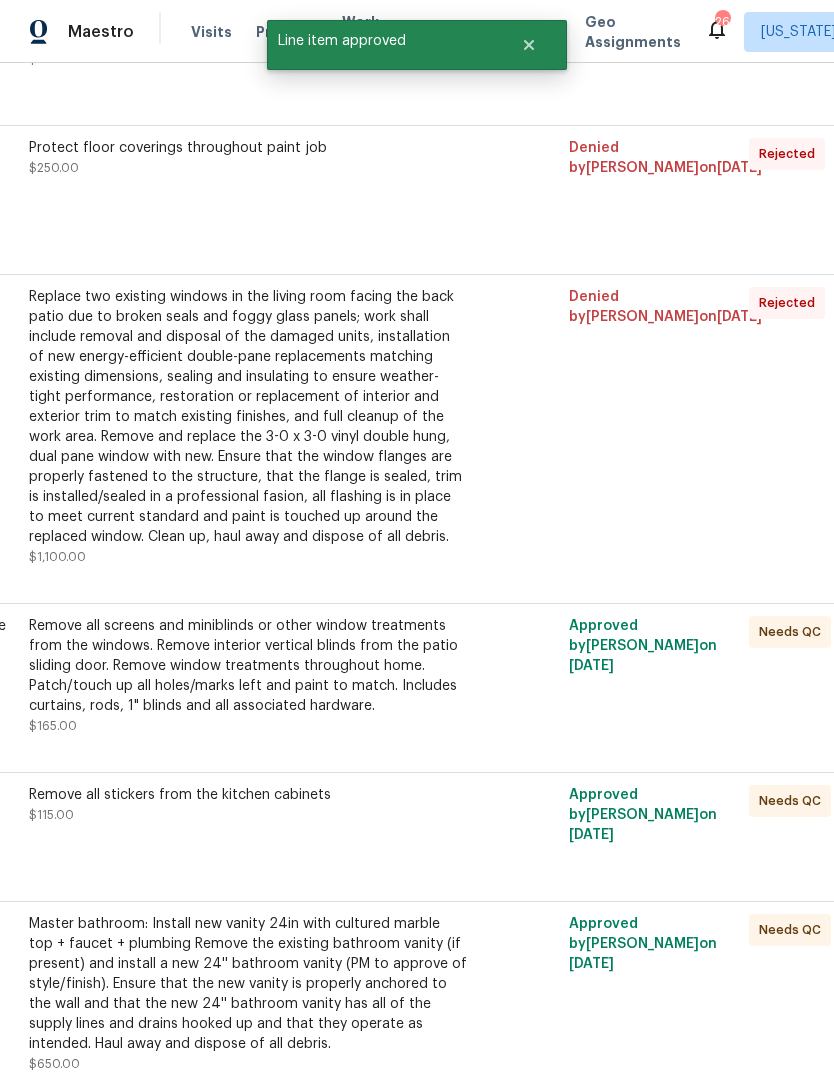 click on "Remove all screens and miniblinds or other window
treatments from the windows. Remove interior vertical blinds
from the patio sliding door.
Remove window treatments throughout home. Patch/touch up all holes/marks left and paint to match. Includes curtains, rods,  1" blinds and all associated hardware." at bounding box center [248, 666] 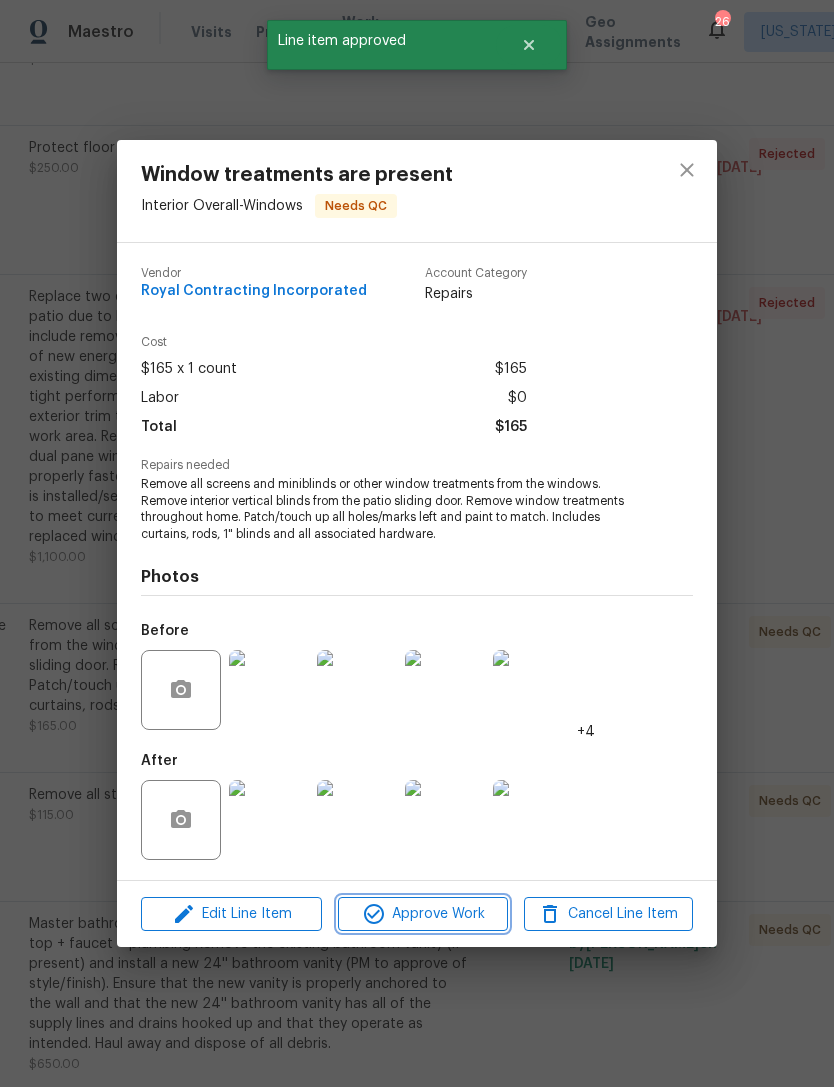 click on "Approve Work" at bounding box center (422, 914) 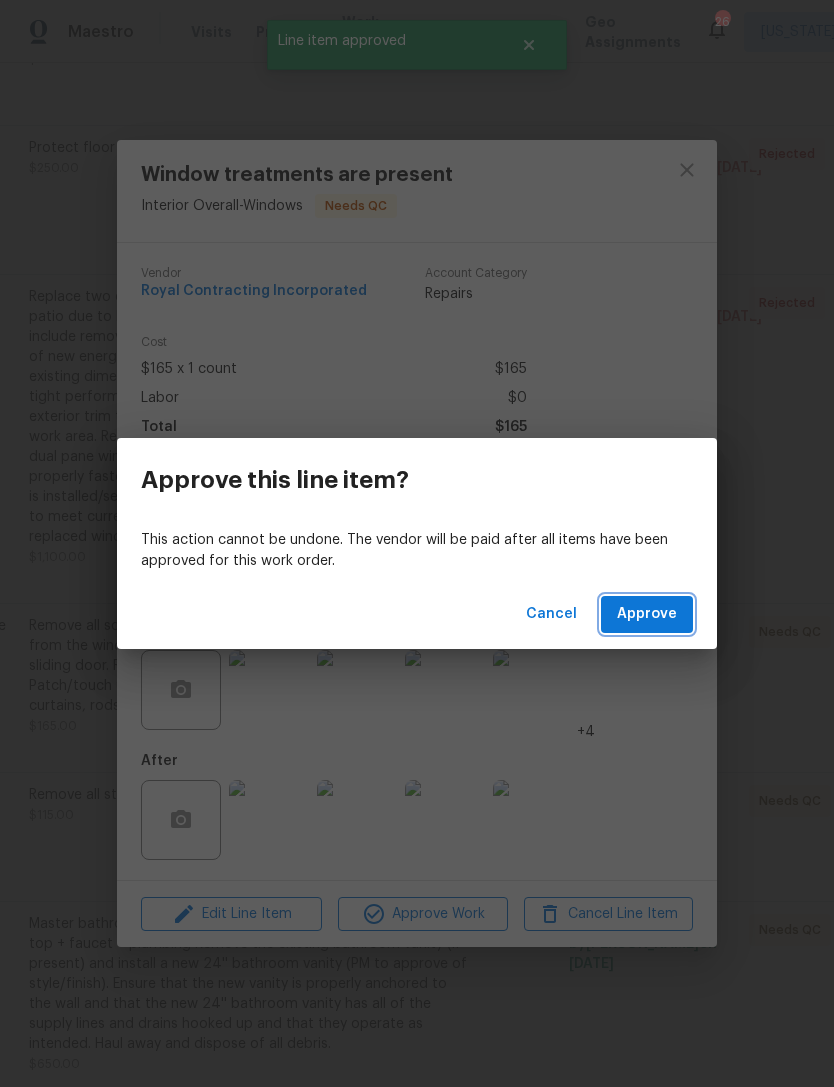 click on "Approve" at bounding box center (647, 614) 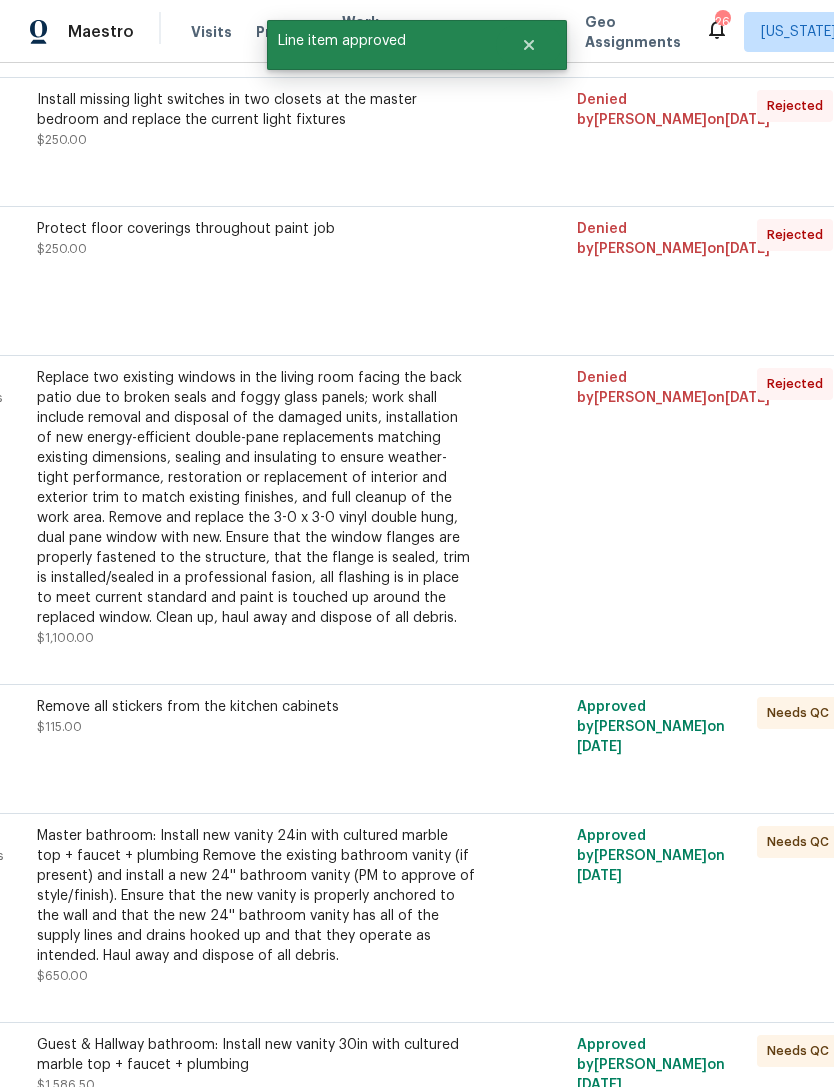 scroll, scrollTop: 641, scrollLeft: 174, axis: both 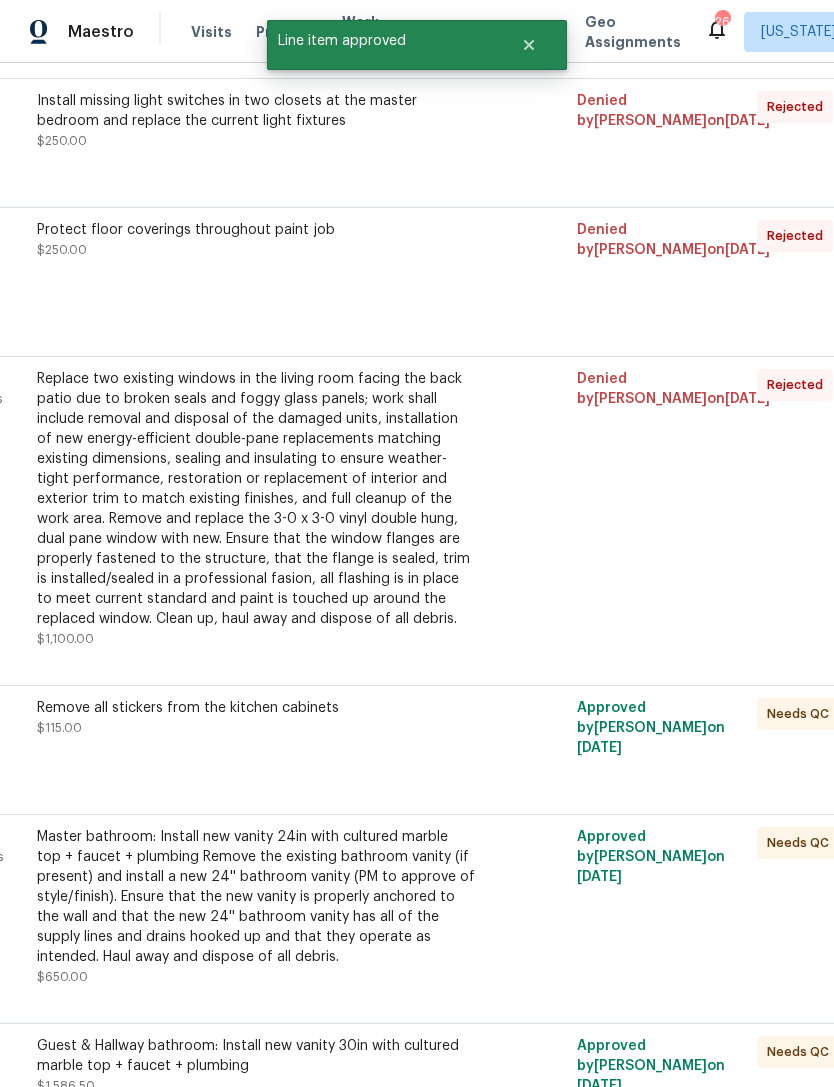 click on "Remove all stickers from the kitchen cabinets $115.00" at bounding box center [256, 738] 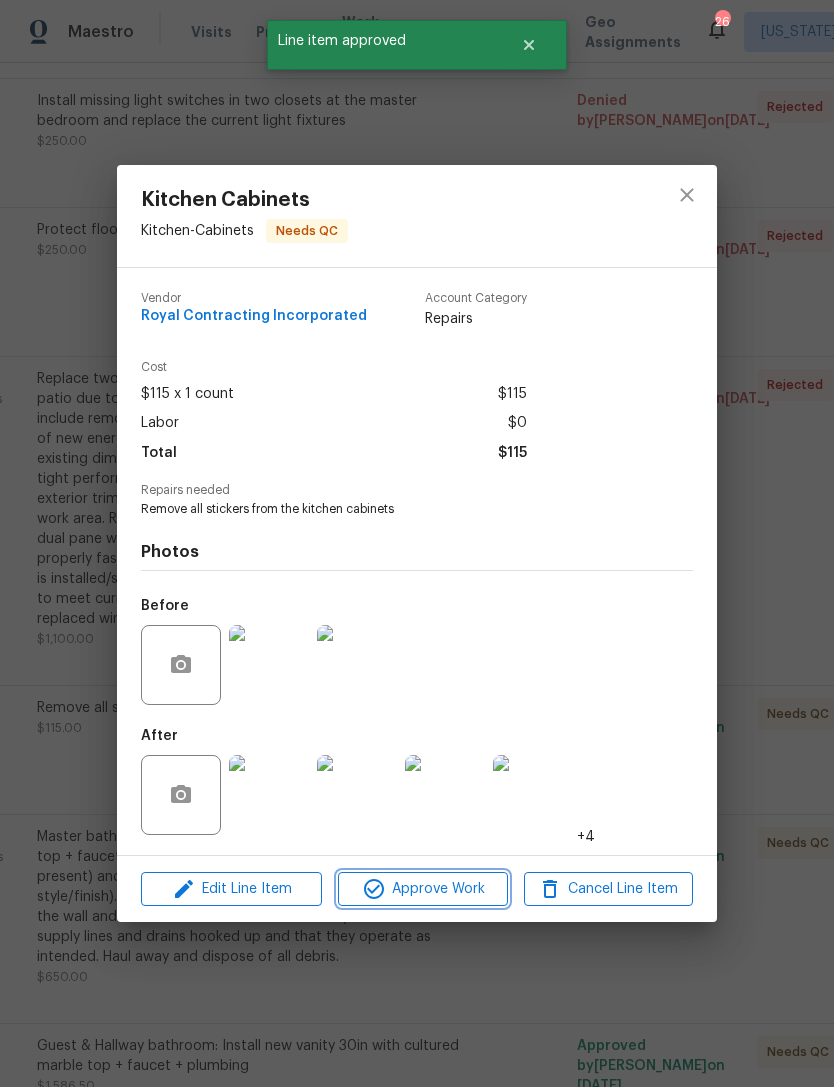 click on "Approve Work" at bounding box center [422, 889] 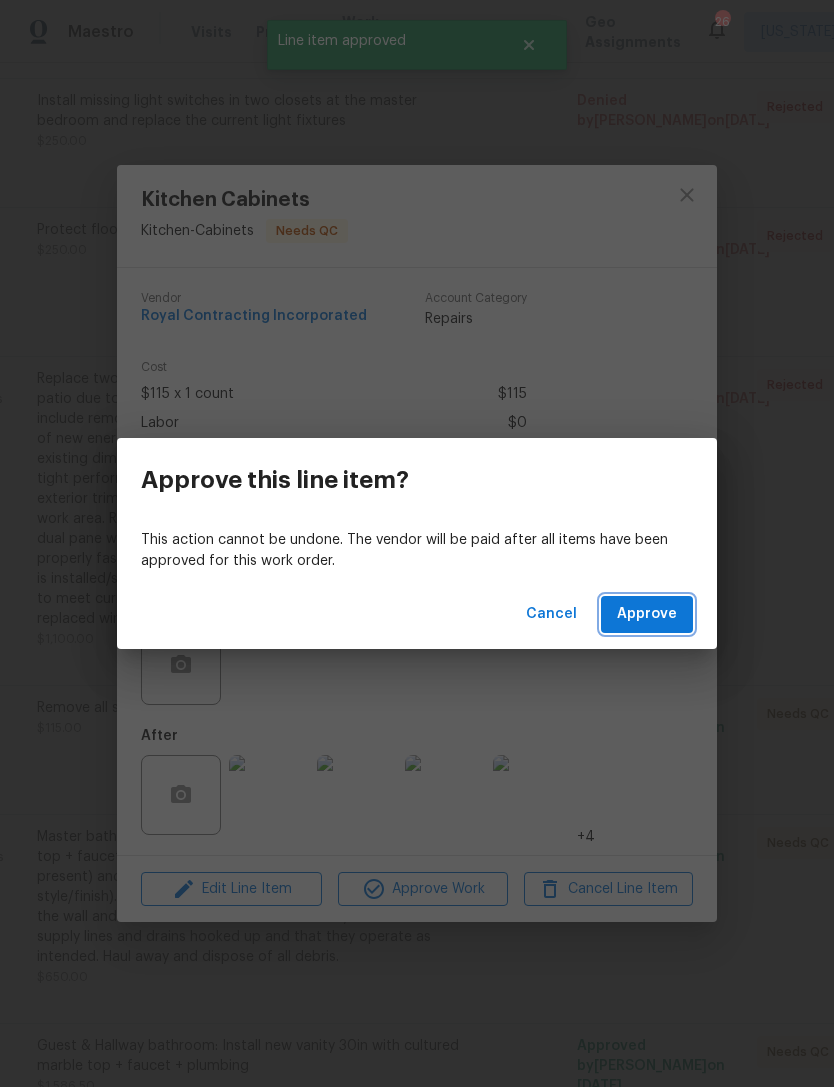 click on "Approve" at bounding box center [647, 614] 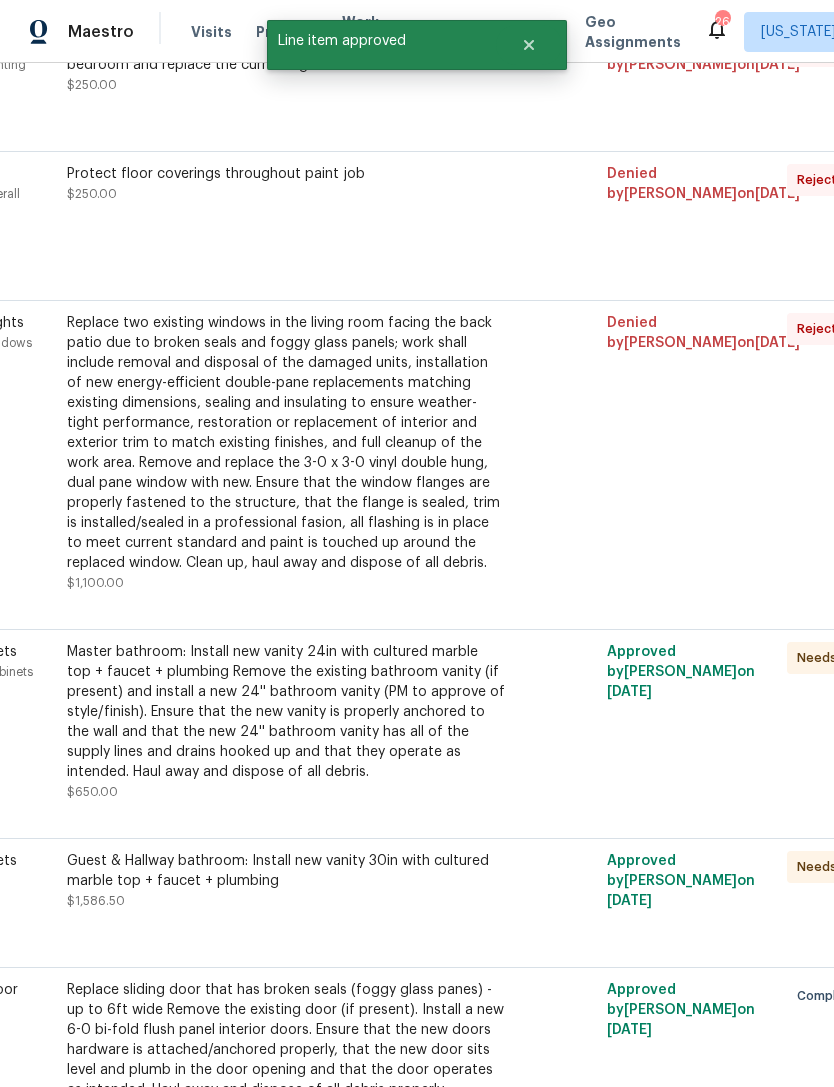 scroll, scrollTop: 684, scrollLeft: 144, axis: both 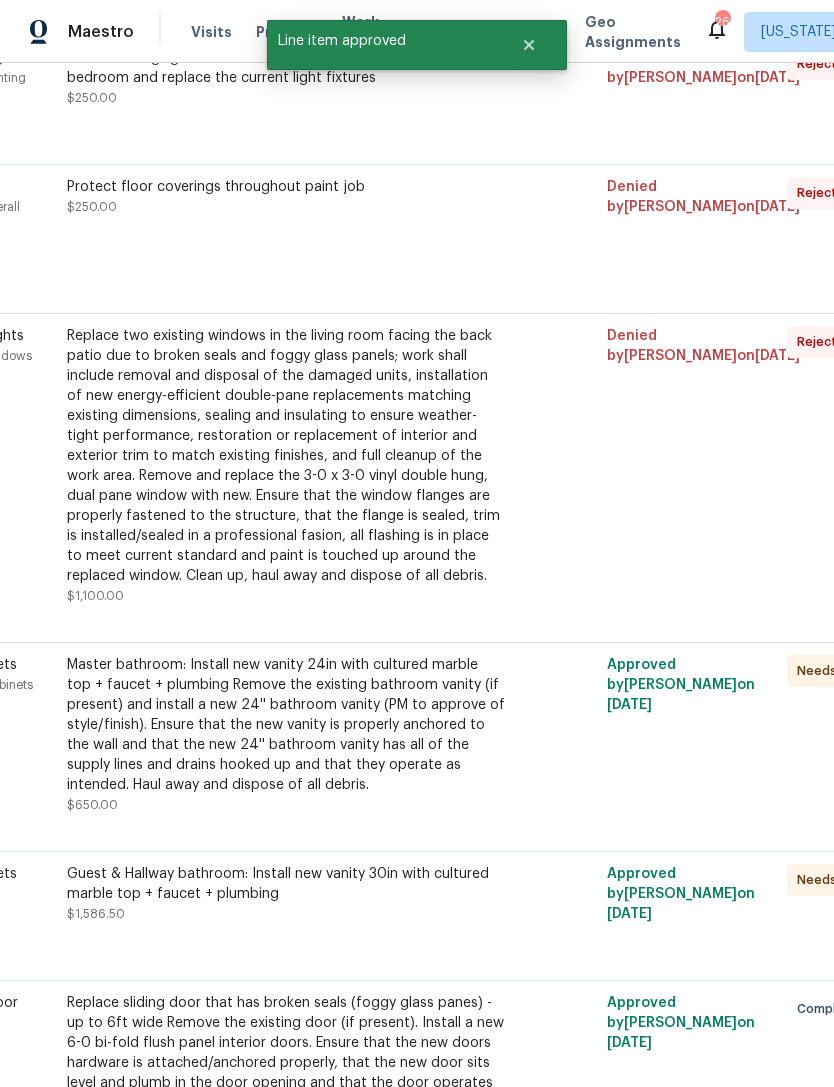 click on "Master bathroom: Install new vanity 24in with cultured
marble top + faucet + plumbing
Remove the existing bathroom vanity (if present) and install a new 24'' bathroom vanity (PM to approve of style/finish). Ensure that the new vanity is properly anchored to the wall and that the new 24'' bathroom vanity has all of the supply lines and drains hooked up and that they operate as intended. Haul away and dispose of all debris." at bounding box center [286, 725] 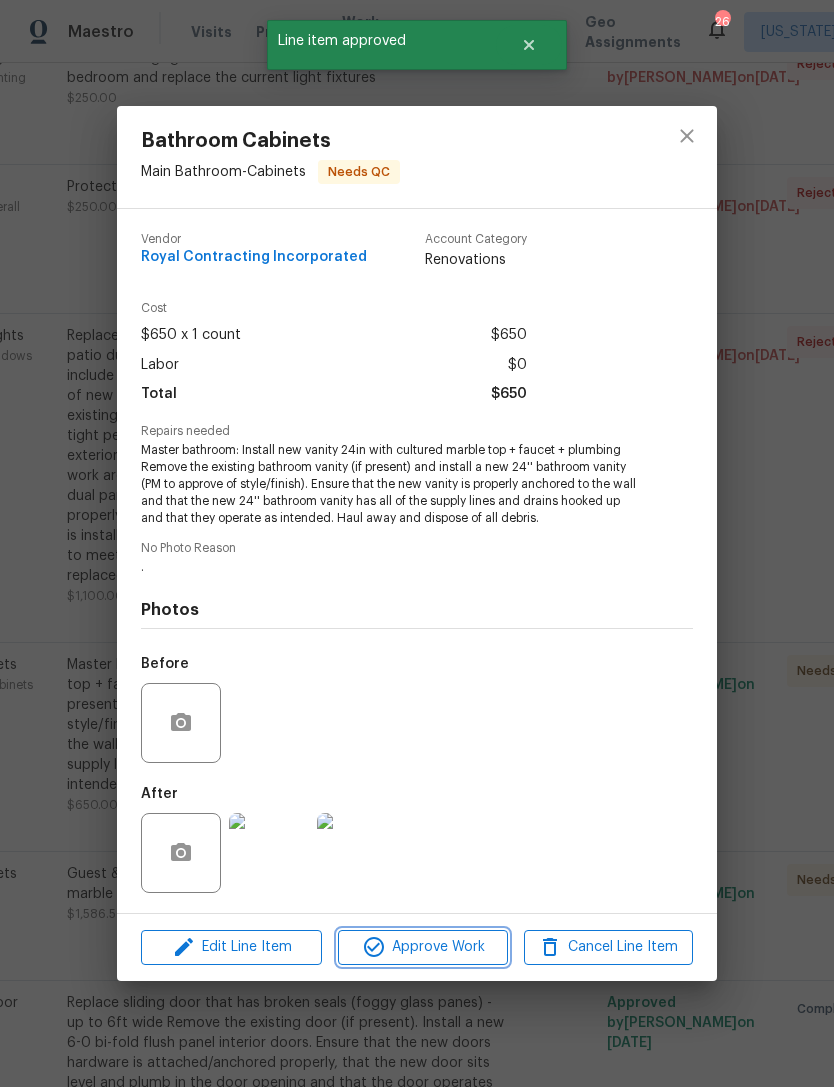click on "Approve Work" at bounding box center [422, 947] 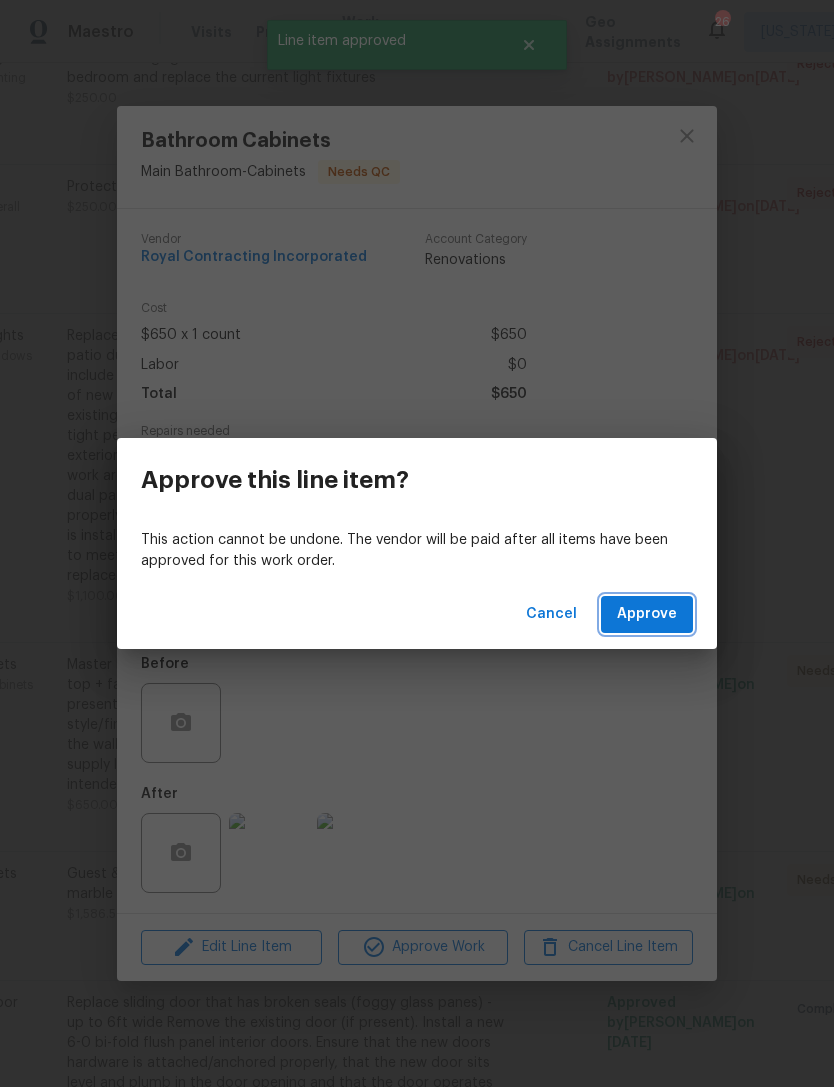 click on "Approve" at bounding box center [647, 614] 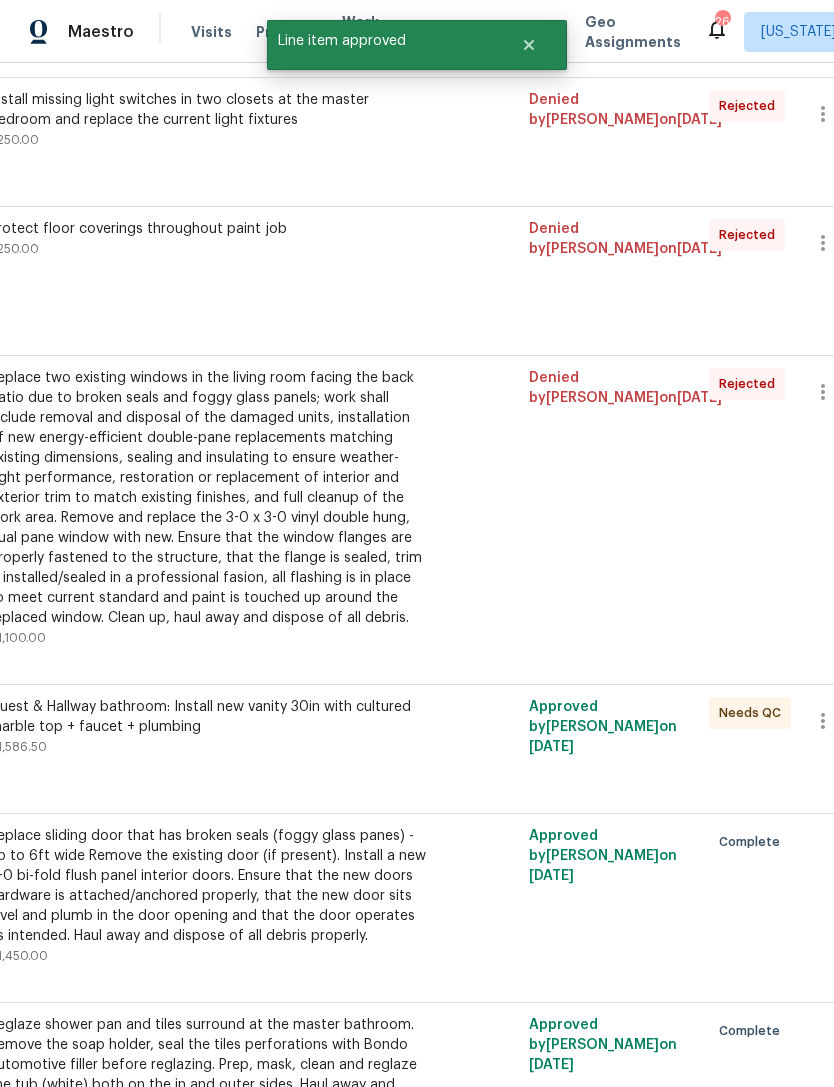 scroll, scrollTop: 654, scrollLeft: 221, axis: both 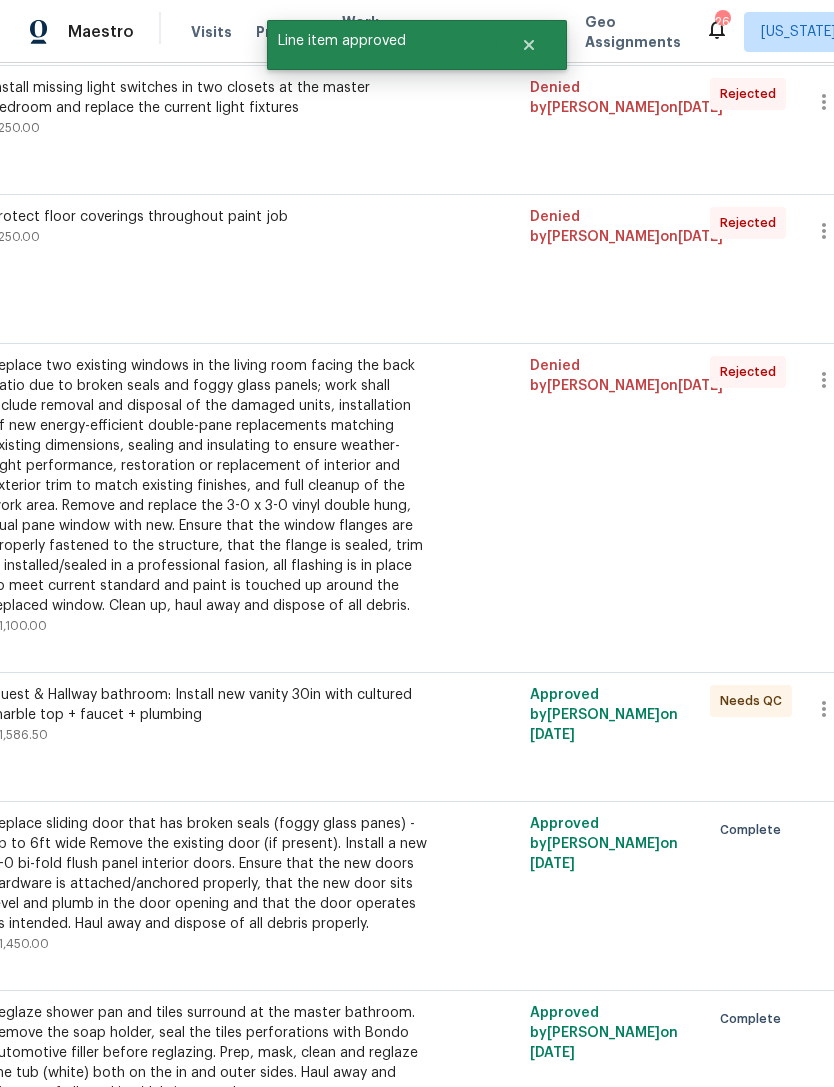 click on "Guest & Hallway bathroom: Install new vanity 30in with
cultured marble top + faucet + plumbing $1,586.50" at bounding box center (209, 725) 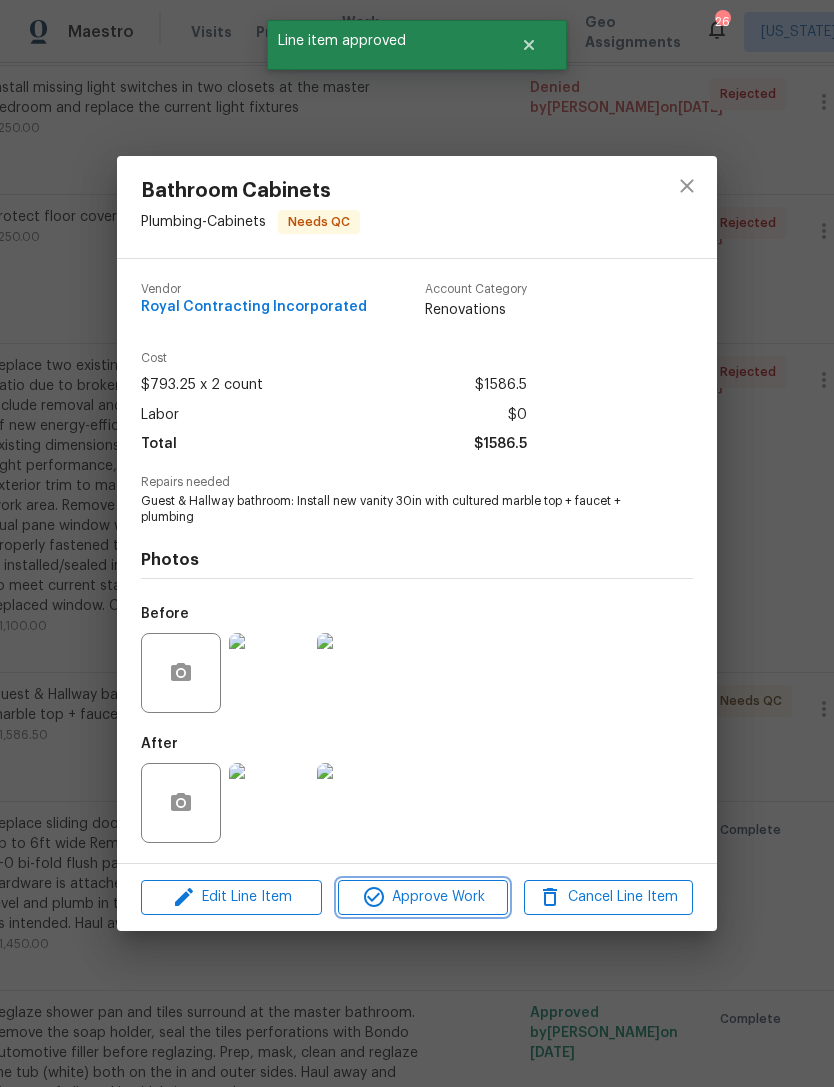 click on "Approve Work" at bounding box center (422, 897) 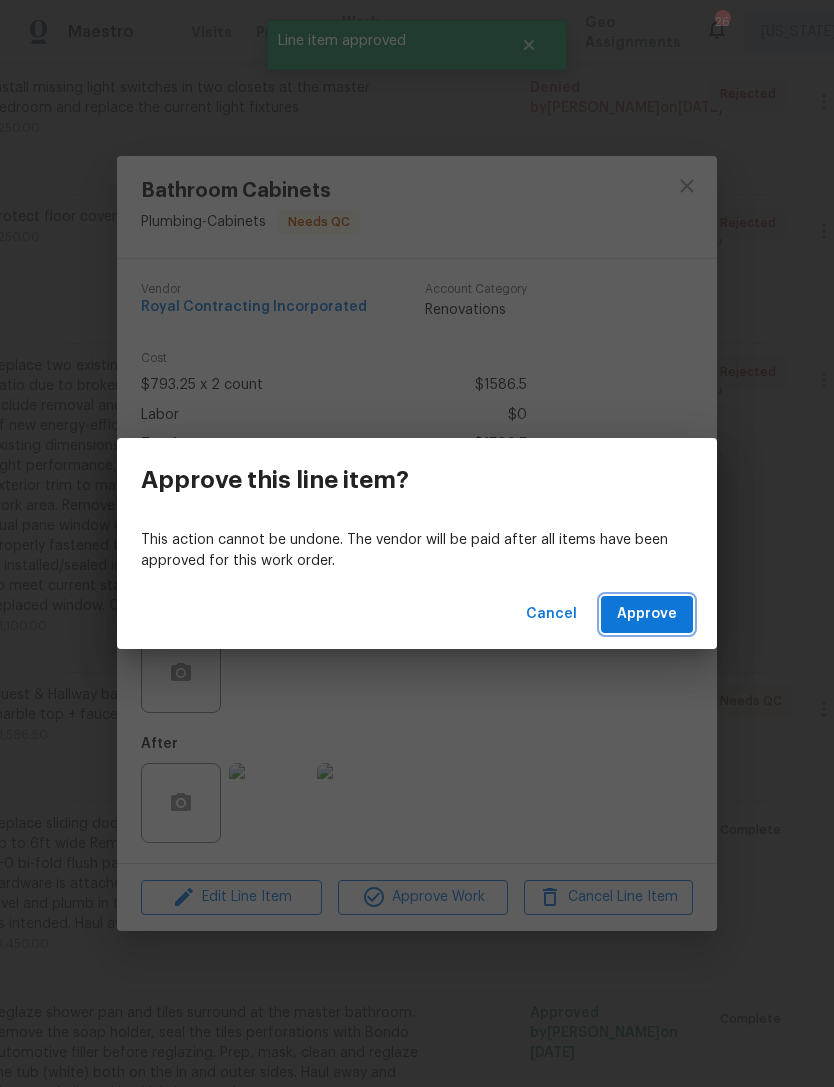 click on "Approve" at bounding box center [647, 614] 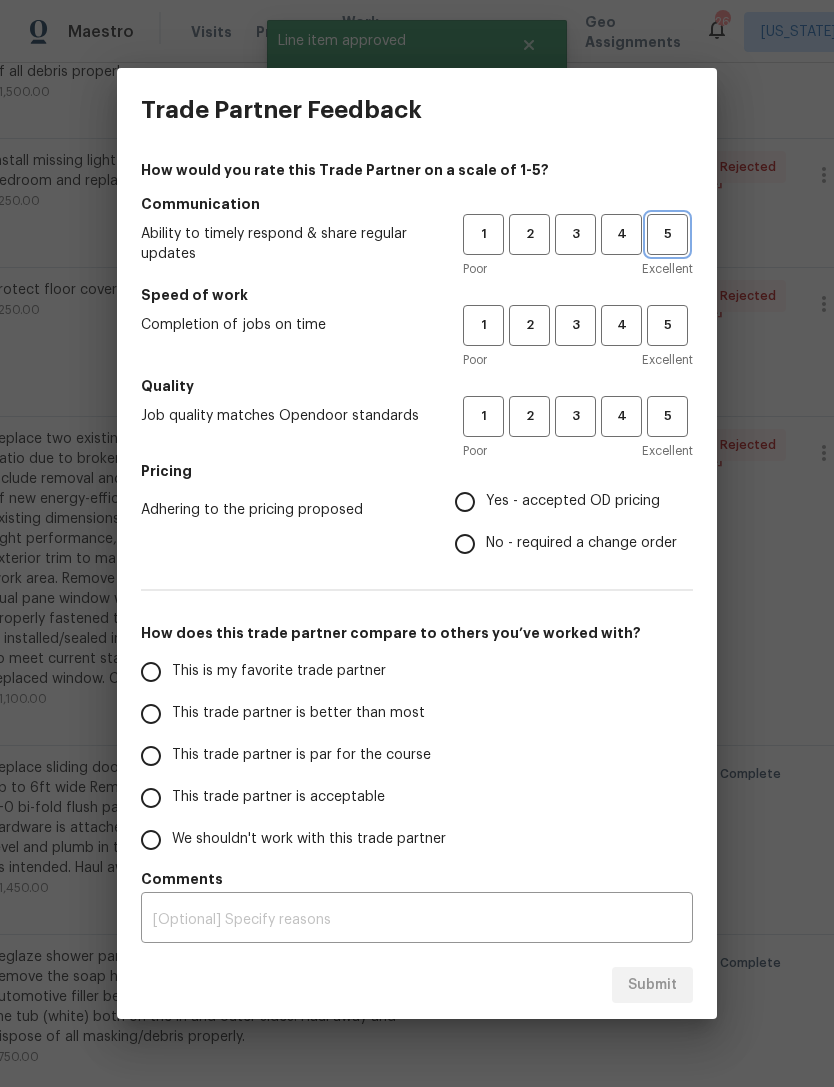 click on "5" at bounding box center (667, 234) 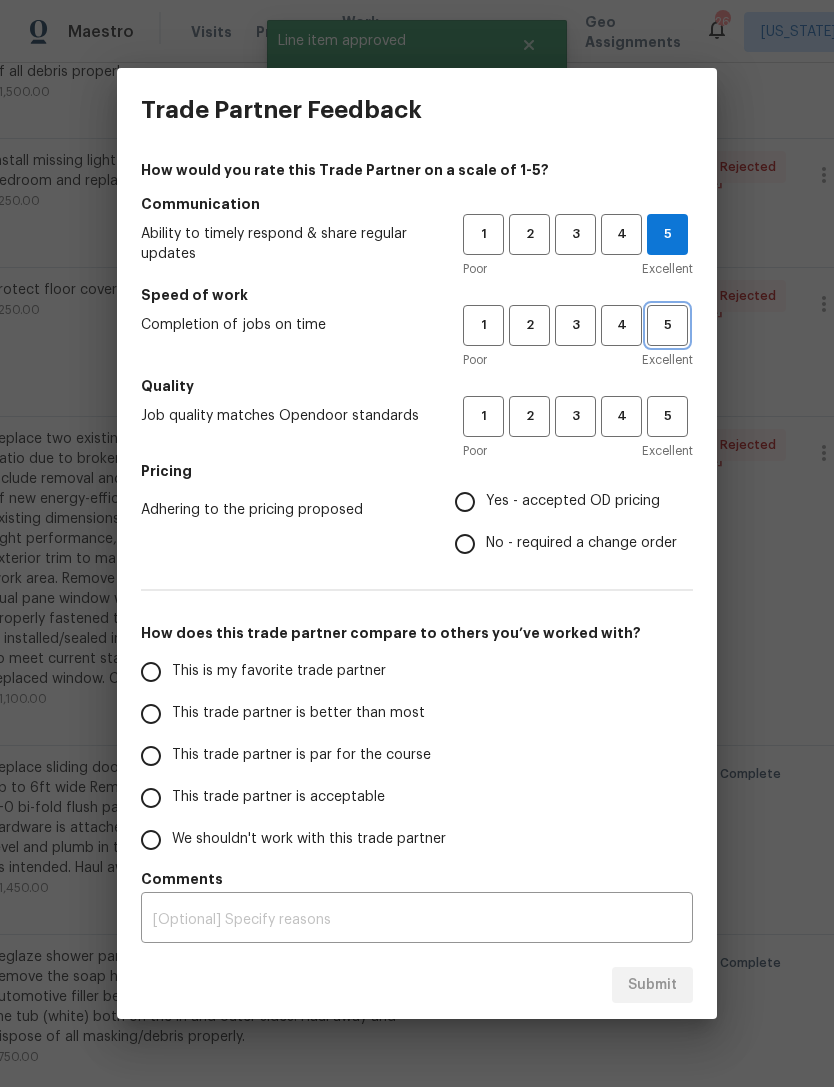click on "5" at bounding box center (667, 325) 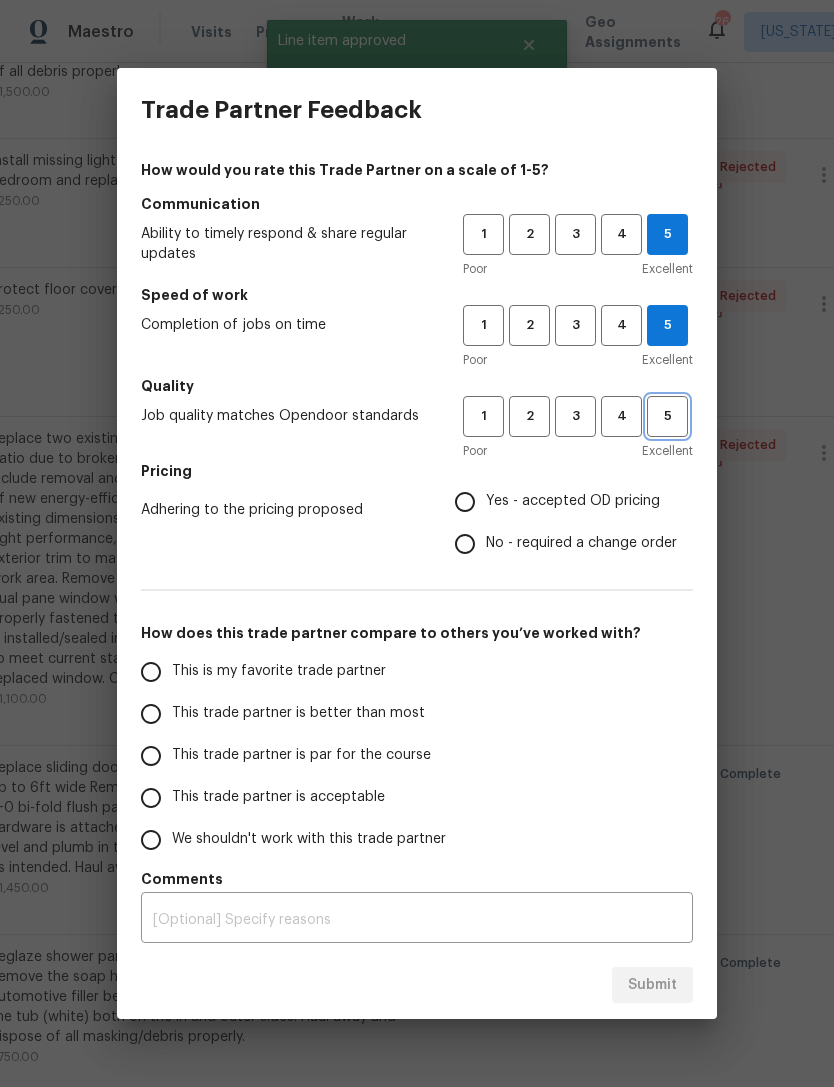 click on "5" at bounding box center (667, 416) 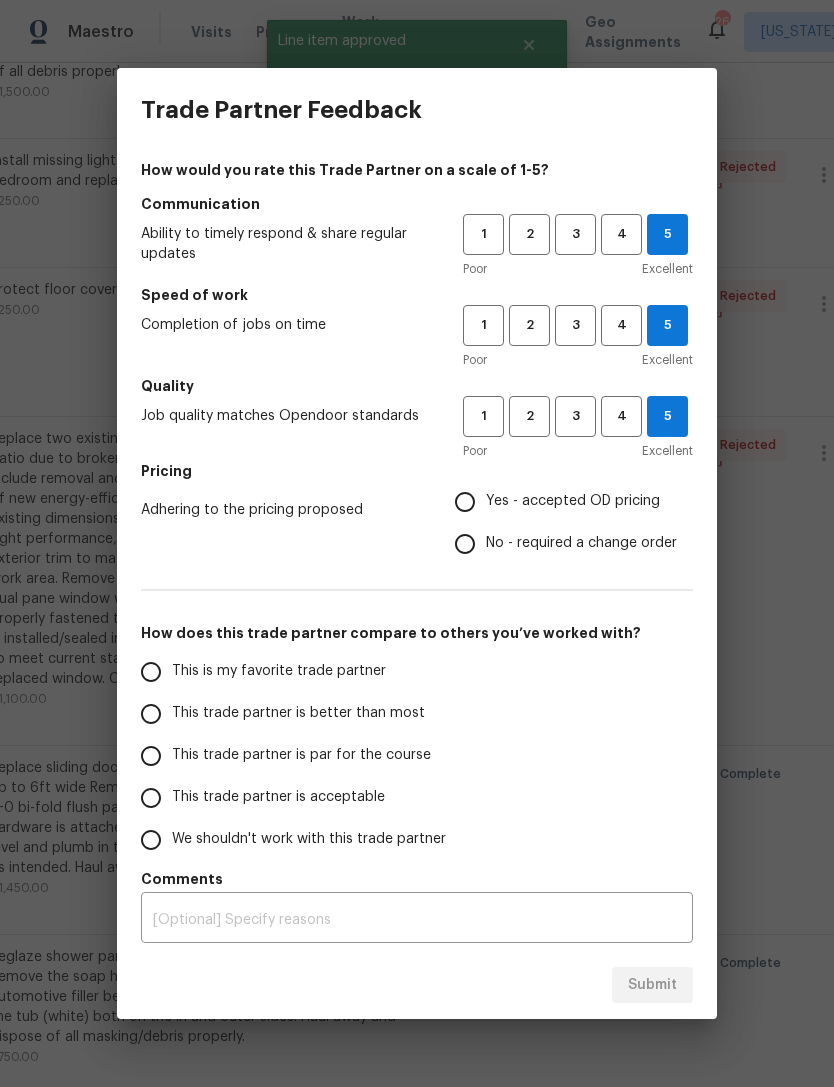 click on "Yes - accepted OD pricing" at bounding box center (465, 502) 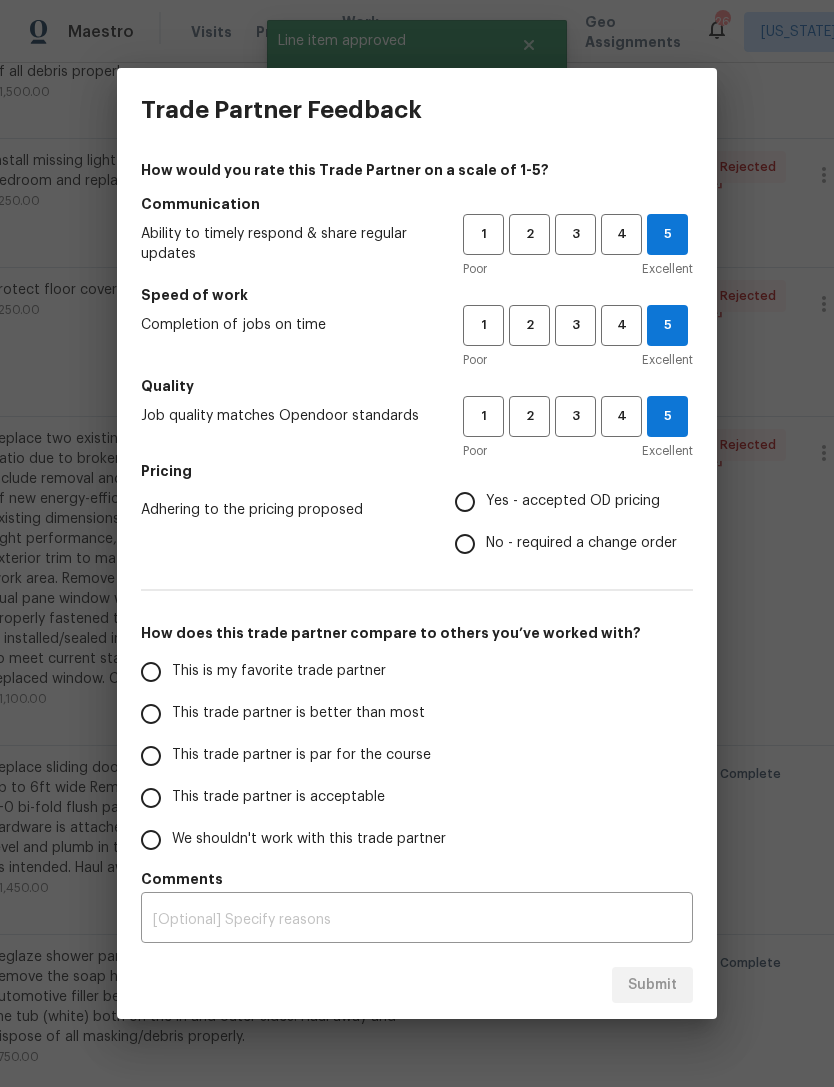 radio on "true" 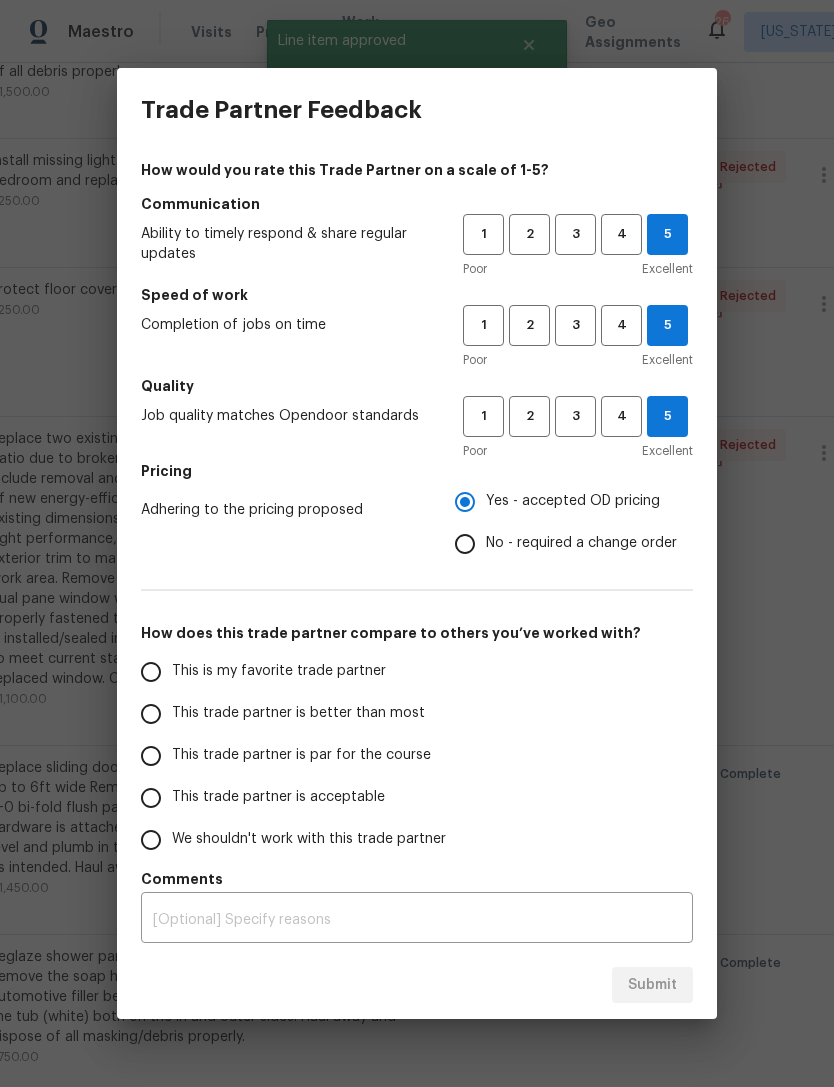 click on "This is my favorite trade partner" at bounding box center (279, 671) 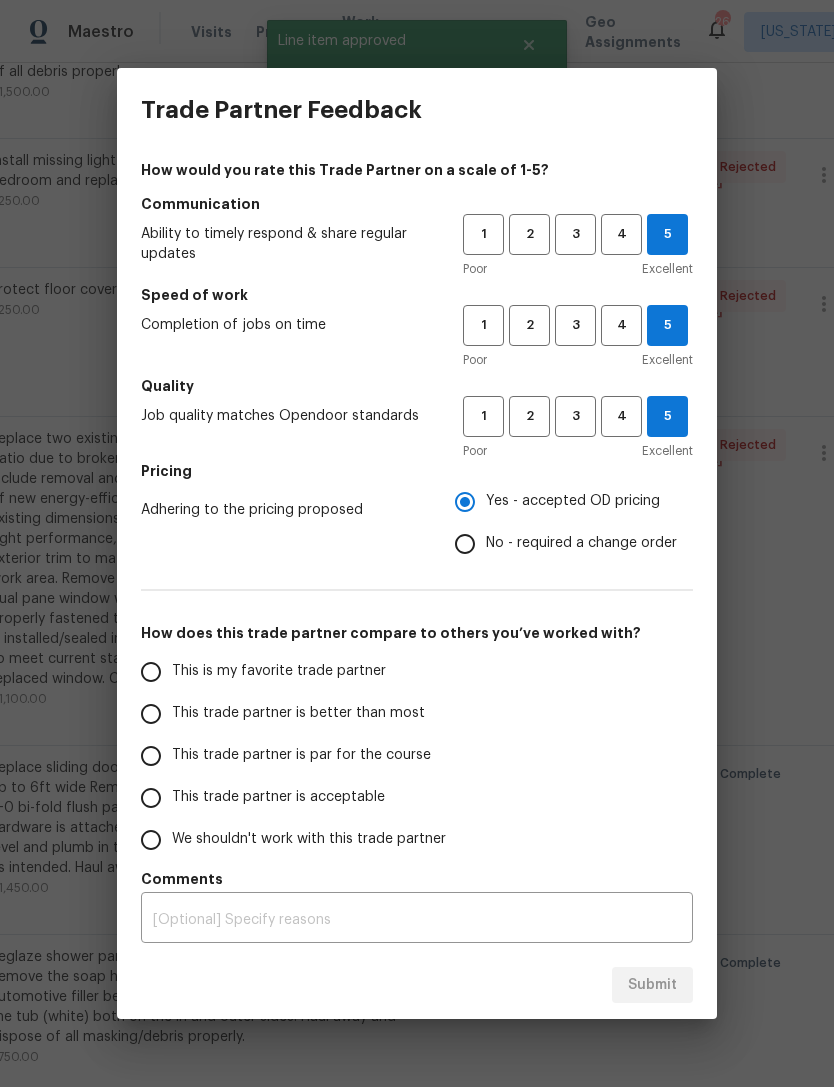 click on "This is my favorite trade partner" at bounding box center [151, 672] 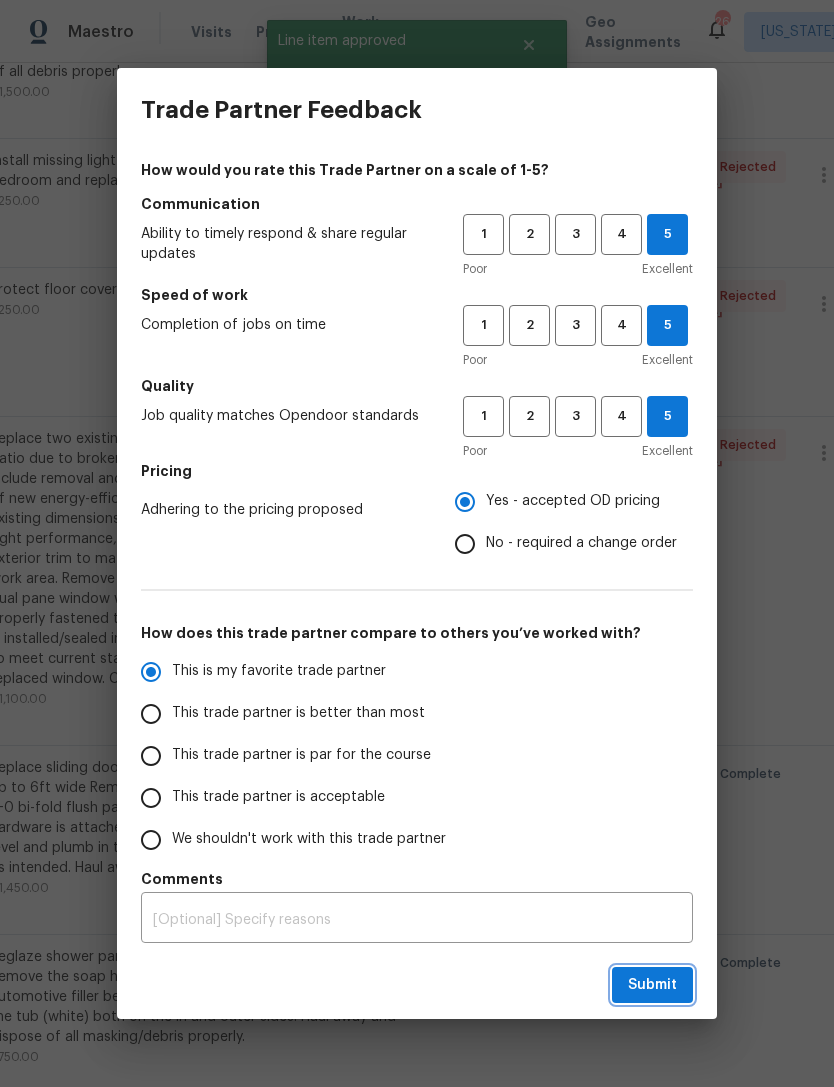 click on "Submit" at bounding box center [652, 985] 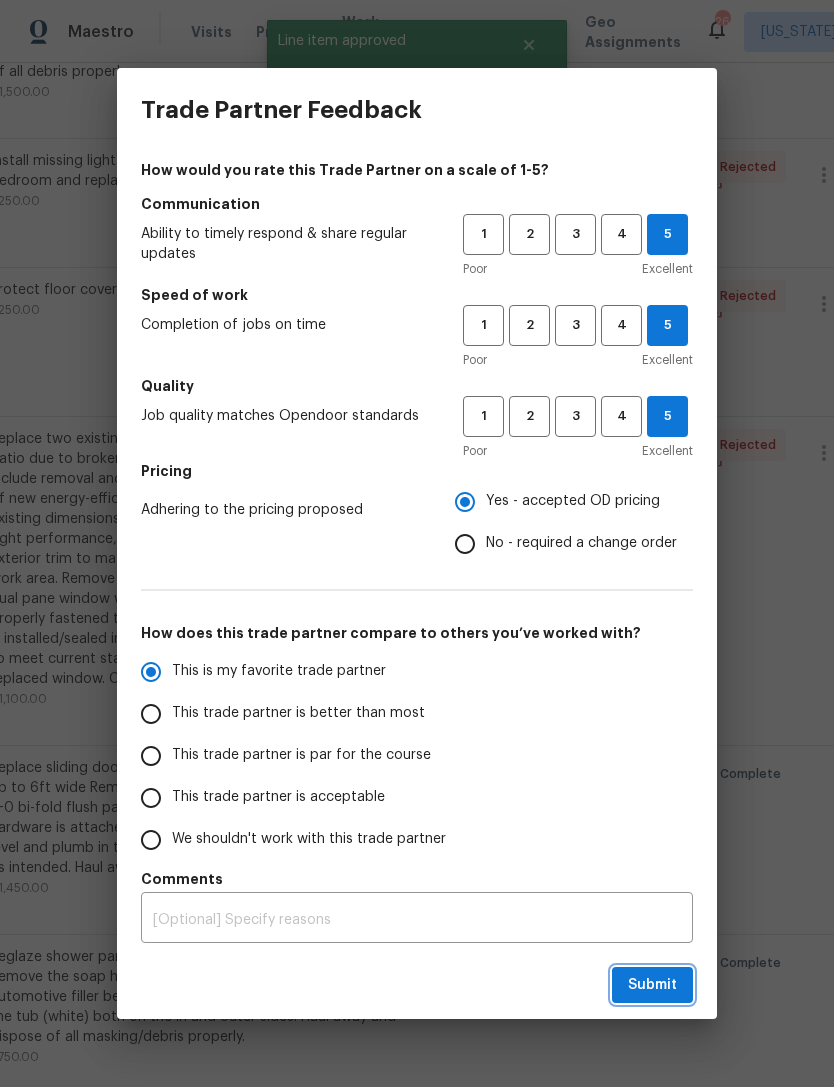 radio on "true" 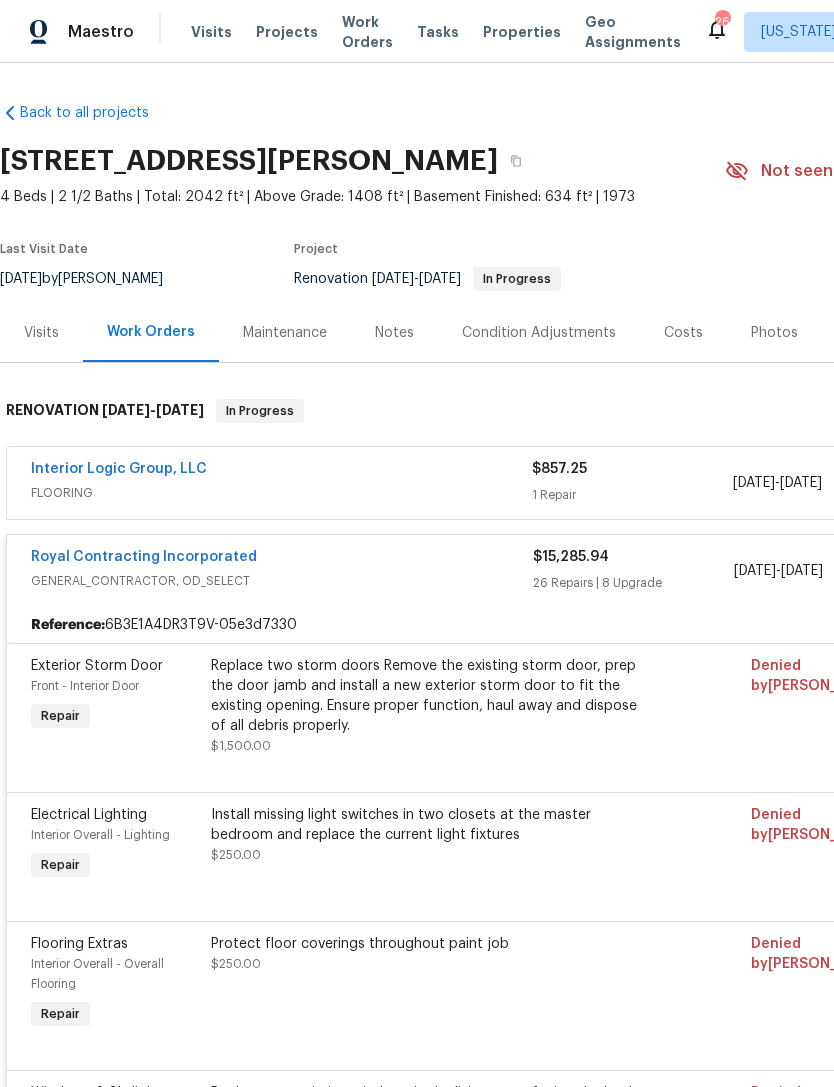 scroll, scrollTop: 0, scrollLeft: 0, axis: both 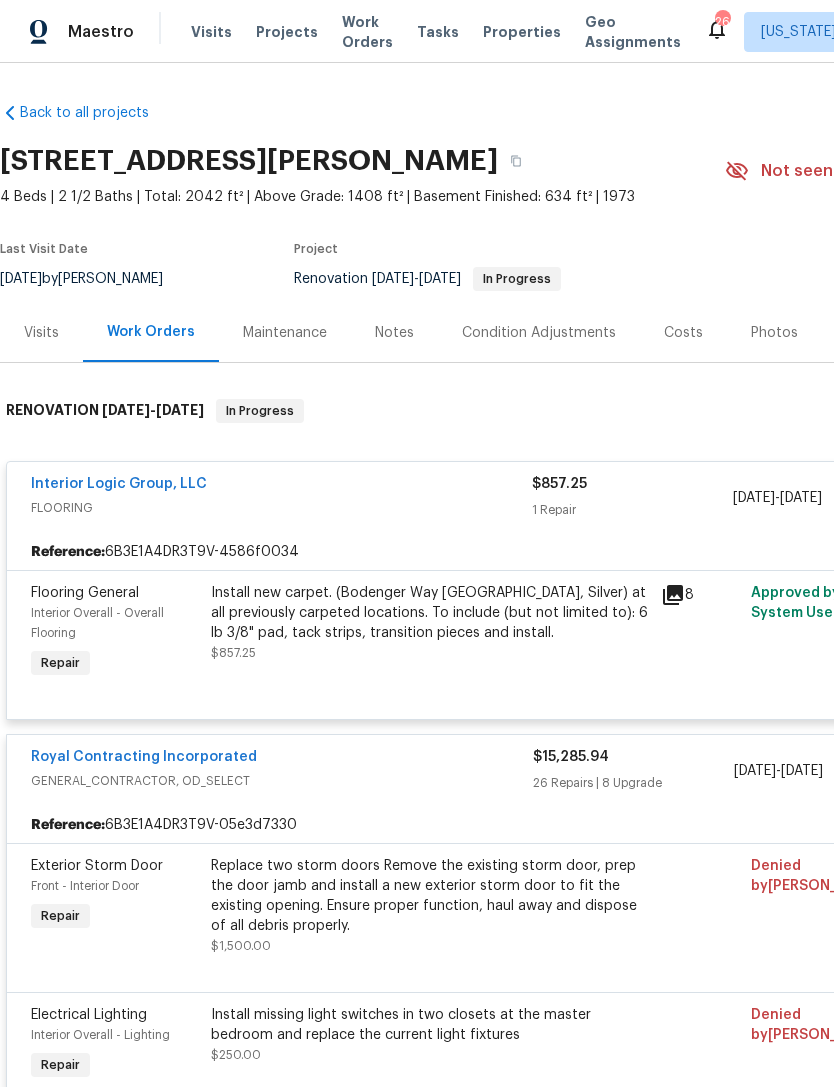 click on "Interior Logic Group, LLC" at bounding box center (119, 484) 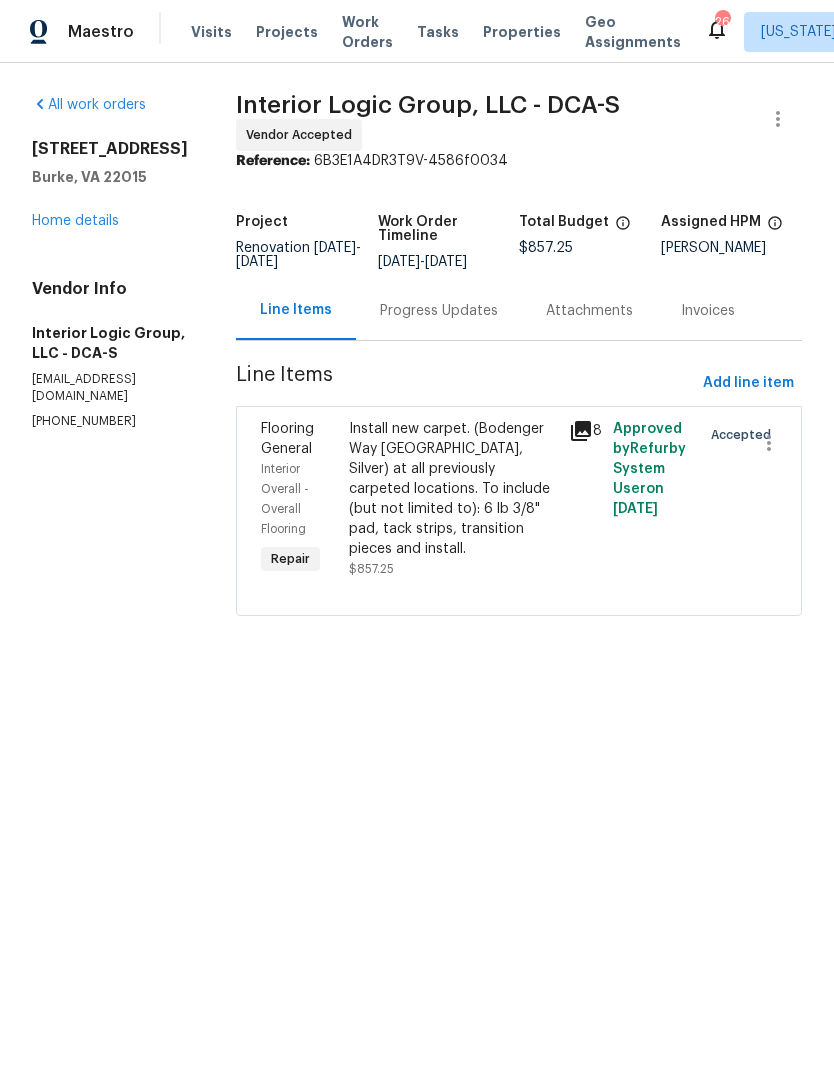 click on "Progress Updates" at bounding box center (439, 310) 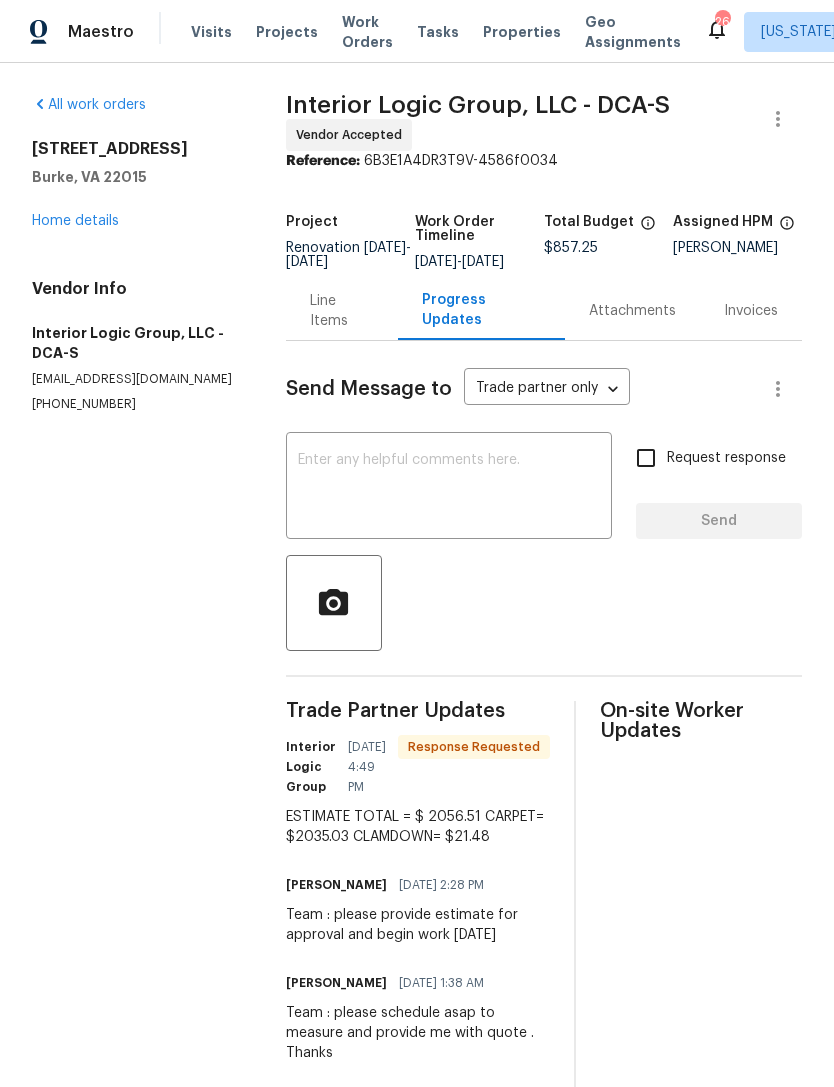 click at bounding box center [449, 488] 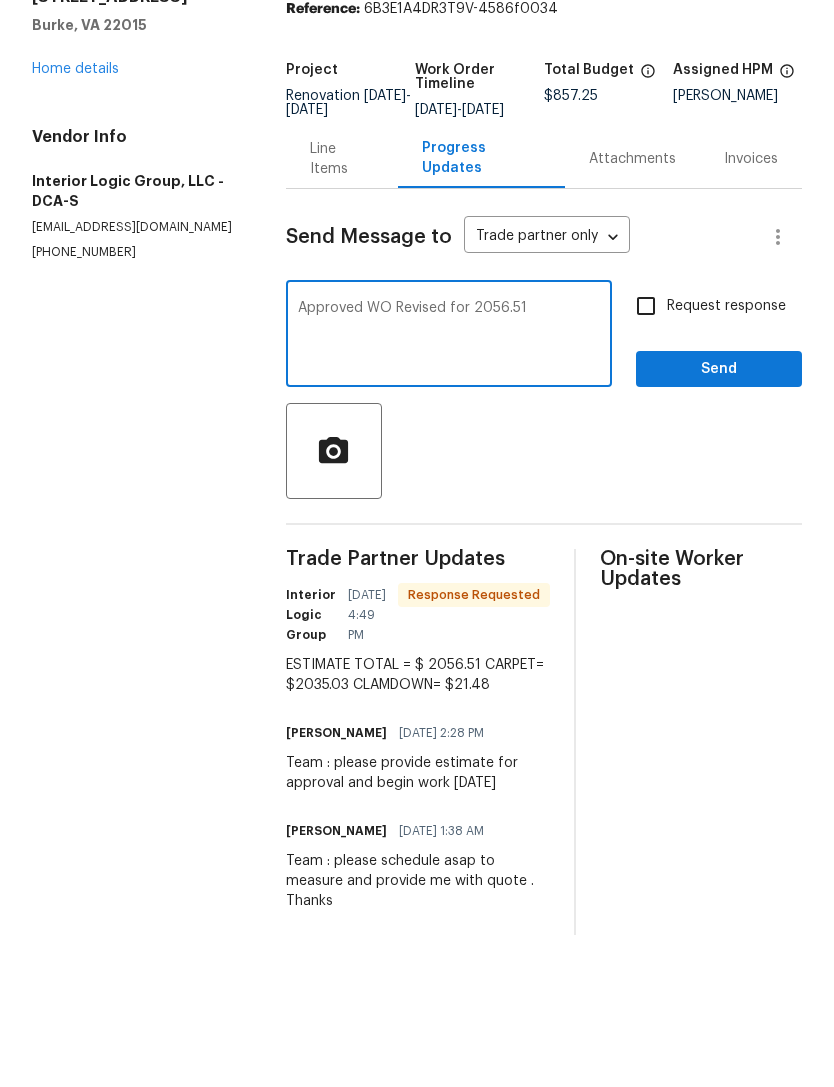 click on "Approved WO Revised for 2056.51" at bounding box center (449, 488) 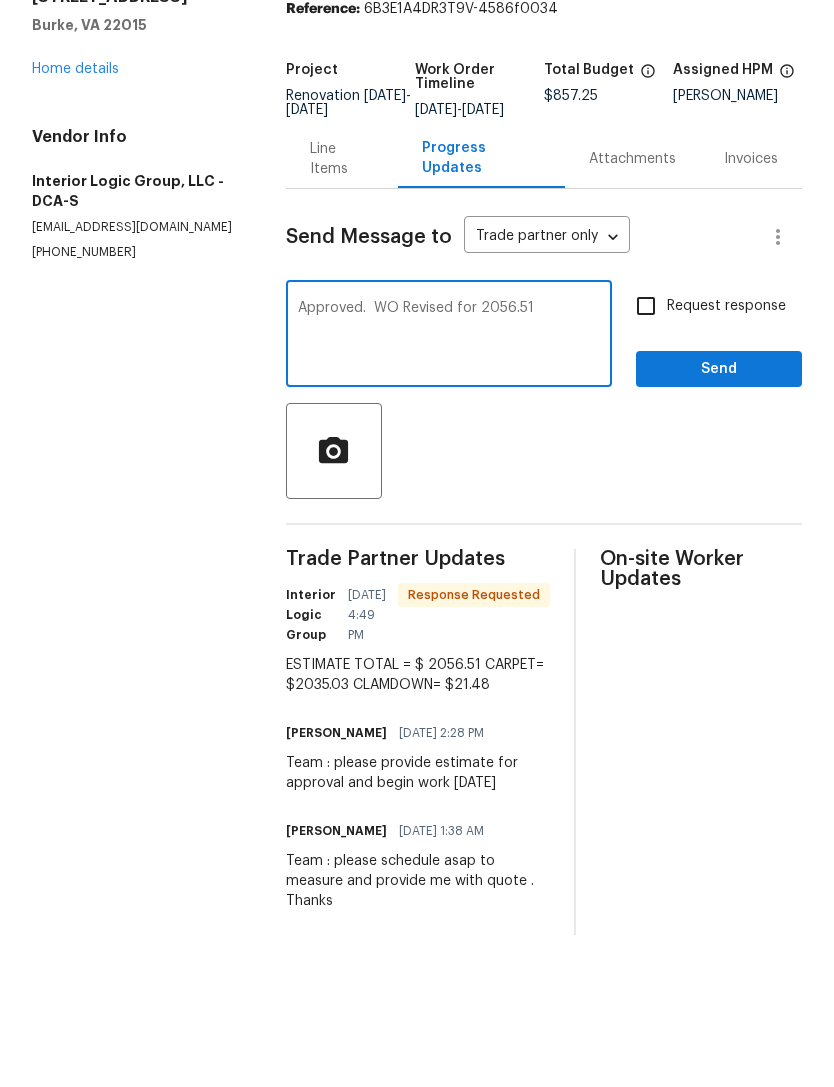 click on "Approved.  WO Revised for 2056.51" at bounding box center (449, 488) 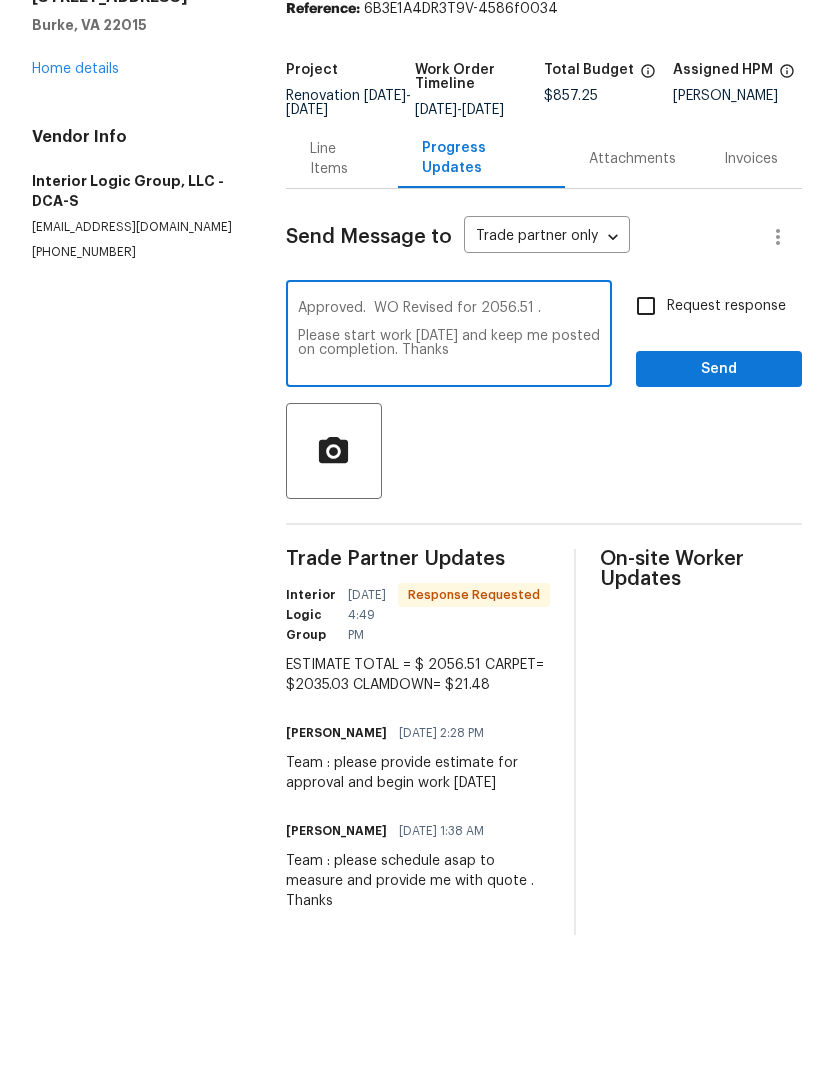type on "Approved.  WO Revised for 2056.51 .
Please start work tomorrow and keep me posted on completion. Thanks" 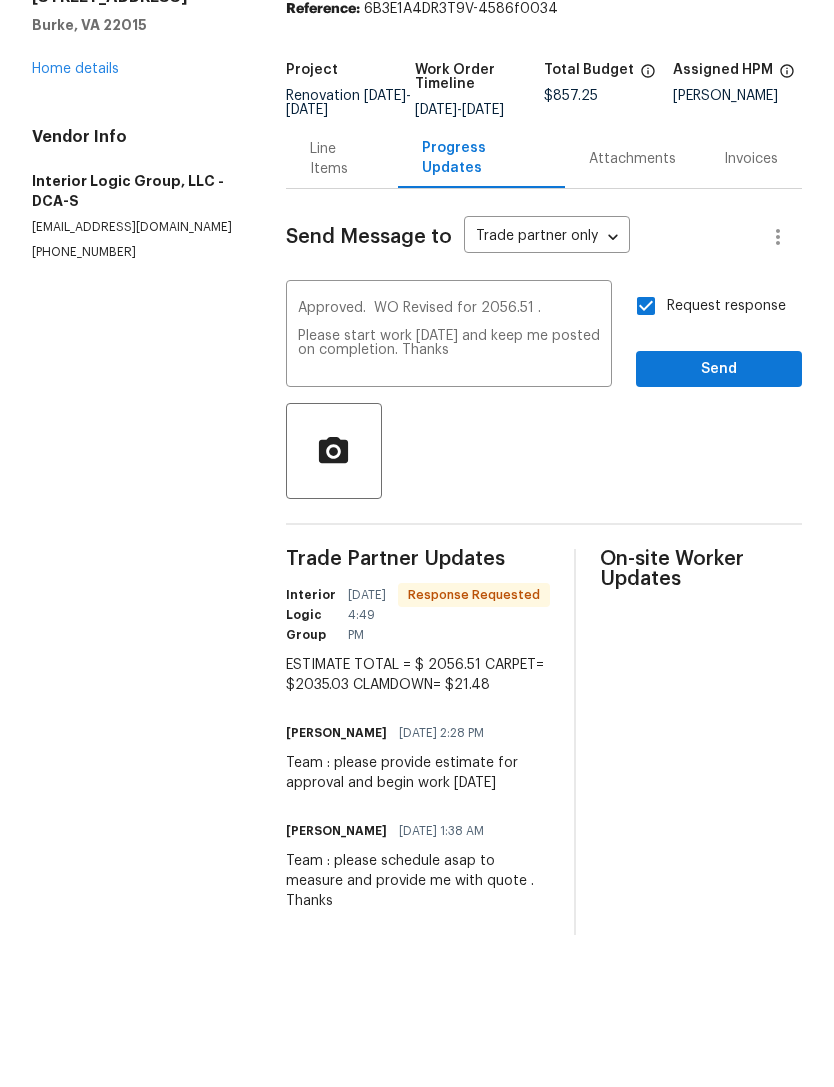 scroll, scrollTop: 26, scrollLeft: 0, axis: vertical 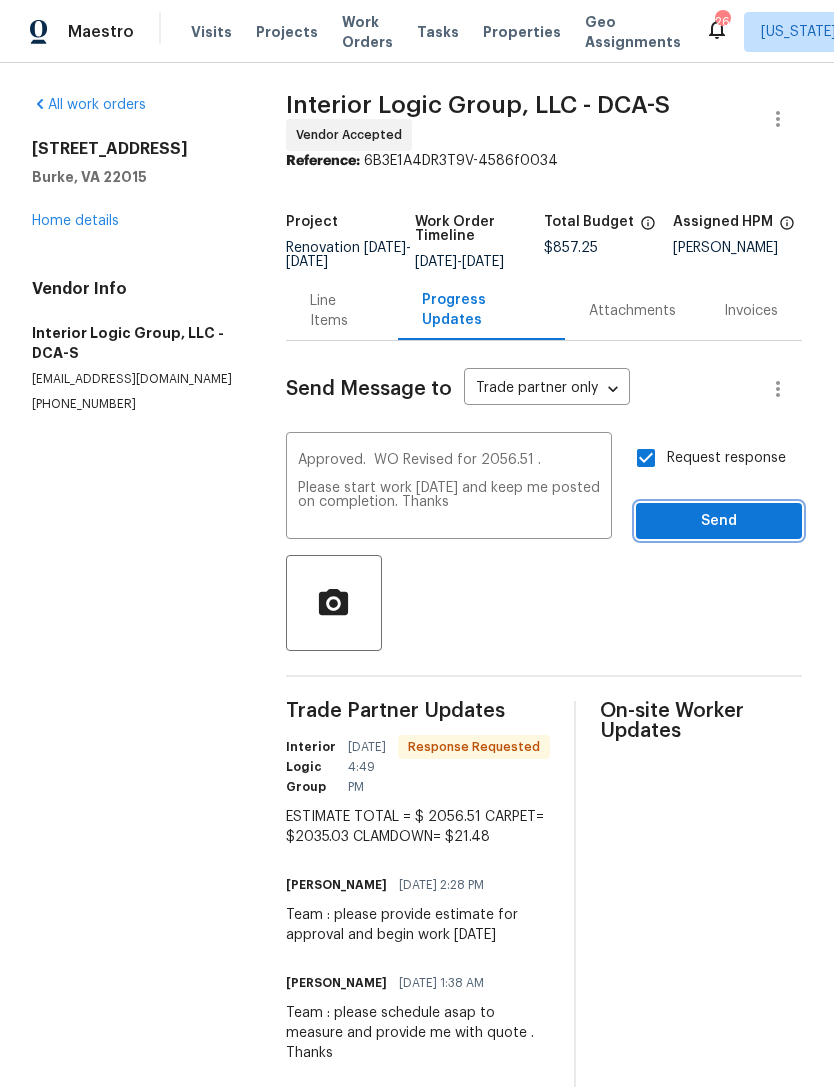 click on "Send" at bounding box center [719, 521] 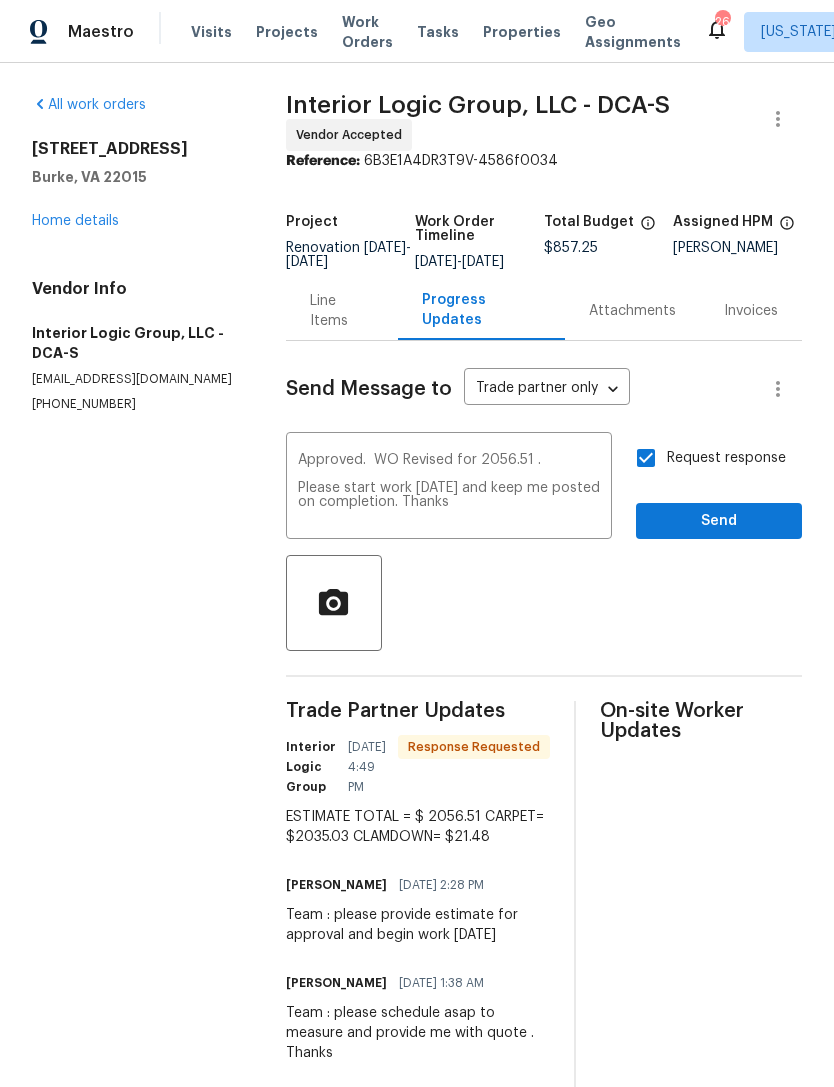 scroll, scrollTop: 0, scrollLeft: 0, axis: both 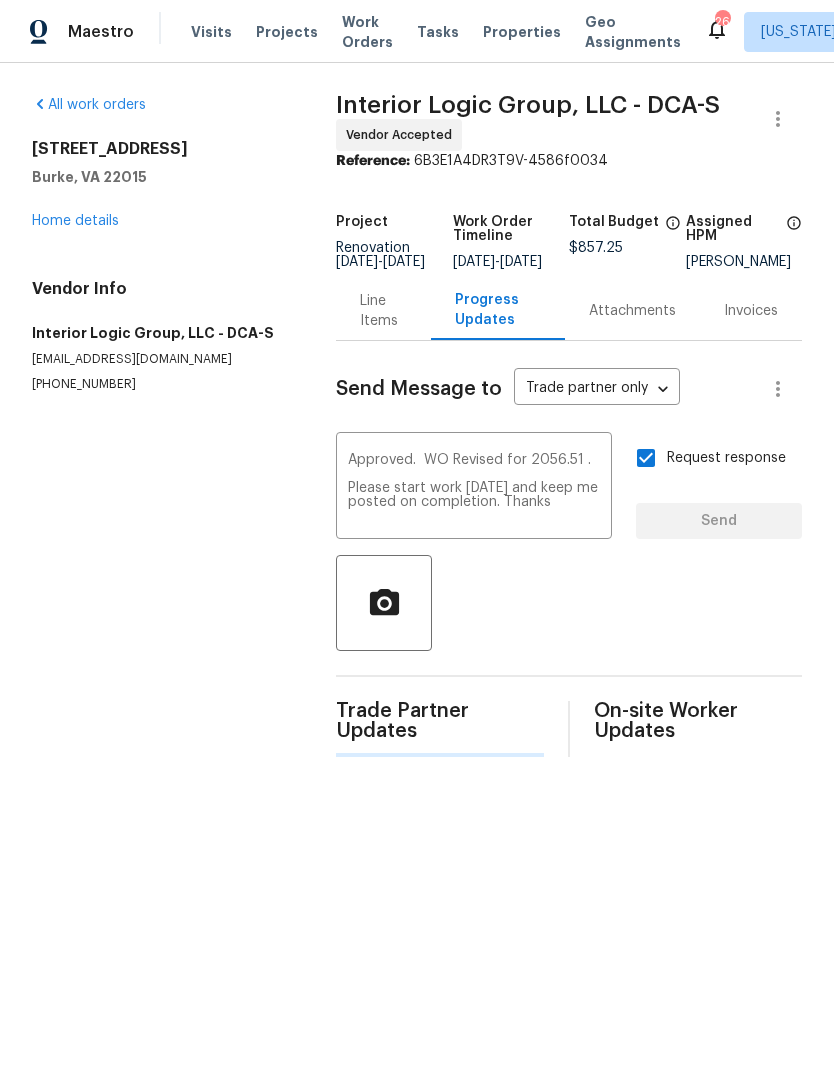 type 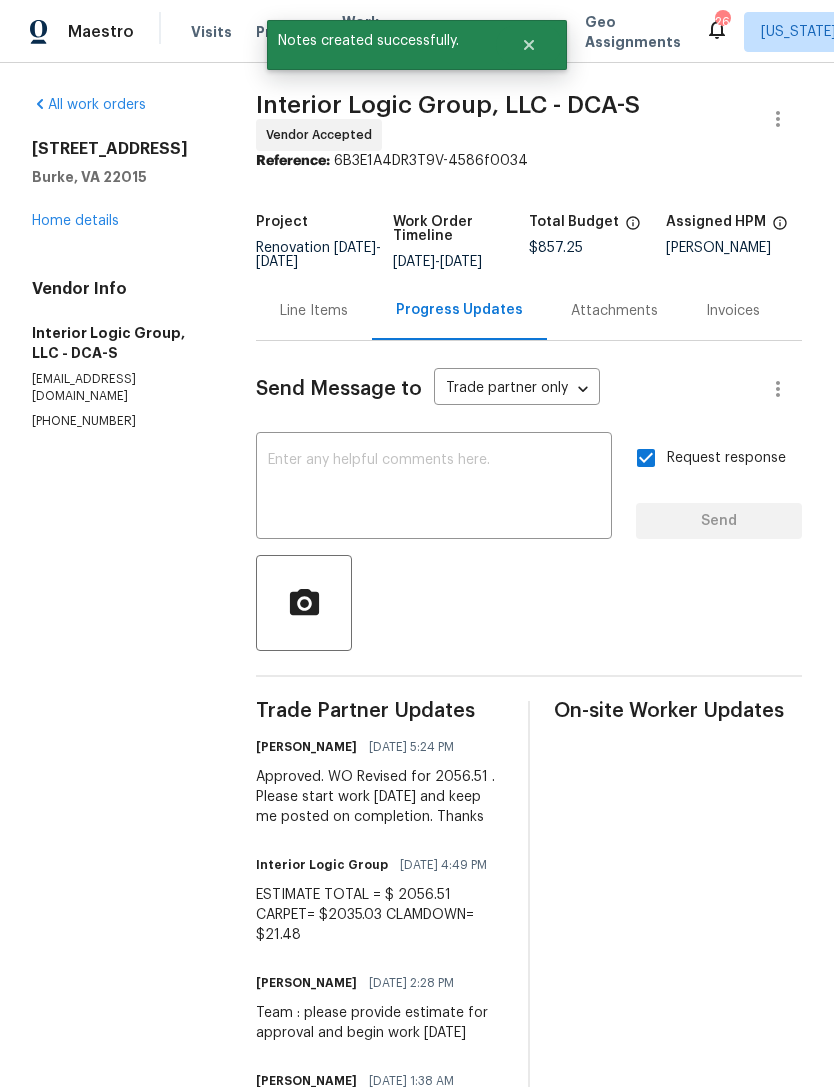 click on "Line Items" at bounding box center (314, 311) 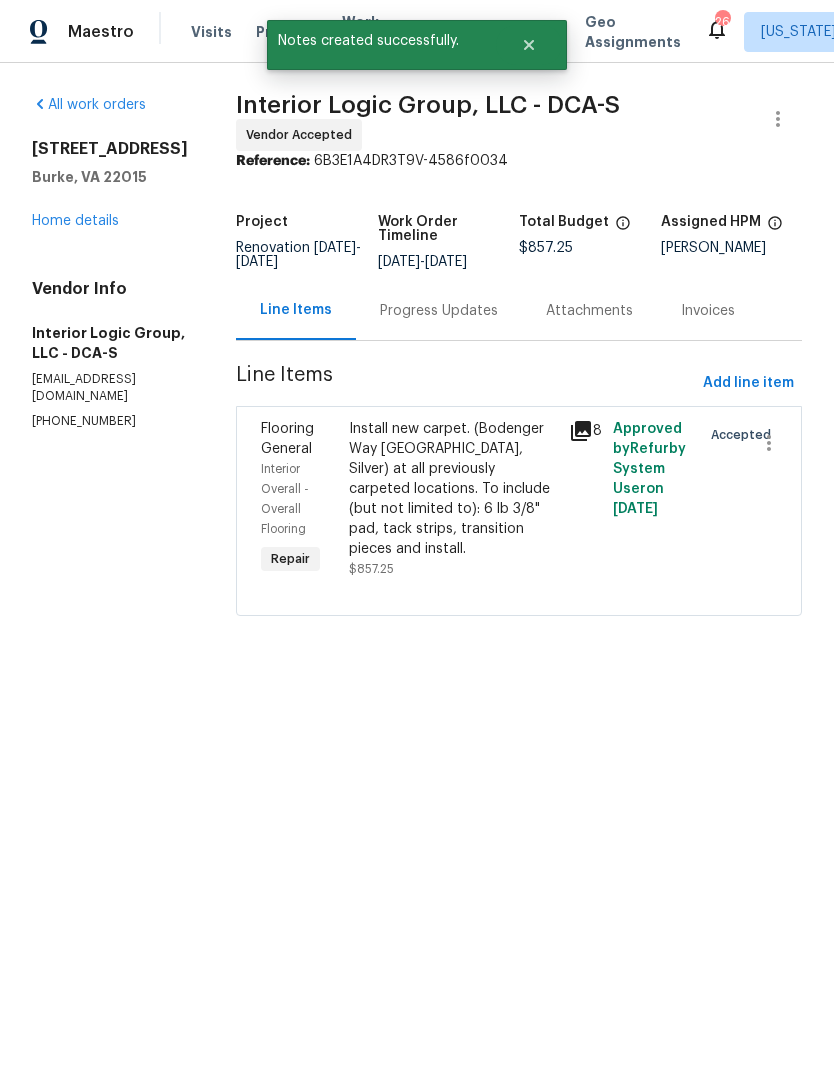 click on "Install new carpet. (Bodenger Way [GEOGRAPHIC_DATA], Silver) at all previously carpeted locations. To include (but not limited to): 6 lb 3/8" pad, tack strips, transition pieces and install." at bounding box center [453, 489] 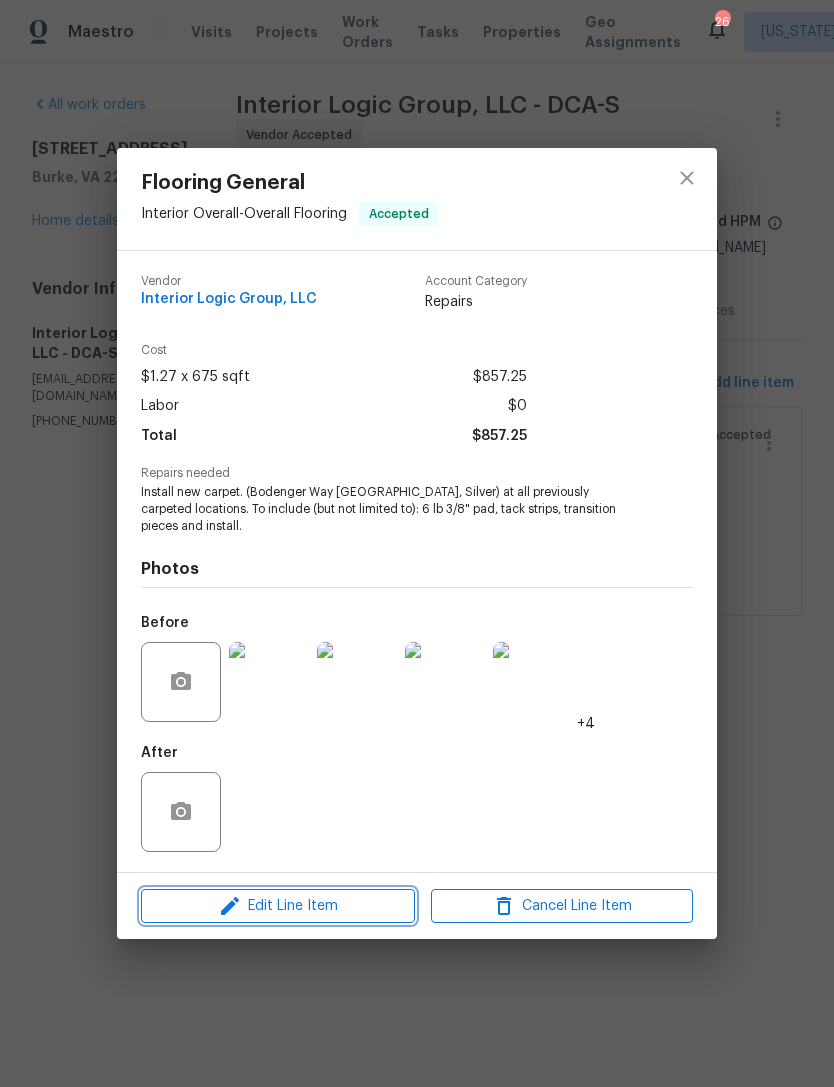click on "Edit Line Item" at bounding box center (278, 906) 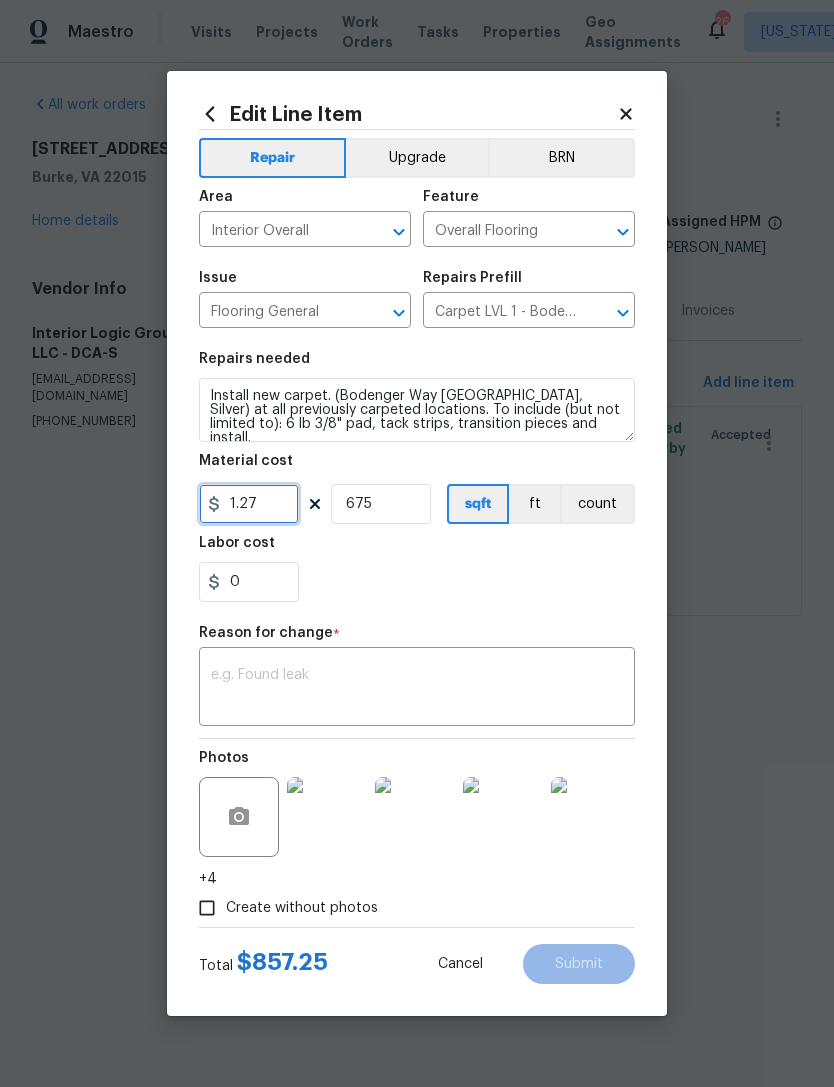 click on "1.27" at bounding box center [249, 504] 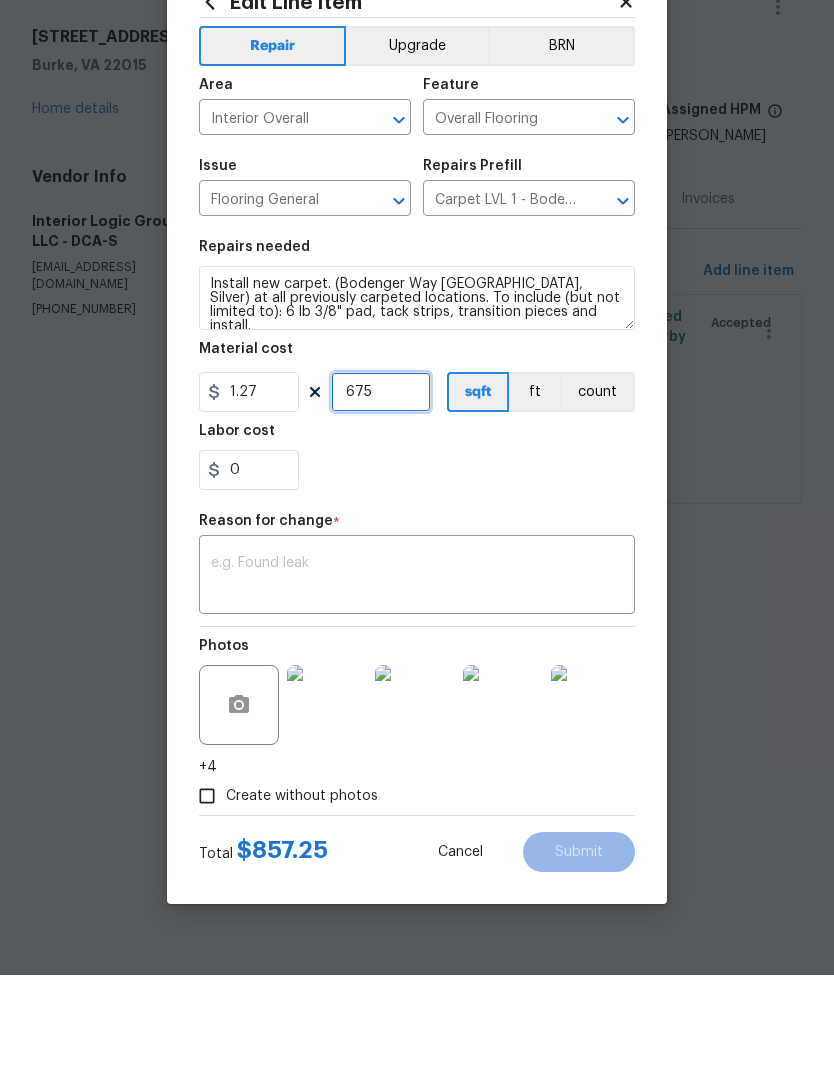 click on "675" at bounding box center [381, 504] 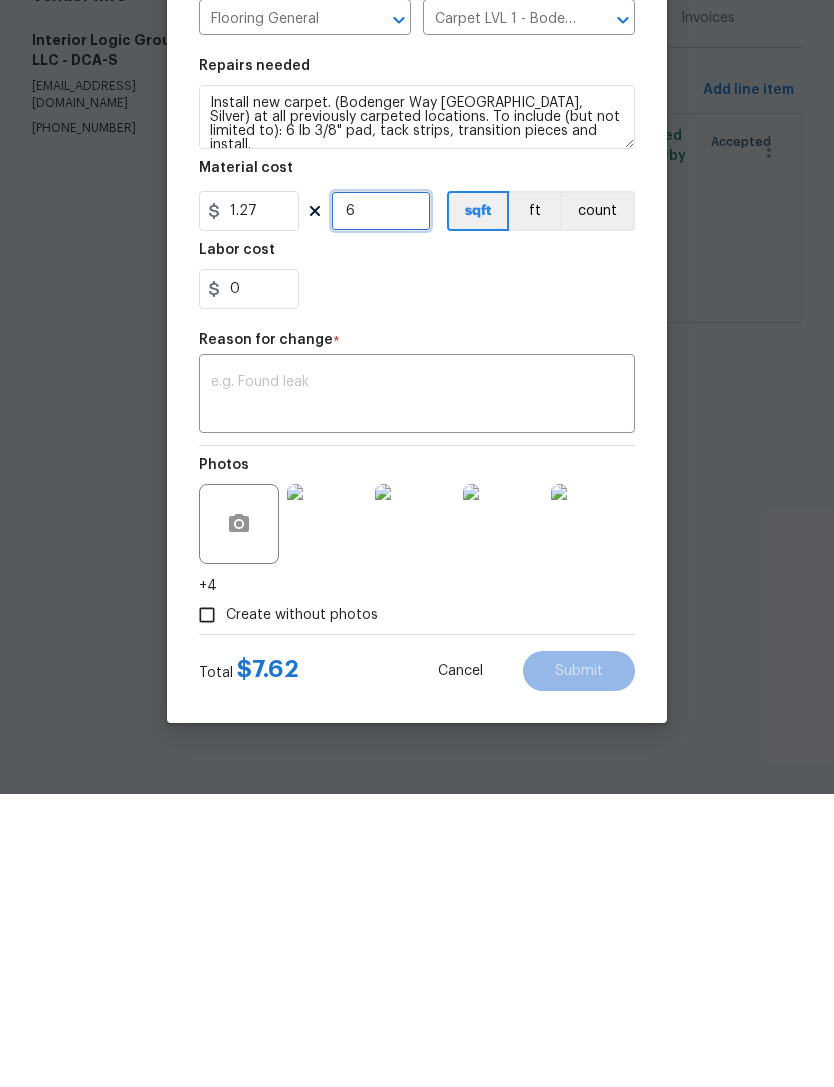 type on "0" 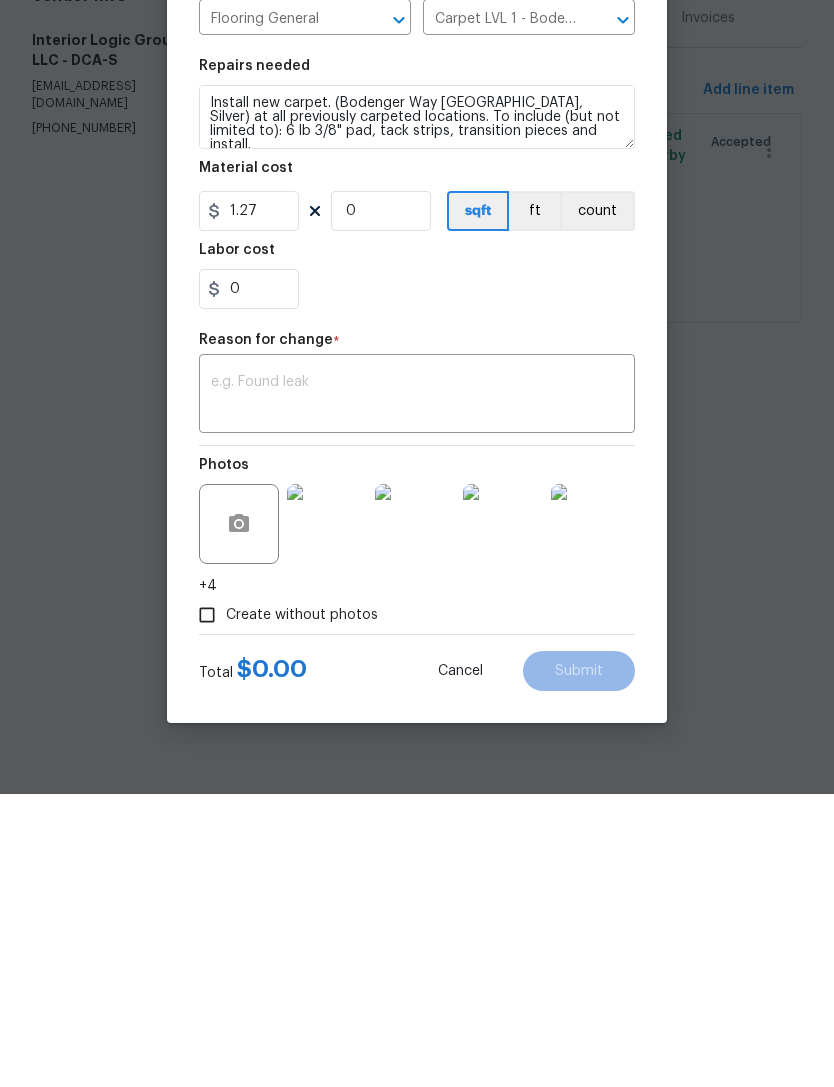 click on "Maestro Visits Projects Work Orders Tasks Properties Geo Assignments 26 Washington, DC Nelson Flores All work orders 6014 Ticonderoga Ct Burke, VA 22015 Home details Vendor Info Interior Logic Group, LLC - DCA-S ps.natact@interiorlogicgroup.com (571) 300-3261 Interior Logic Group, LLC - DCA-S Vendor Accepted Reference:   6B3E1A4DR3T9V-4586f0034 Project Renovation   6/27/2025  -  7/14/2025 Work Order Timeline 7/10/2025  -  7/14/2025 Total Budget $857.25 Assigned HPM Nelson Flores Line Items Progress Updates Attachments Invoices Line Items Add line item Flooring General Interior Overall - Overall Flooring Repair Install new carpet. (Bodenger Way 945 Winter Ash, Silver) at all previously carpeted locations. To include (but not limited to): 6 lb 3/8" pad, tack strips, transition pieces and install. $857.25   8 Approved by  Refurby System User  on   7/10/2025 Accepted
Edit Line Item Repair Upgrade BRN Area Interior Overall ​ Feature Overall Flooring ​ Issue Flooring General ​ Repairs Prefill ​ 1.27 0" at bounding box center (417, 336) 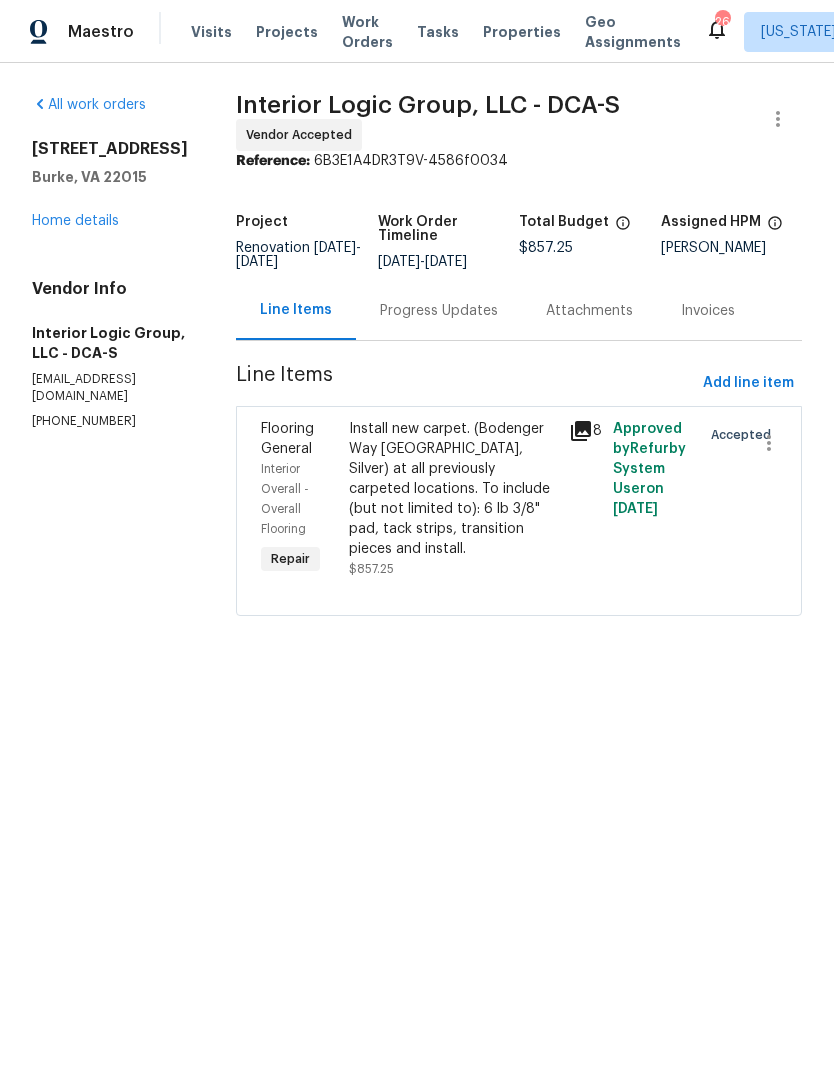 click on "Progress Updates" at bounding box center (439, 311) 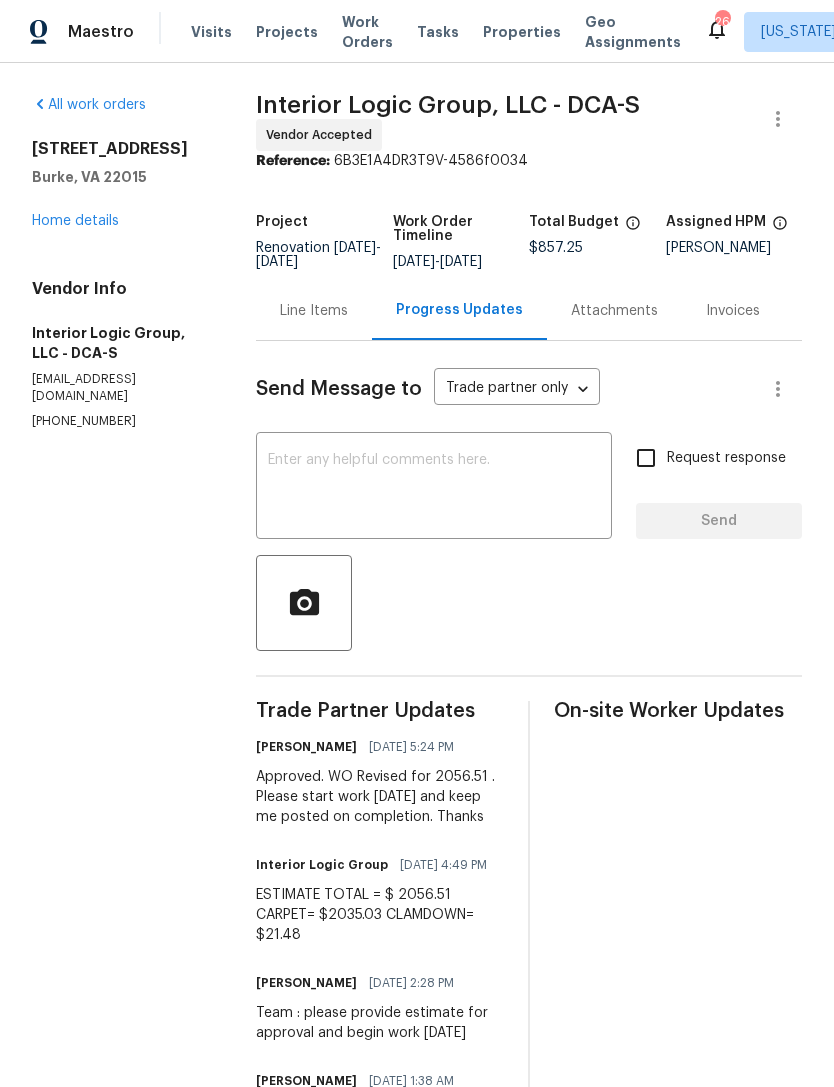 click on "Line Items" at bounding box center [314, 310] 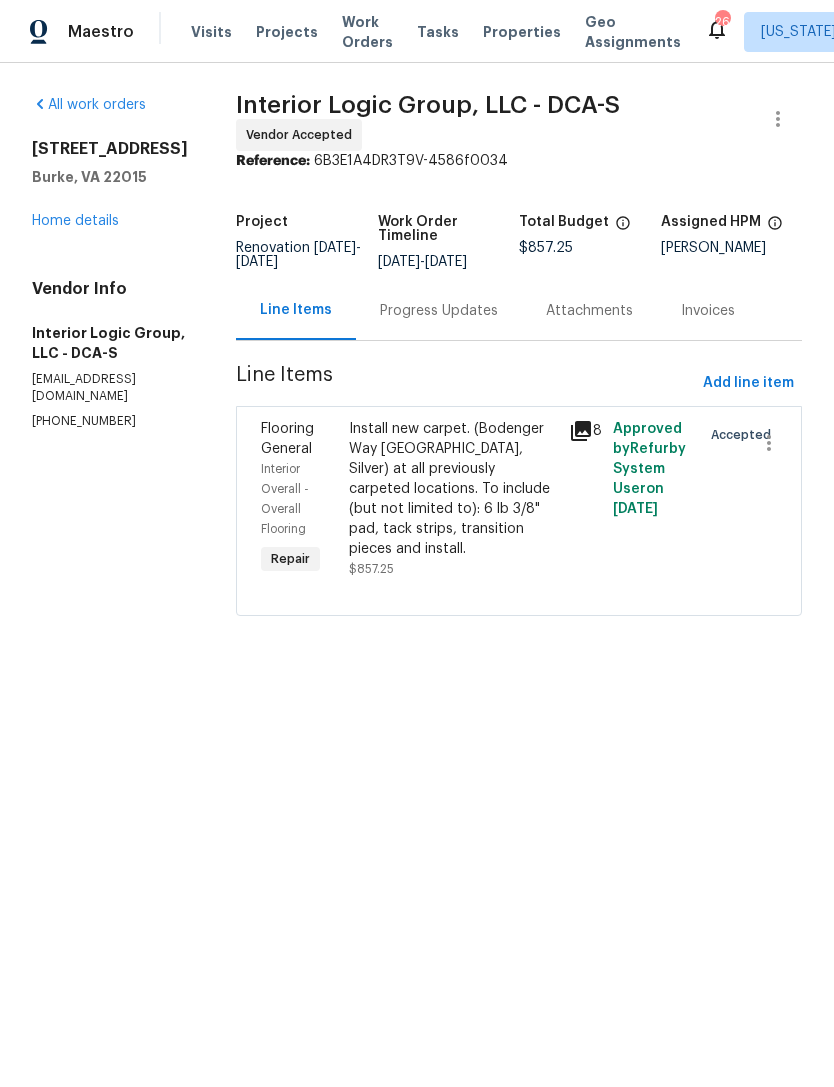 click on "Install new carpet. (Bodenger Way [GEOGRAPHIC_DATA], Silver) at all previously carpeted locations. To include (but not limited to): 6 lb 3/8" pad, tack strips, transition pieces and install." at bounding box center (453, 489) 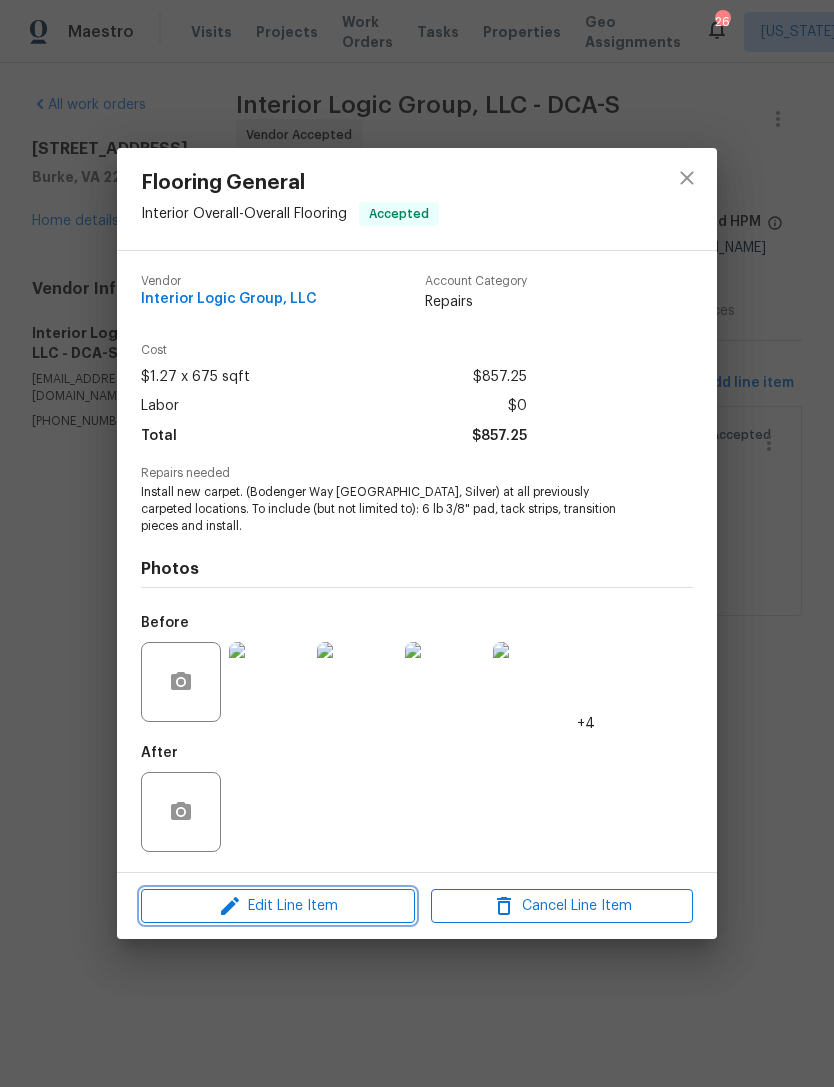 click on "Edit Line Item" at bounding box center [278, 906] 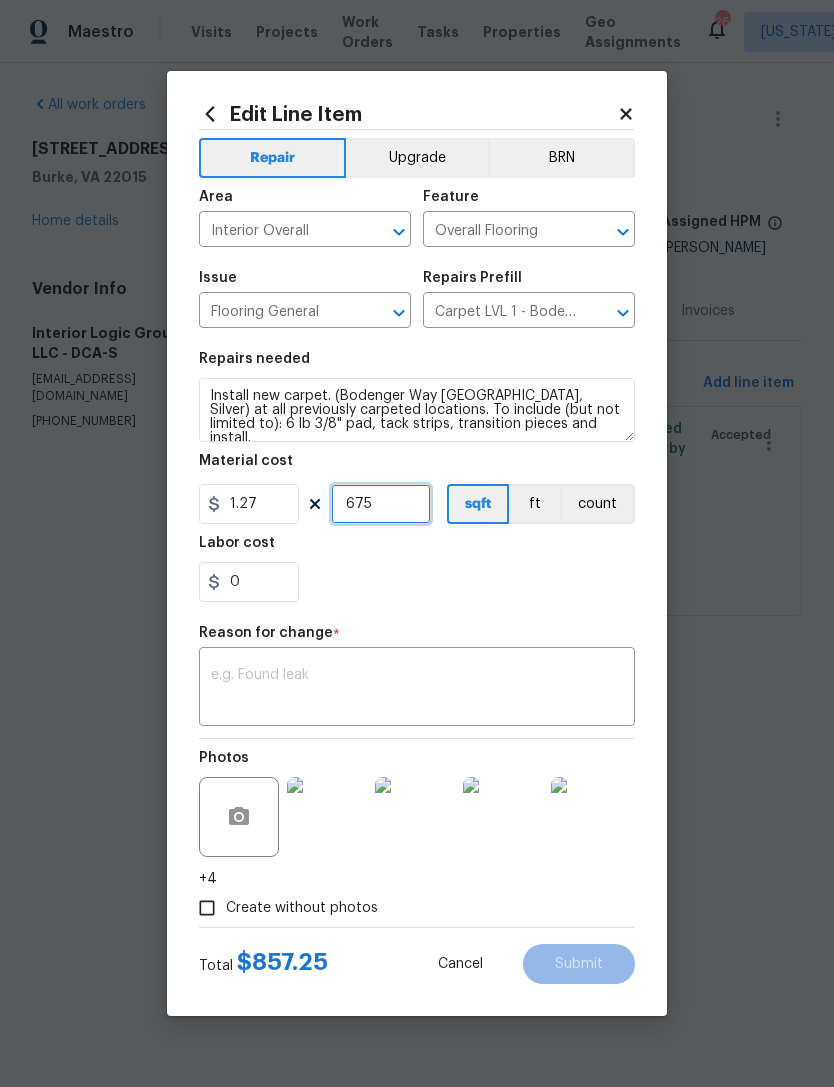 click on "675" at bounding box center [381, 504] 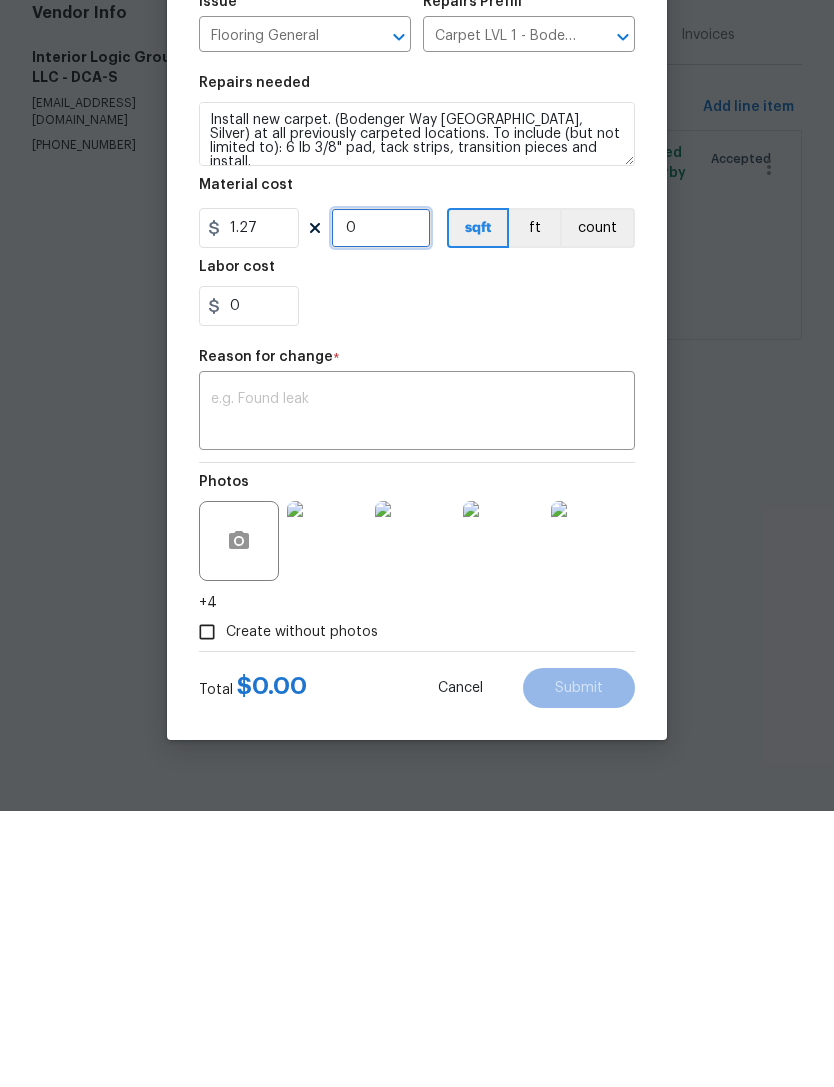 type on "1" 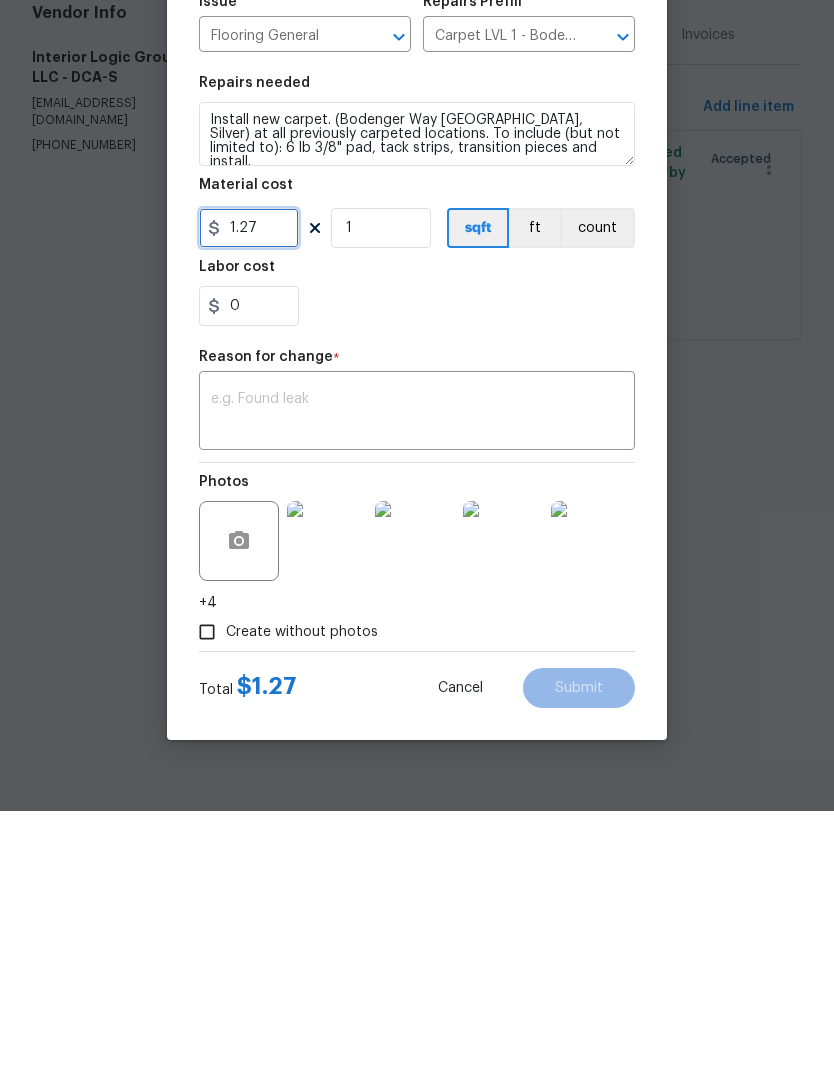 click on "1.27" at bounding box center (249, 504) 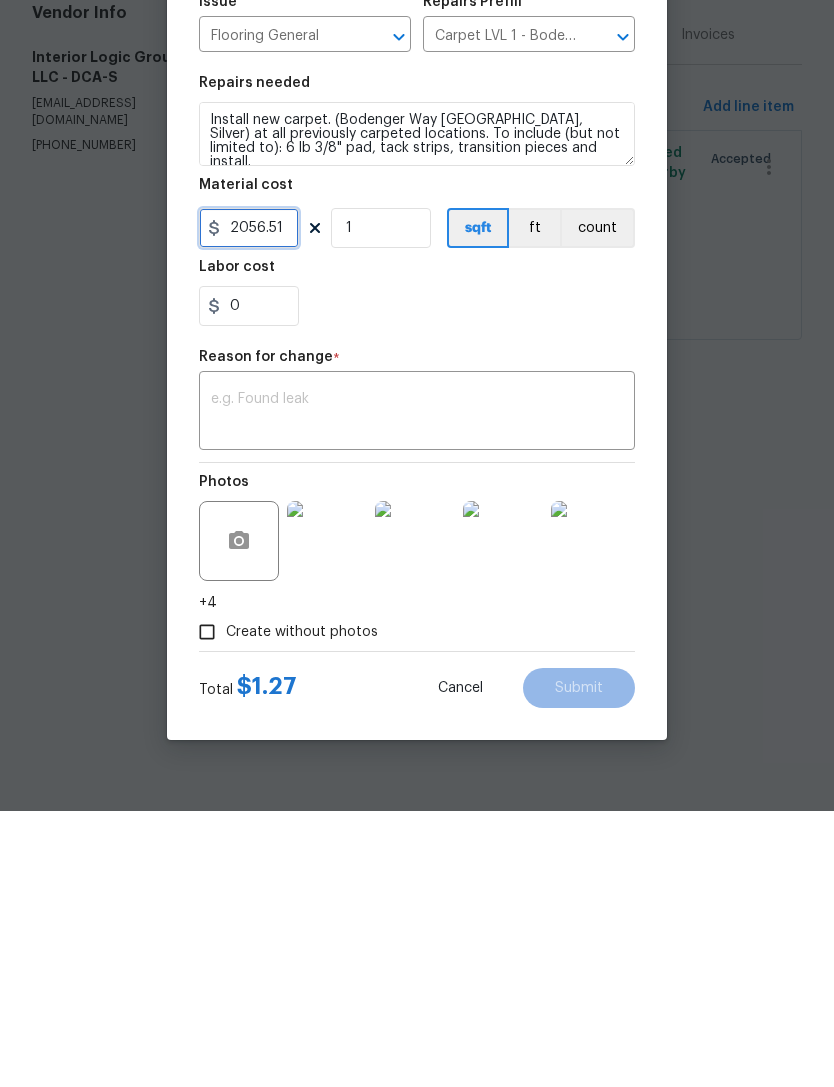 type on "2056.51" 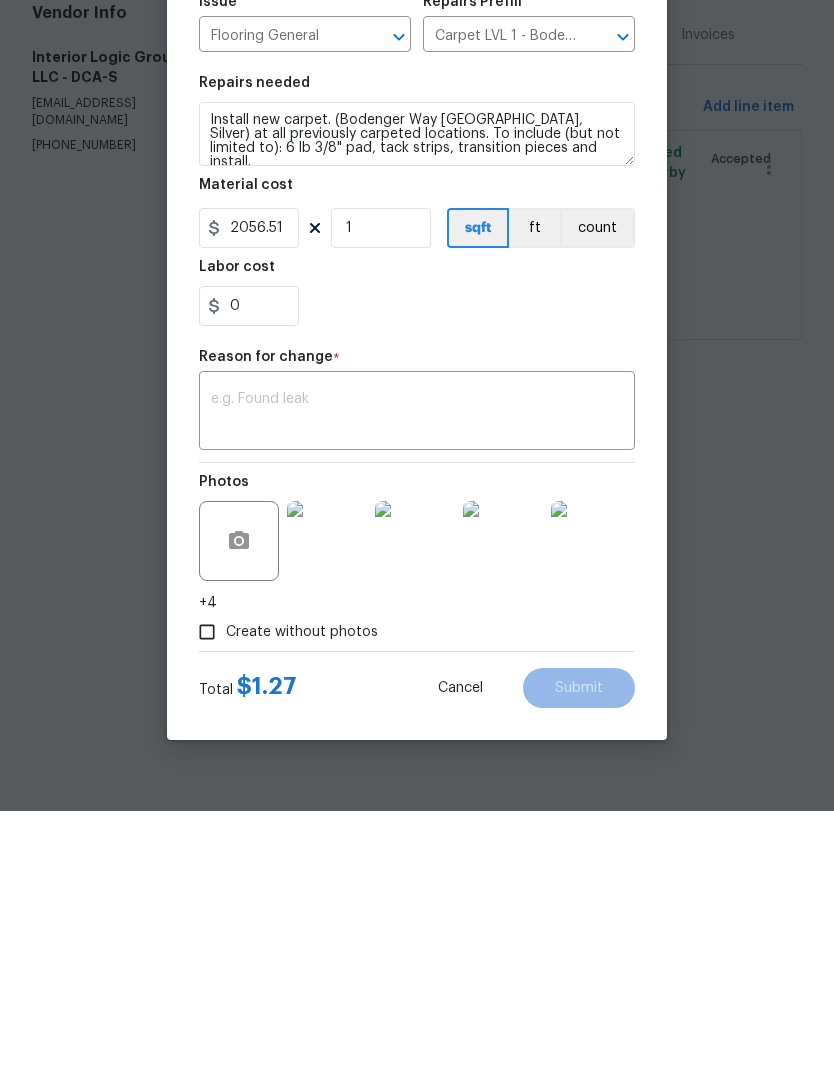 click at bounding box center (417, 689) 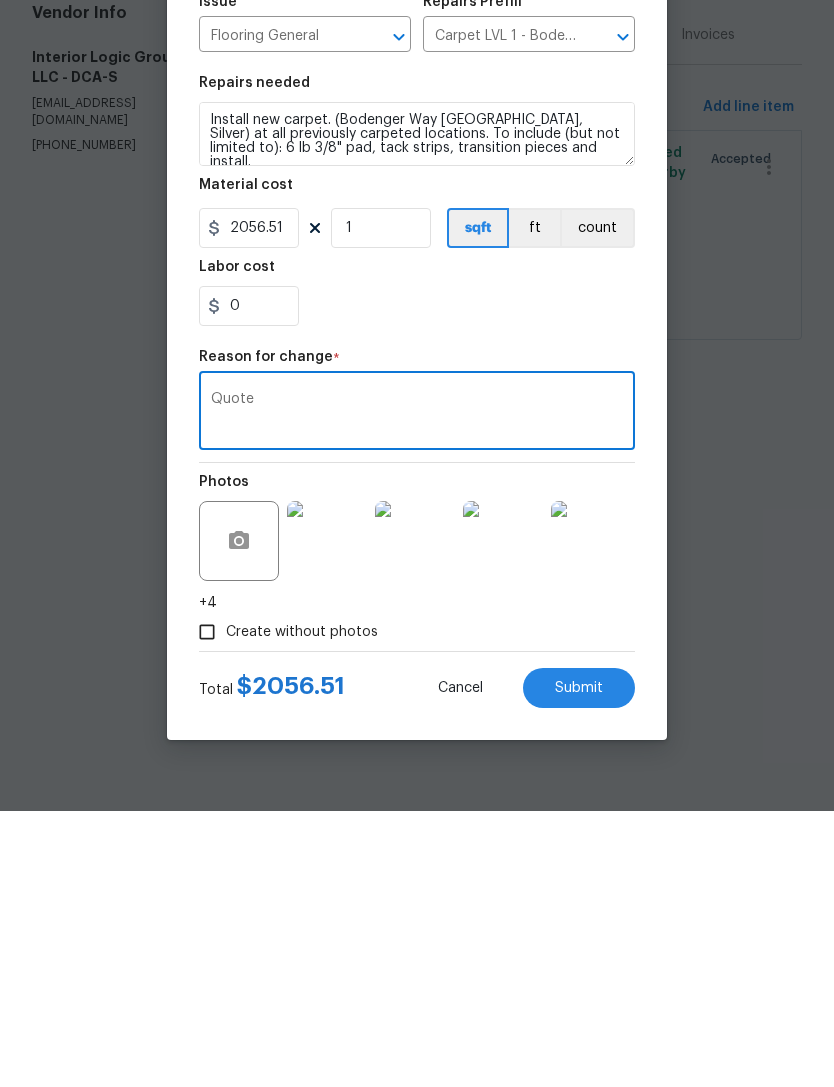 type on "Quote" 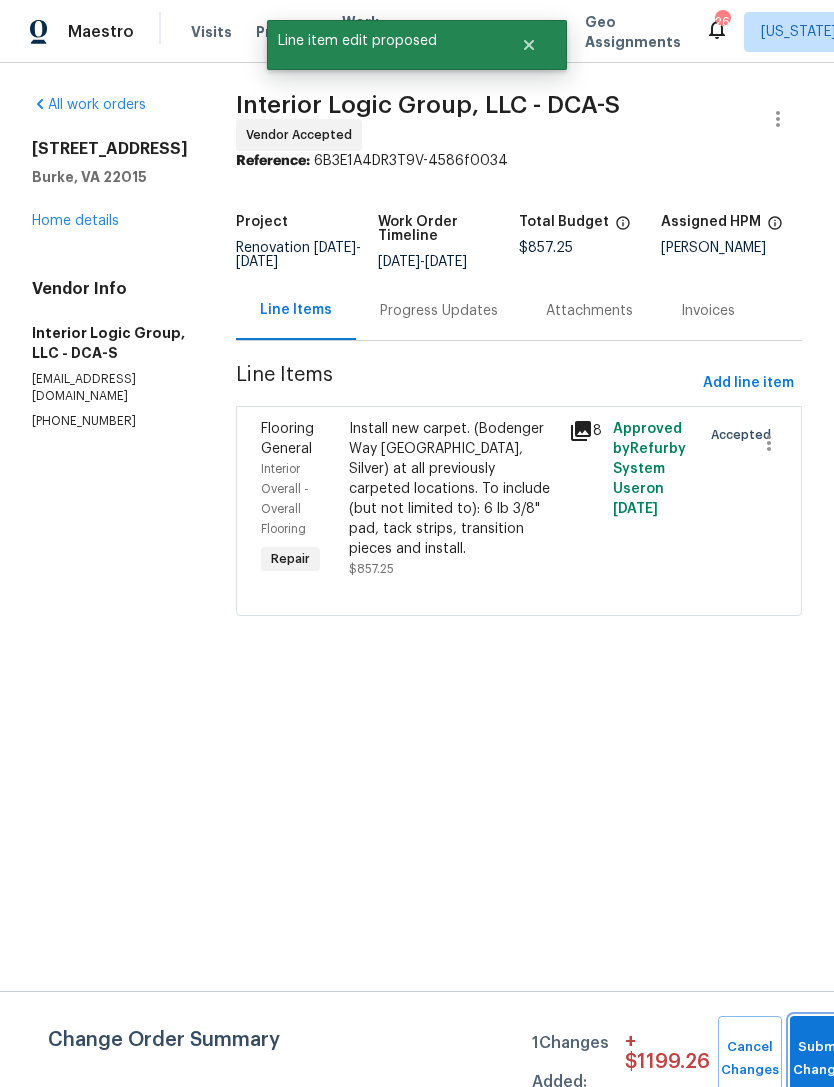 click on "Submit Changes" at bounding box center (822, 1059) 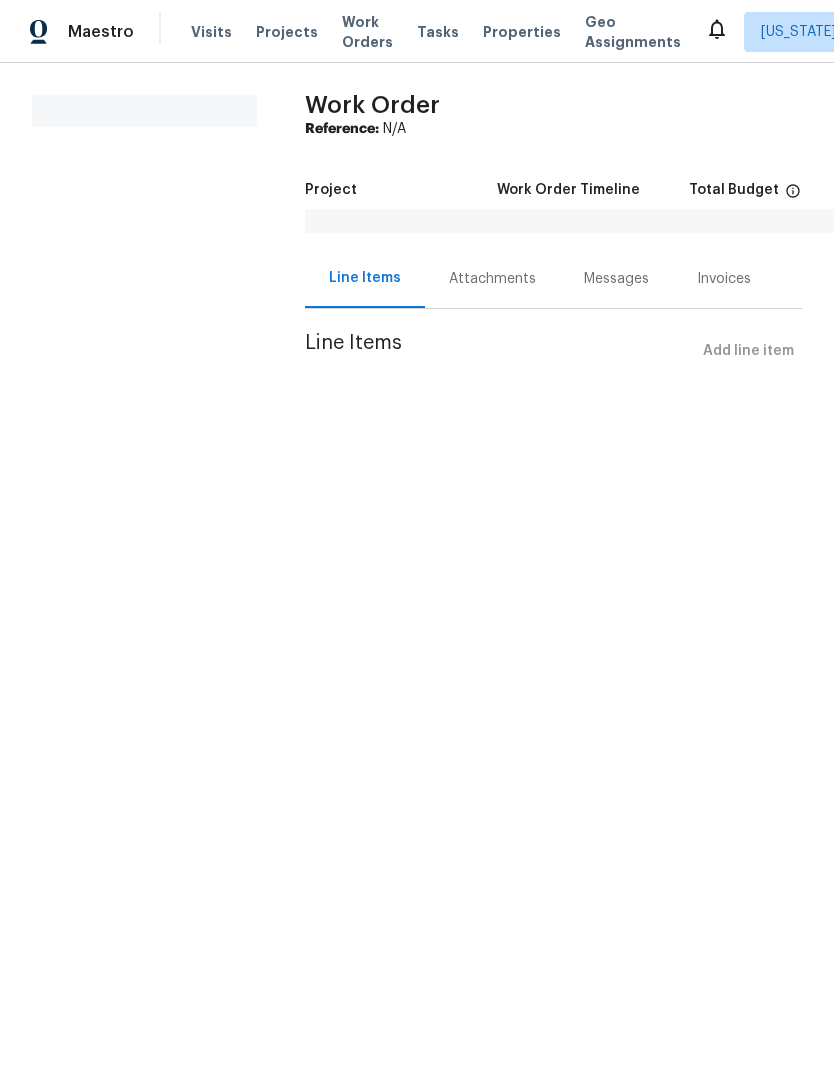 scroll, scrollTop: 0, scrollLeft: 0, axis: both 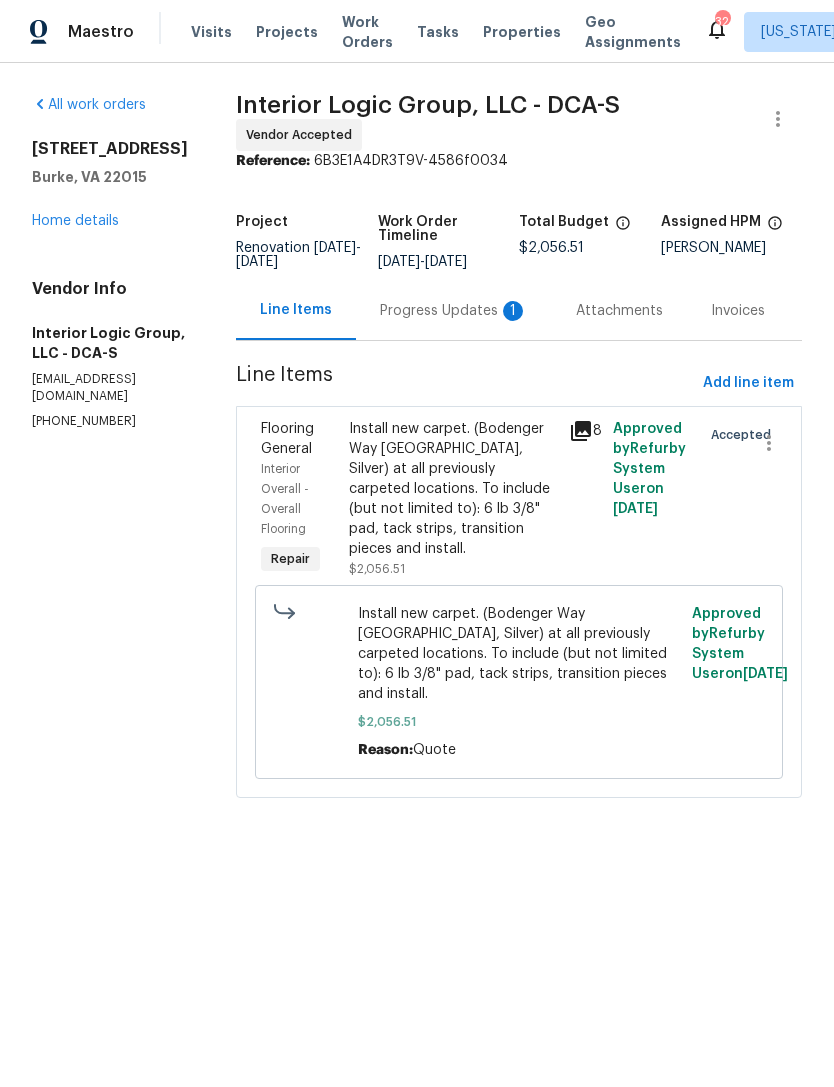 click on "Progress Updates 1" at bounding box center (454, 311) 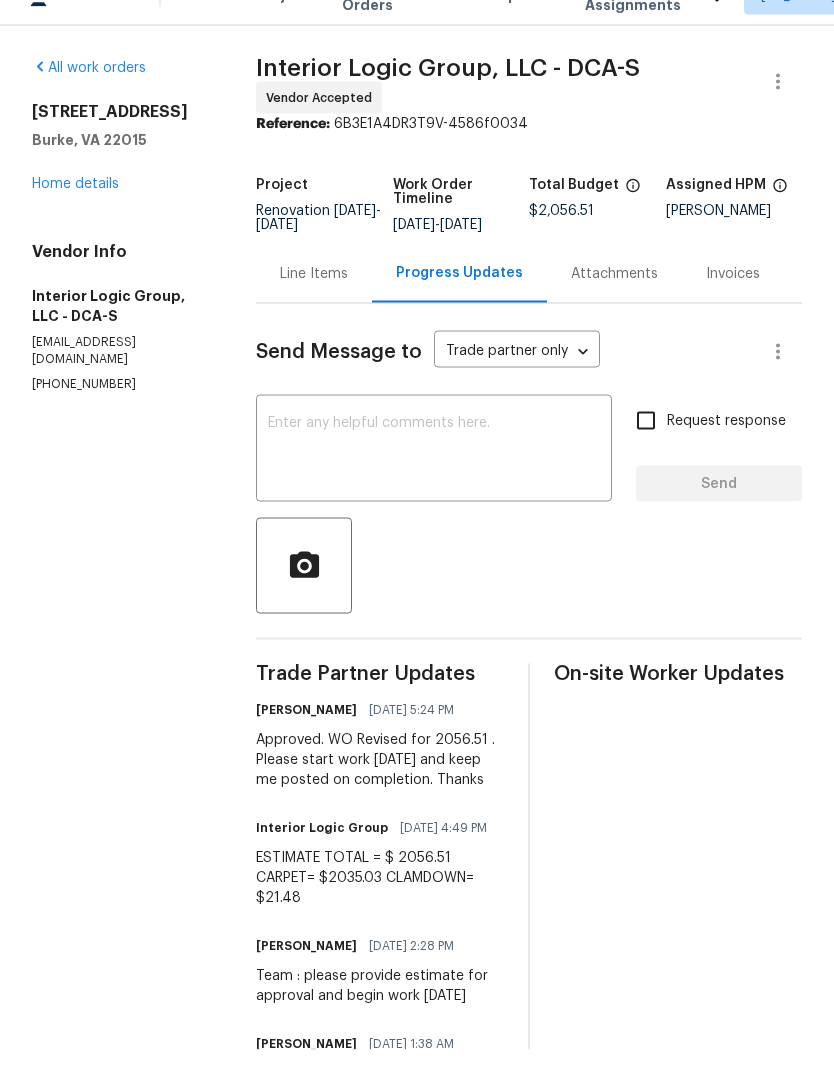 scroll, scrollTop: 64, scrollLeft: 0, axis: vertical 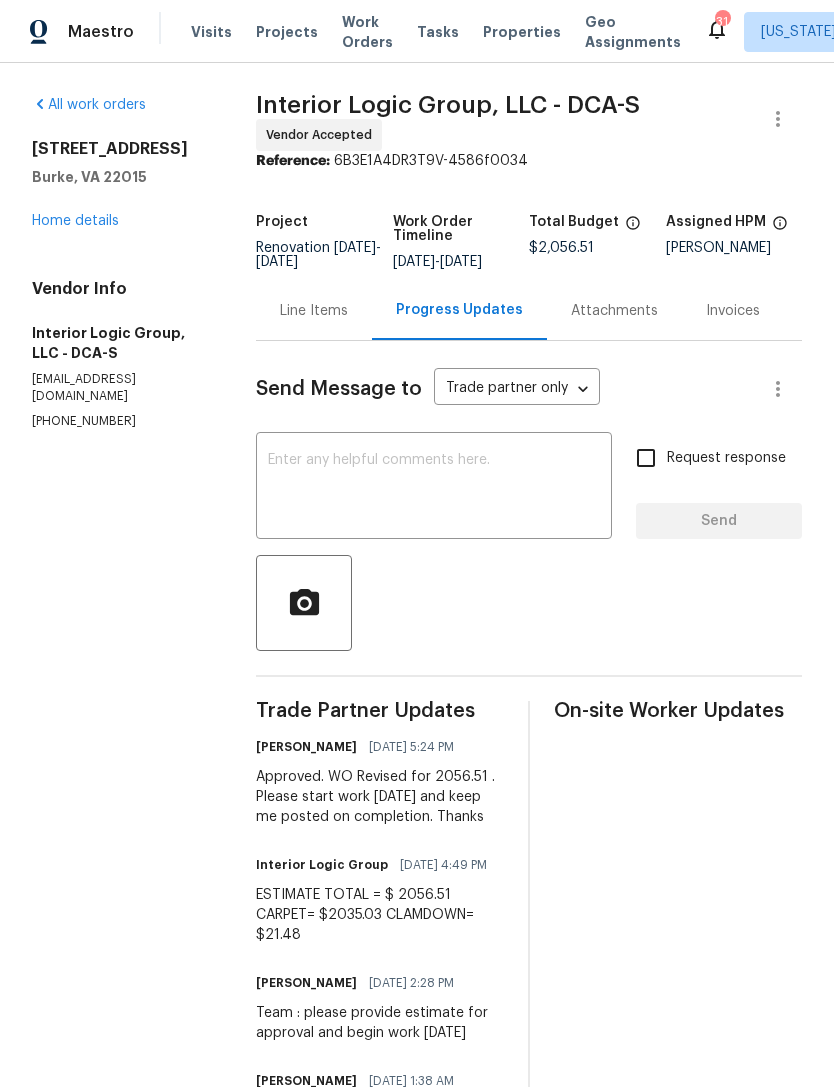 click on "Home details" at bounding box center [75, 221] 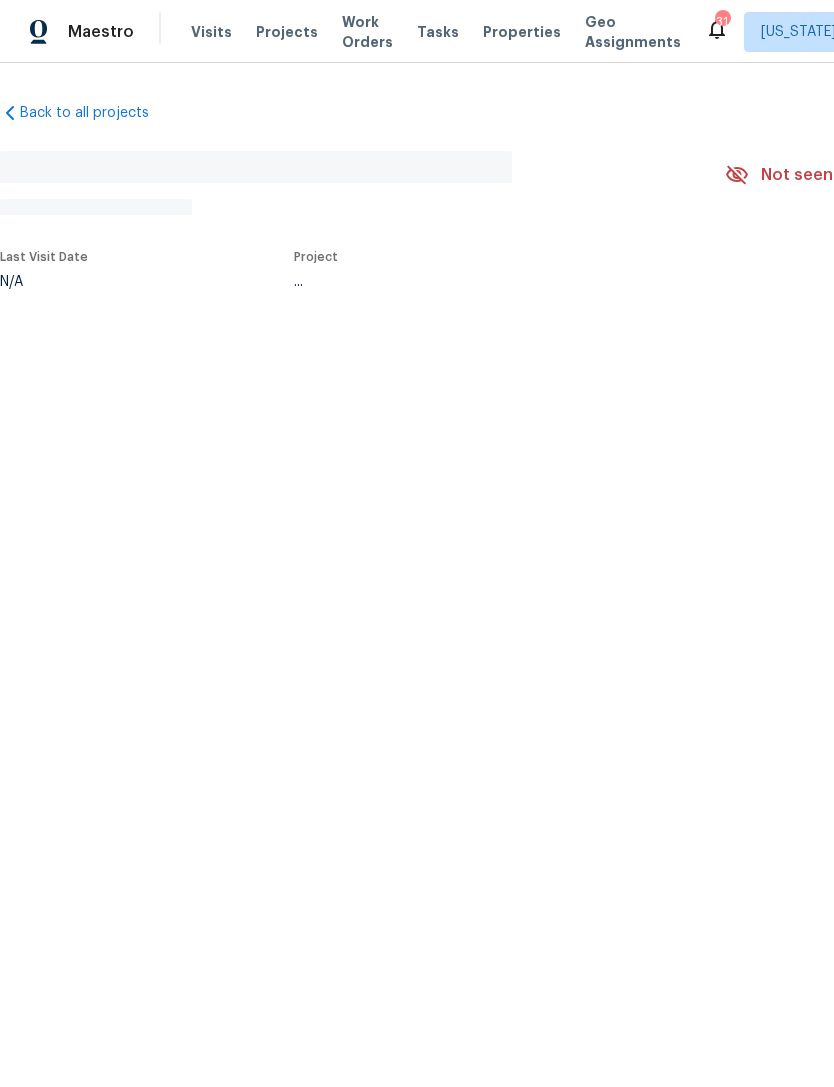 scroll, scrollTop: 0, scrollLeft: 0, axis: both 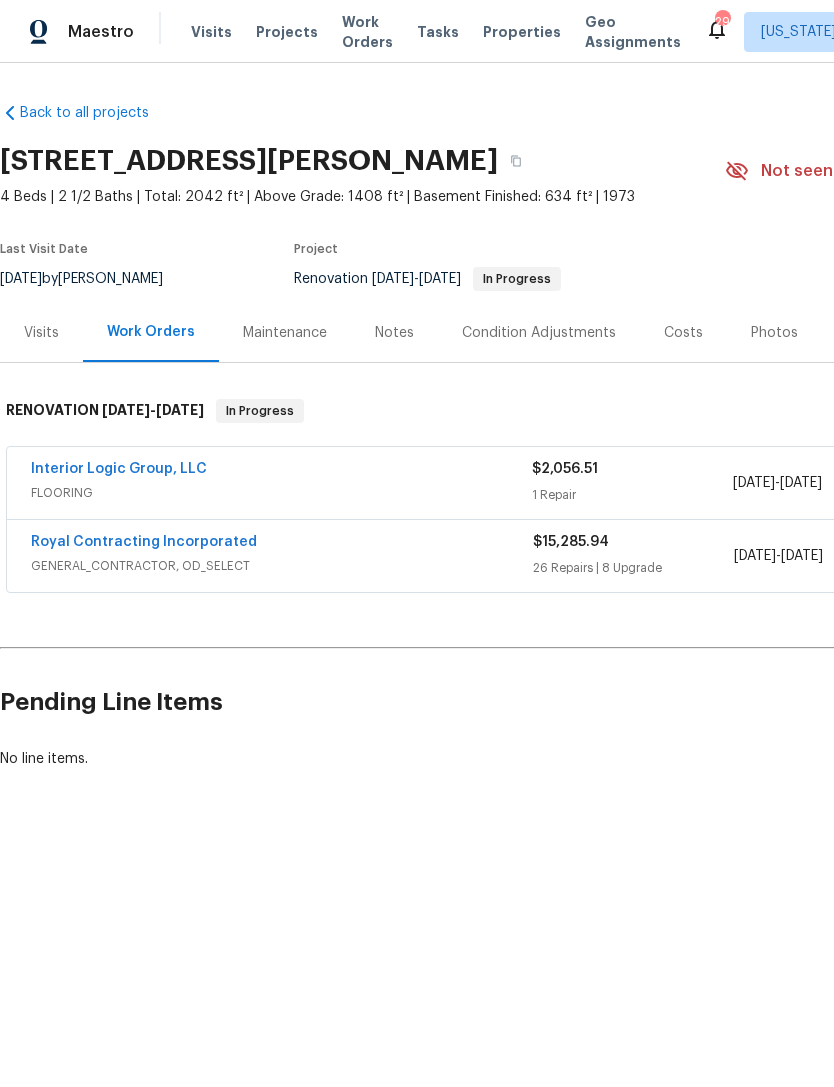 click on "[DATE]" at bounding box center [393, 279] 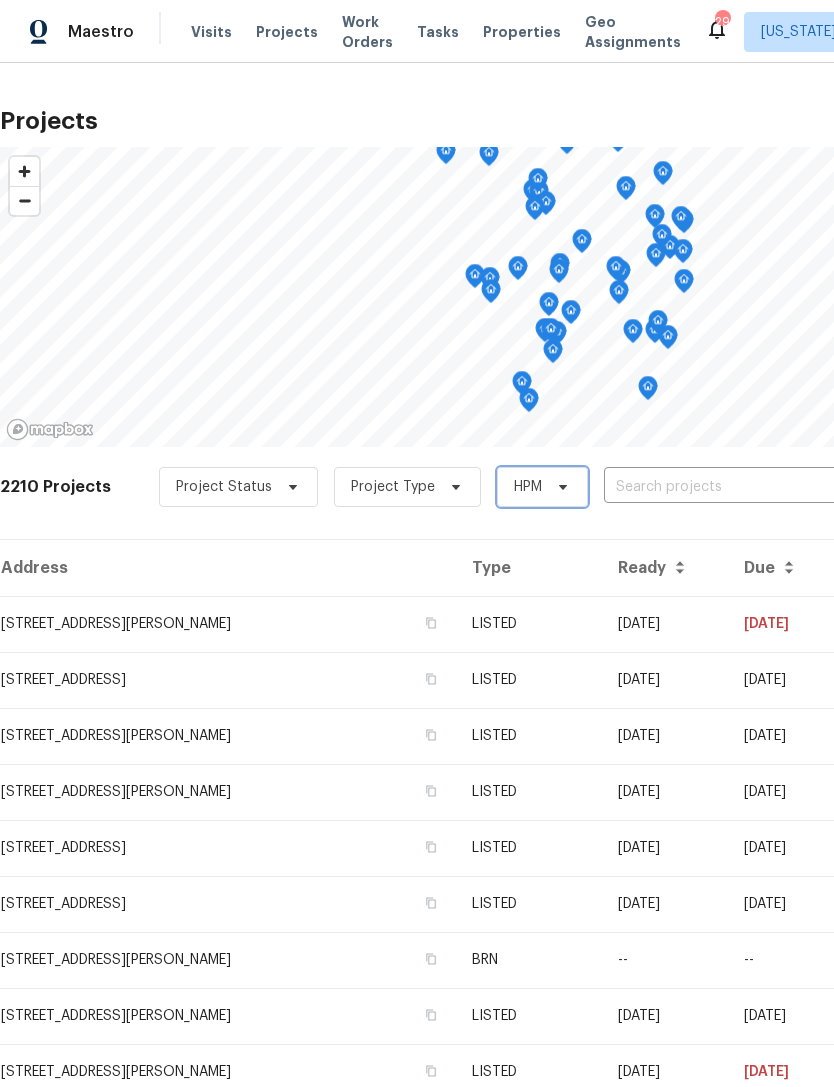 click 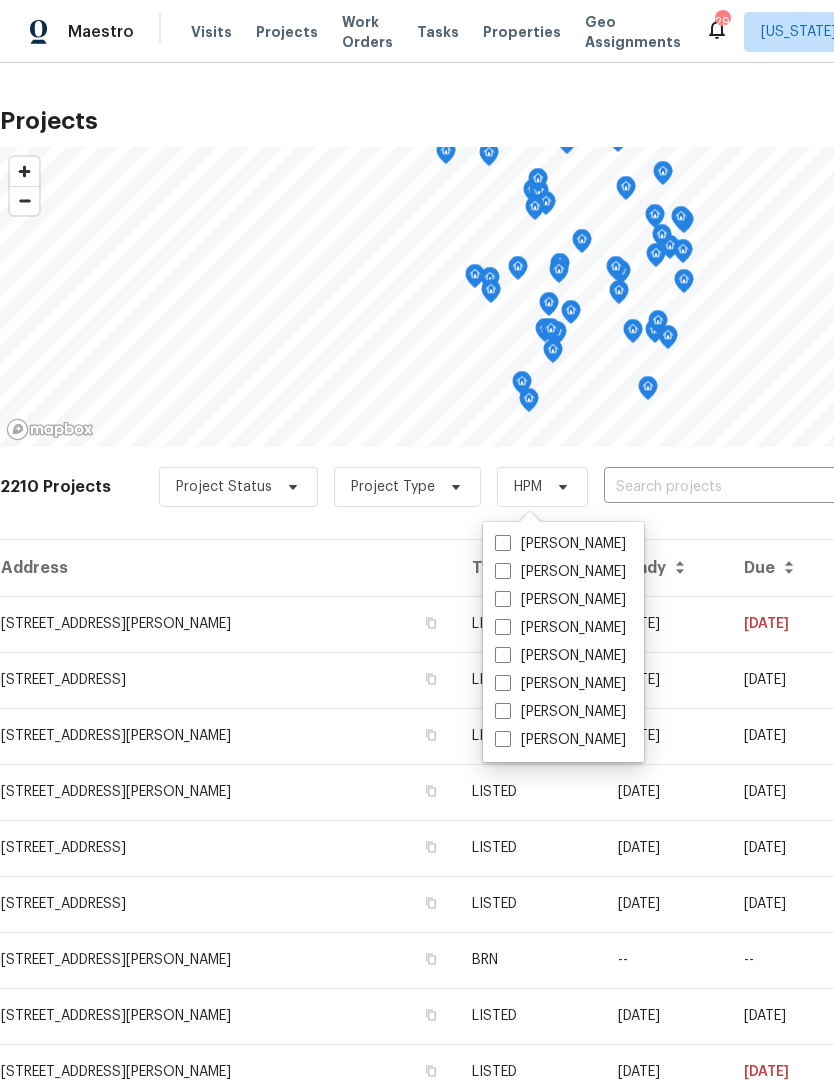click on "[PERSON_NAME]" at bounding box center (560, 684) 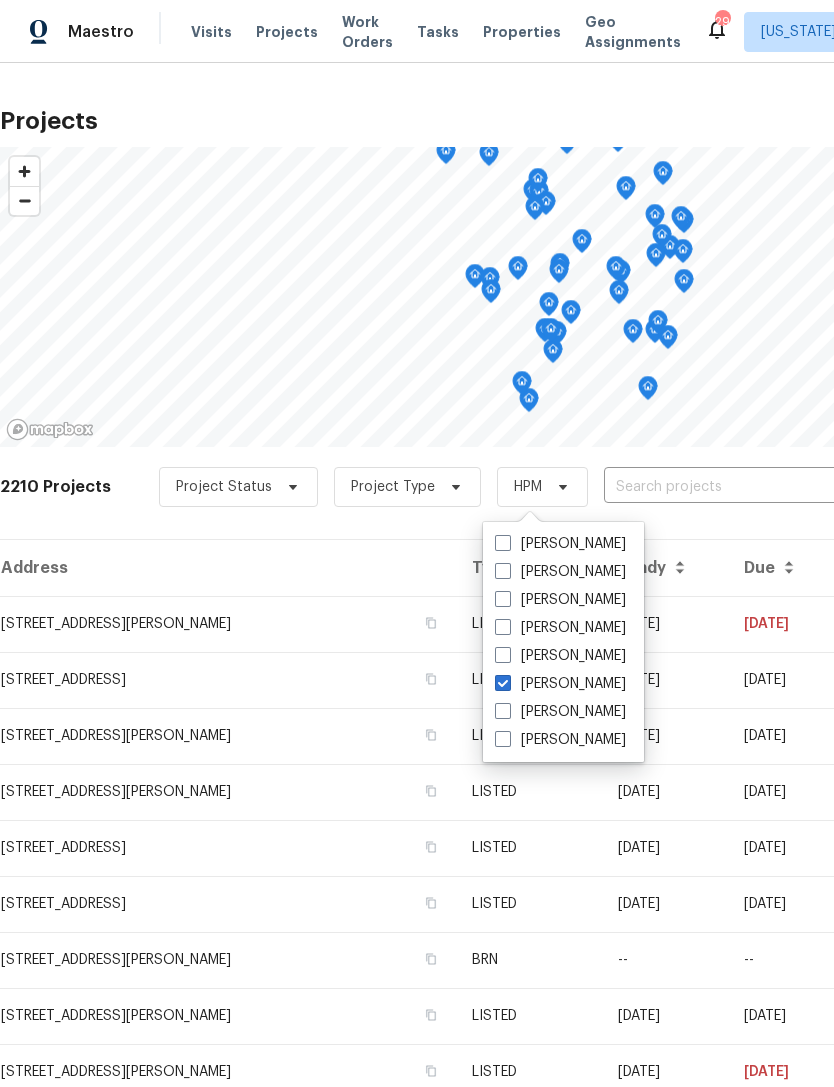 checkbox on "true" 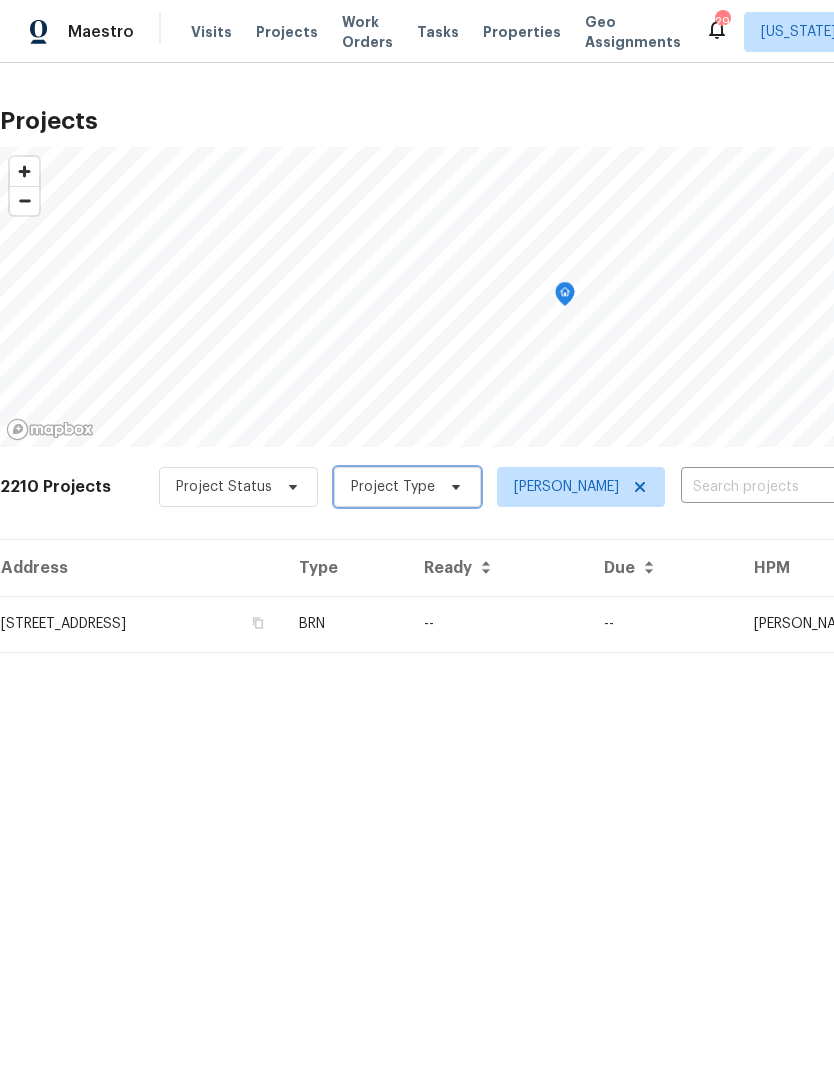 click on "Project Type" at bounding box center (407, 487) 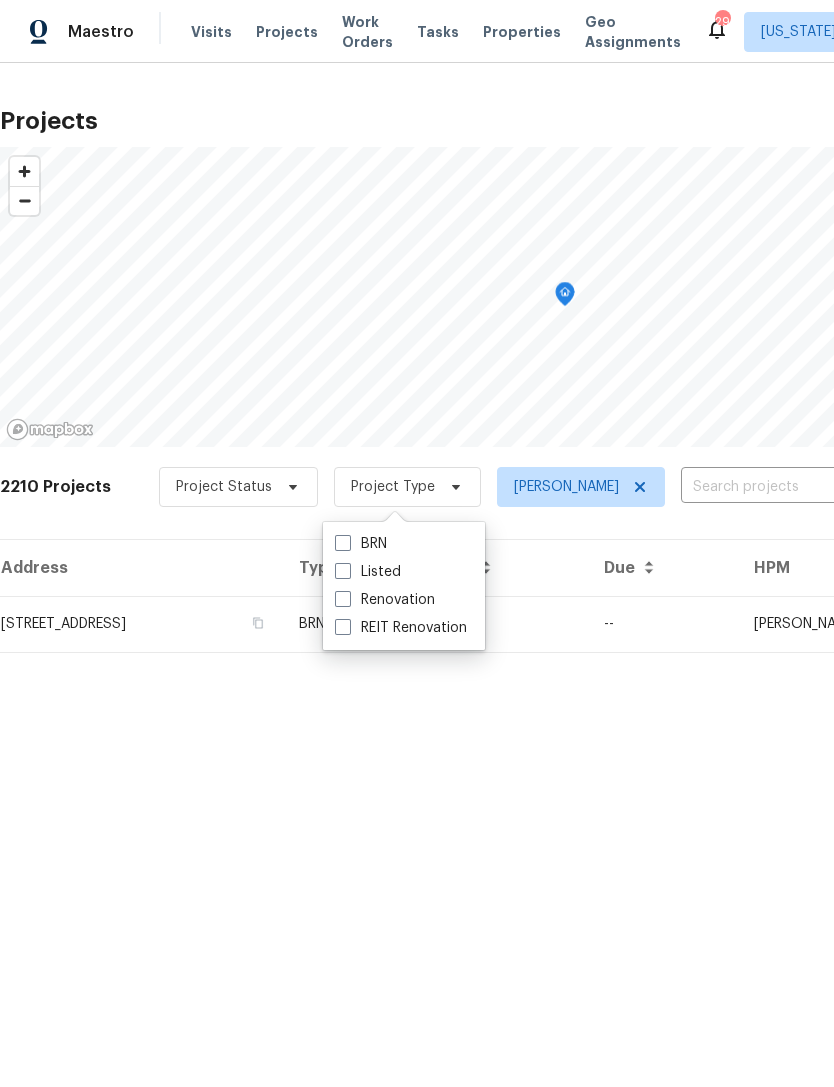 click at bounding box center [343, 599] 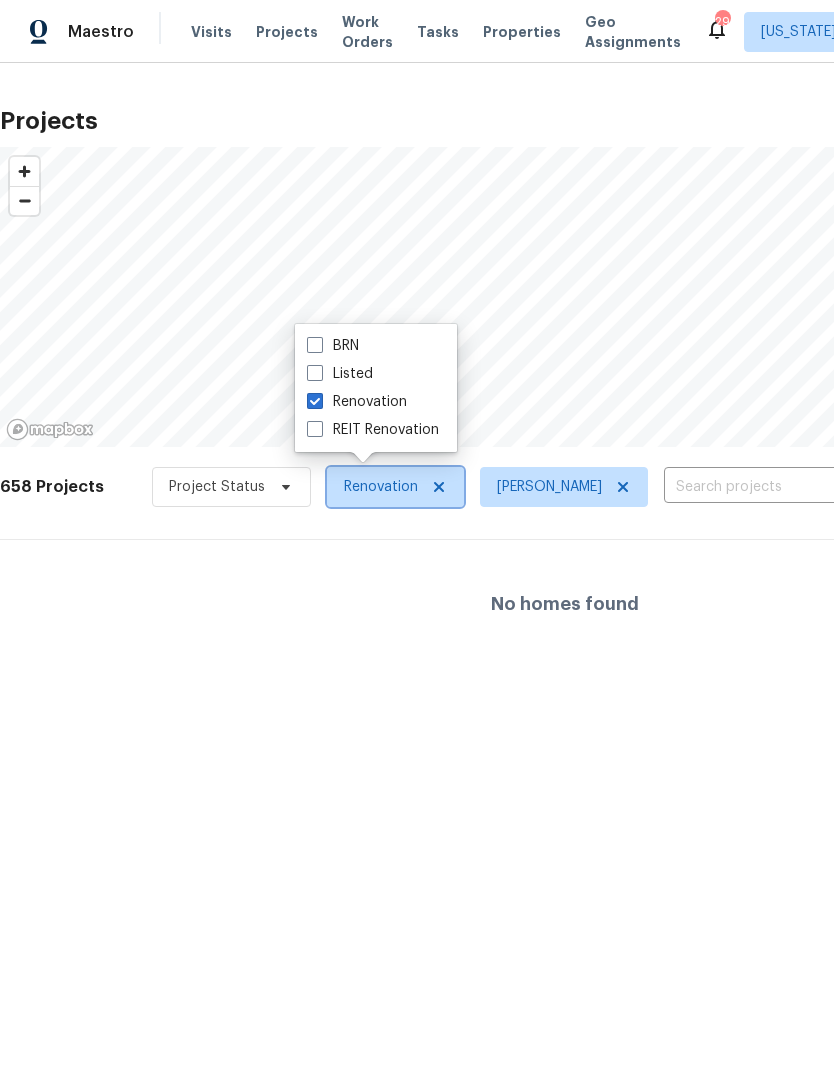 click 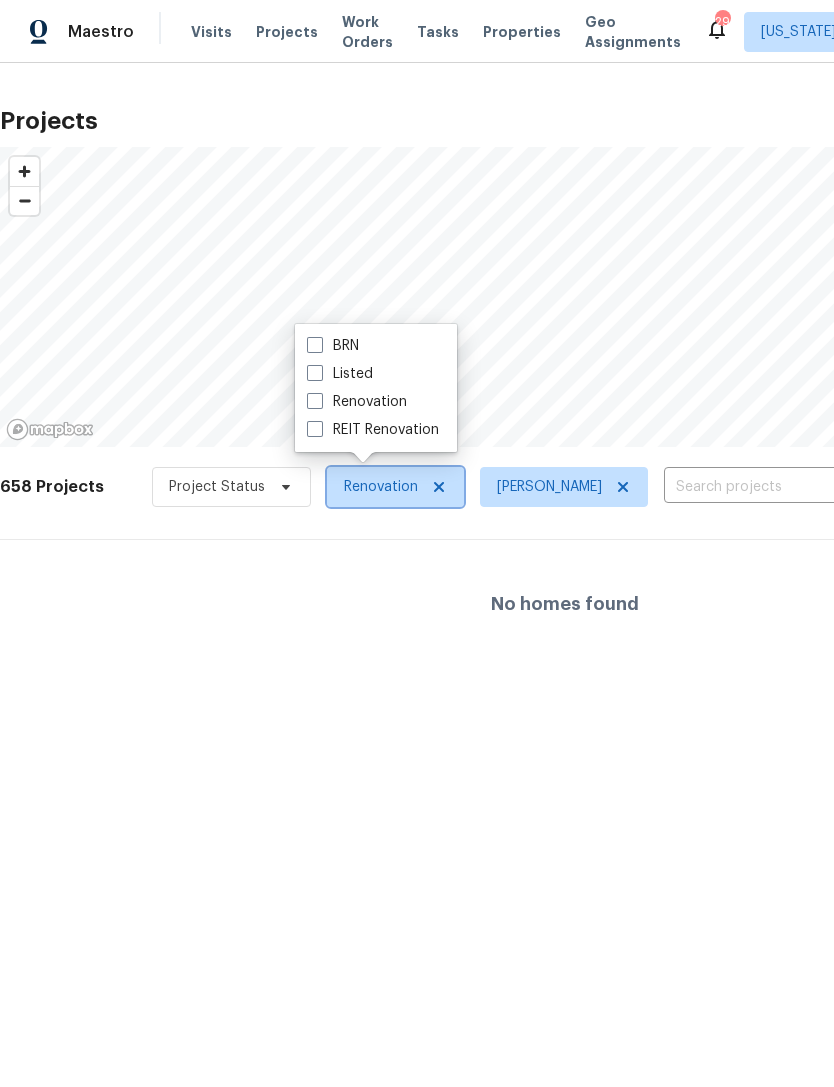 checkbox on "false" 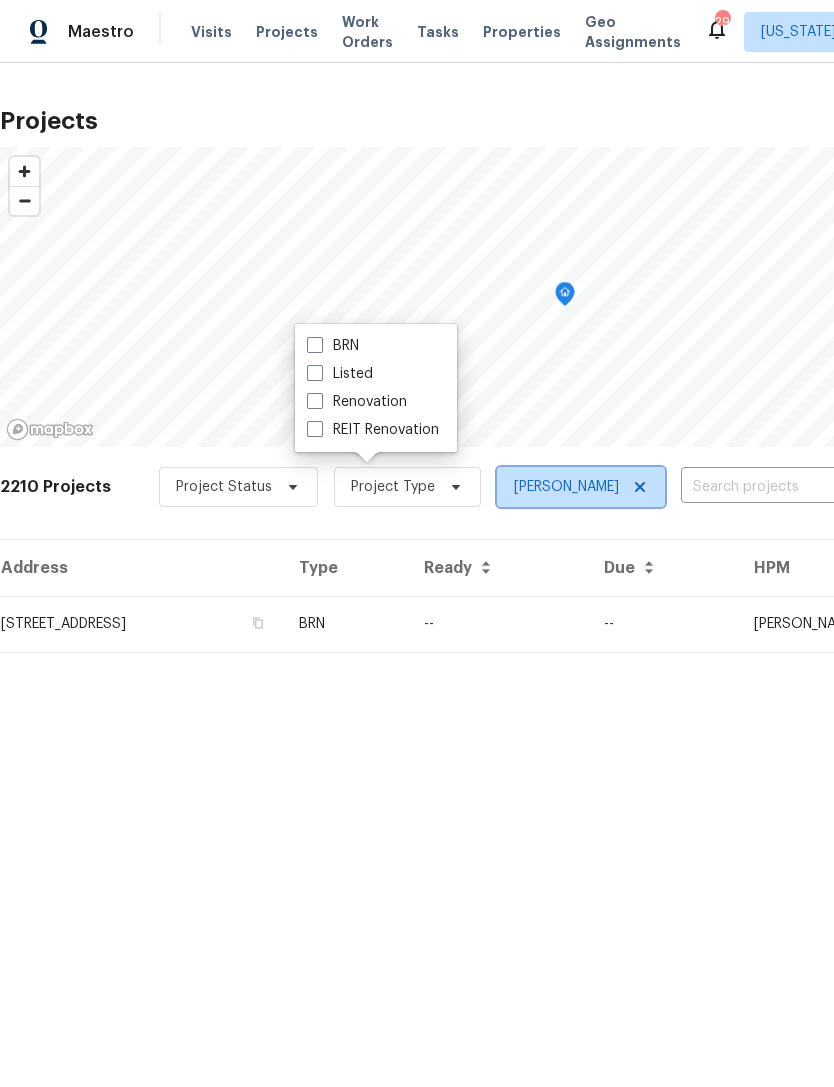 click on "[PERSON_NAME]" at bounding box center (566, 487) 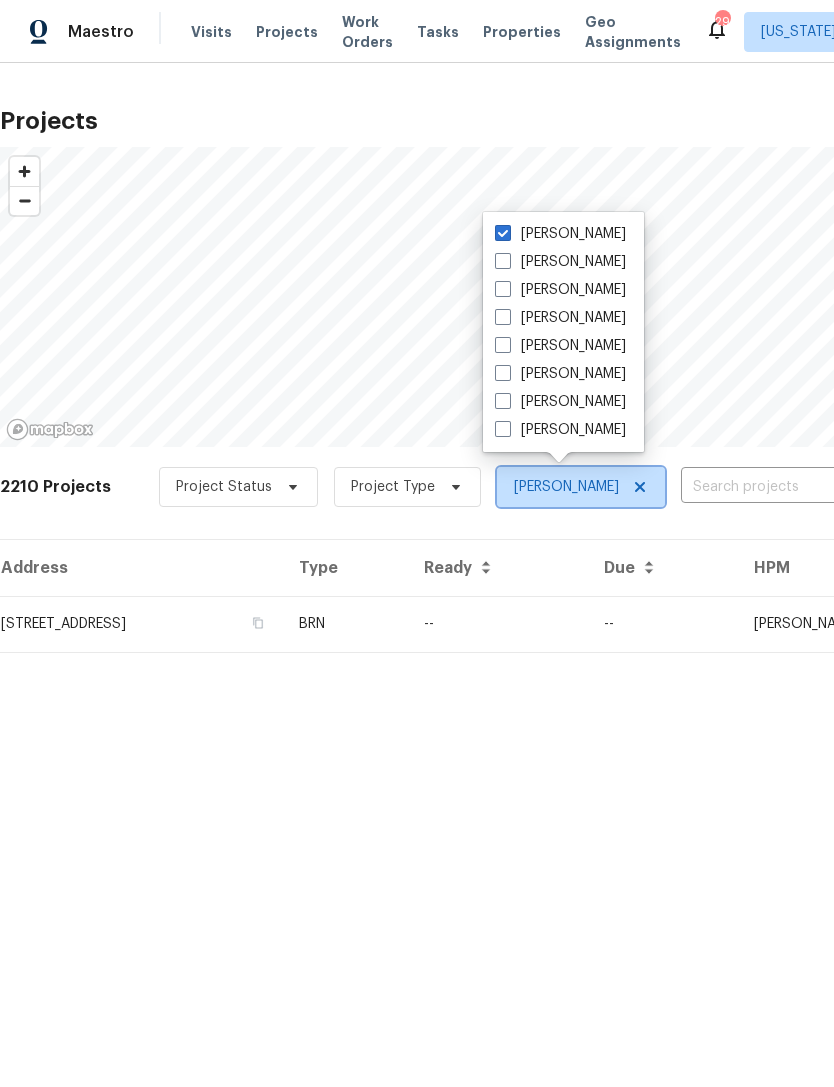 click 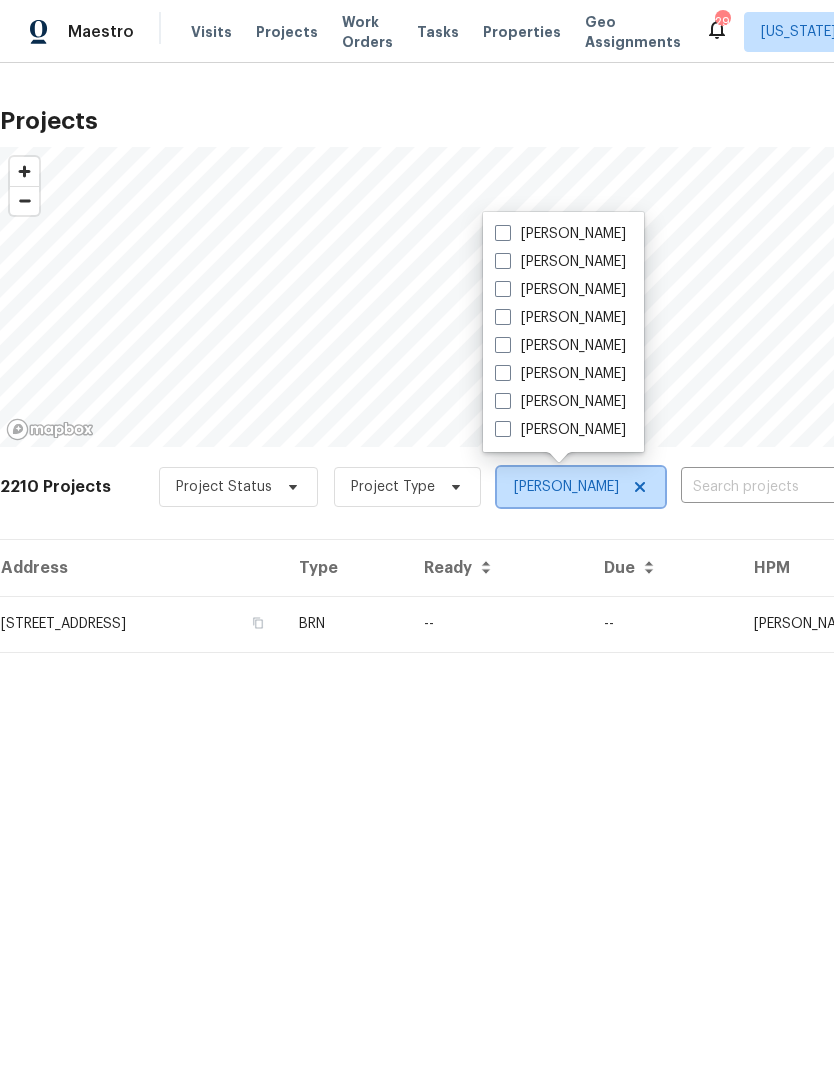 checkbox on "false" 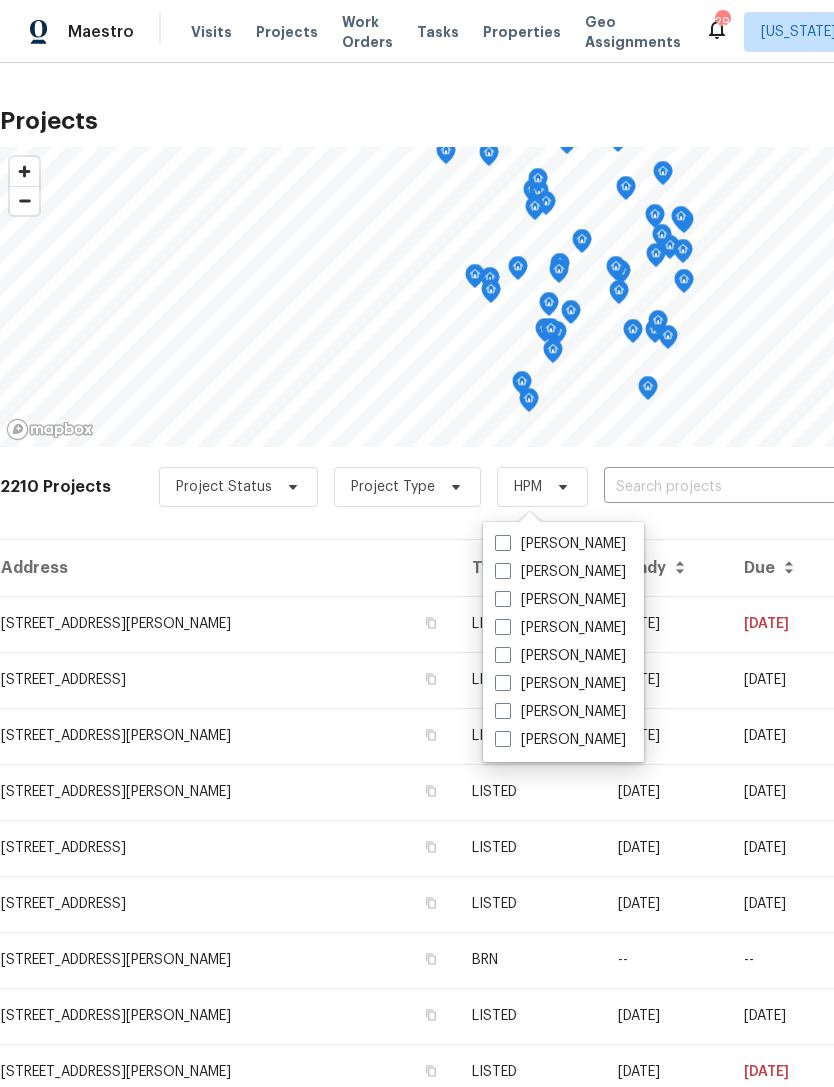 click on "Properties" at bounding box center (522, 32) 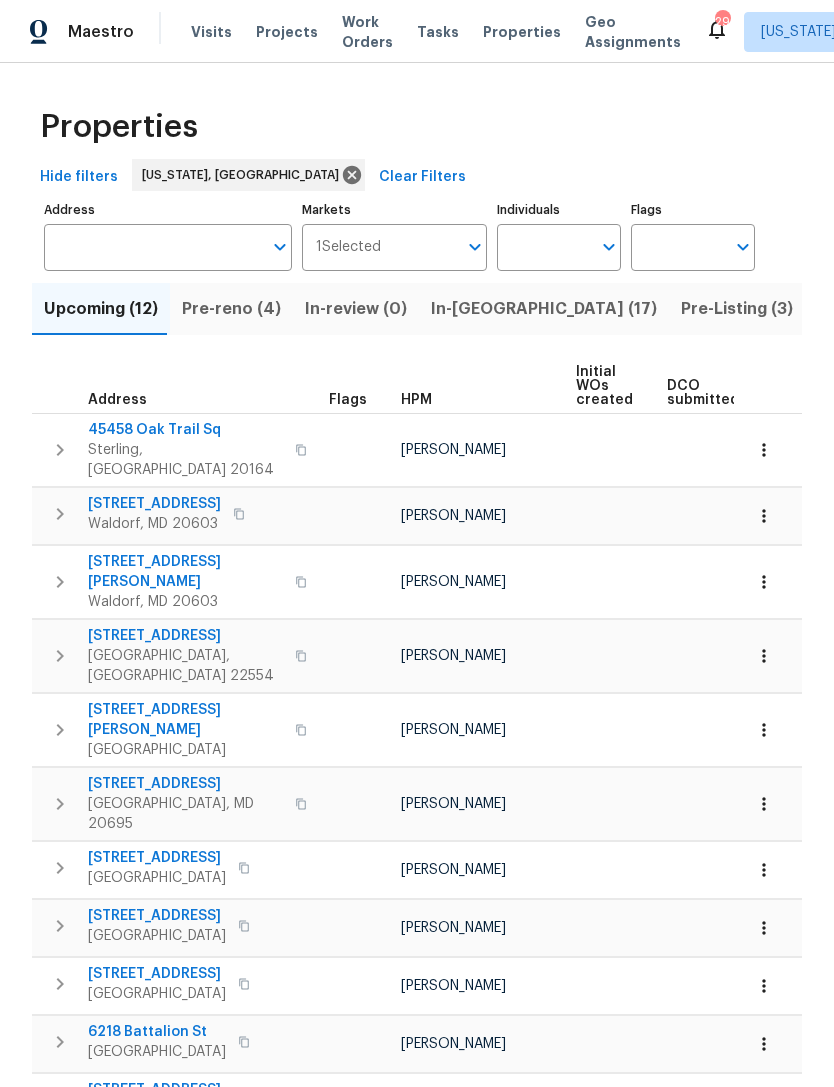 click on "Pre-reno (4)" at bounding box center [231, 309] 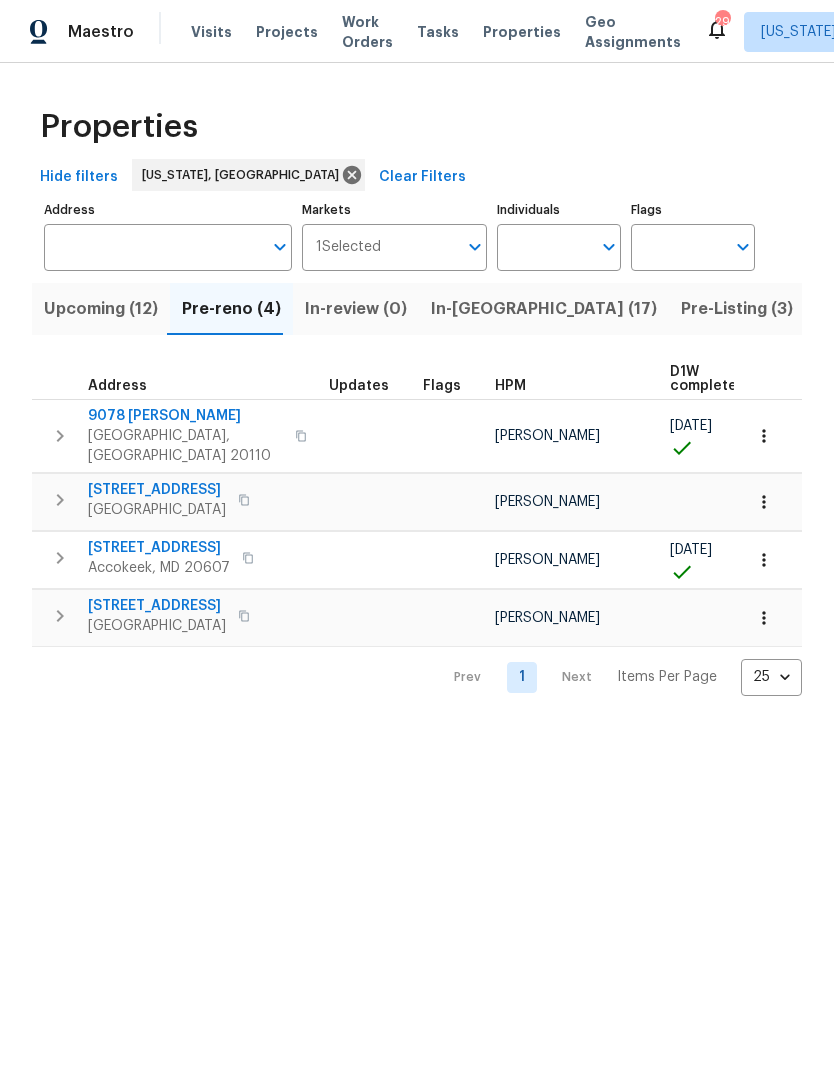 click on "Pre-Listing (3)" at bounding box center [737, 309] 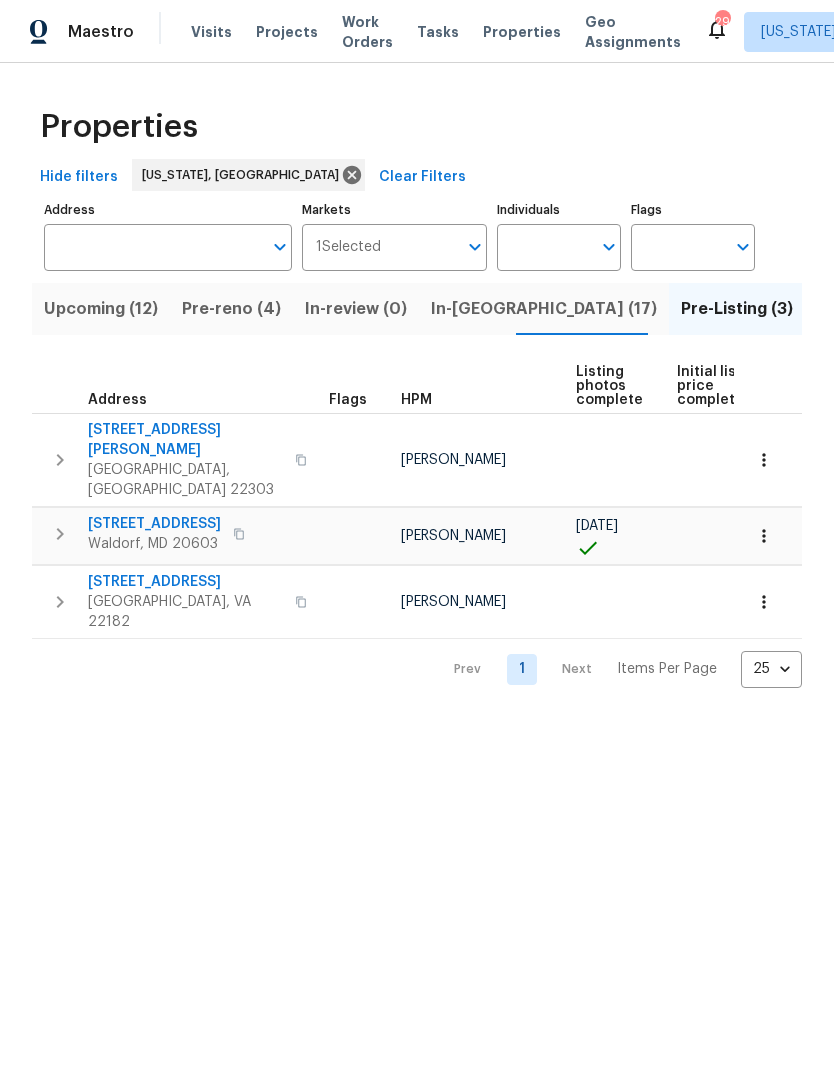 click on "In-reno (17)" at bounding box center (544, 309) 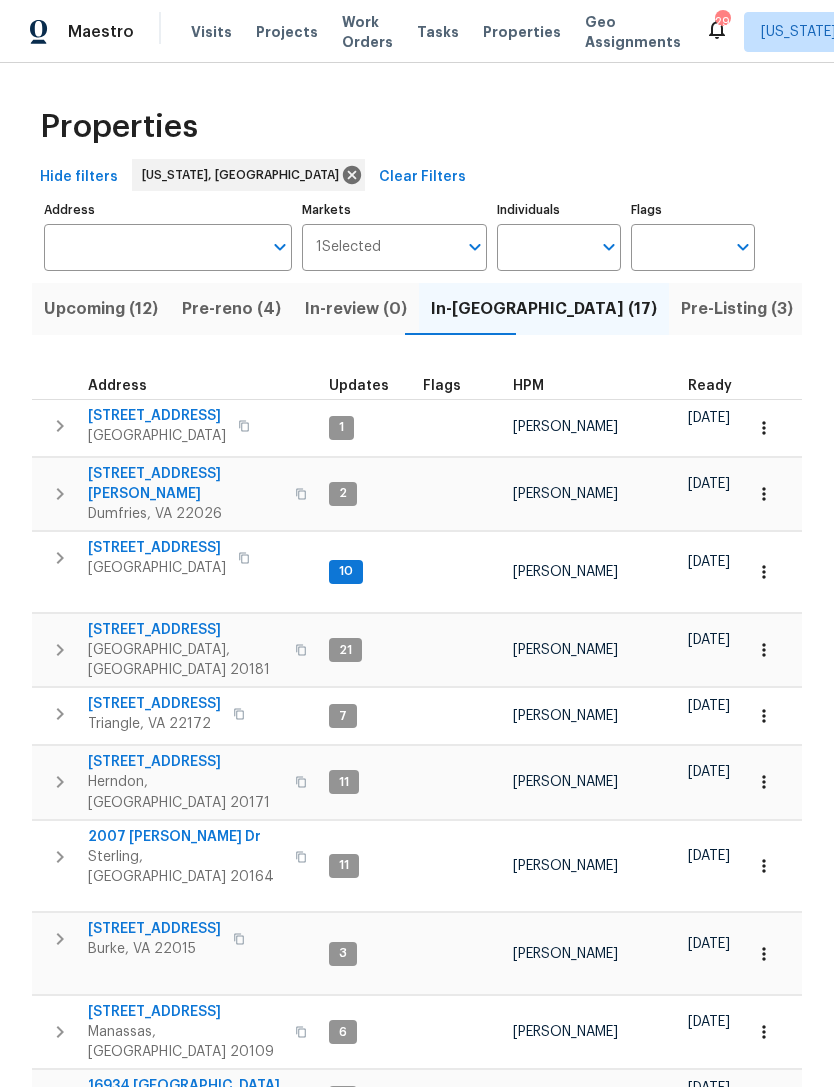 click on "Pre-reno (4)" at bounding box center (231, 309) 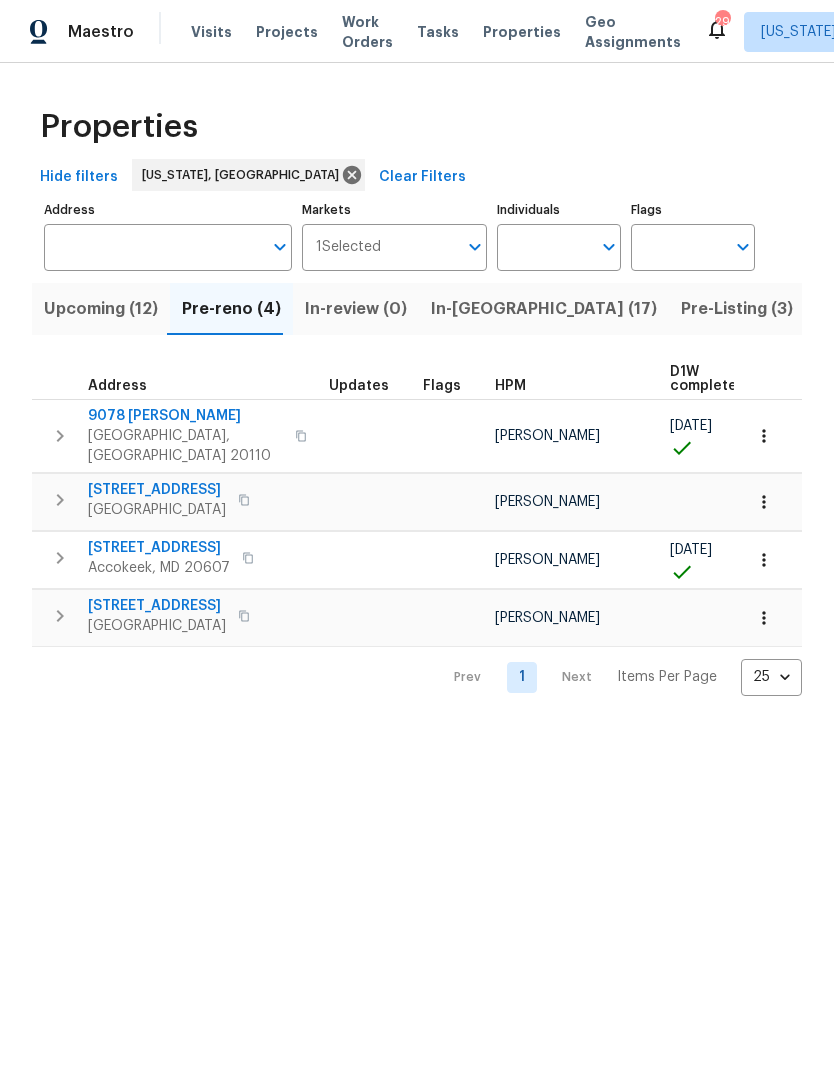 click on "9078 Reynolds Pl" at bounding box center [185, 416] 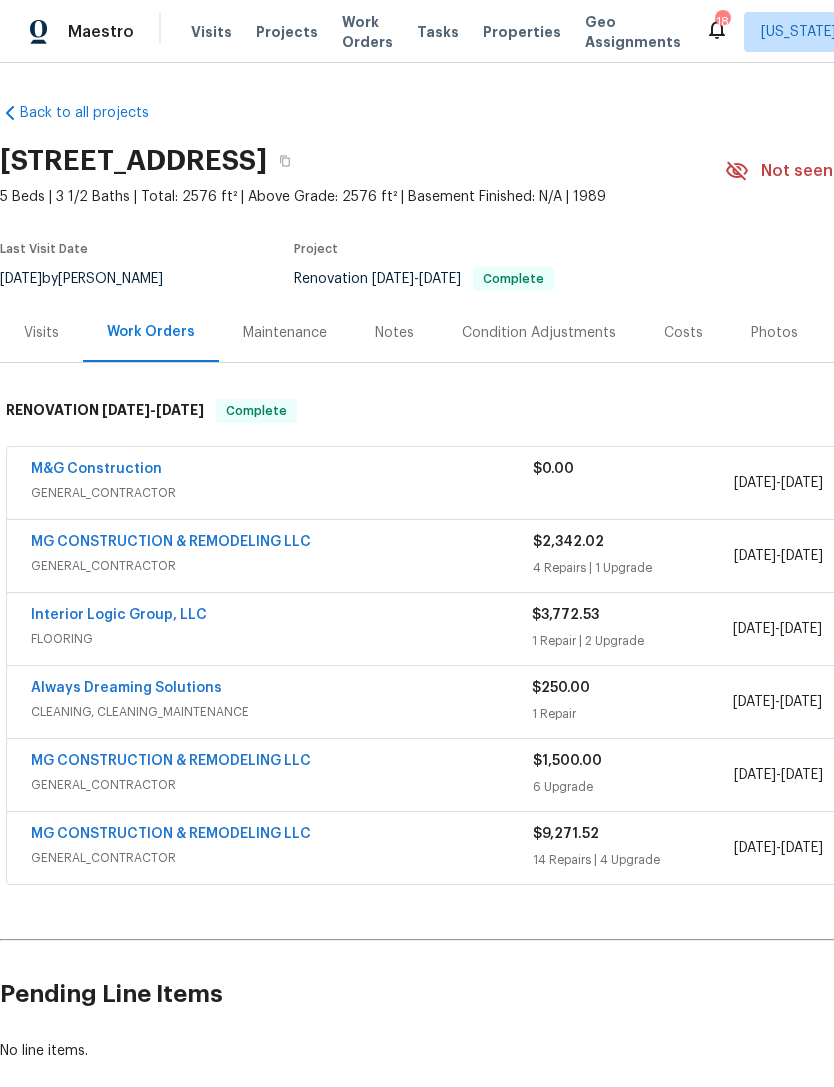 scroll, scrollTop: 0, scrollLeft: 0, axis: both 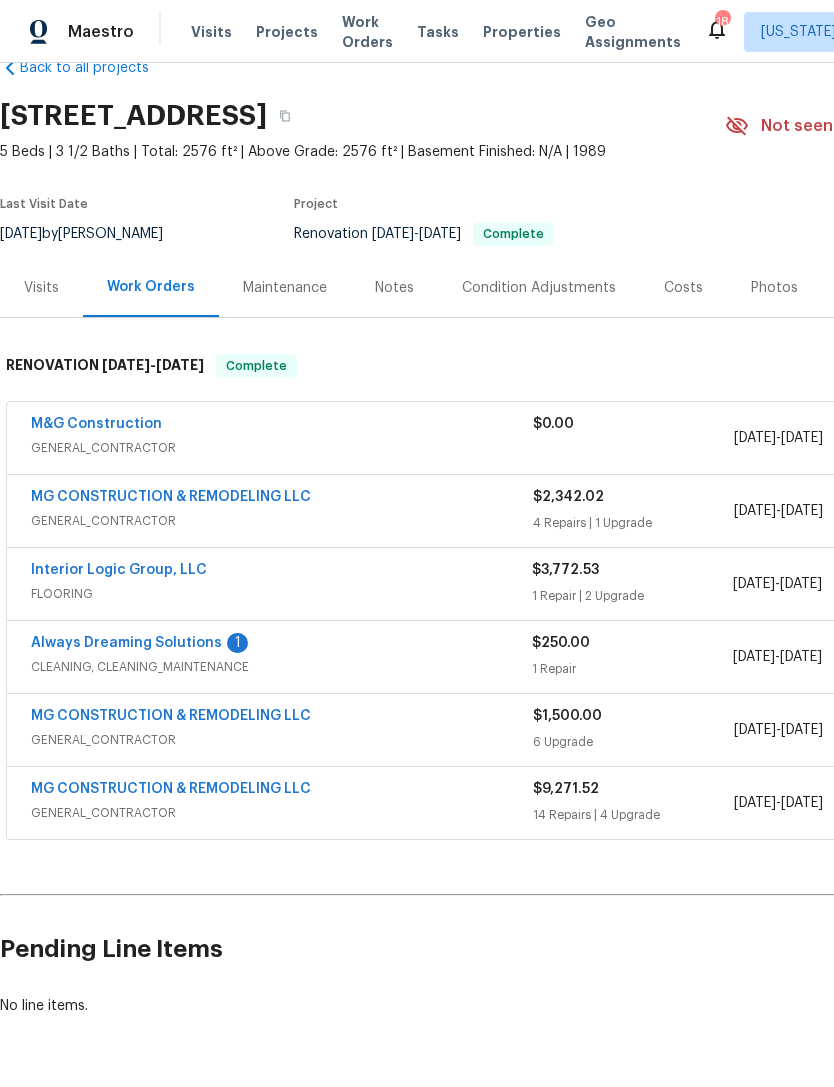 click on "Always Dreaming Solutions" at bounding box center [126, 643] 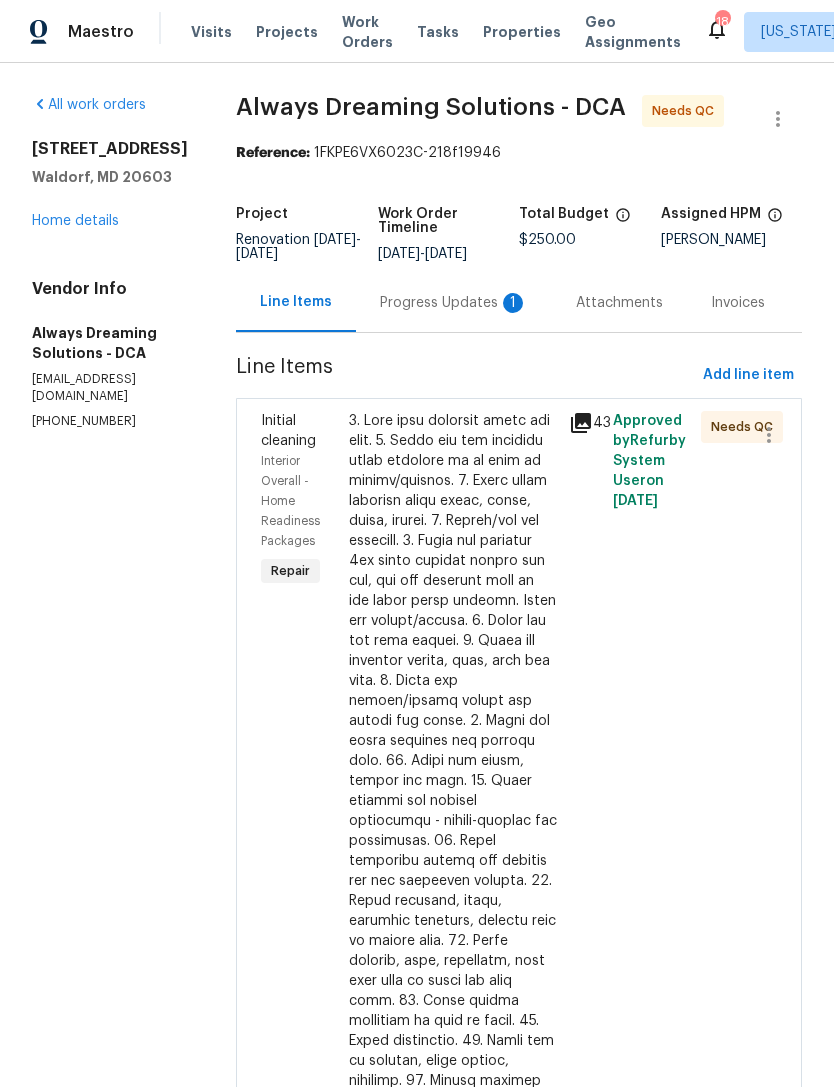 click at bounding box center (453, 891) 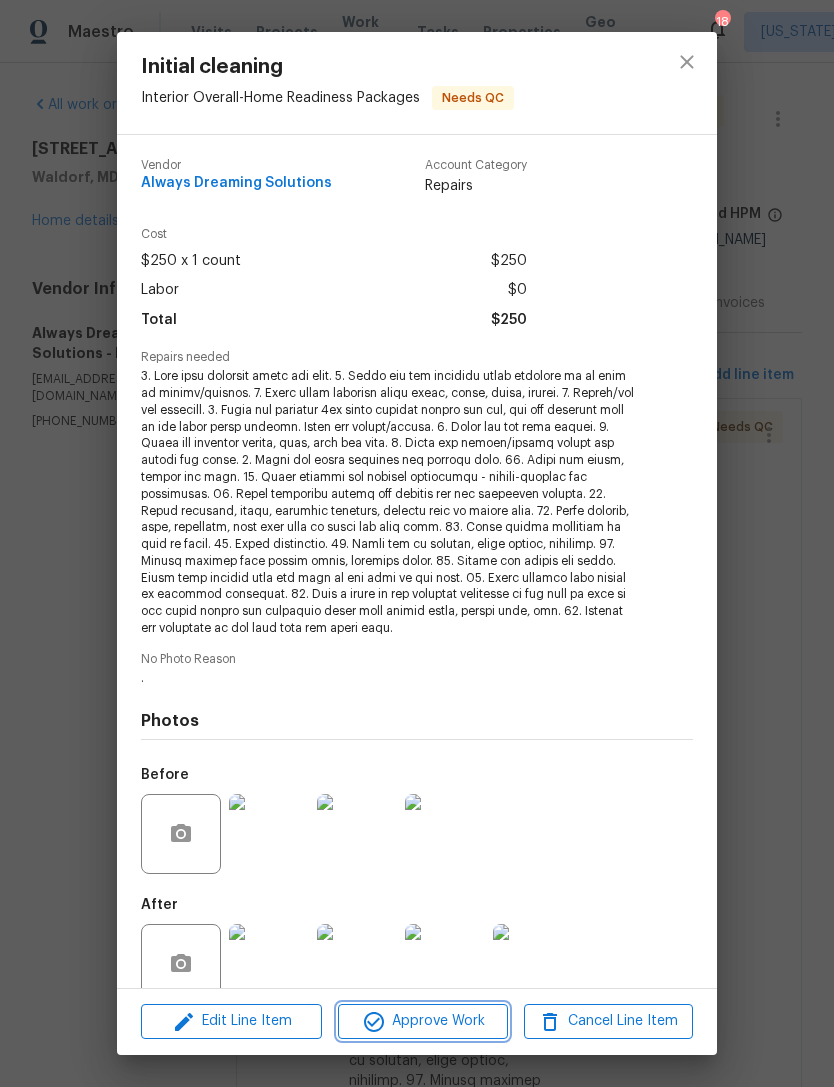 click on "Approve Work" at bounding box center [422, 1021] 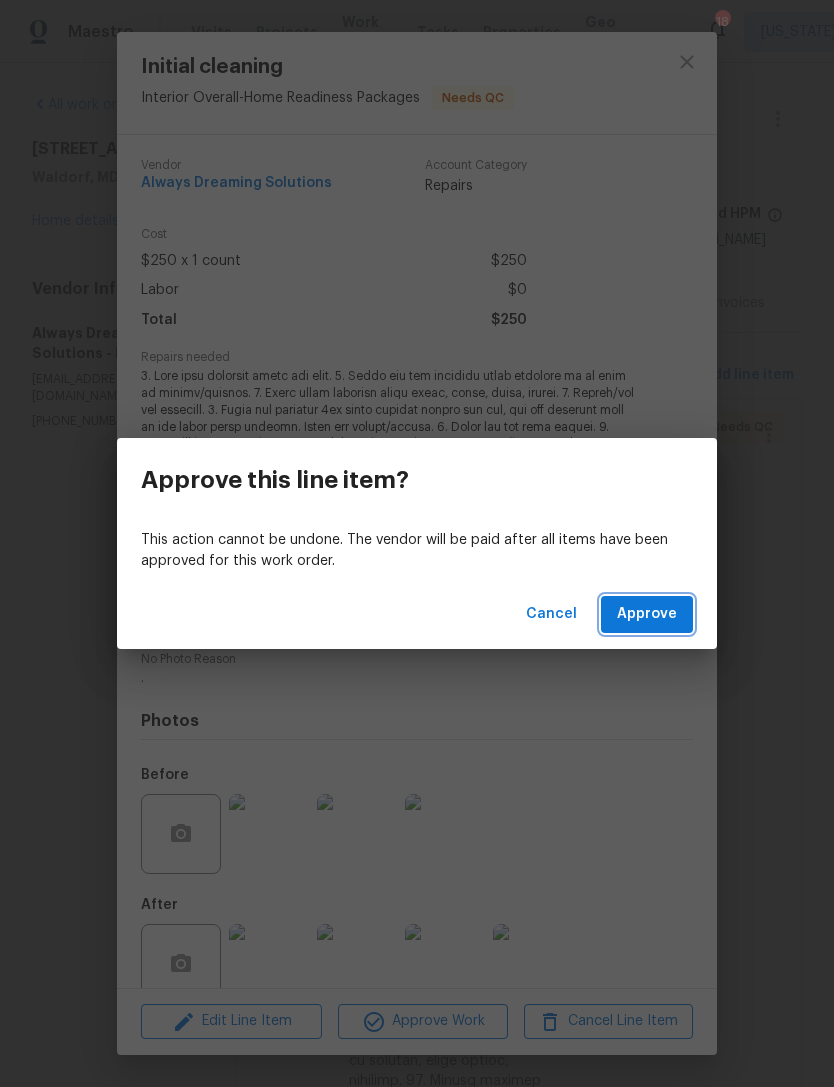 click on "Approve" at bounding box center [647, 614] 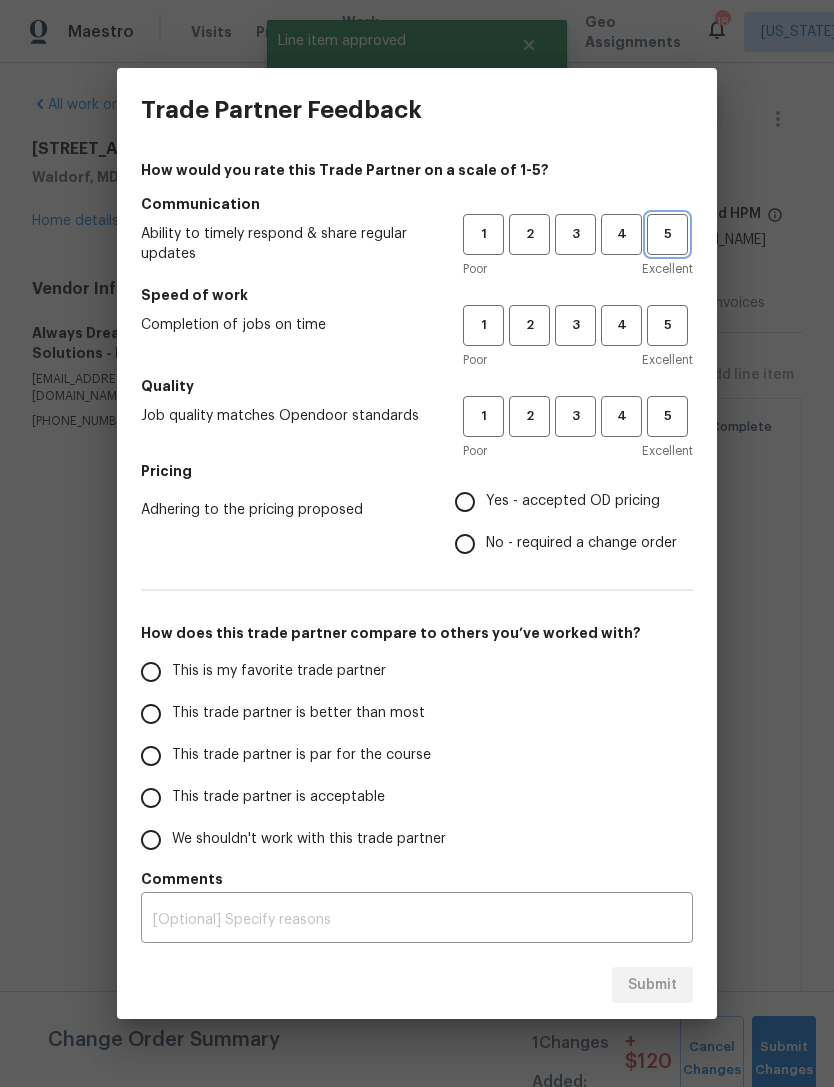 click on "5" at bounding box center (667, 234) 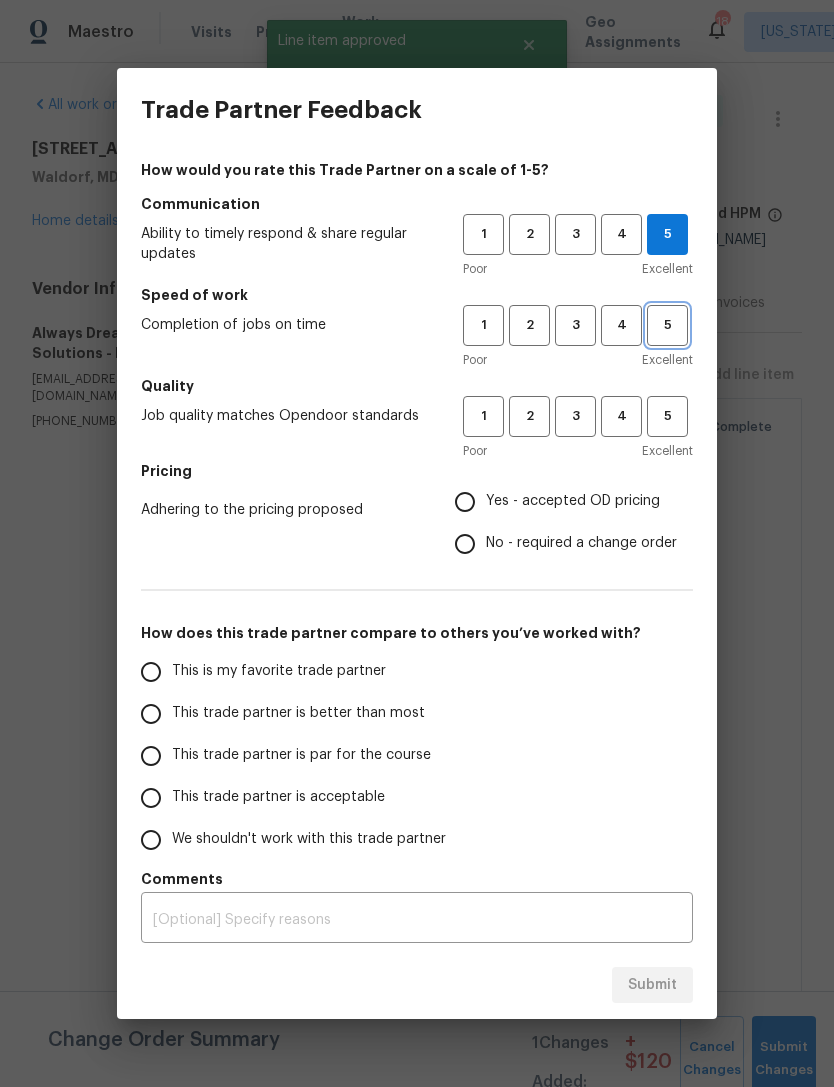 click on "5" at bounding box center (667, 325) 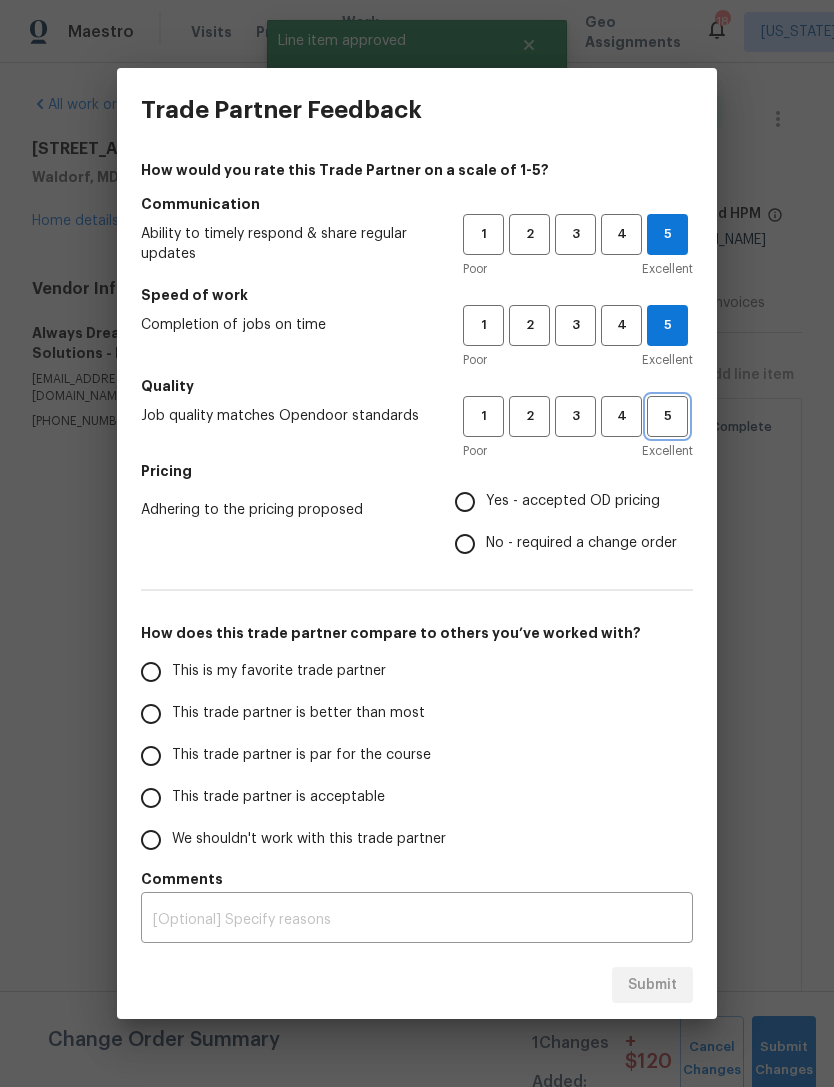 click on "5" at bounding box center [667, 416] 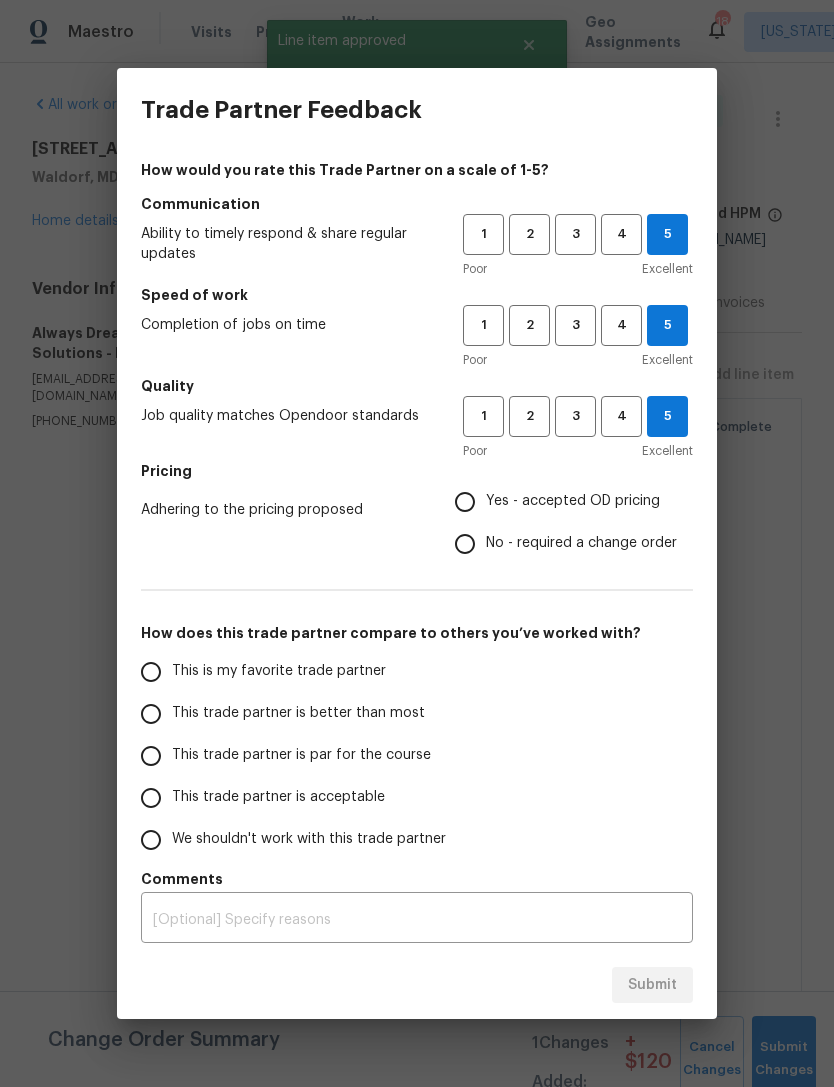 click on "Yes - accepted OD pricing" at bounding box center [465, 502] 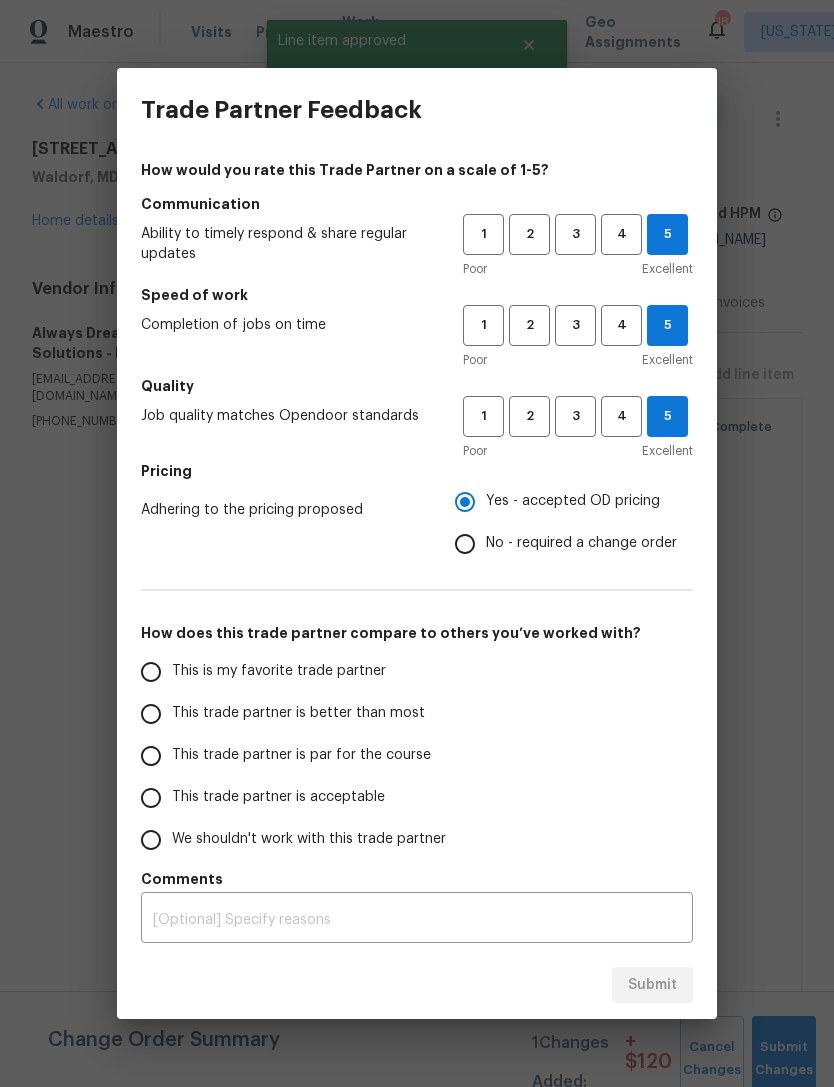 click on "This is my favorite trade partner" at bounding box center [151, 672] 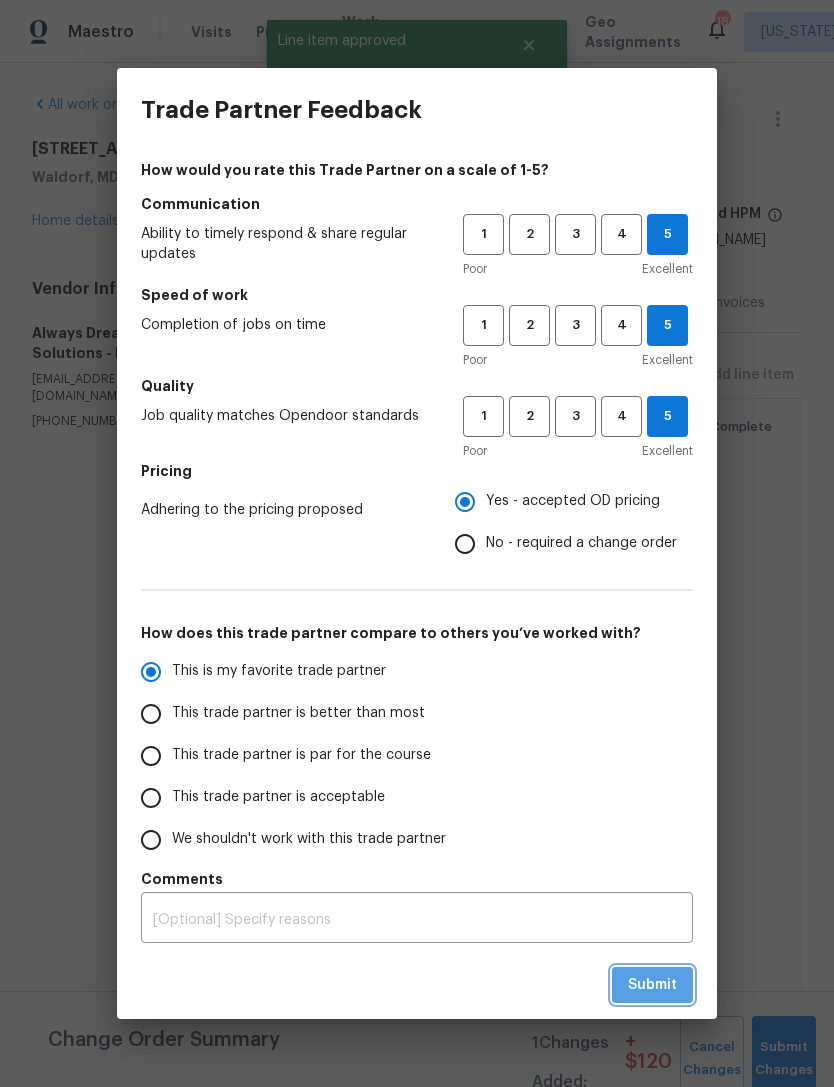 click on "Submit" at bounding box center (652, 985) 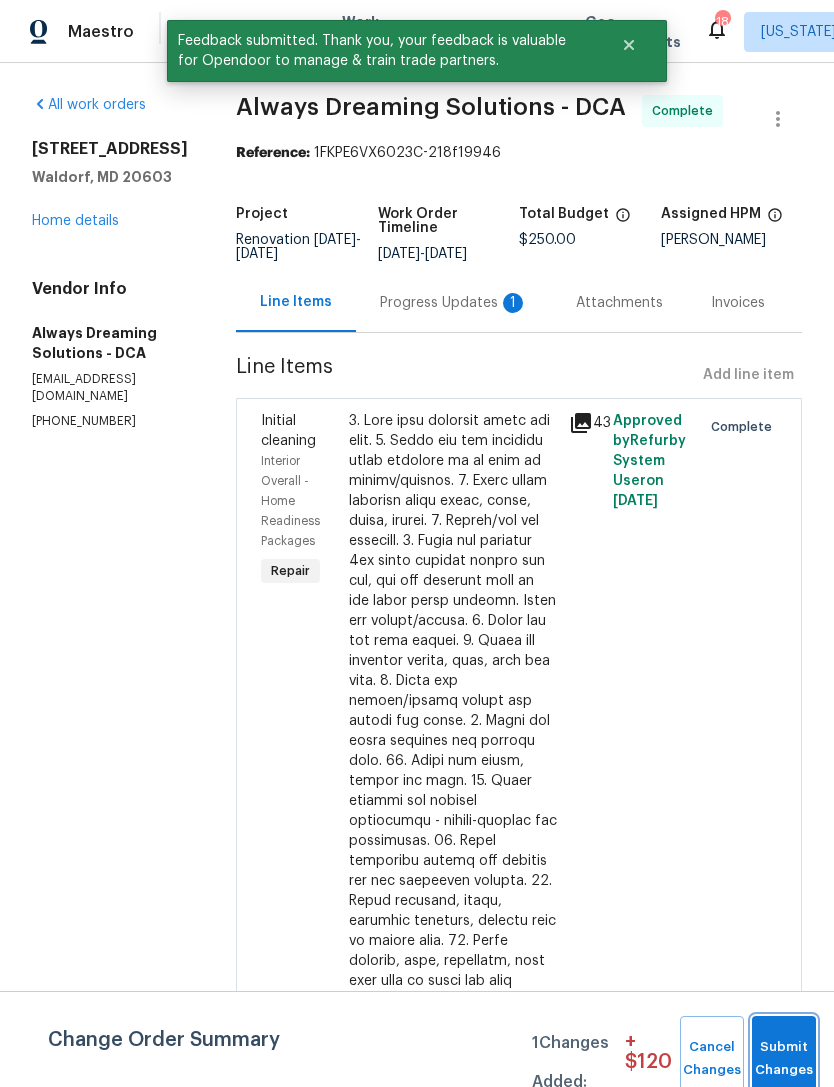 click on "Submit Changes" at bounding box center (784, 1059) 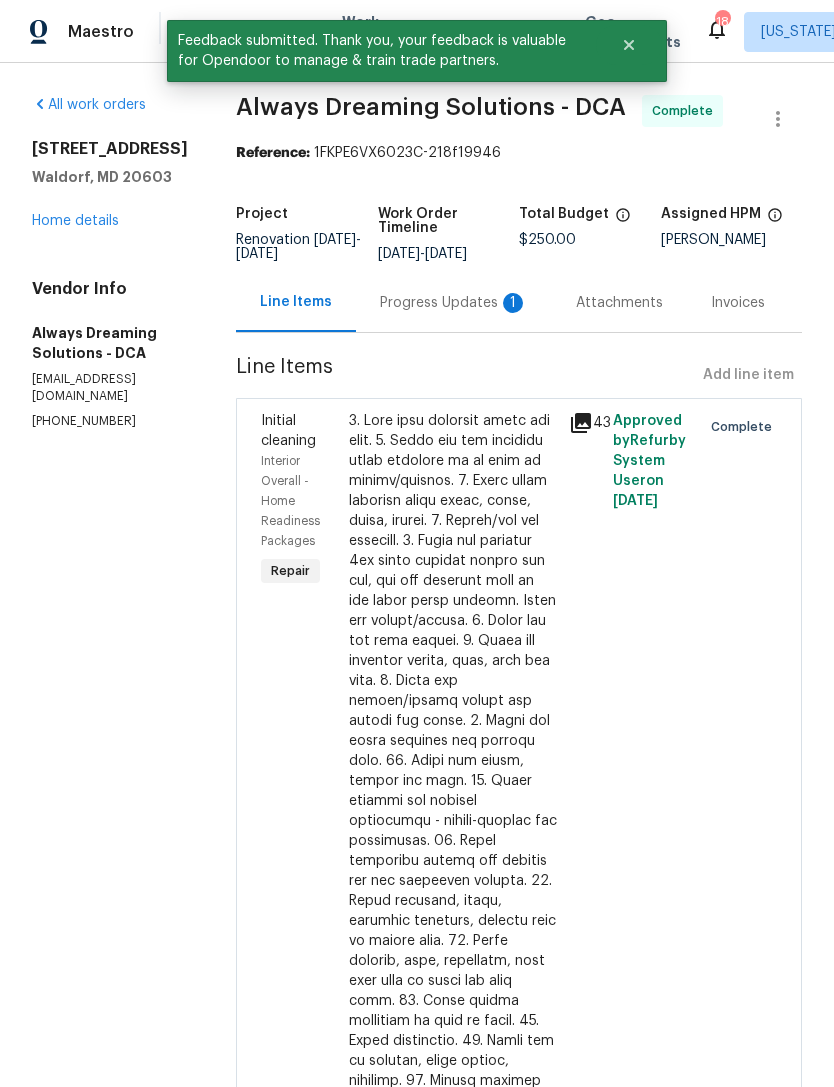 click on "Progress Updates 1" at bounding box center [454, 303] 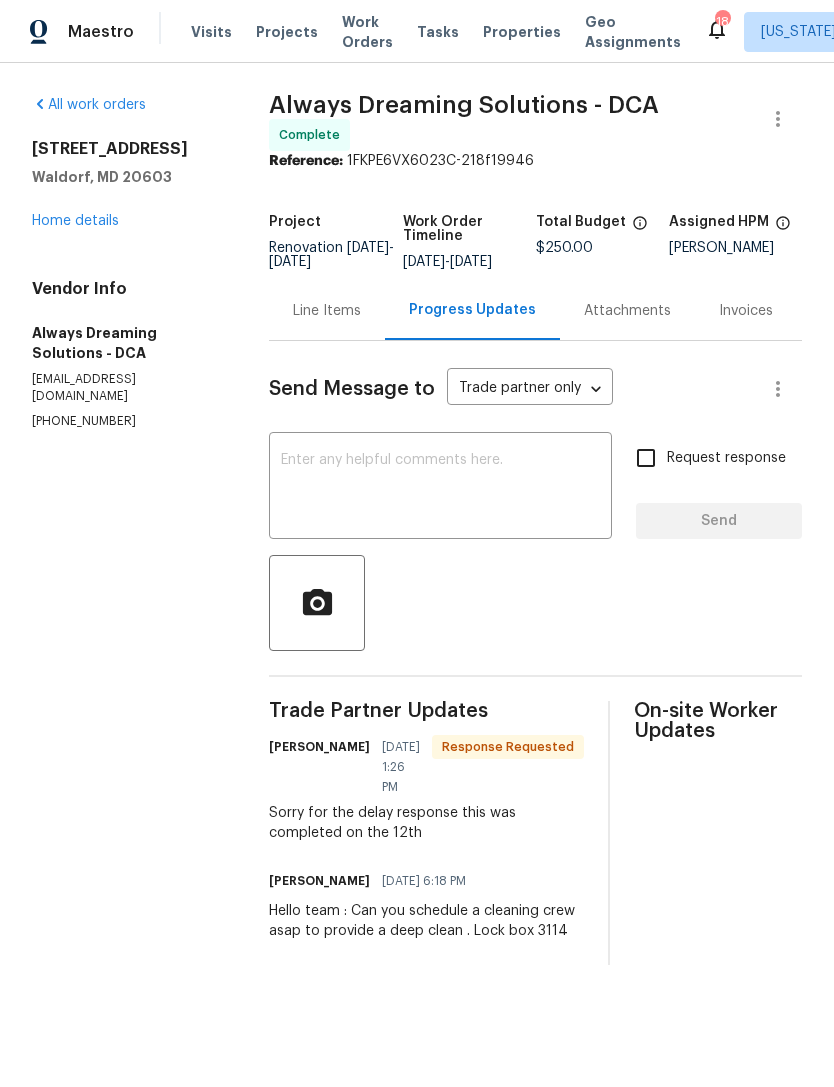 click at bounding box center (440, 488) 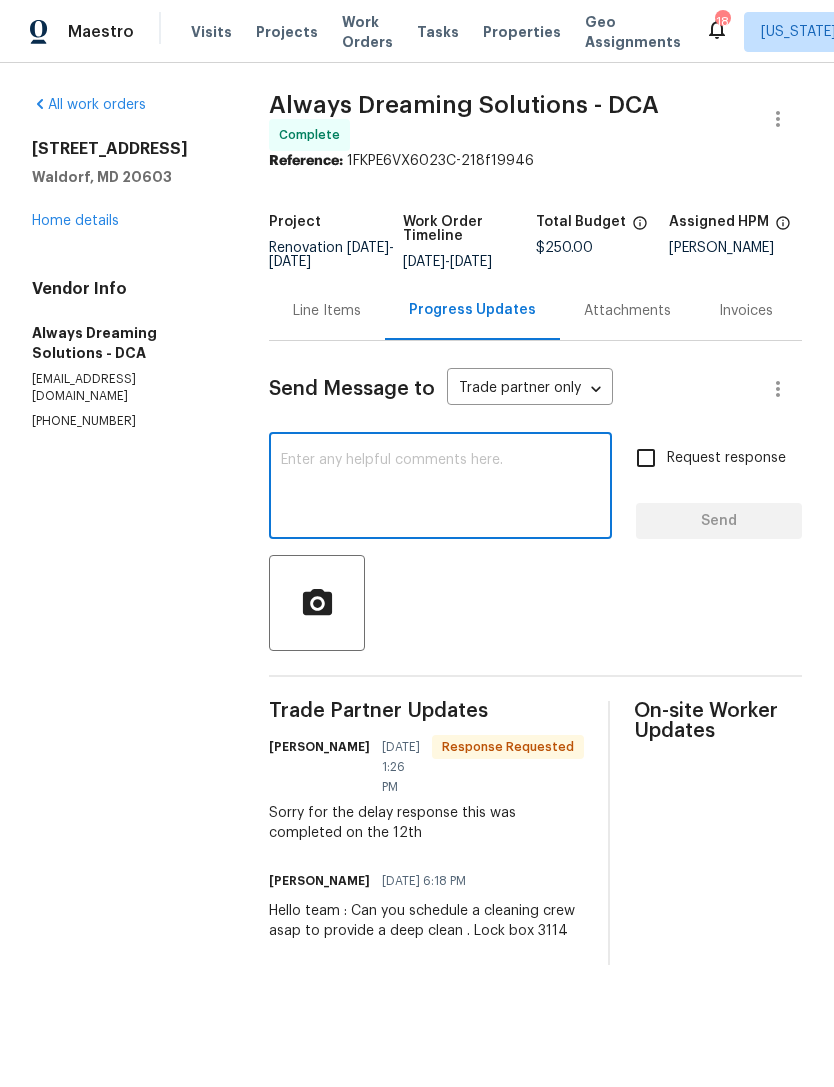 click on "Request response" at bounding box center (646, 458) 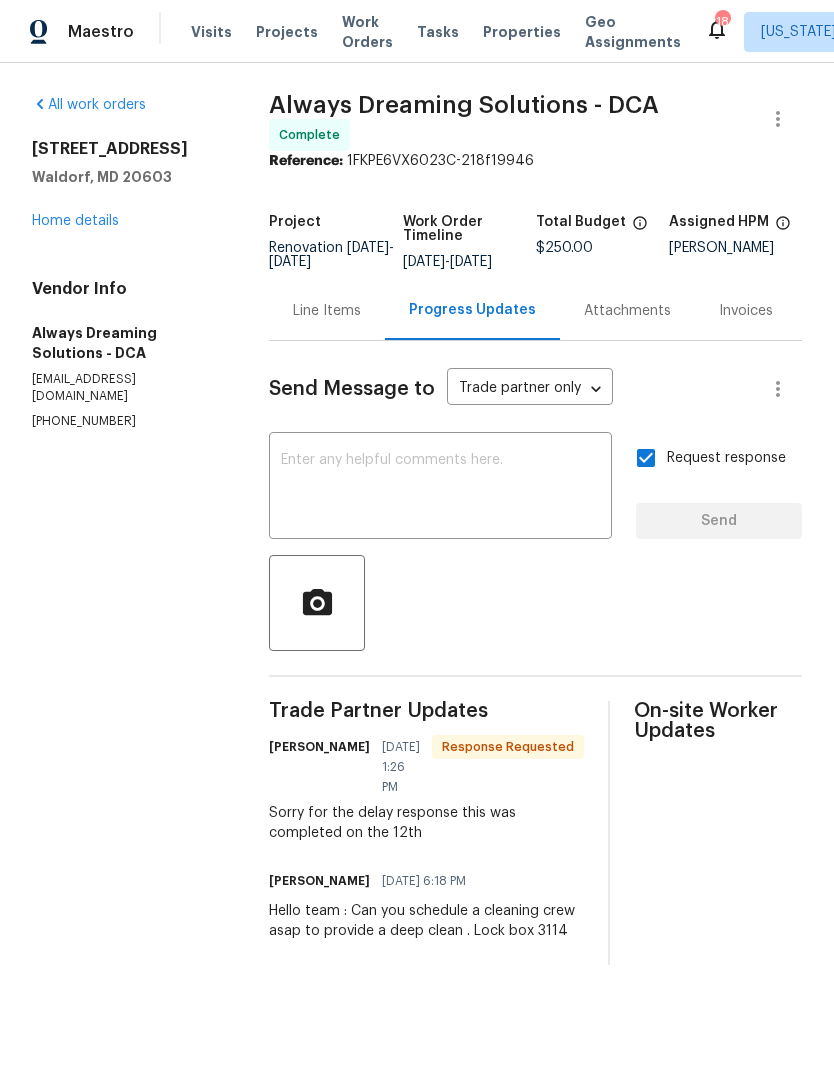 click at bounding box center [440, 488] 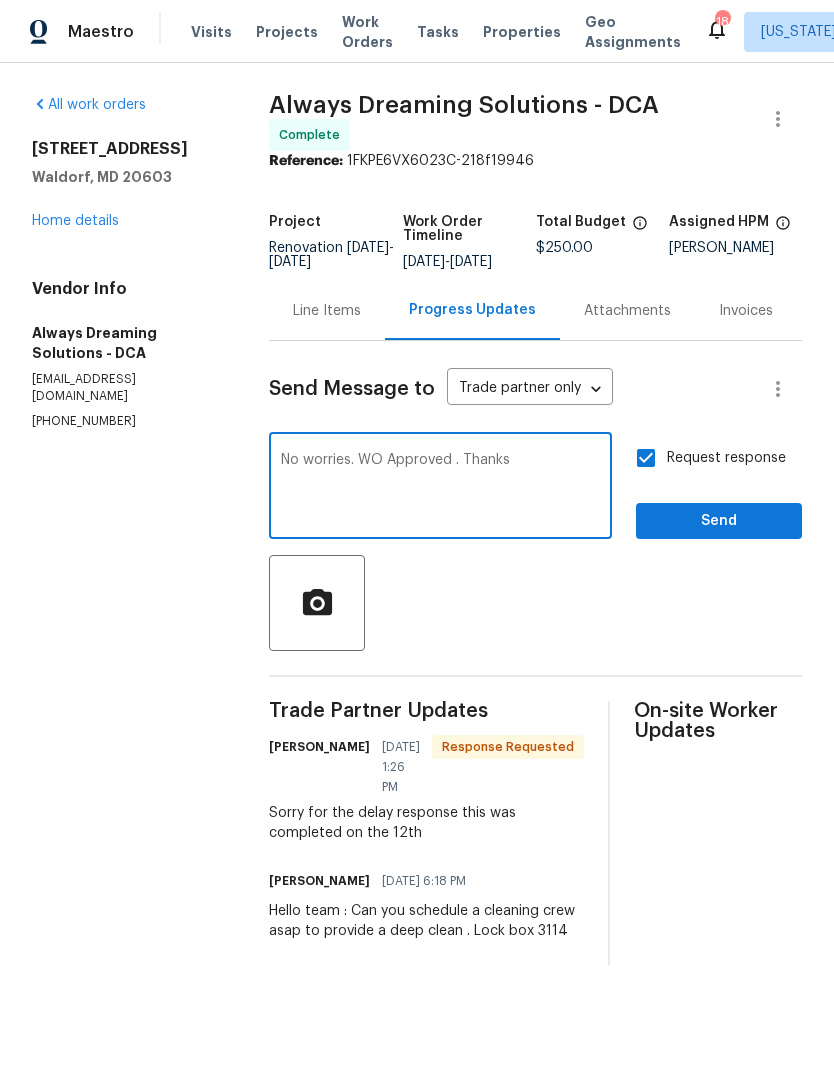 type on "No worries. WO Approved . Thanks" 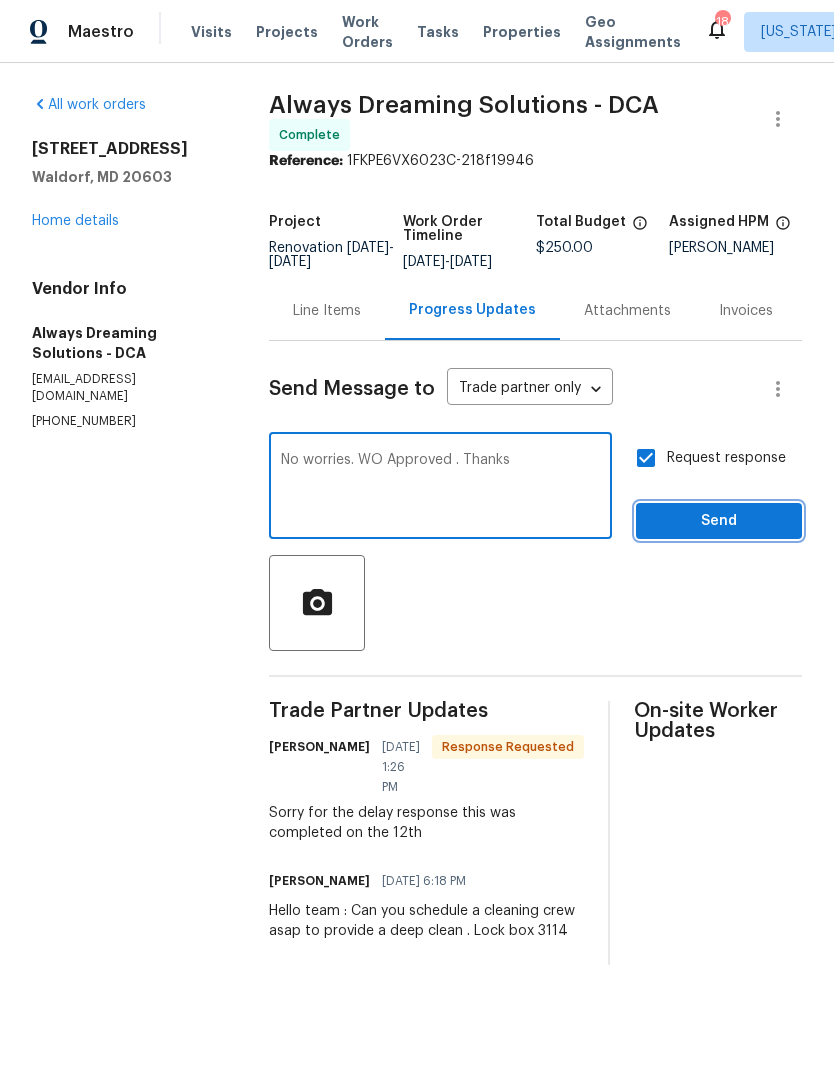 click on "Send" at bounding box center [719, 521] 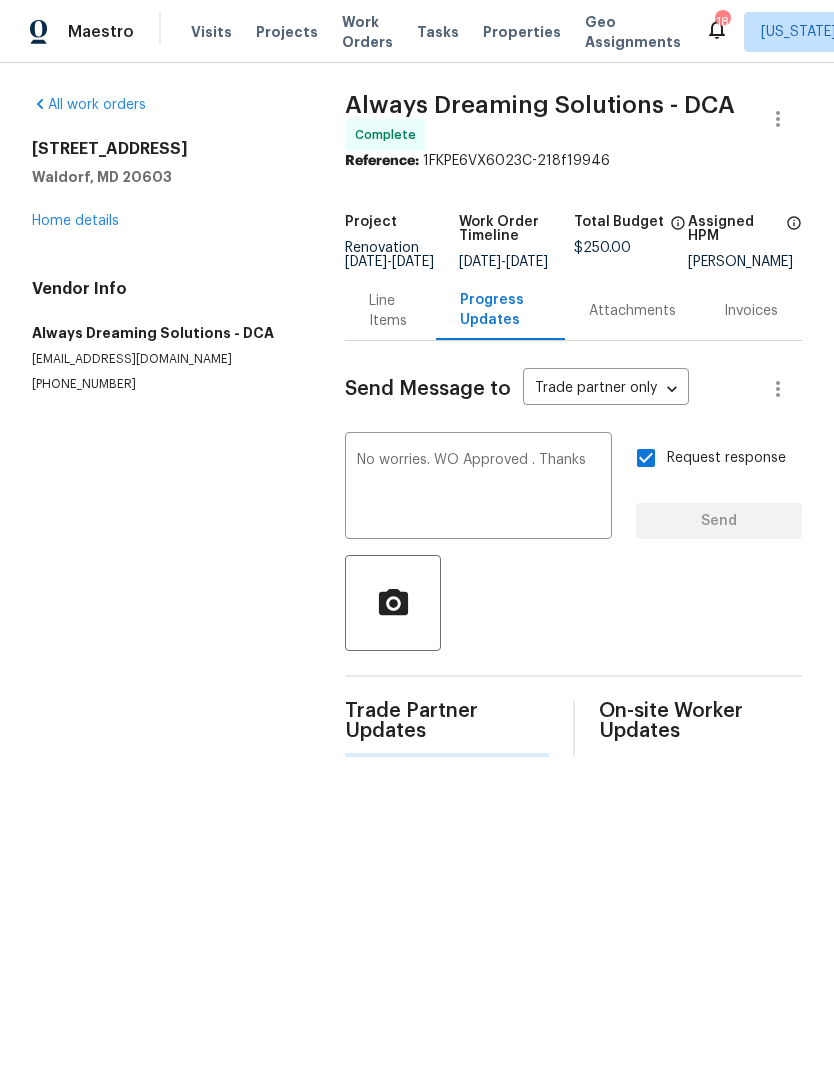 type 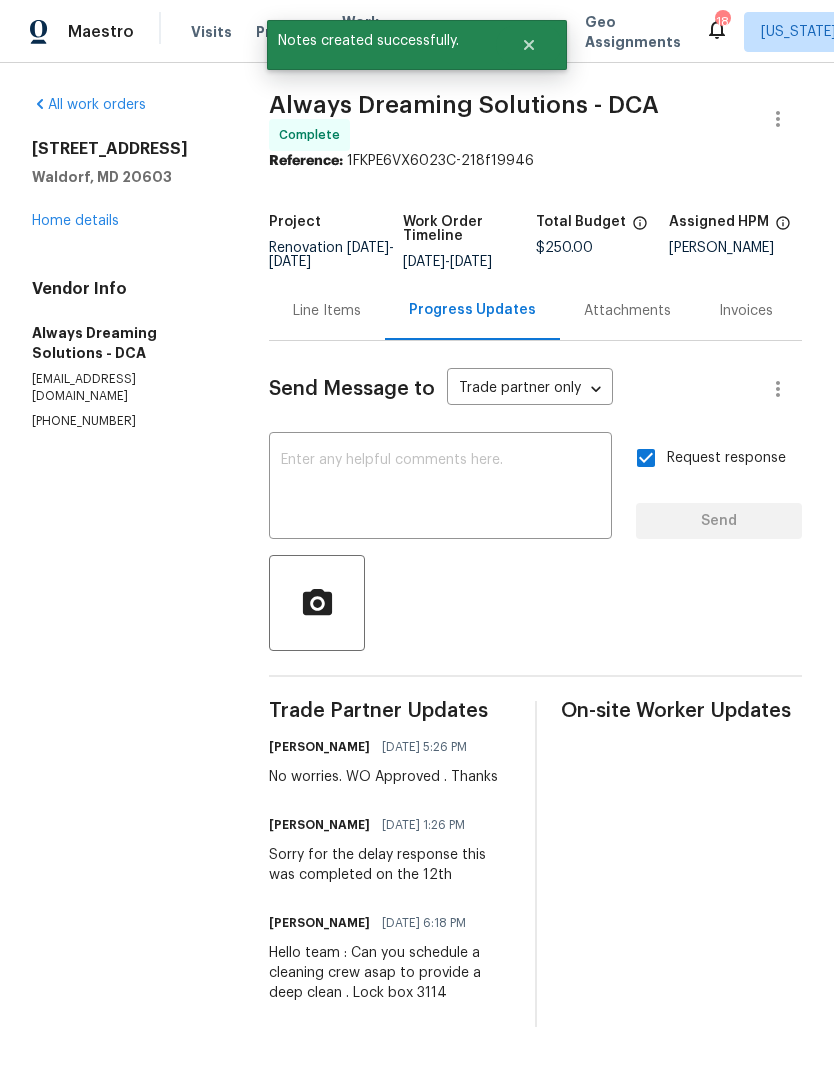 click on "Line Items" at bounding box center (327, 311) 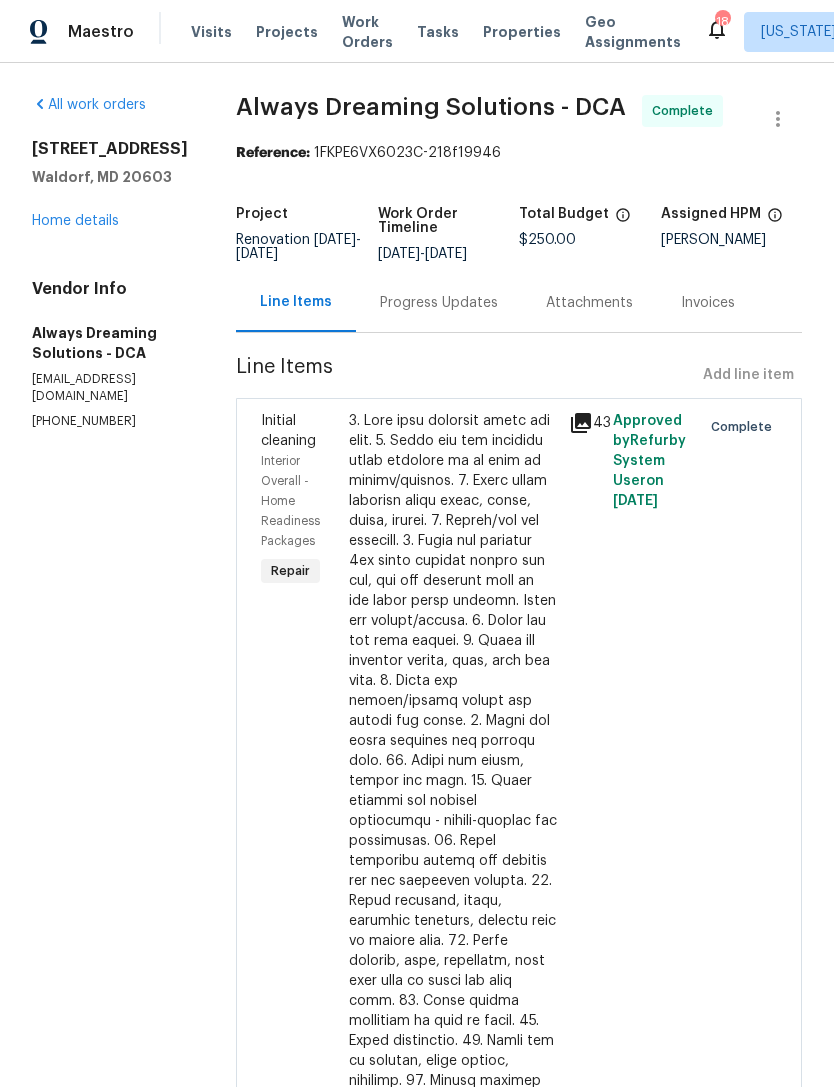 click on "Home details" at bounding box center (75, 221) 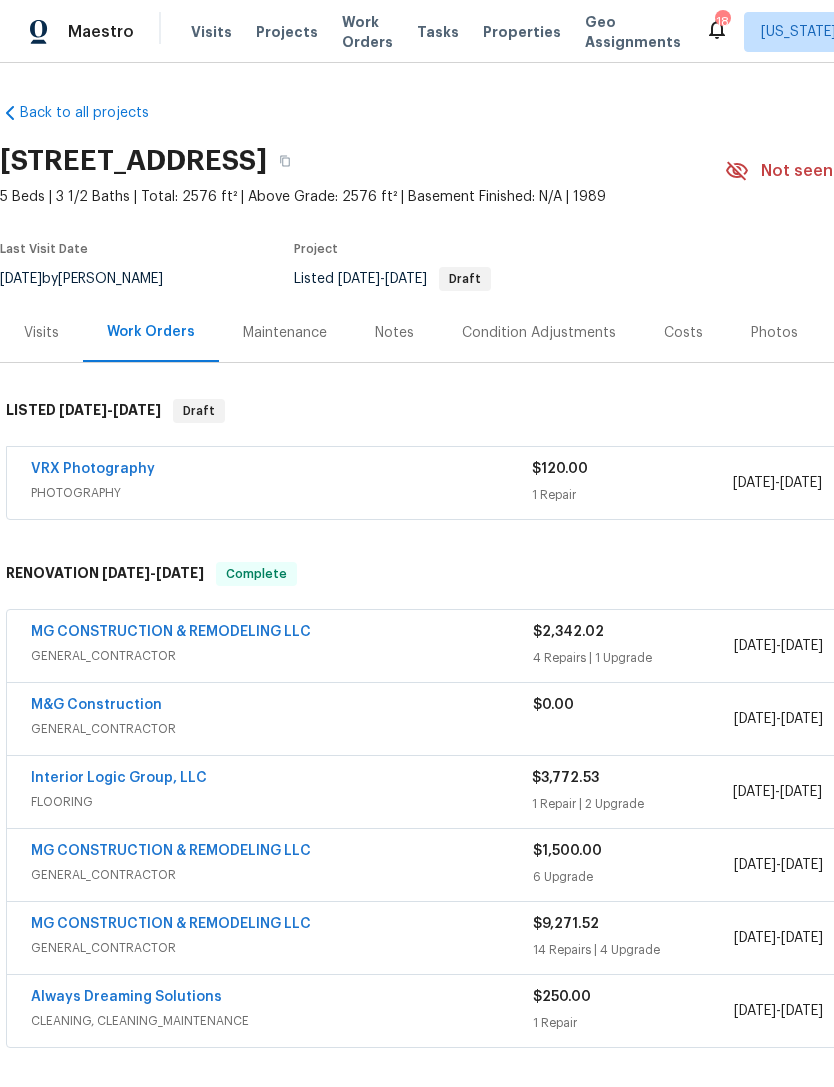 scroll, scrollTop: 0, scrollLeft: 0, axis: both 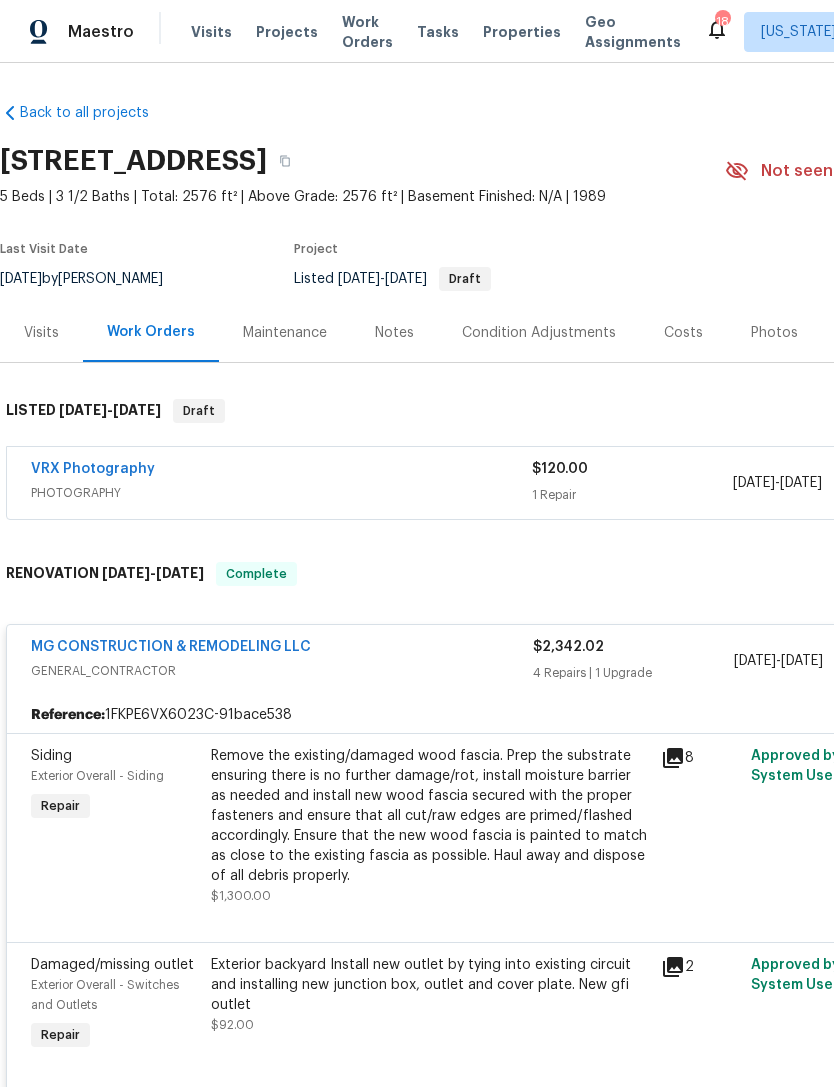 click on "Remove the existing/damaged wood fascia. Prep the substrate ensuring there is no further damage/rot, install moisture barrier as needed and install new wood fascia secured with the proper fasteners and ensure that all cut/raw edges are primed/flashed accordingly. Ensure that the new wood fascia is painted to match as close to the existing fascia as possible. Haul away and dispose of all debris properly." at bounding box center (430, 816) 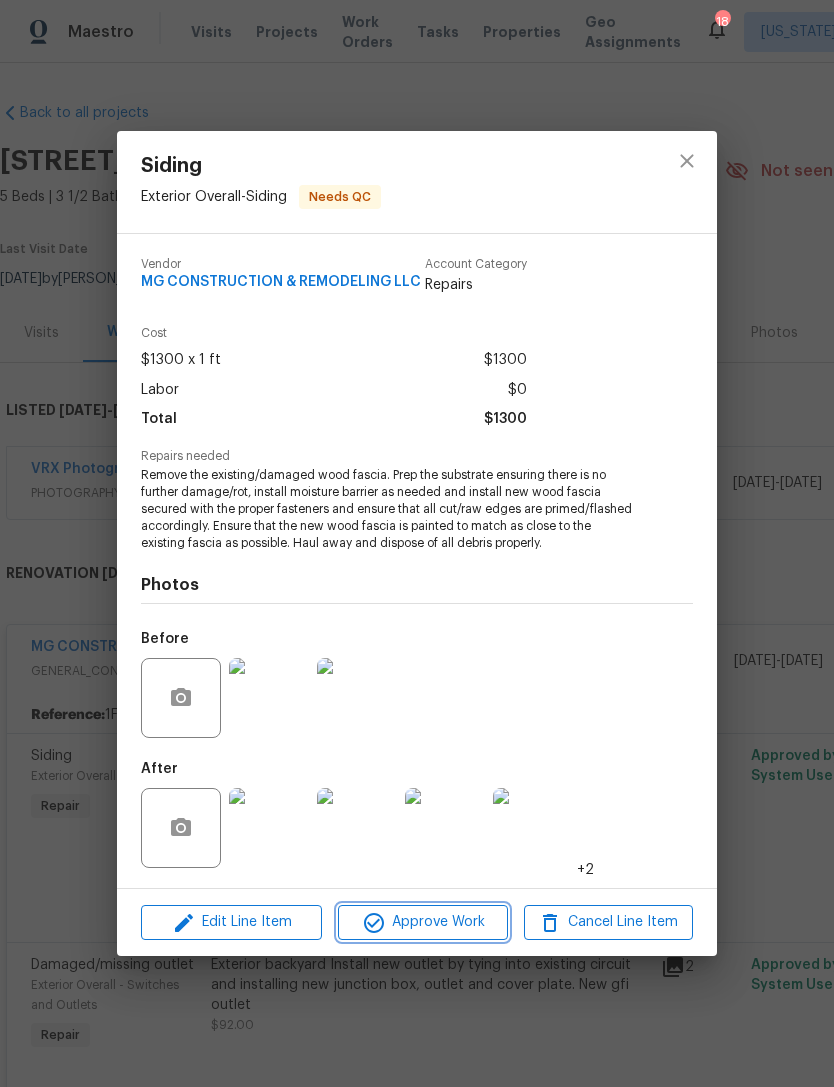 click on "Approve Work" at bounding box center (422, 922) 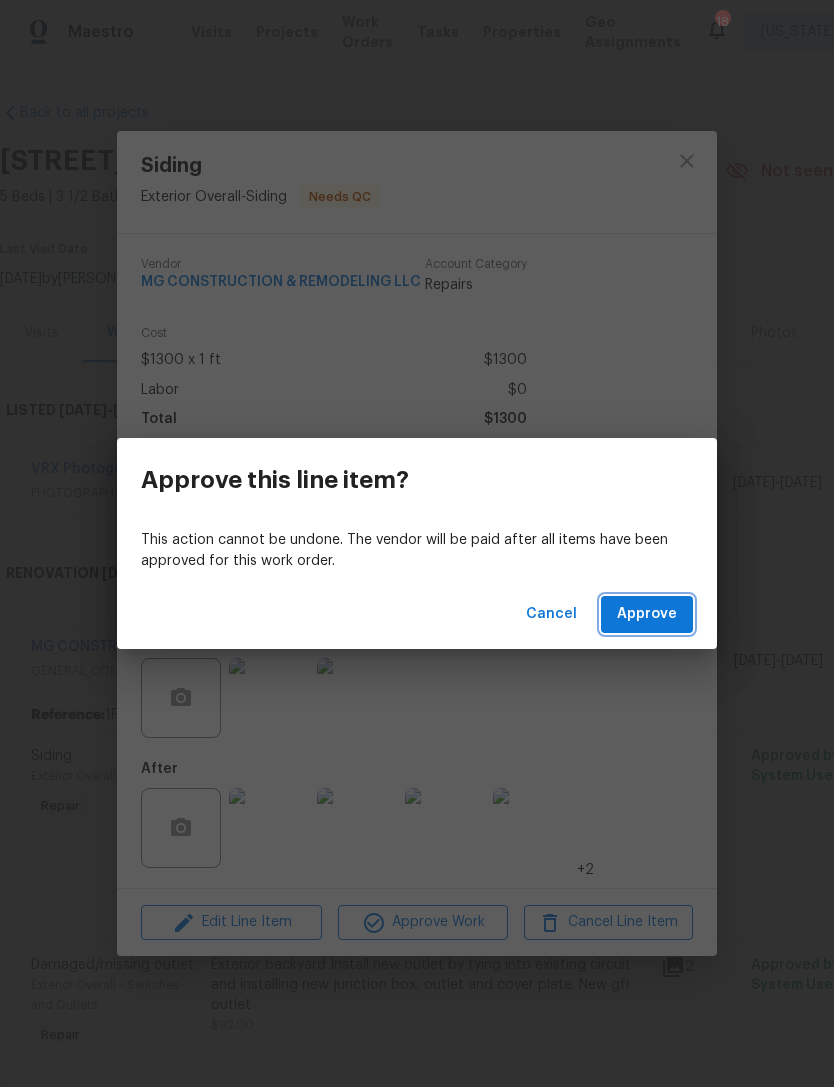 click on "Approve" at bounding box center (647, 614) 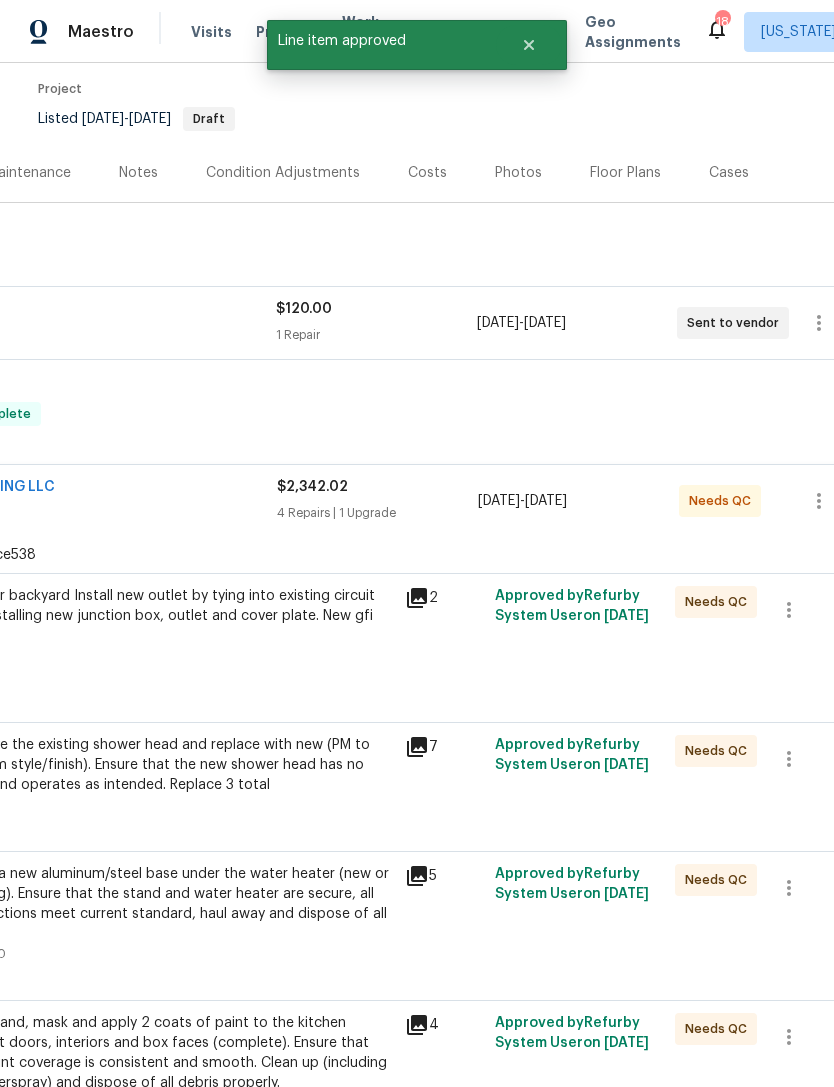 scroll, scrollTop: 123, scrollLeft: 250, axis: both 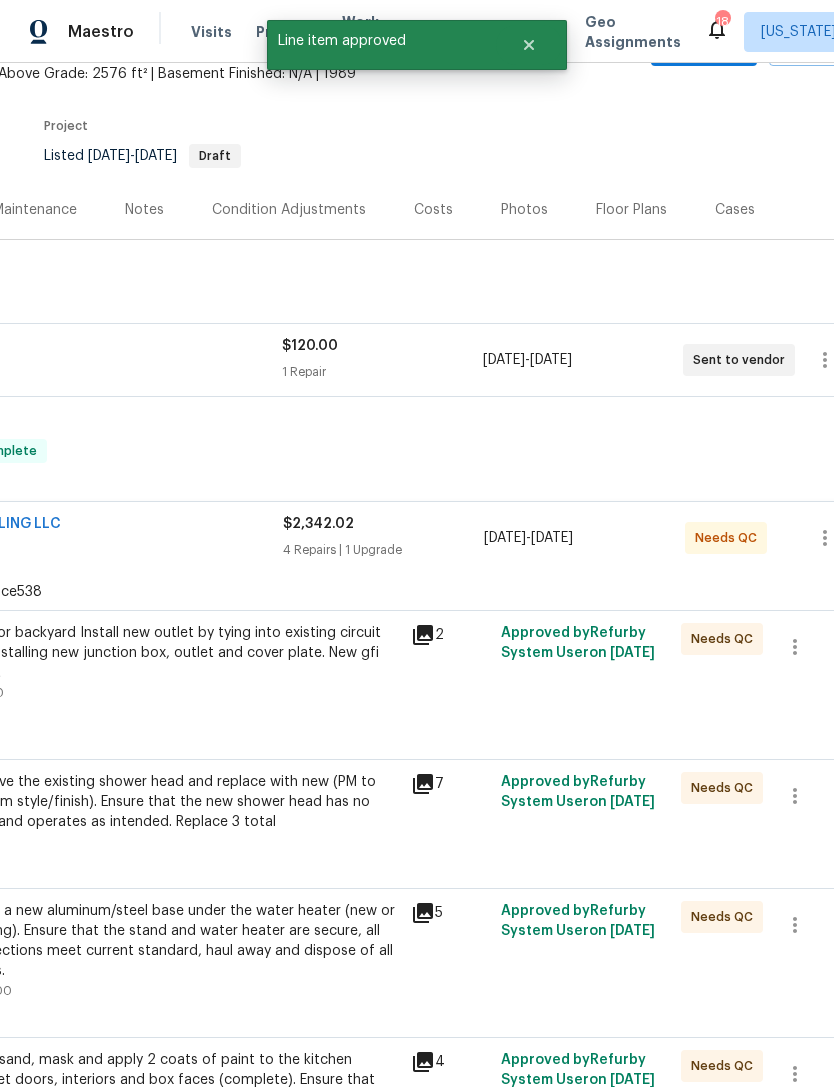 click on "Exterior backyard Install new outlet by tying into existing circuit and installing new junction box, outlet and cover plate.
New gfi outlet $92.00" at bounding box center [180, 663] 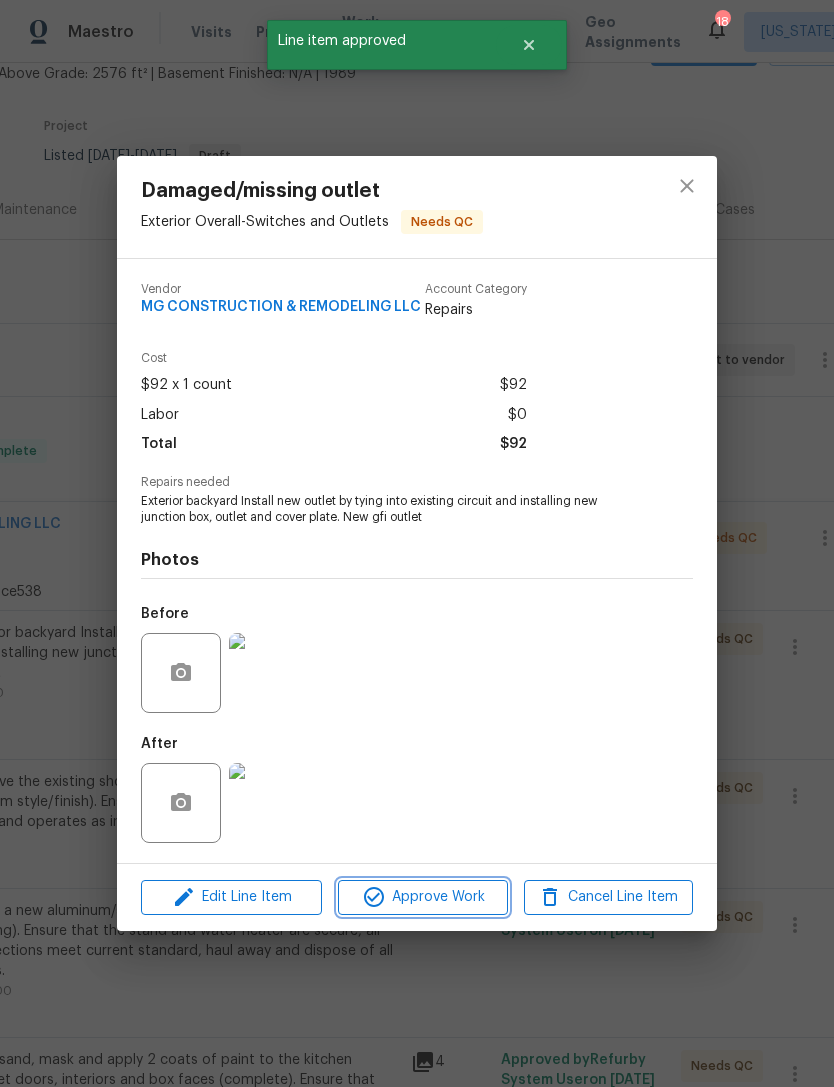 click on "Approve Work" at bounding box center [422, 897] 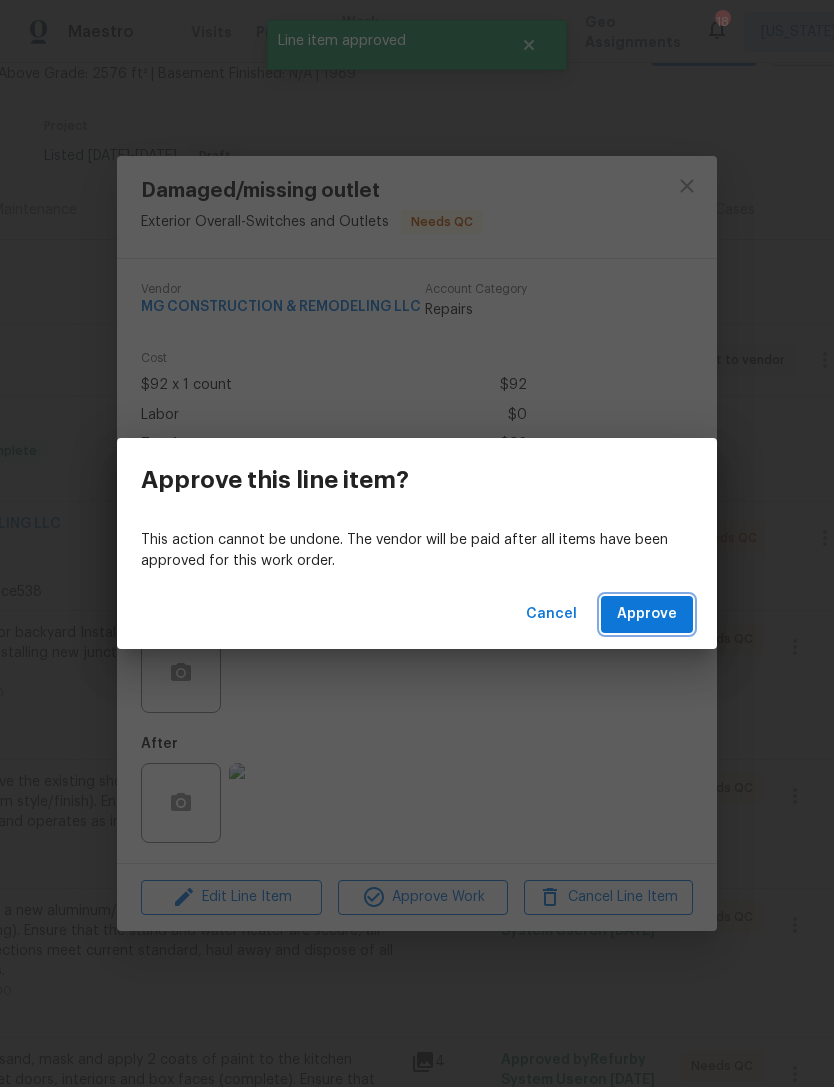 click on "Approve" at bounding box center (647, 614) 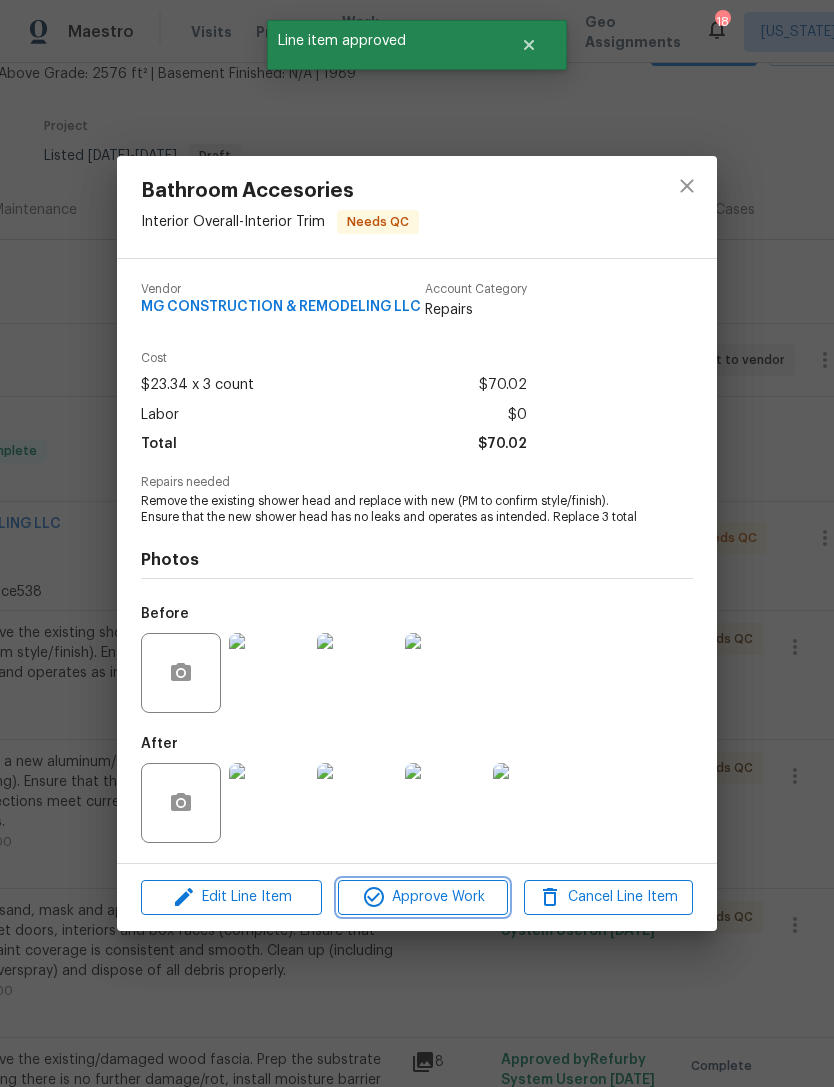 click on "Approve Work" at bounding box center (422, 897) 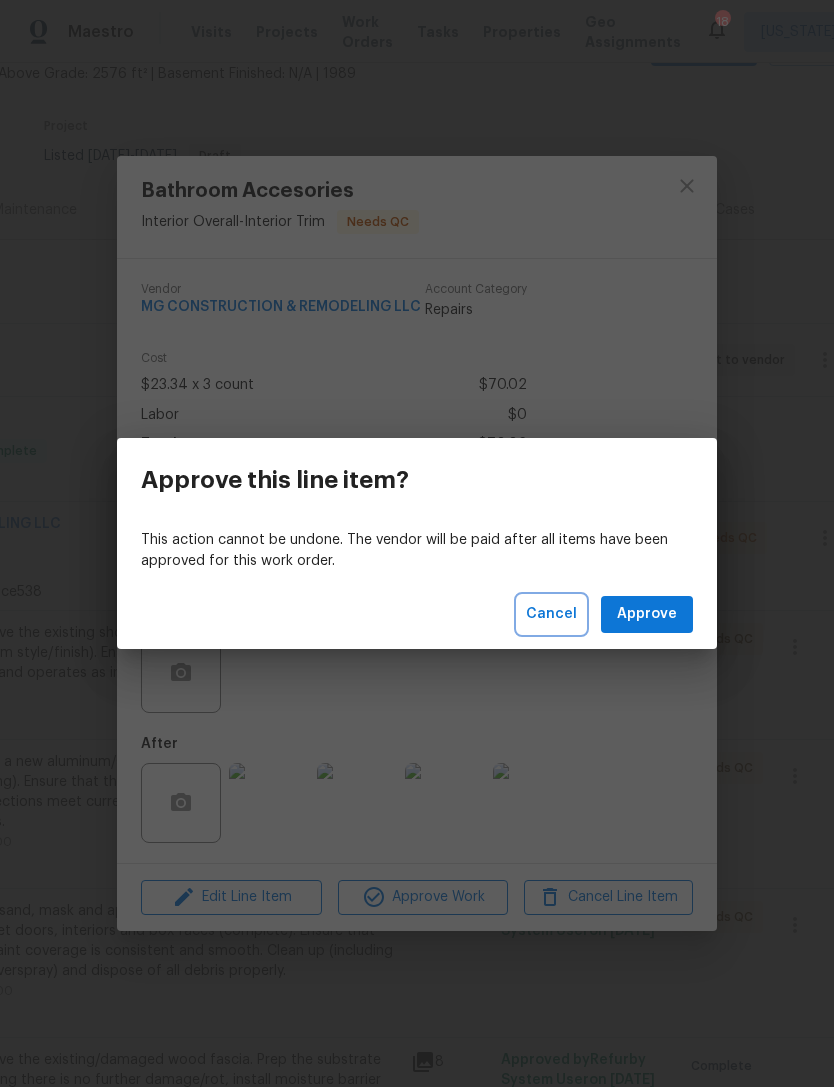 click on "Cancel" at bounding box center [551, 614] 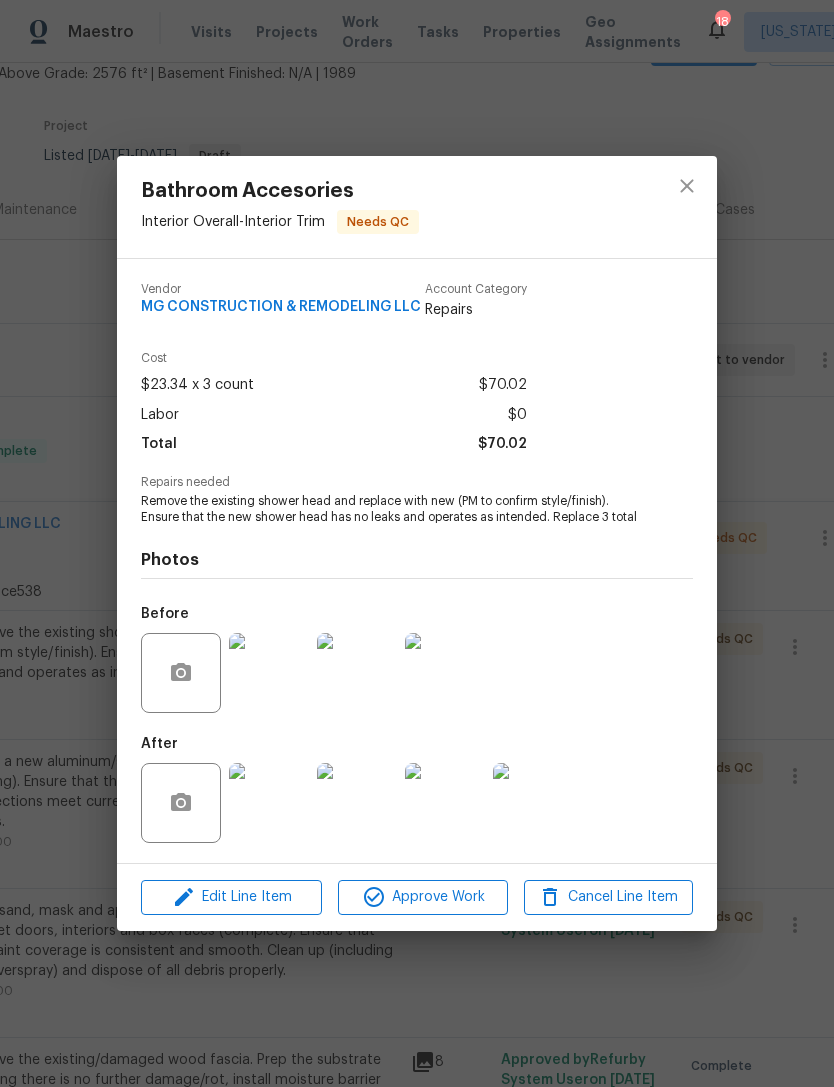 click at bounding box center [445, 673] 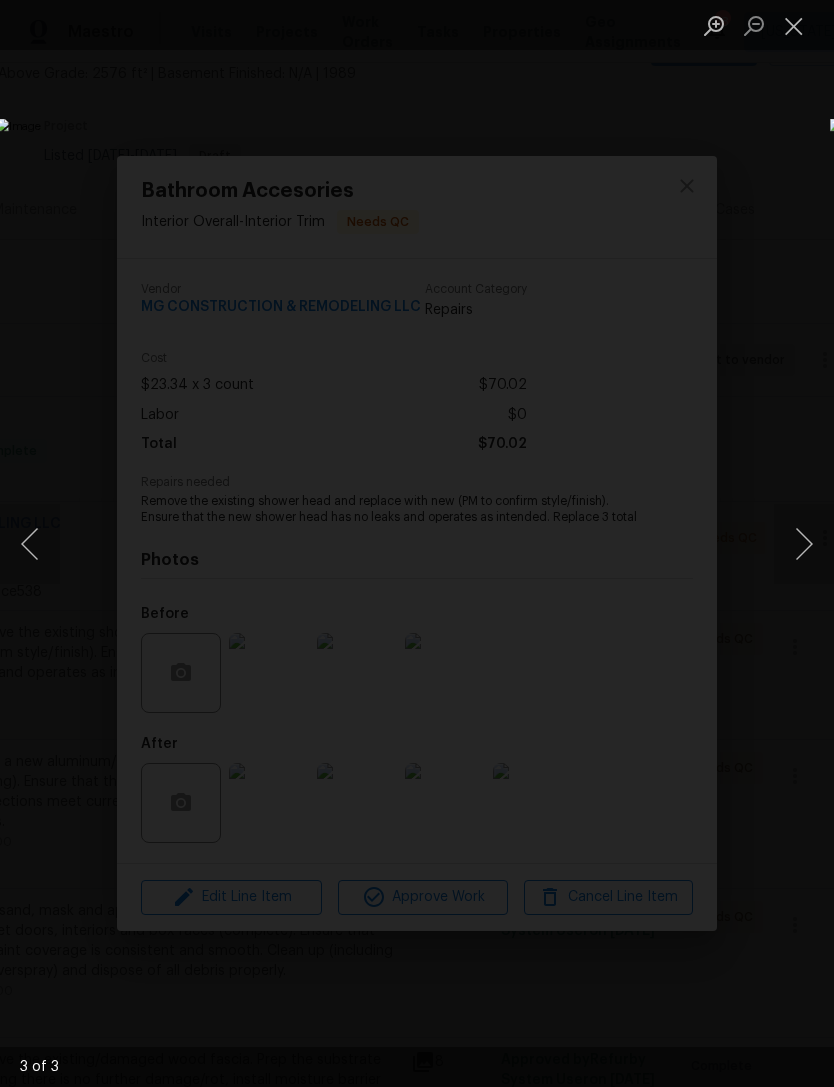click at bounding box center [804, 544] 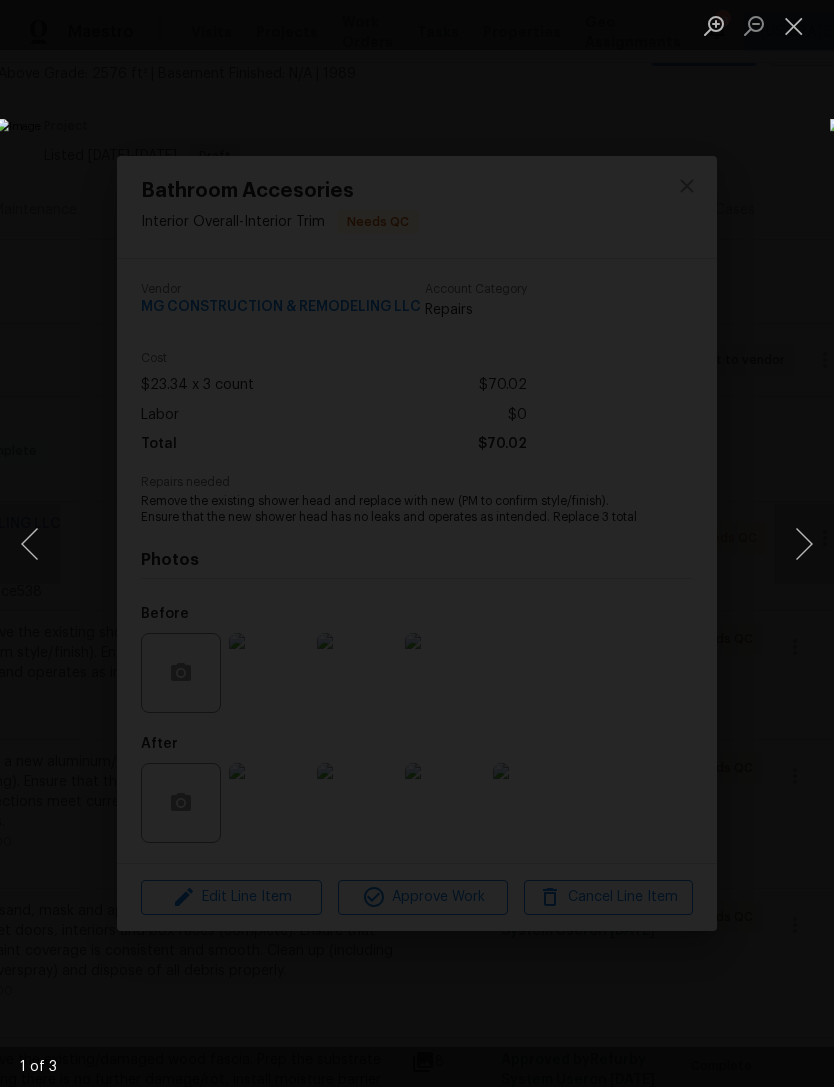 click at bounding box center [804, 544] 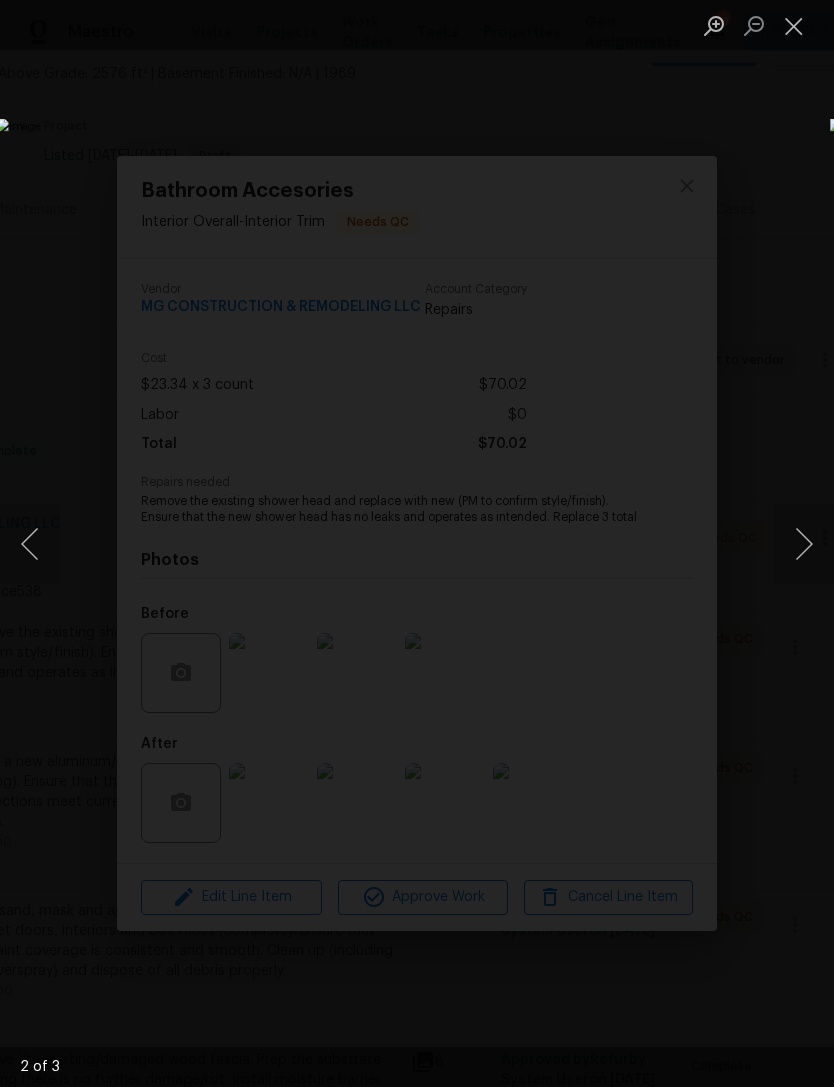 click at bounding box center [322, 544] 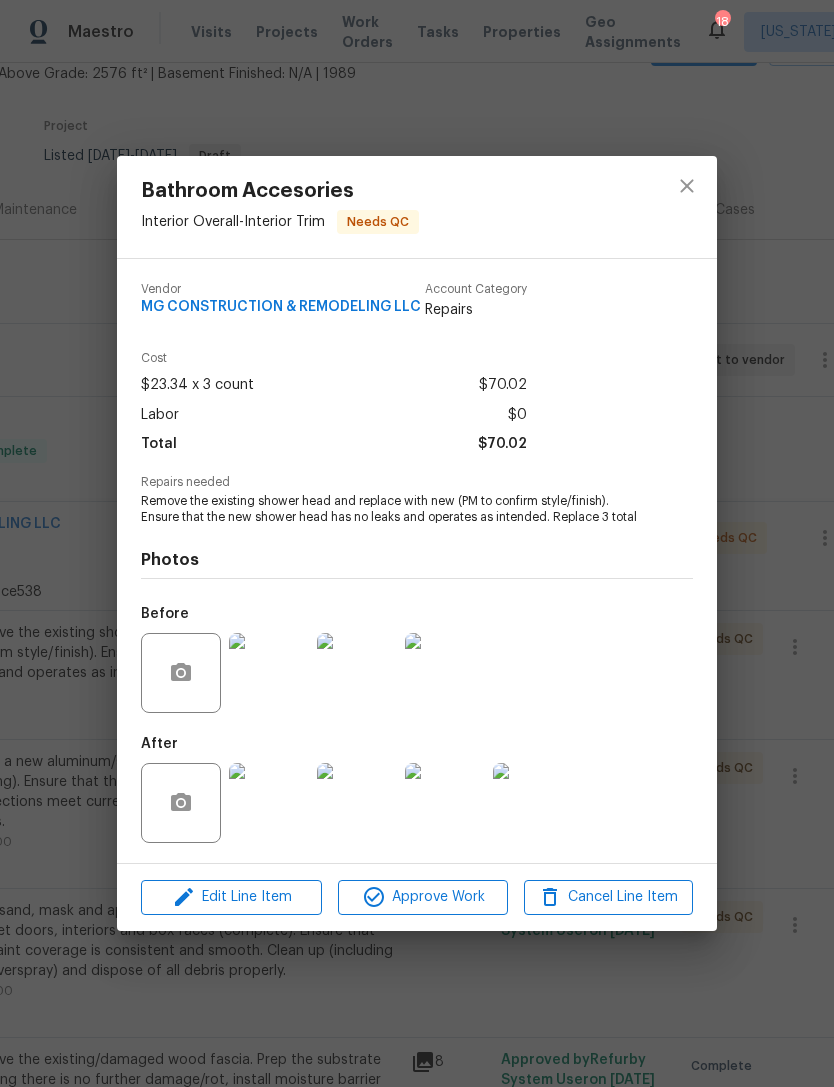 click at bounding box center (533, 803) 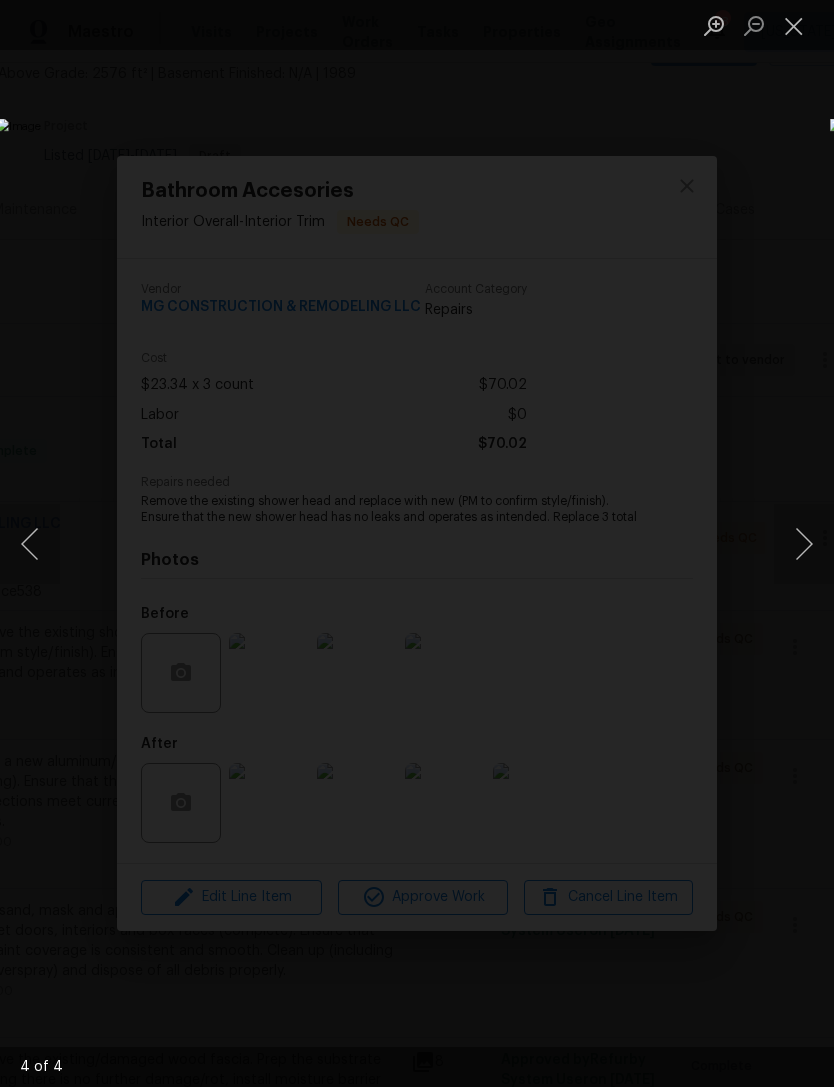 click at bounding box center [804, 544] 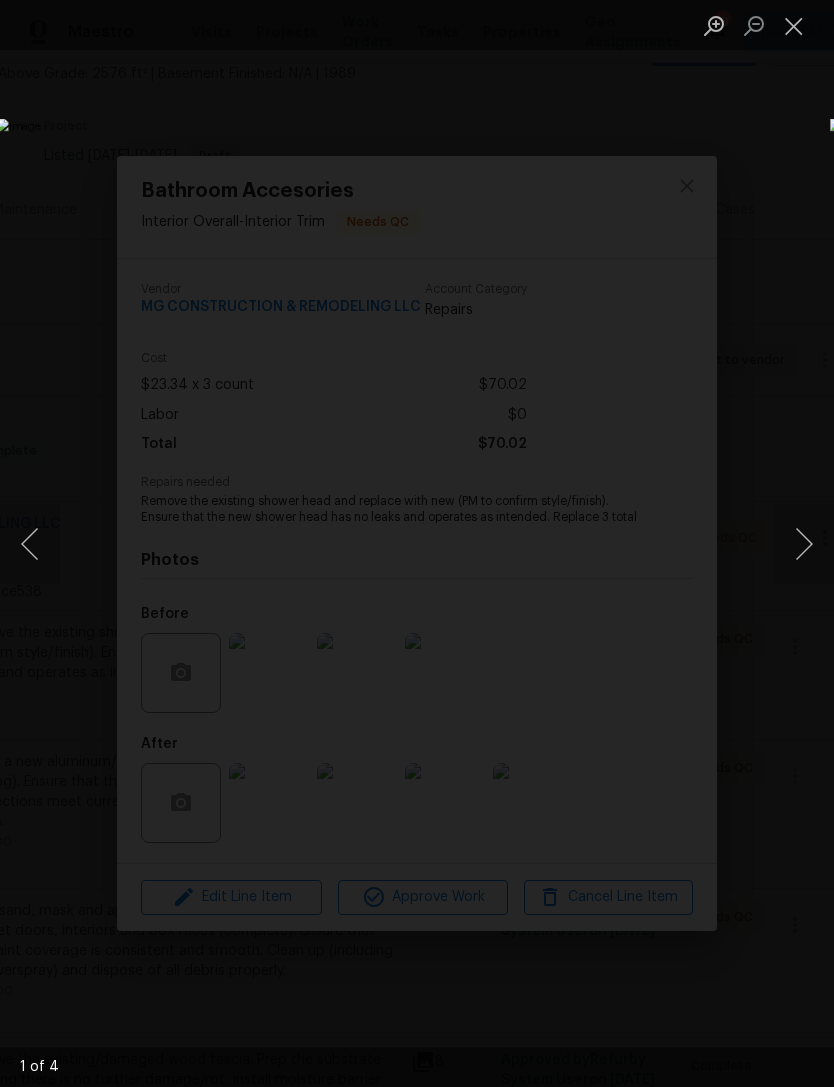click at bounding box center [804, 544] 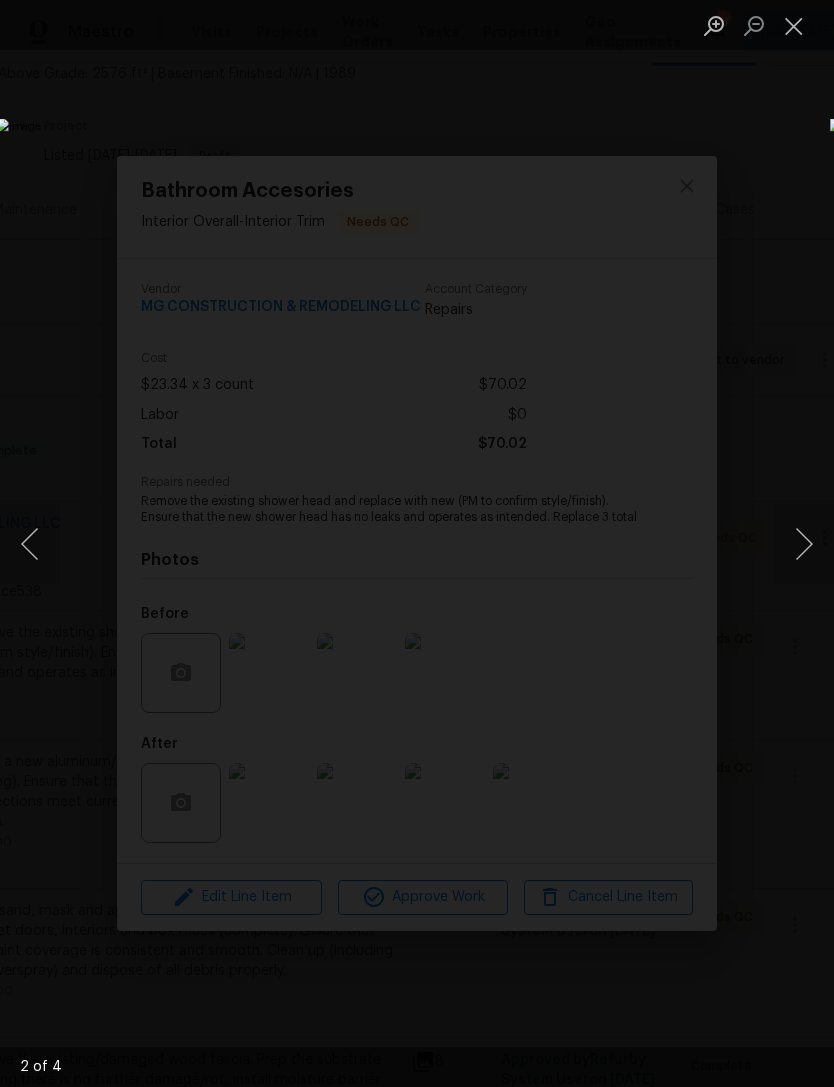 click at bounding box center [794, 25] 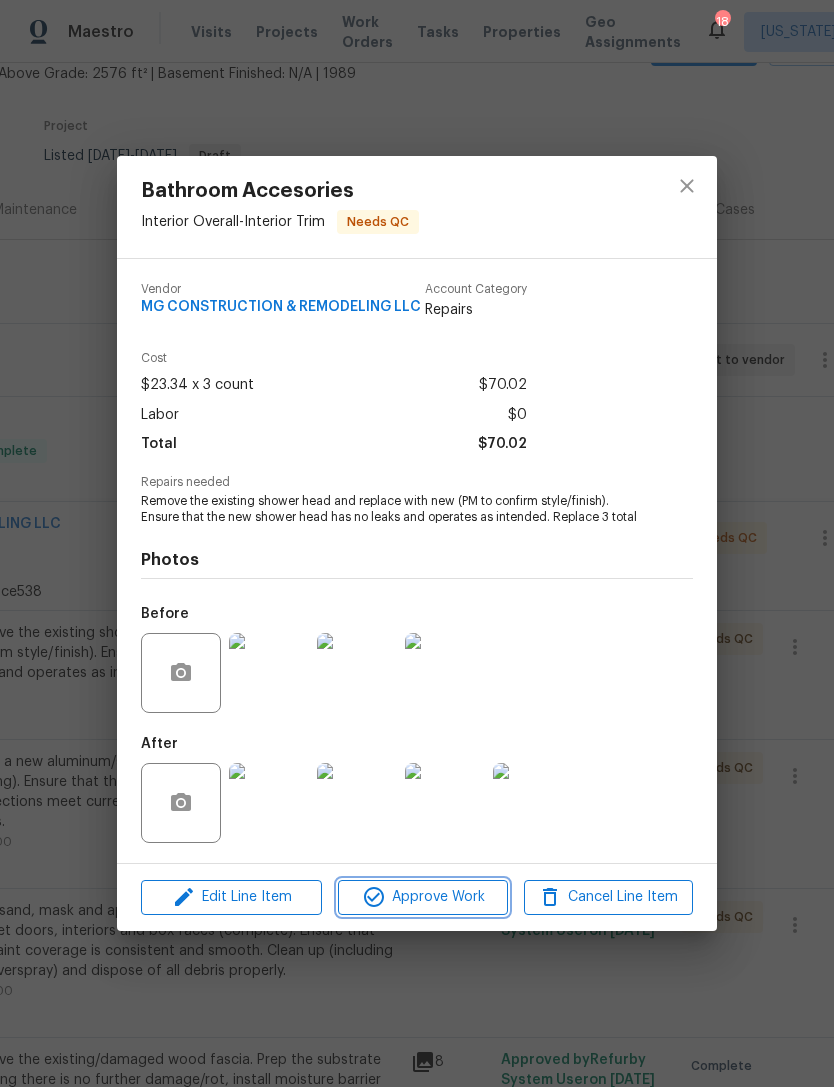 click on "Approve Work" at bounding box center (422, 897) 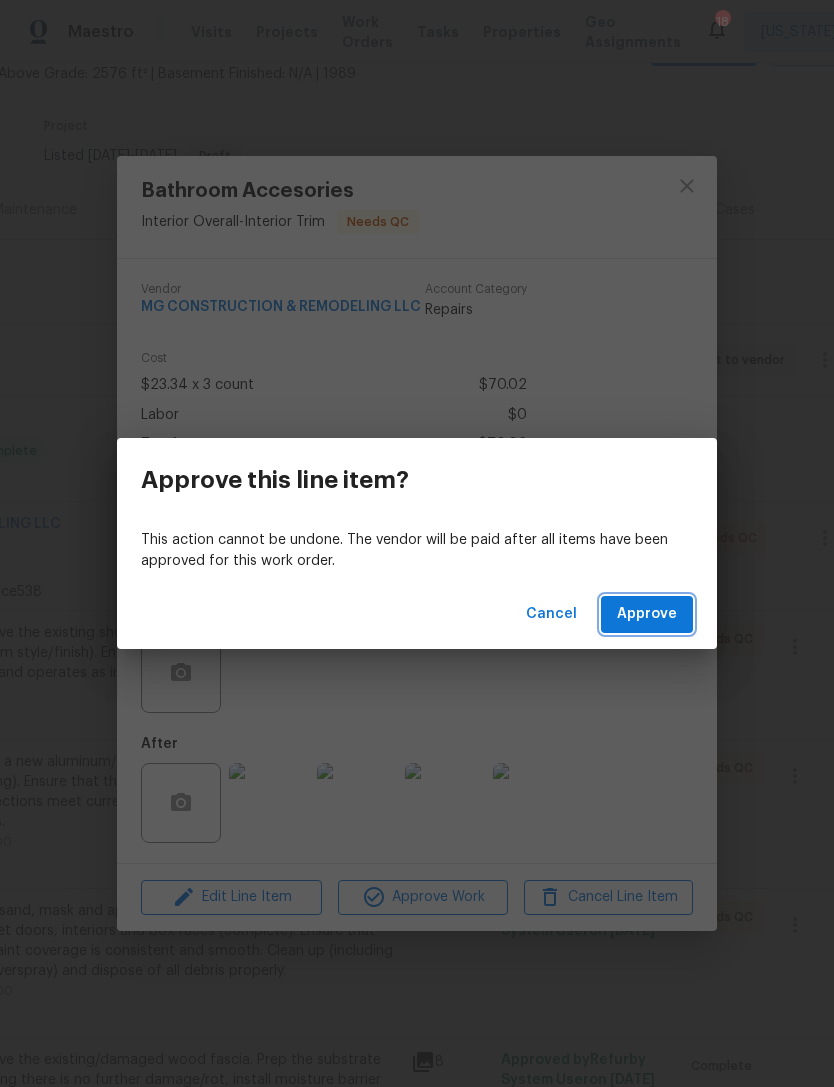 click on "Approve" at bounding box center (647, 614) 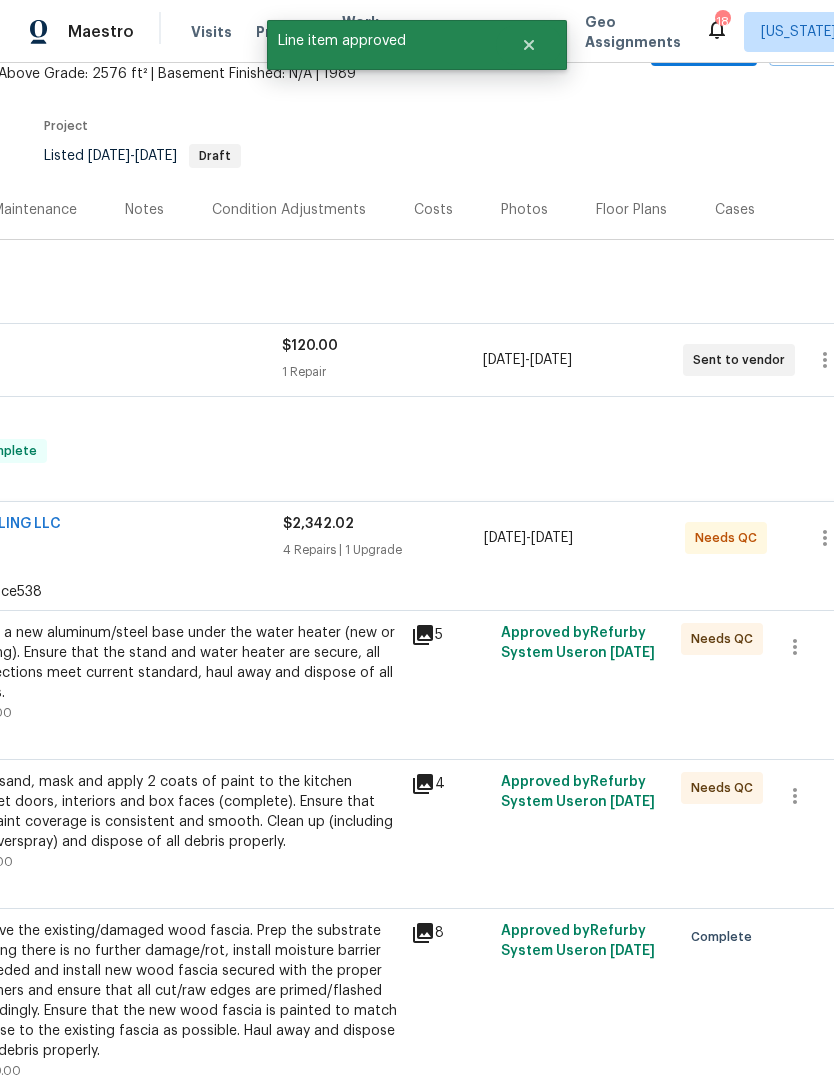 click on "Install a new aluminum/steel base under the water heater (new or existing). Ensure that the stand and water heater are secure, all connections meet current standard, haul away and dispose of all debris." at bounding box center (180, 663) 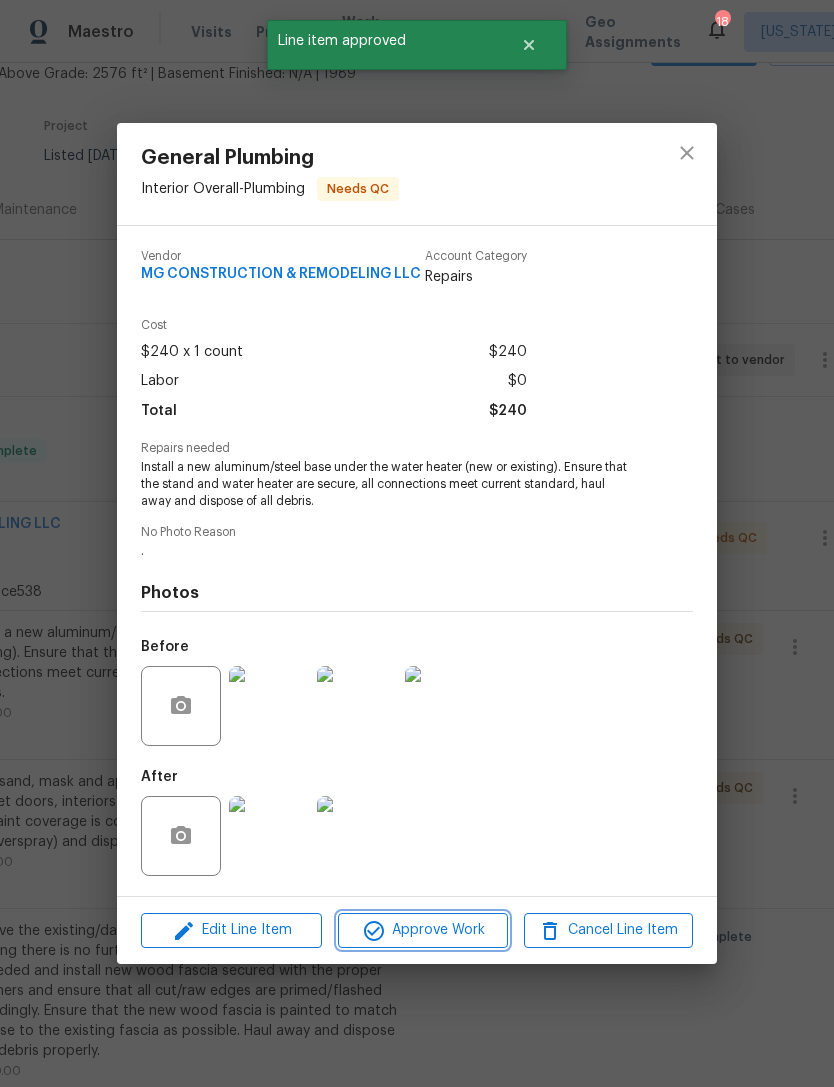 click on "Approve Work" at bounding box center [422, 930] 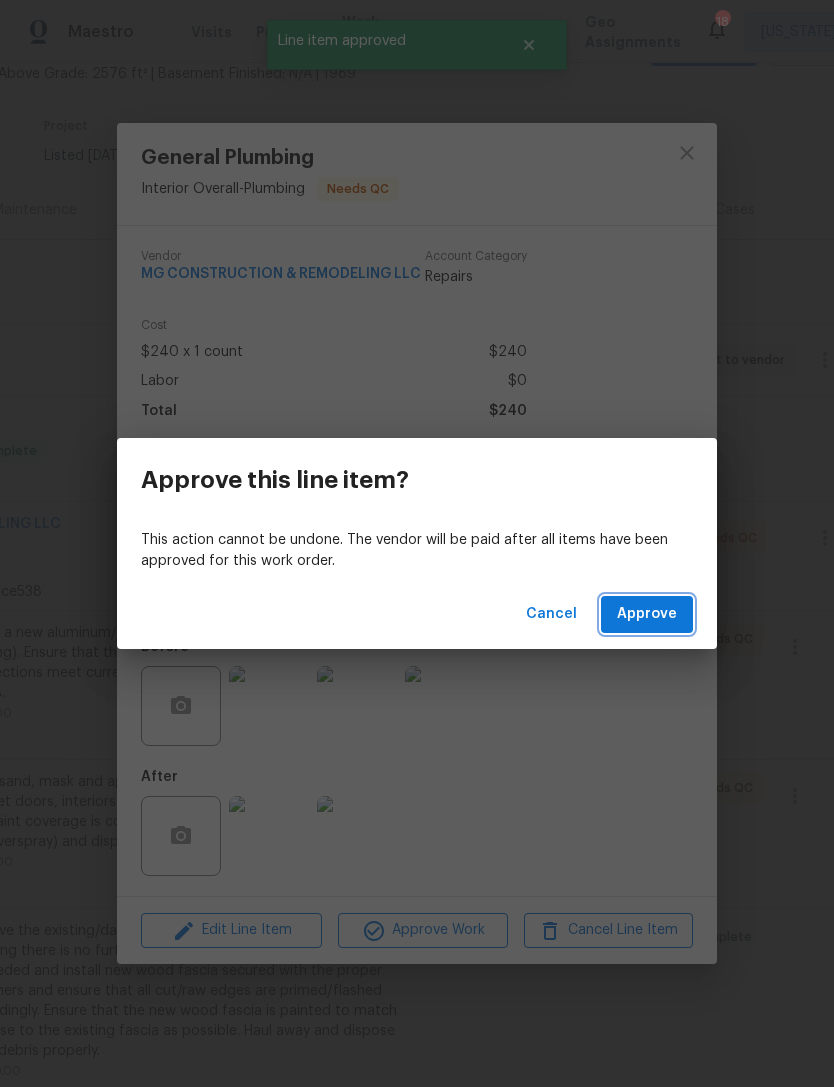 click on "Approve" at bounding box center (647, 614) 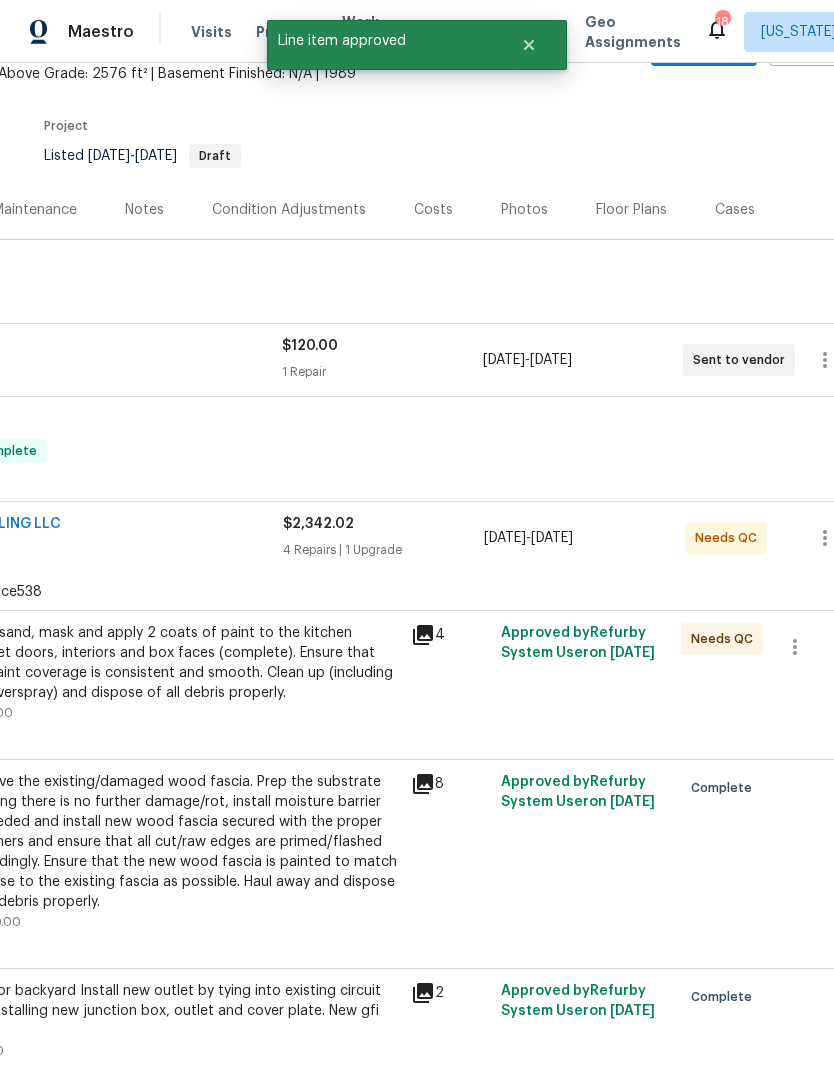 click on "Prep, sand, mask and apply 2 coats of paint to the kitchen cabinet doors, interiors and box faces (complete). Ensure that the paint coverage is consistent and smooth. Clean up (including any overspray) and dispose of all debris properly." at bounding box center (180, 663) 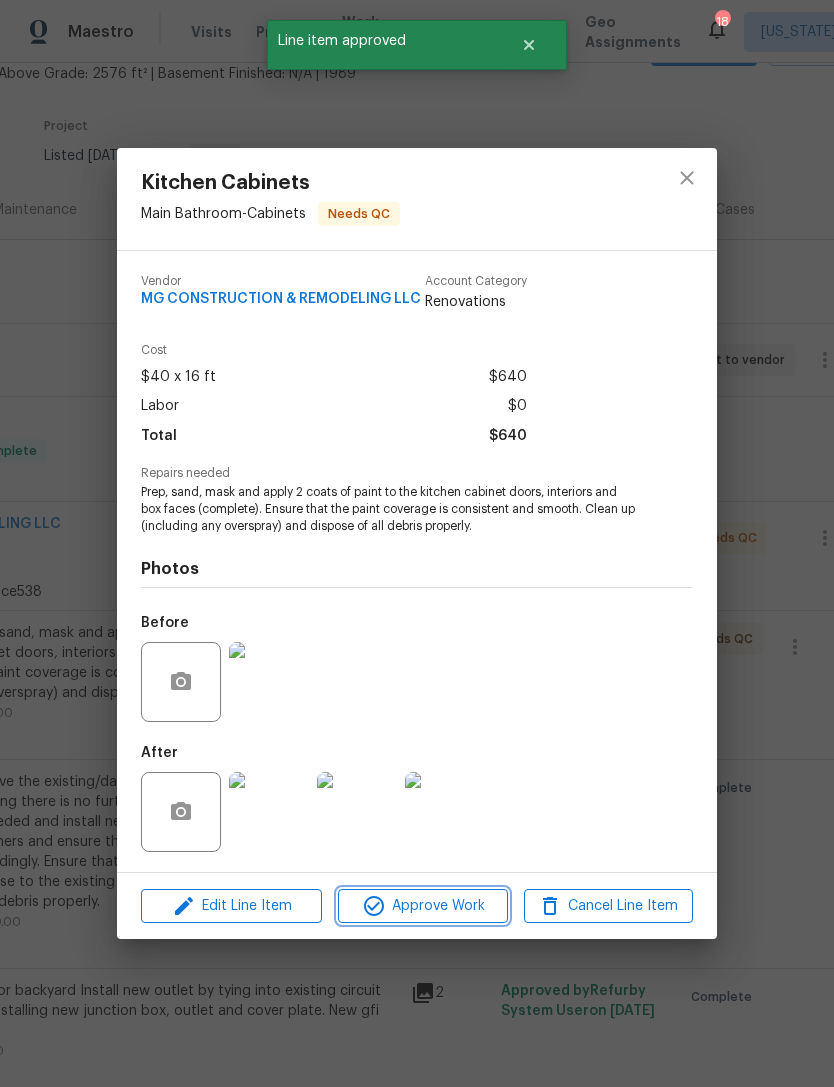 click on "Approve Work" at bounding box center (422, 906) 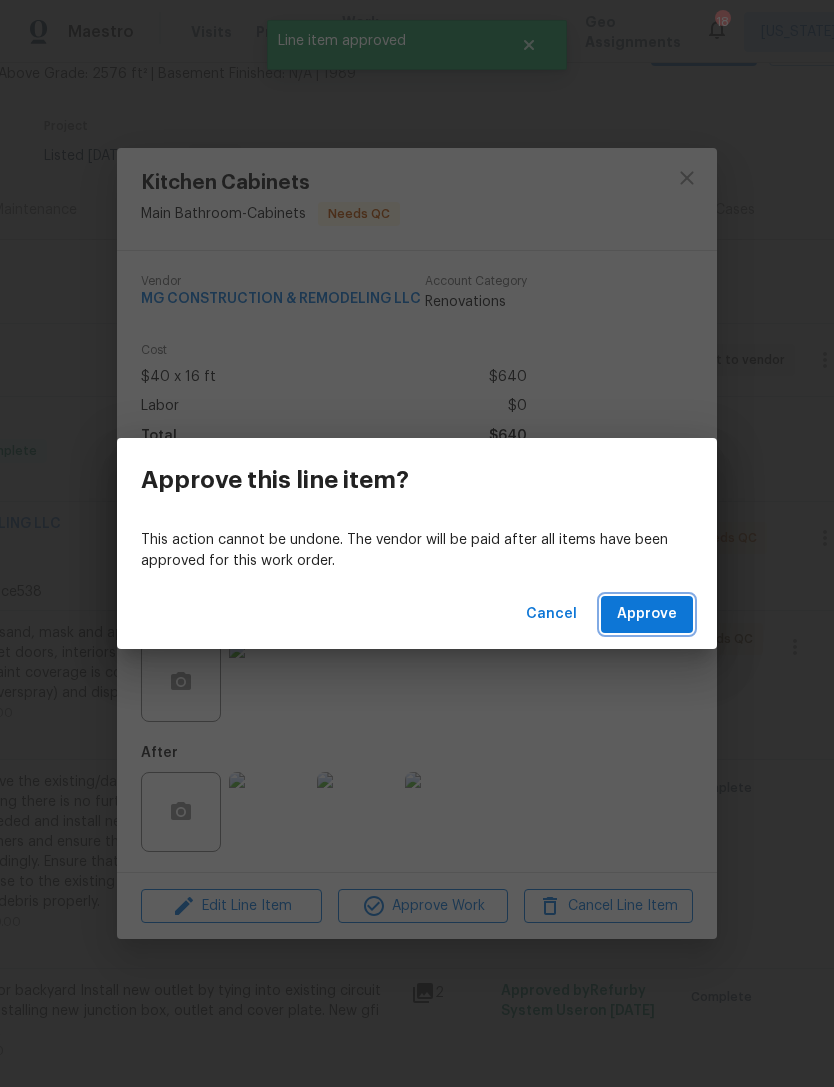 click on "Approve" at bounding box center (647, 614) 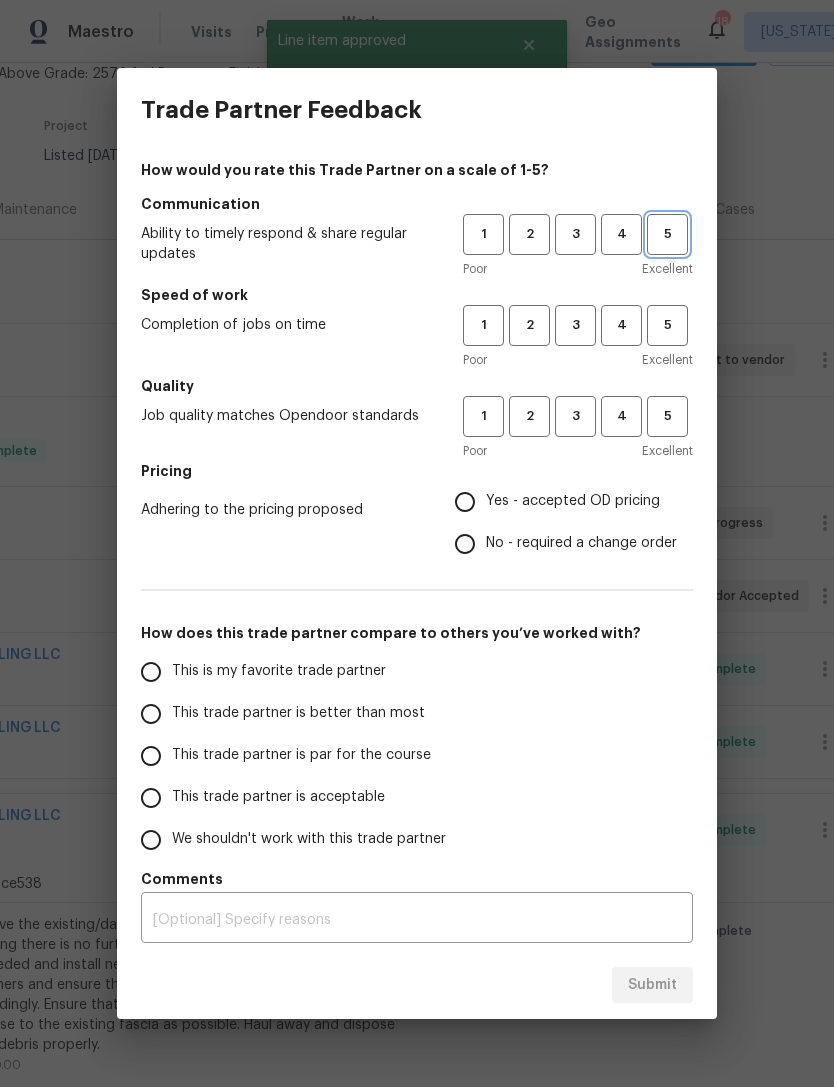 click on "5" at bounding box center [667, 234] 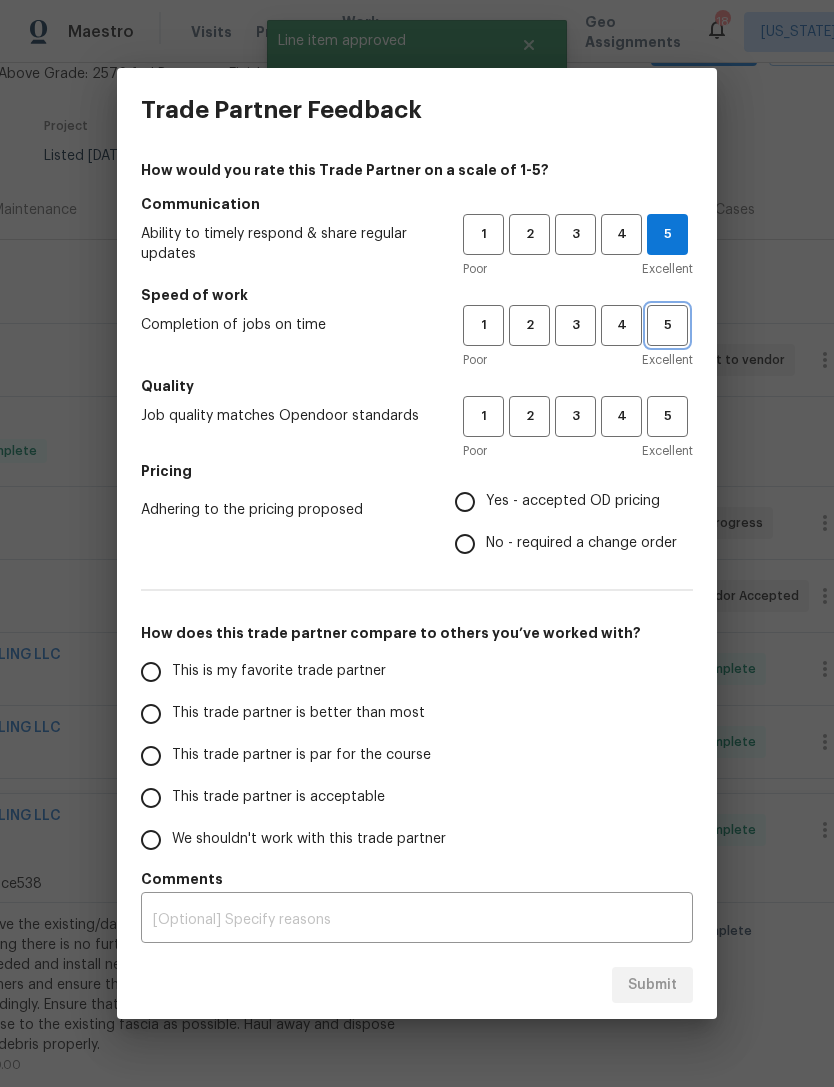 click on "5" at bounding box center [667, 325] 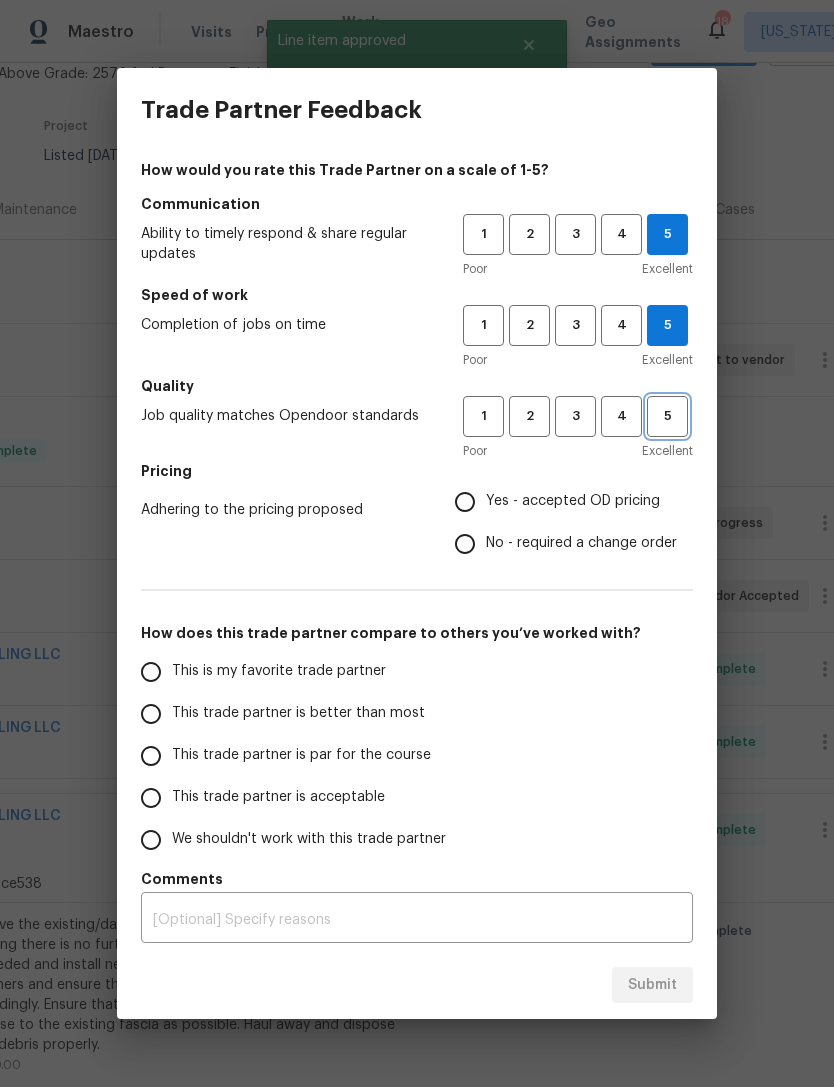 click on "5" at bounding box center (667, 416) 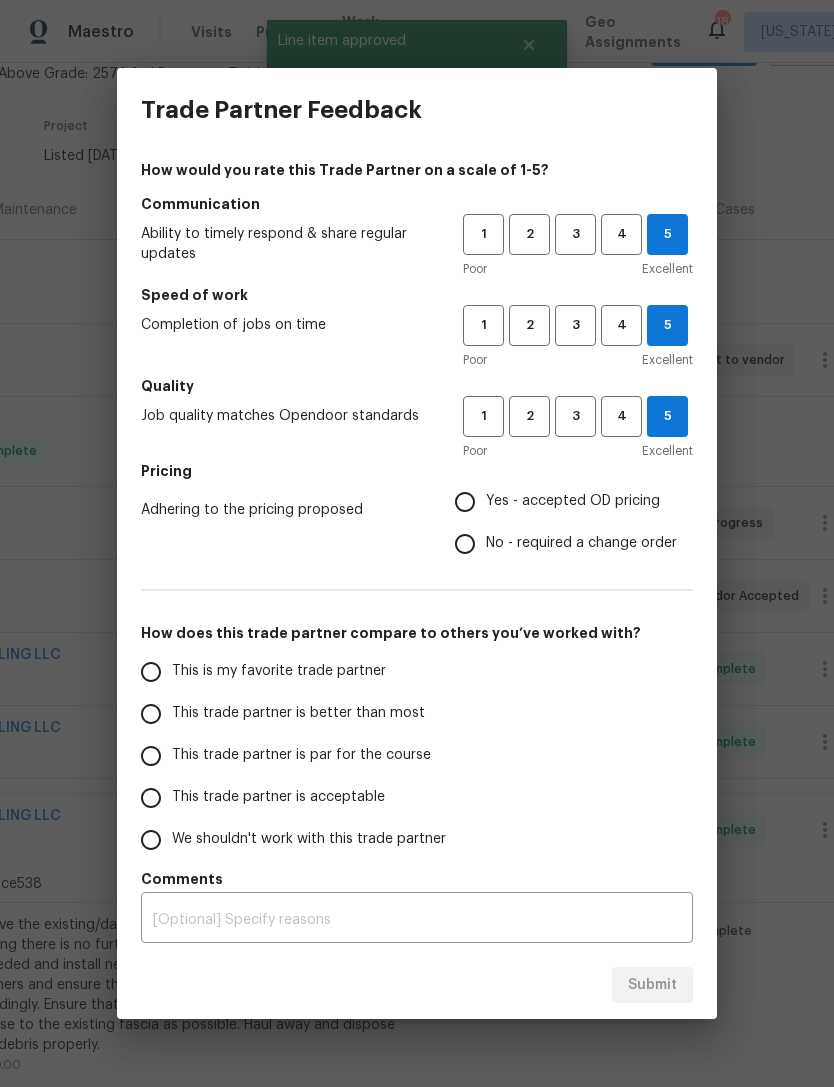 click on "Yes - accepted OD pricing" at bounding box center [465, 502] 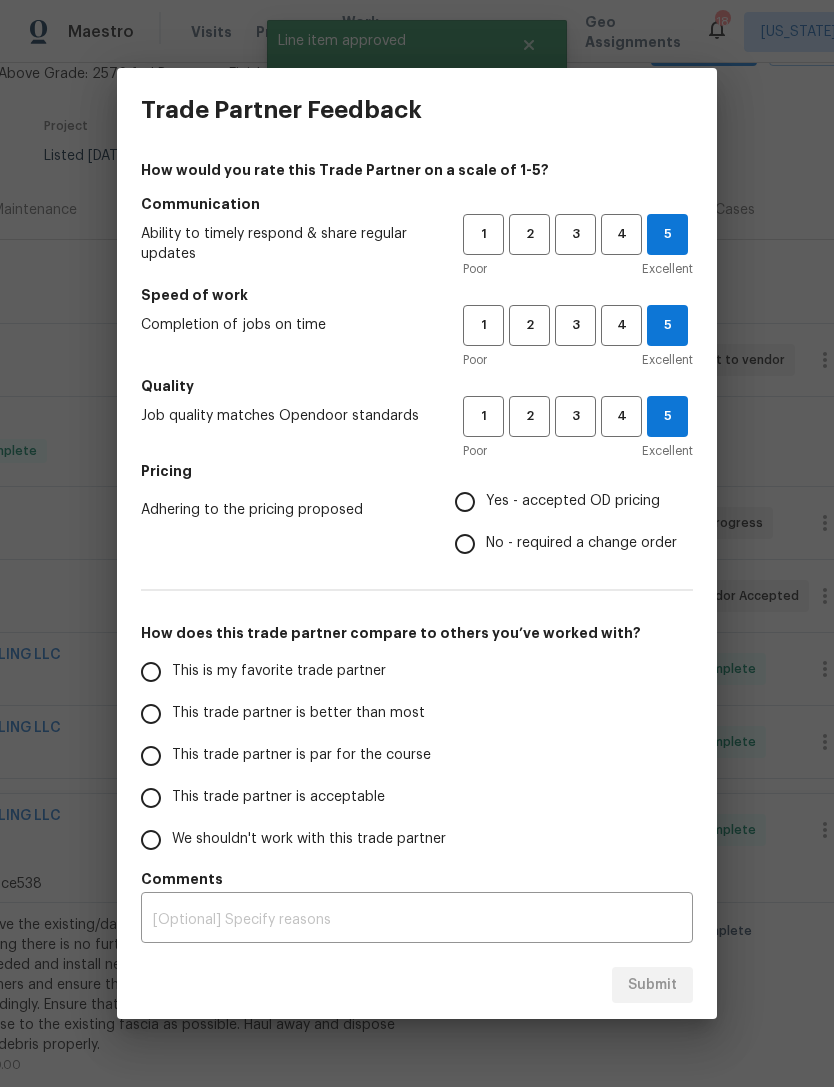 radio on "true" 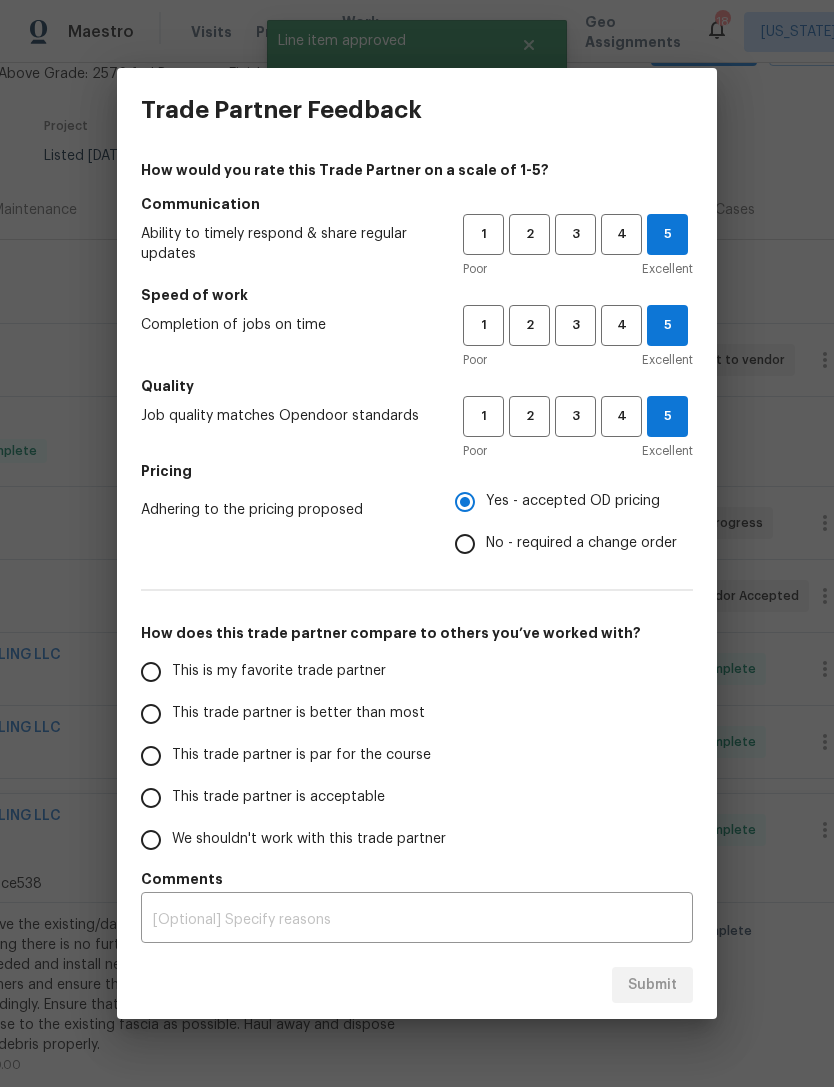 click on "This is my favorite trade partner" at bounding box center (151, 672) 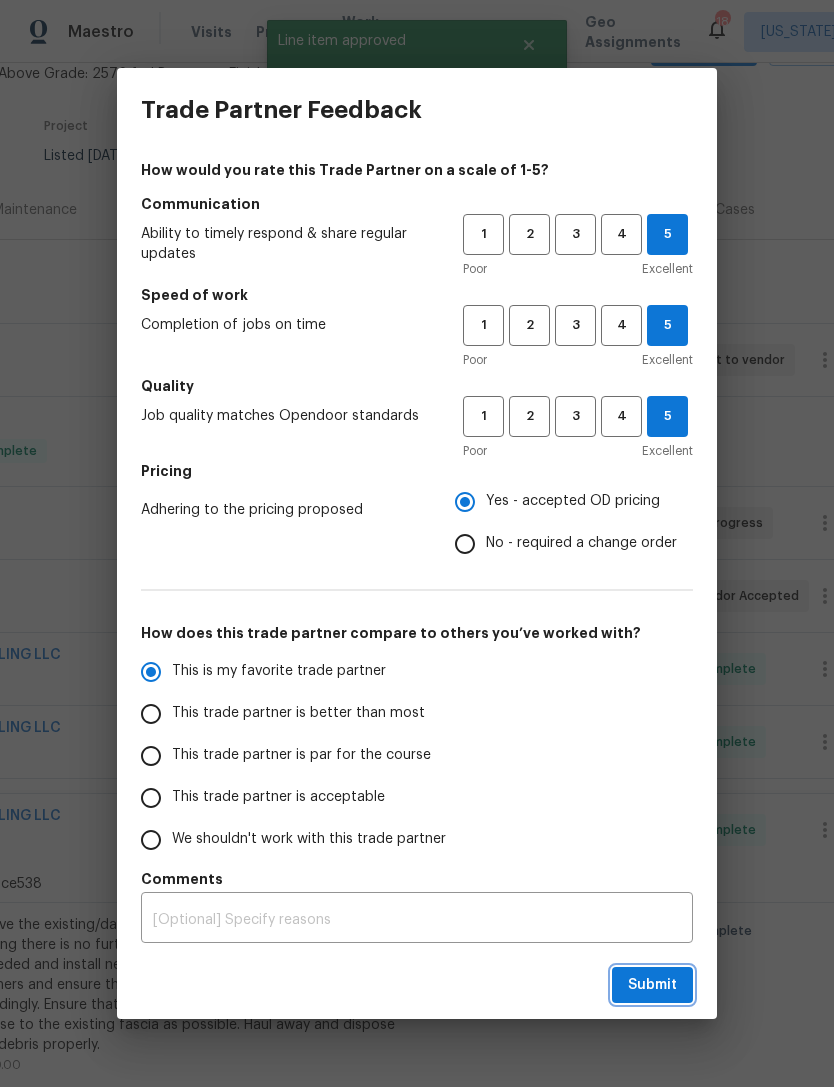 click on "Submit" at bounding box center (652, 985) 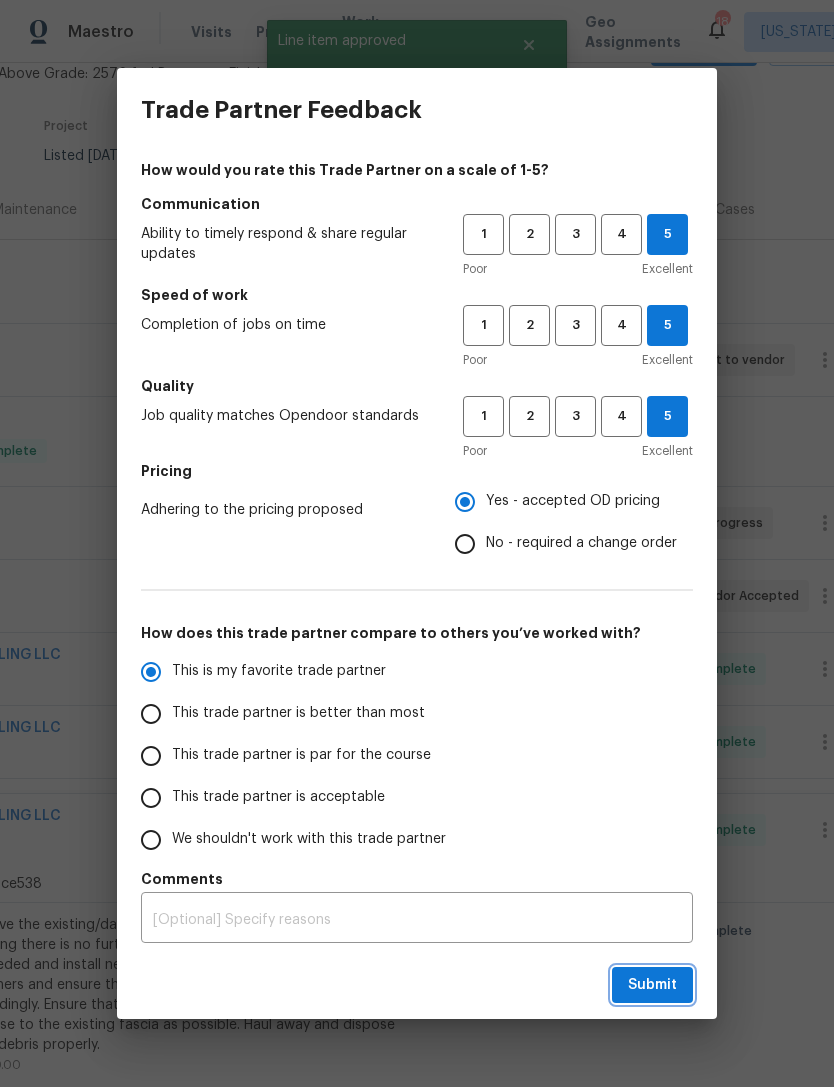 radio on "true" 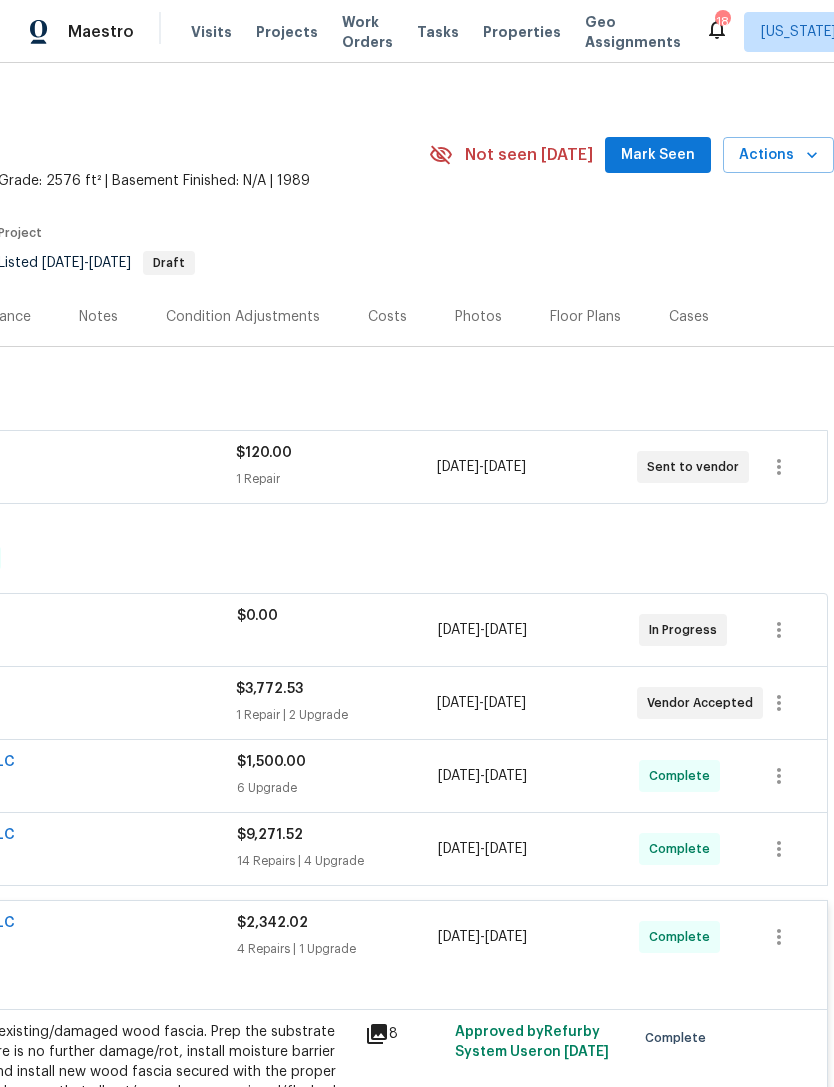 scroll, scrollTop: 16, scrollLeft: 296, axis: both 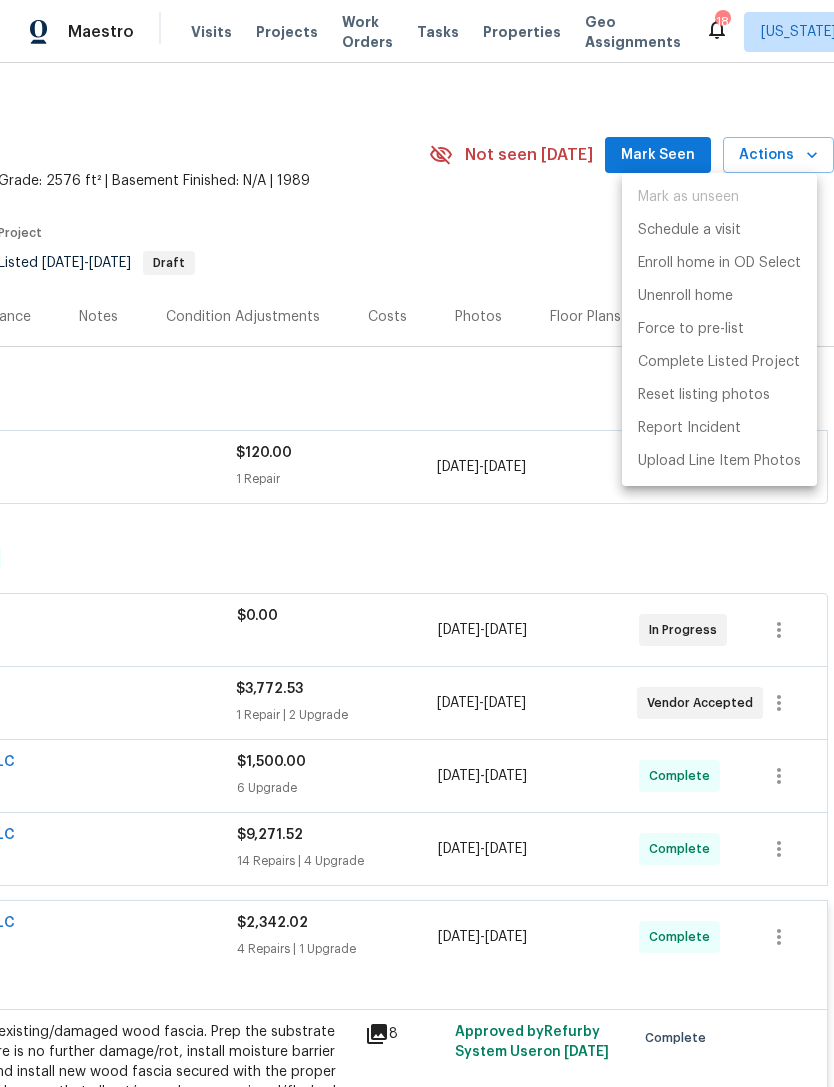 click at bounding box center (417, 543) 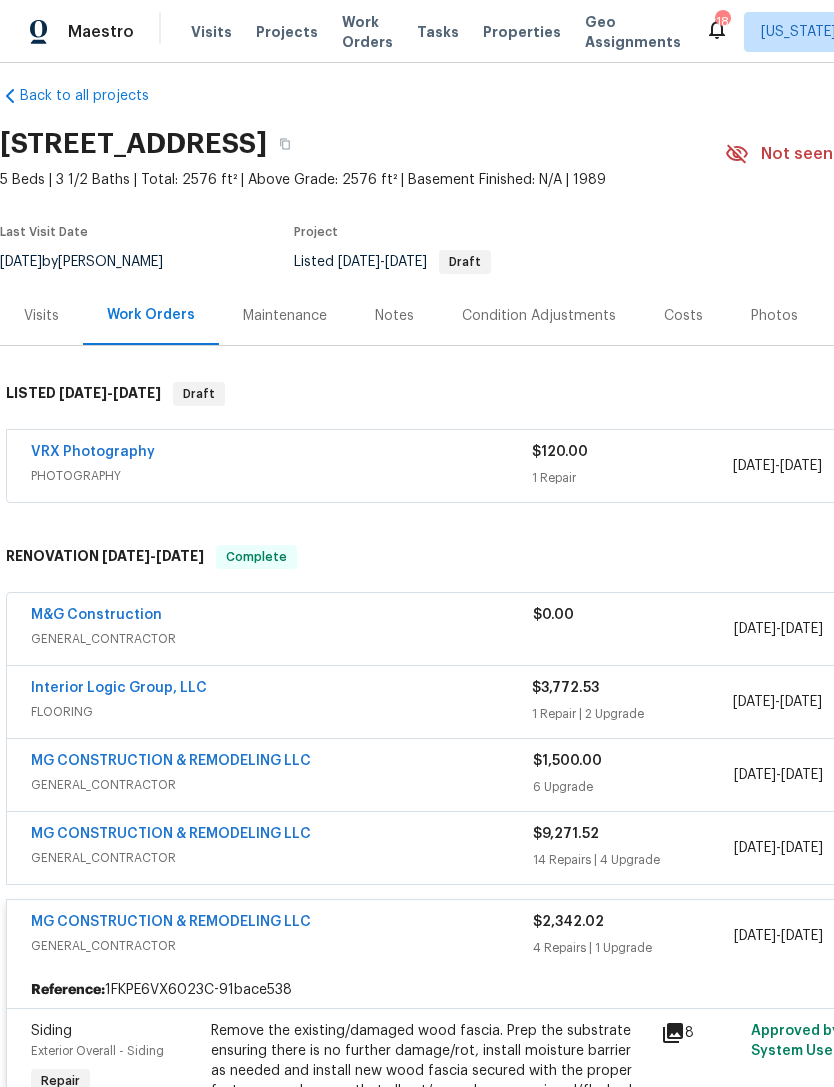 scroll, scrollTop: 19, scrollLeft: -2, axis: both 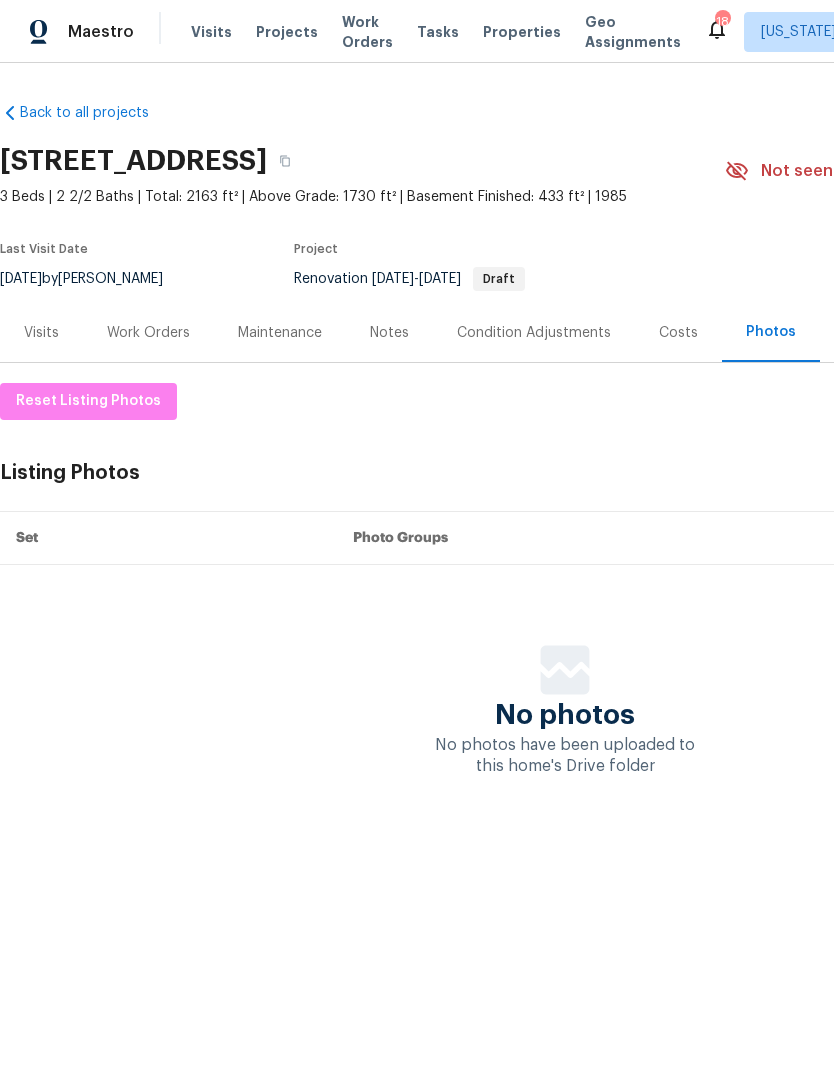 click on "Work Orders" at bounding box center (148, 332) 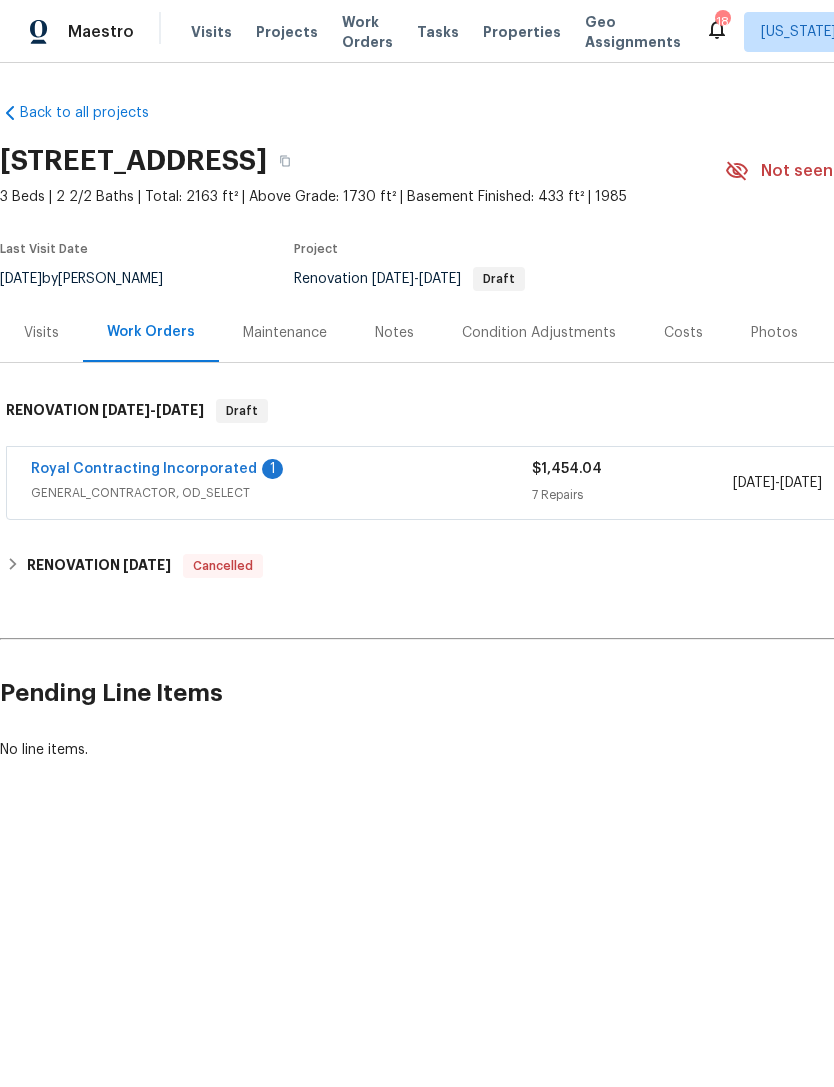 scroll, scrollTop: 0, scrollLeft: 0, axis: both 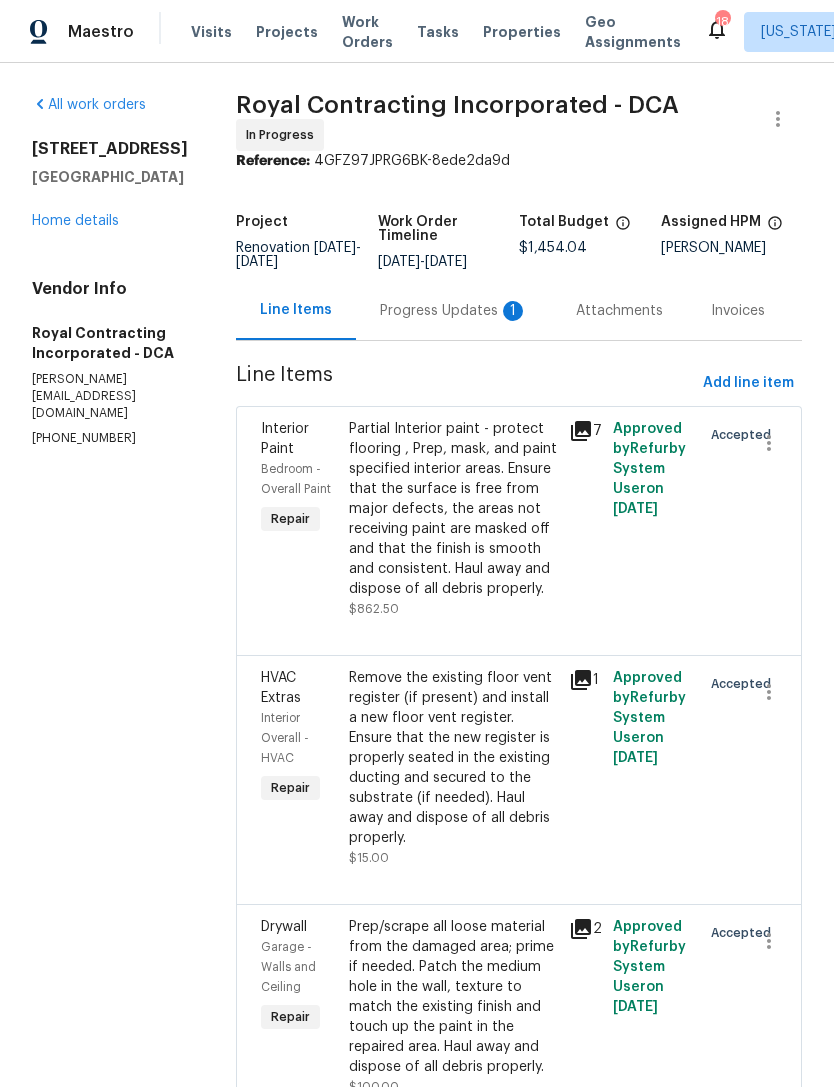 click on "Progress Updates 1" at bounding box center [454, 310] 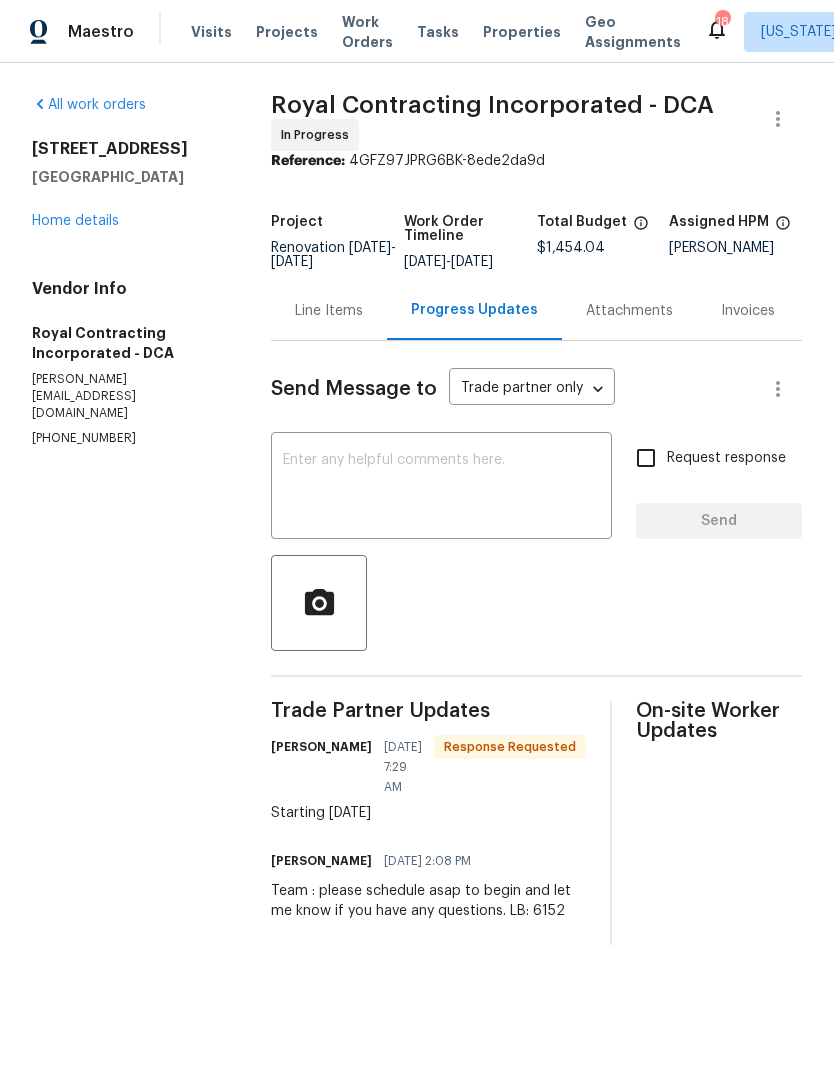 click on "Line Items" at bounding box center [329, 311] 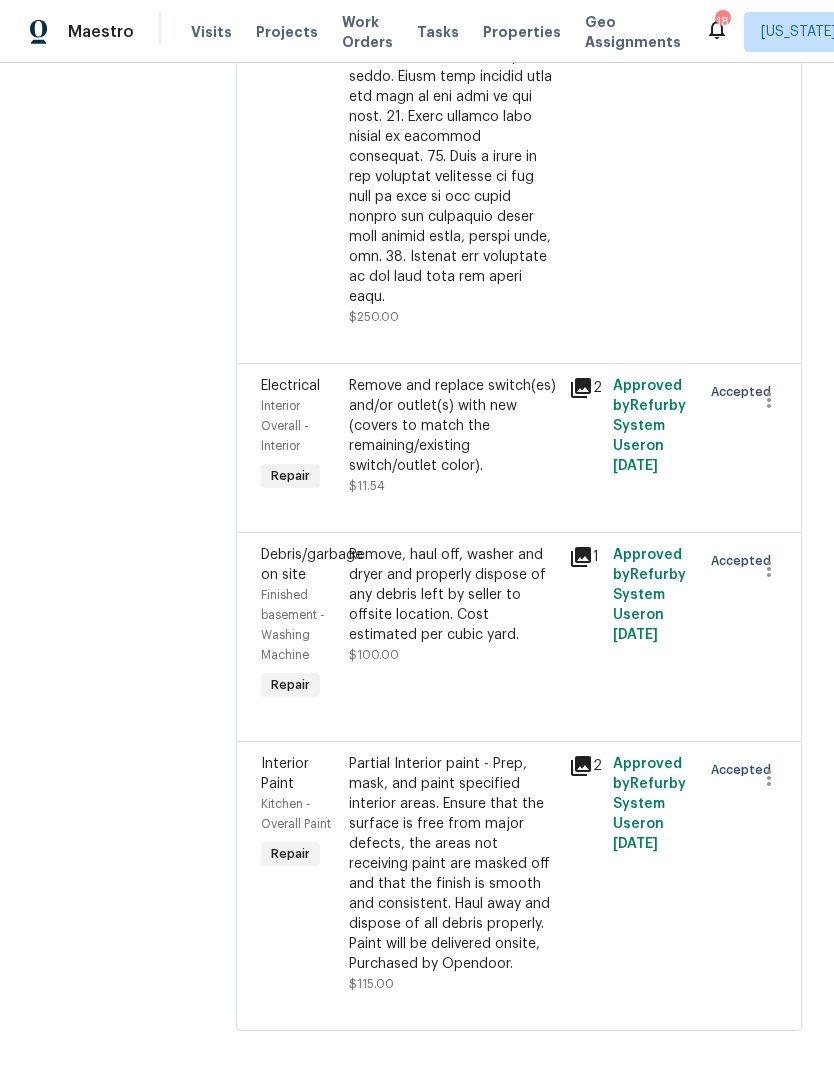 scroll, scrollTop: 1820, scrollLeft: 0, axis: vertical 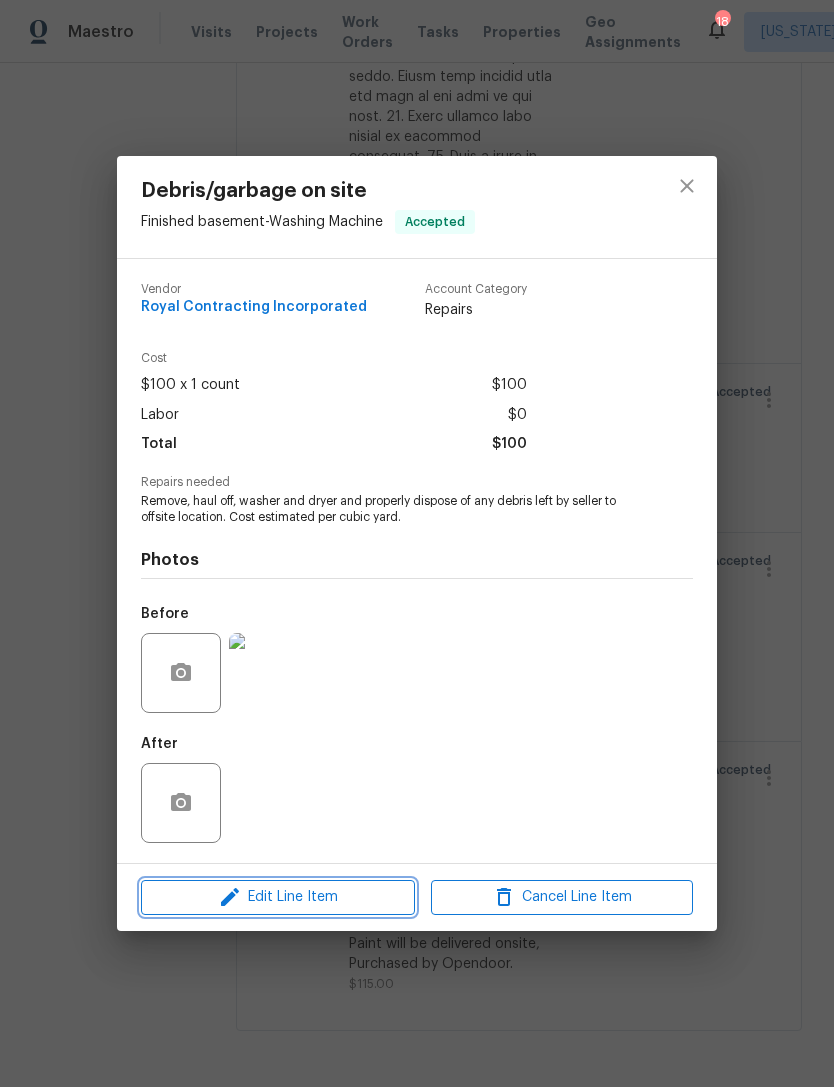 click on "Edit Line Item" at bounding box center [278, 897] 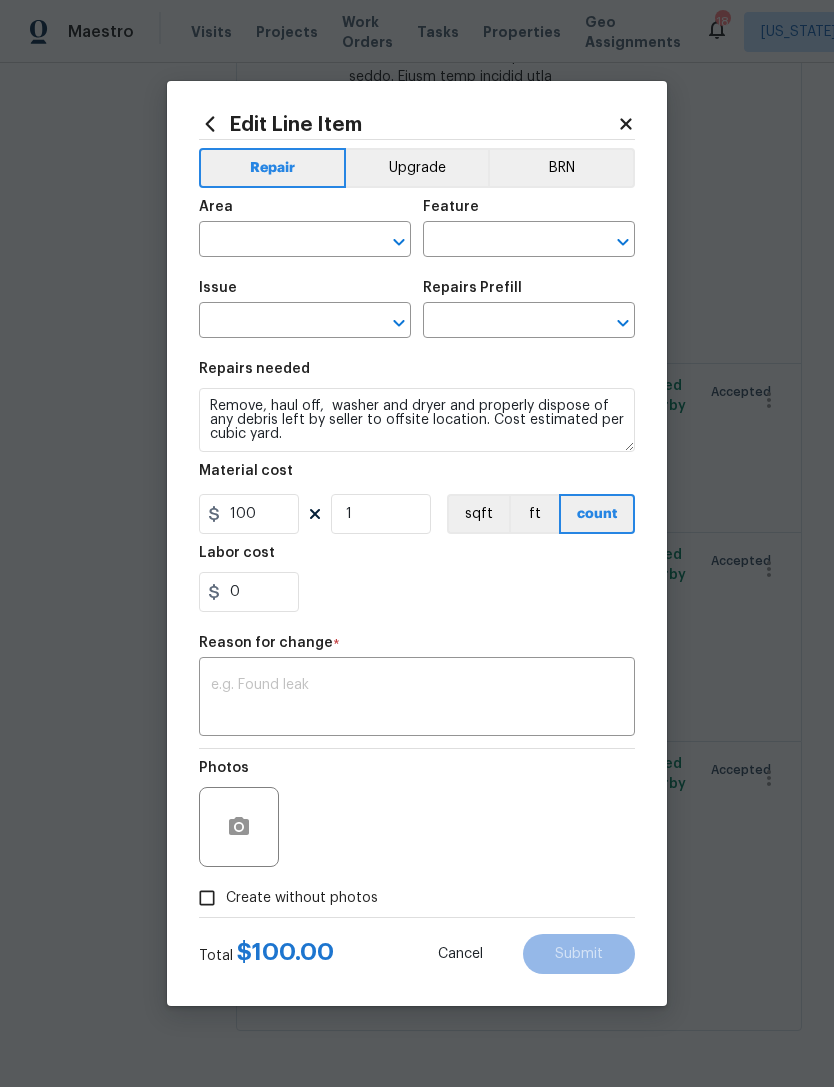 type on "Finished basement" 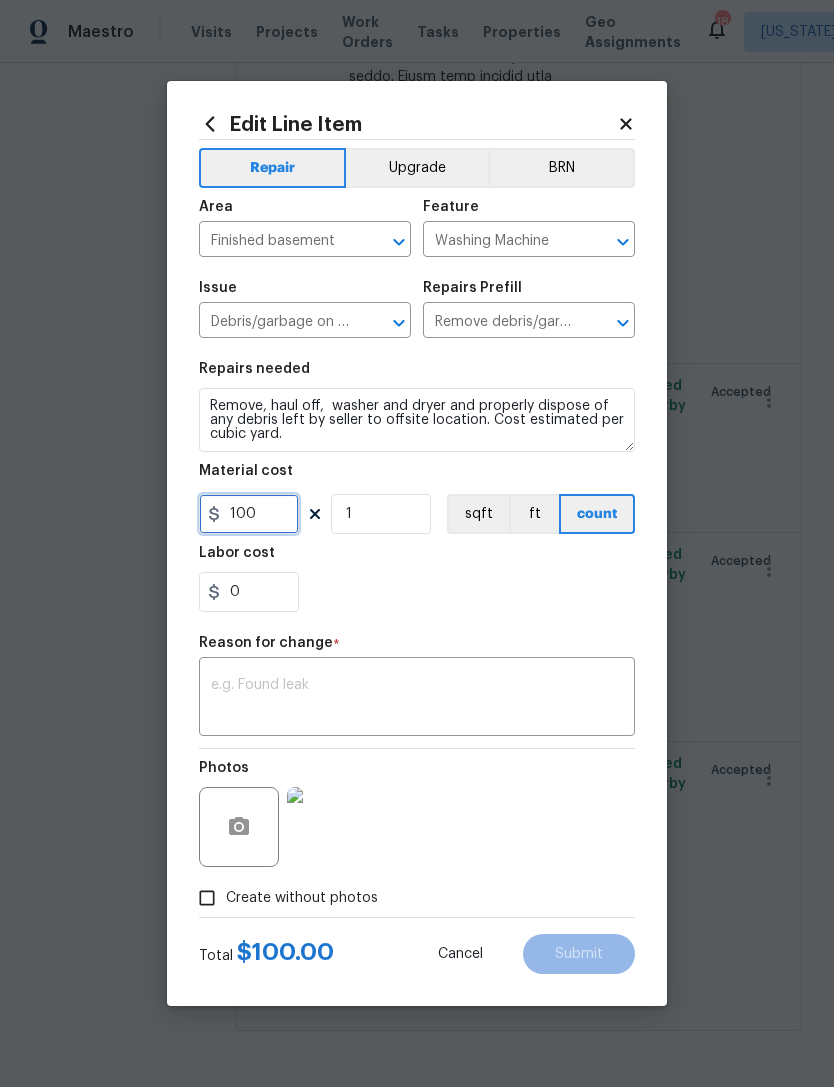 click on "100" at bounding box center (249, 514) 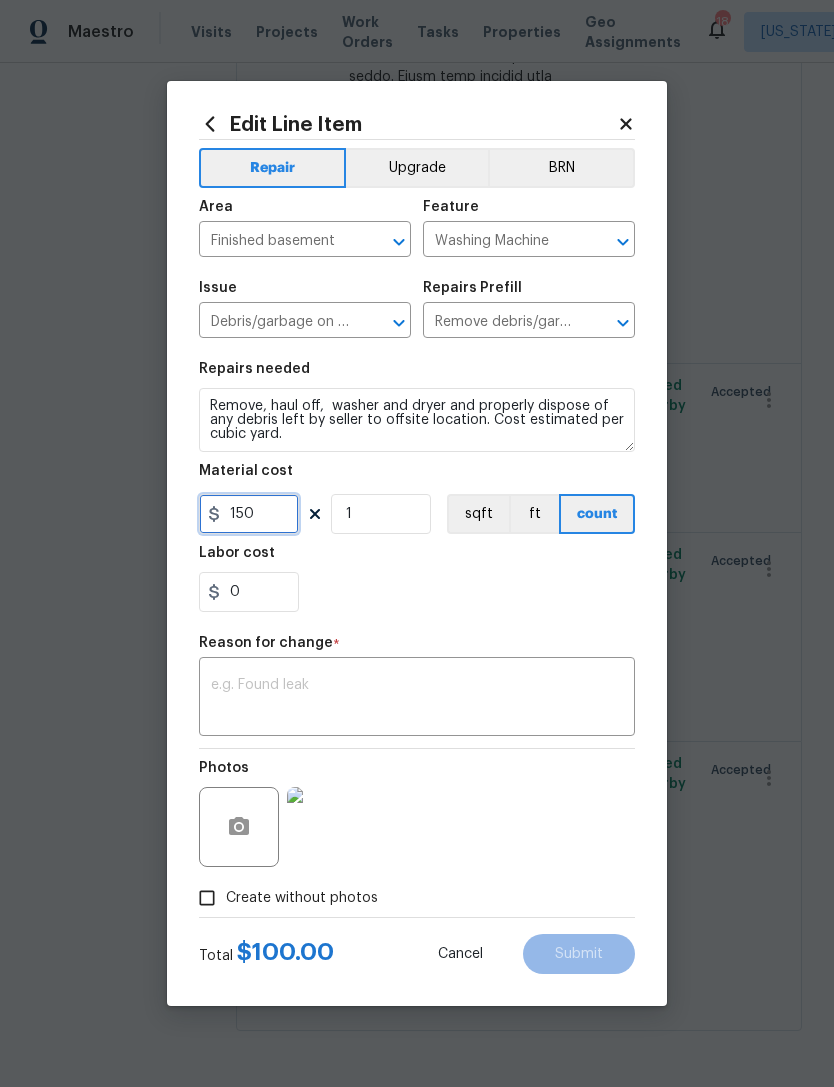 type on "150" 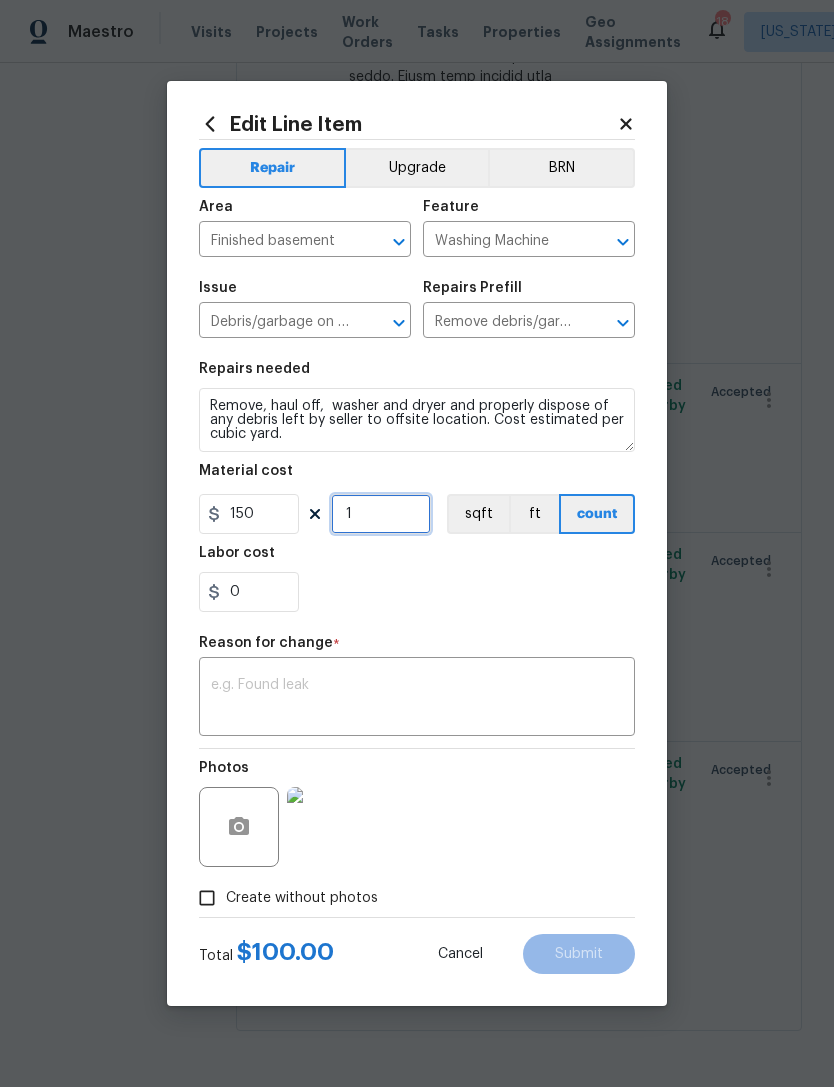 click on "1" at bounding box center [381, 514] 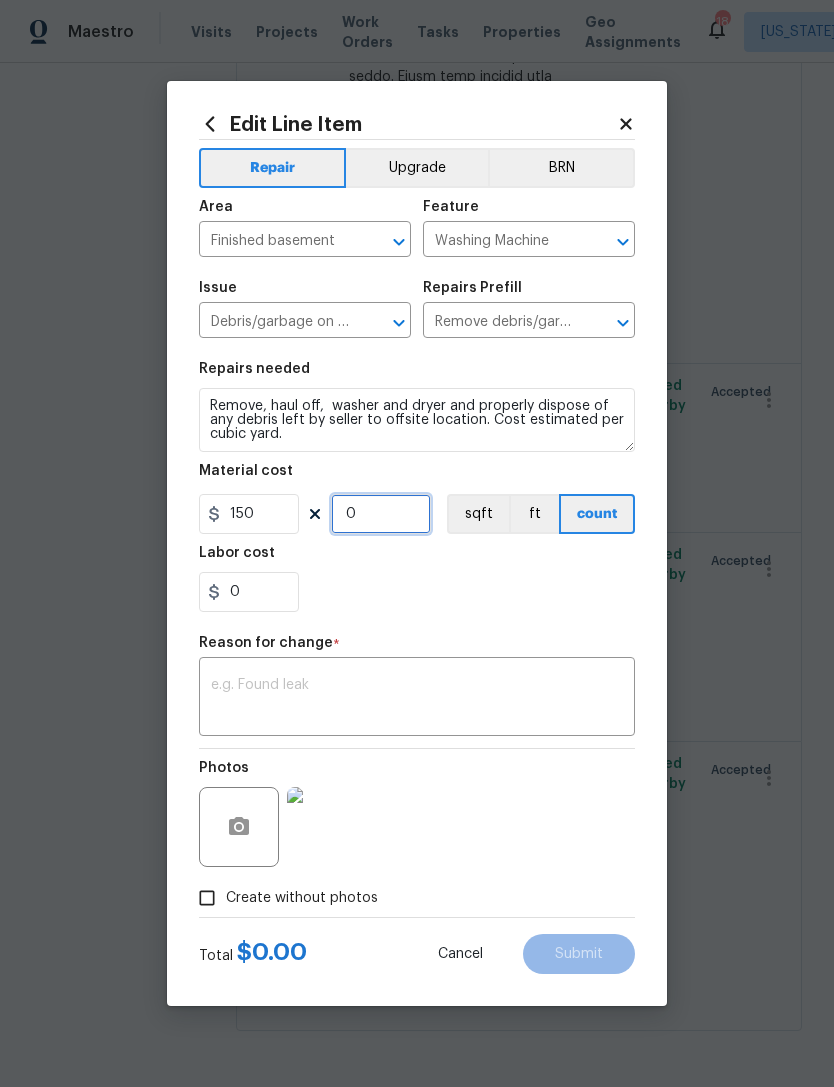 type on "2" 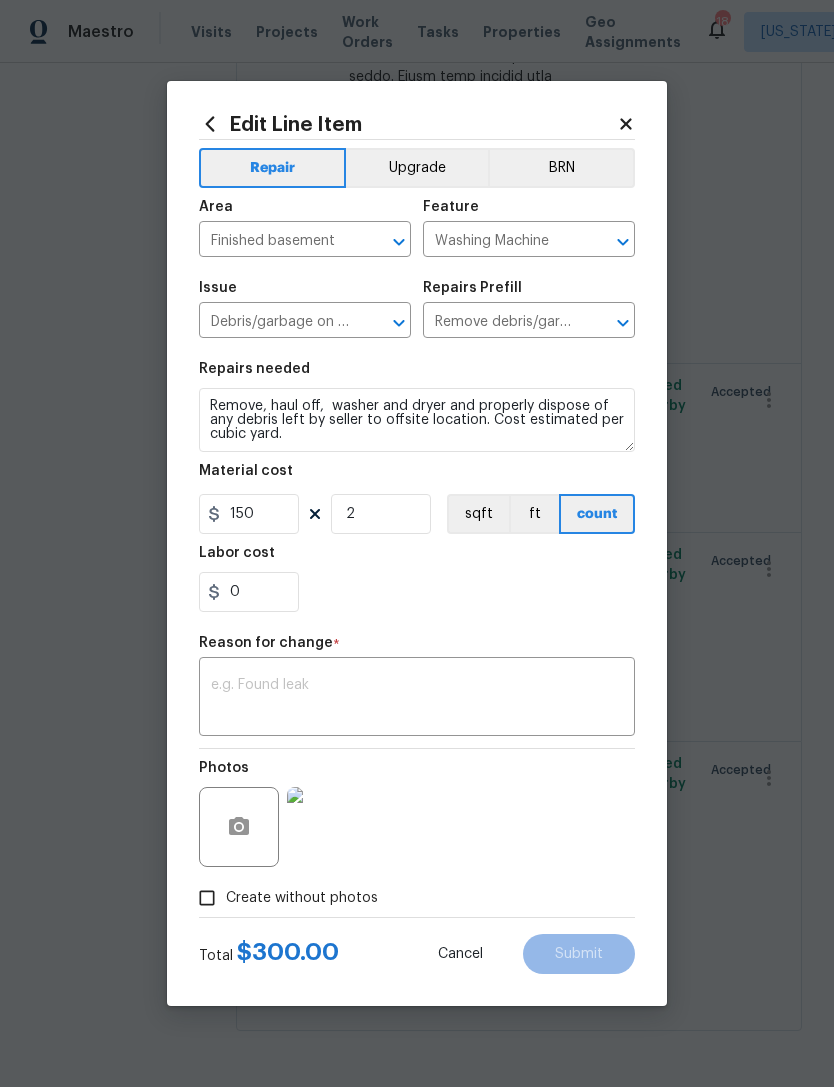 click at bounding box center (417, 699) 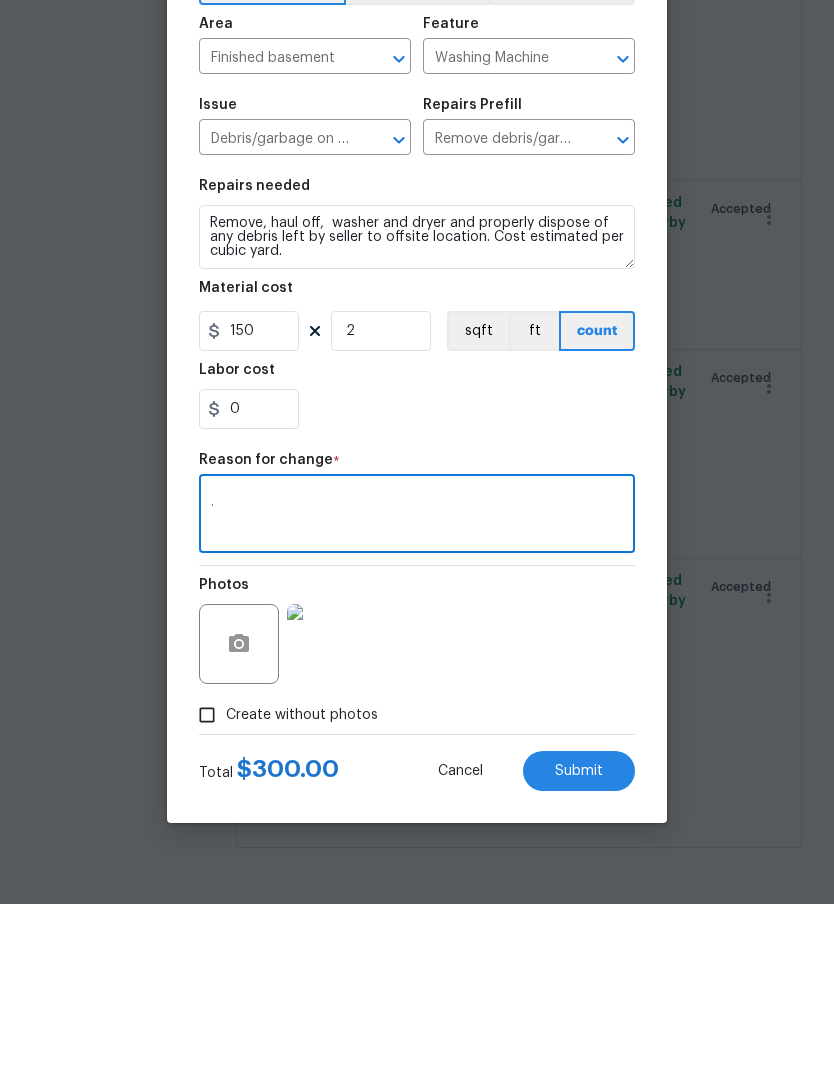 type on "." 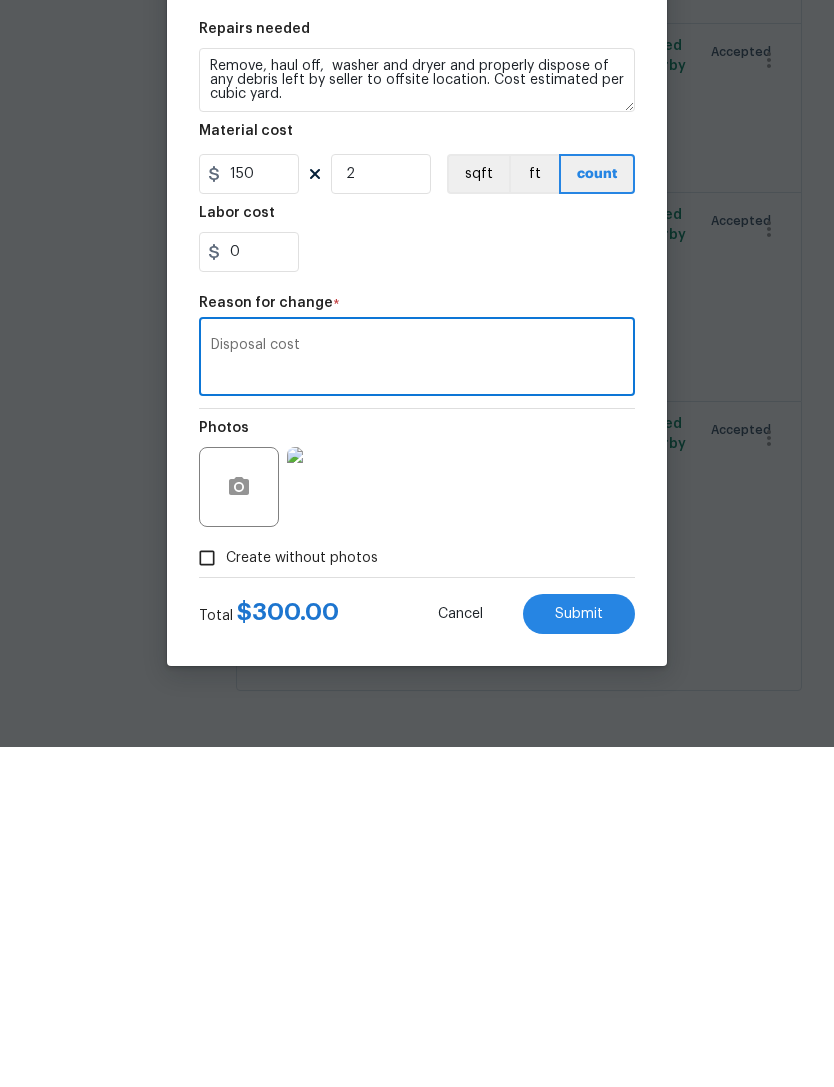 scroll, scrollTop: 24, scrollLeft: 0, axis: vertical 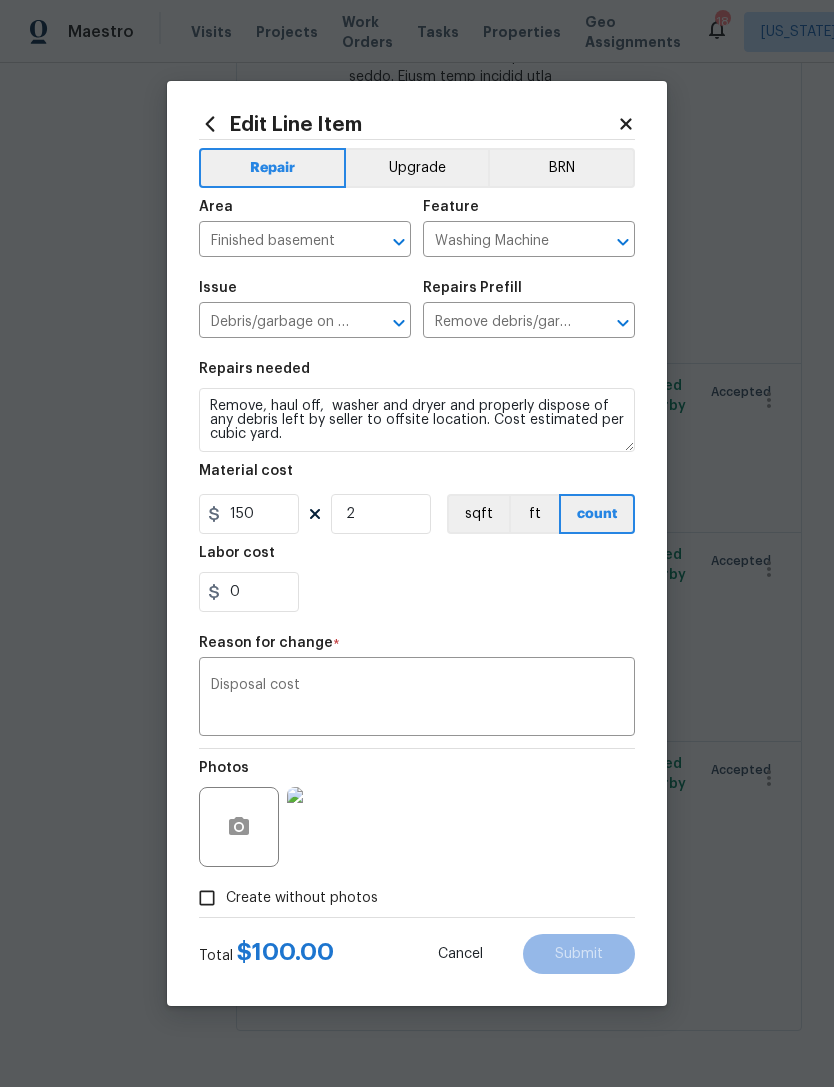type on "1" 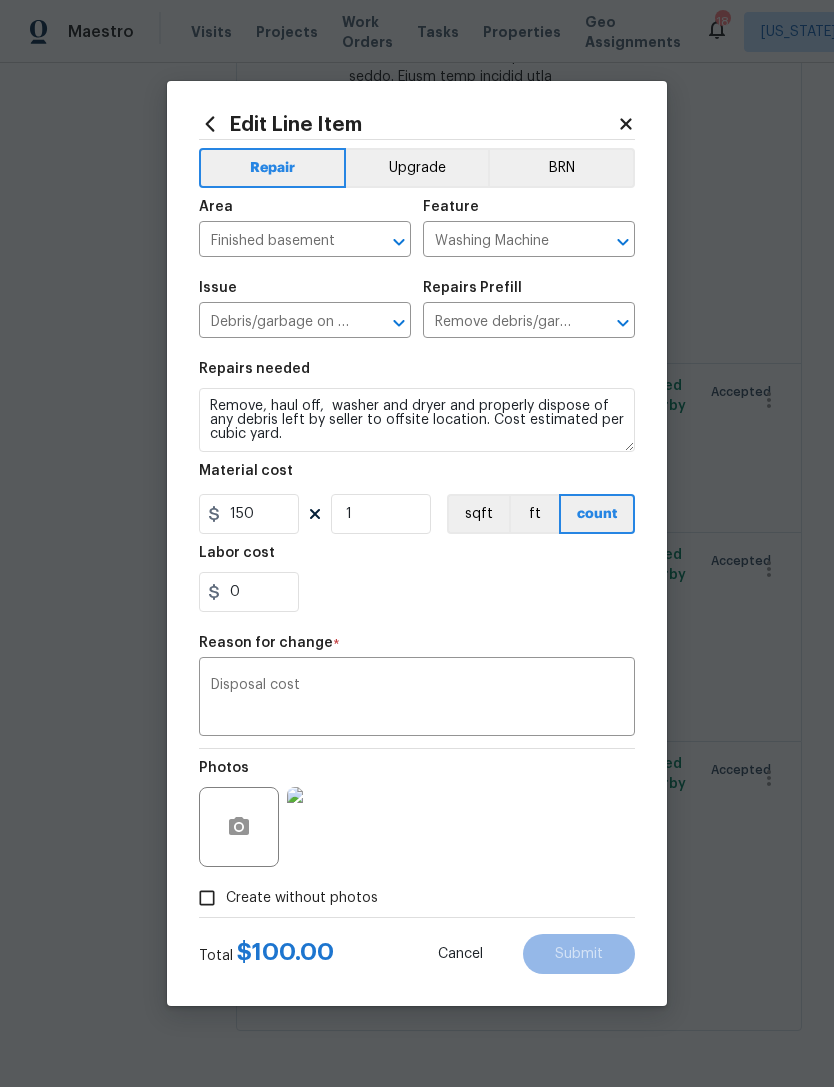 type on "100" 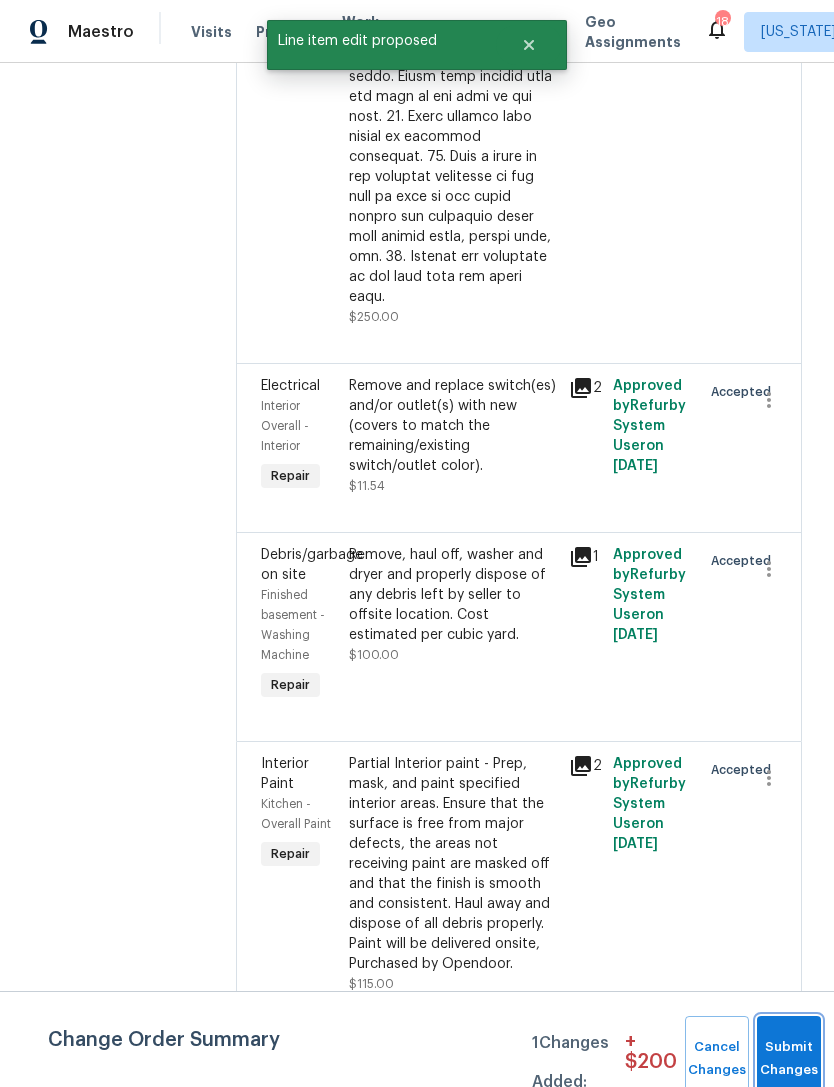 click on "Submit Changes" at bounding box center (789, 1059) 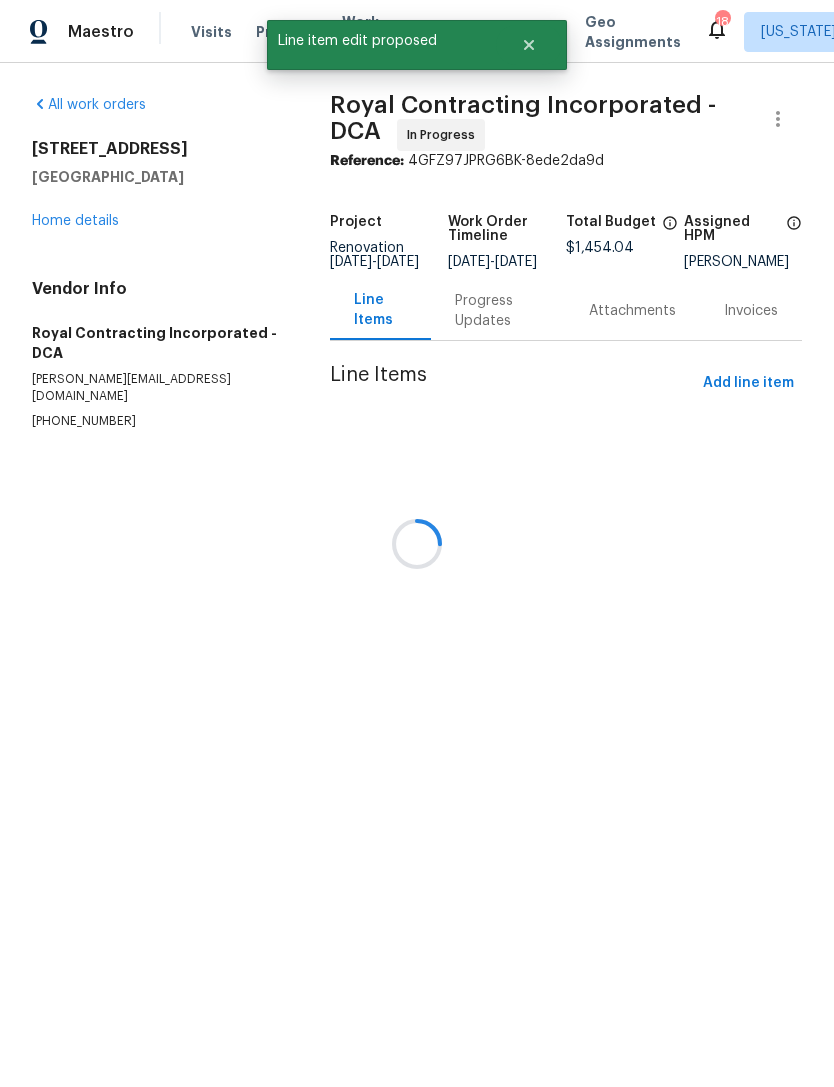 scroll, scrollTop: 0, scrollLeft: 0, axis: both 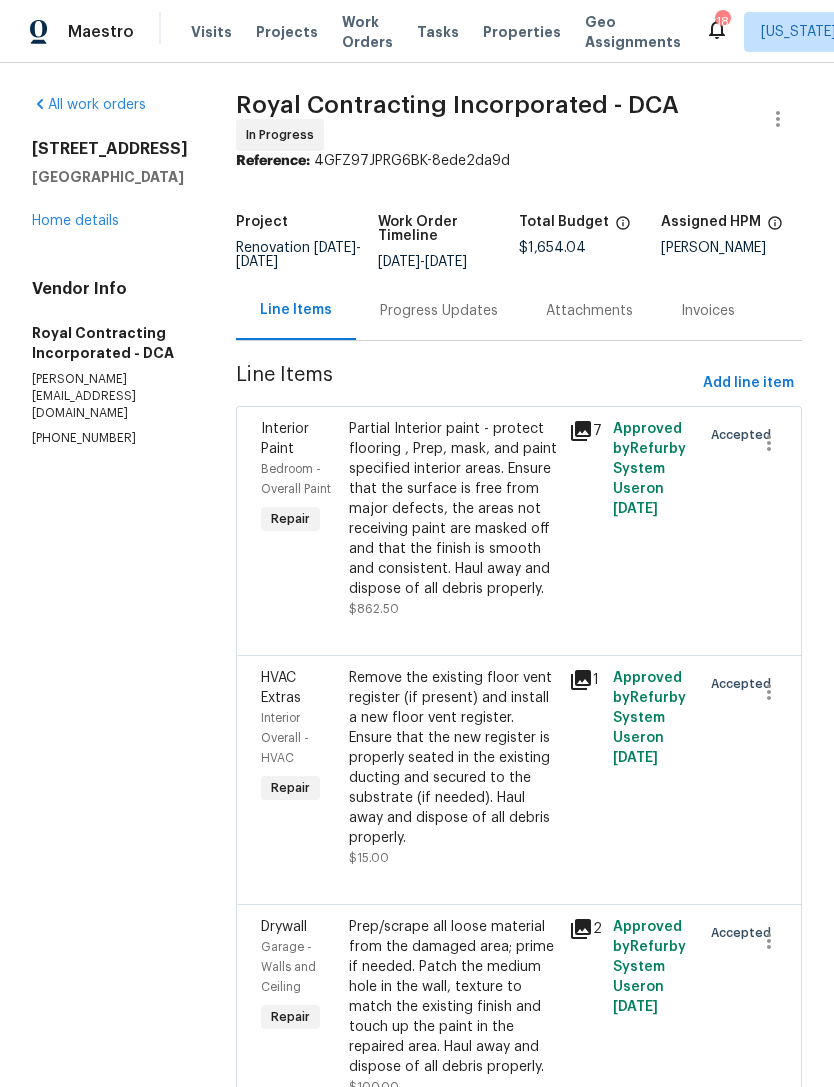click on "7227 Gentian Ct Springfield, VA 22152 Home details" at bounding box center (110, 185) 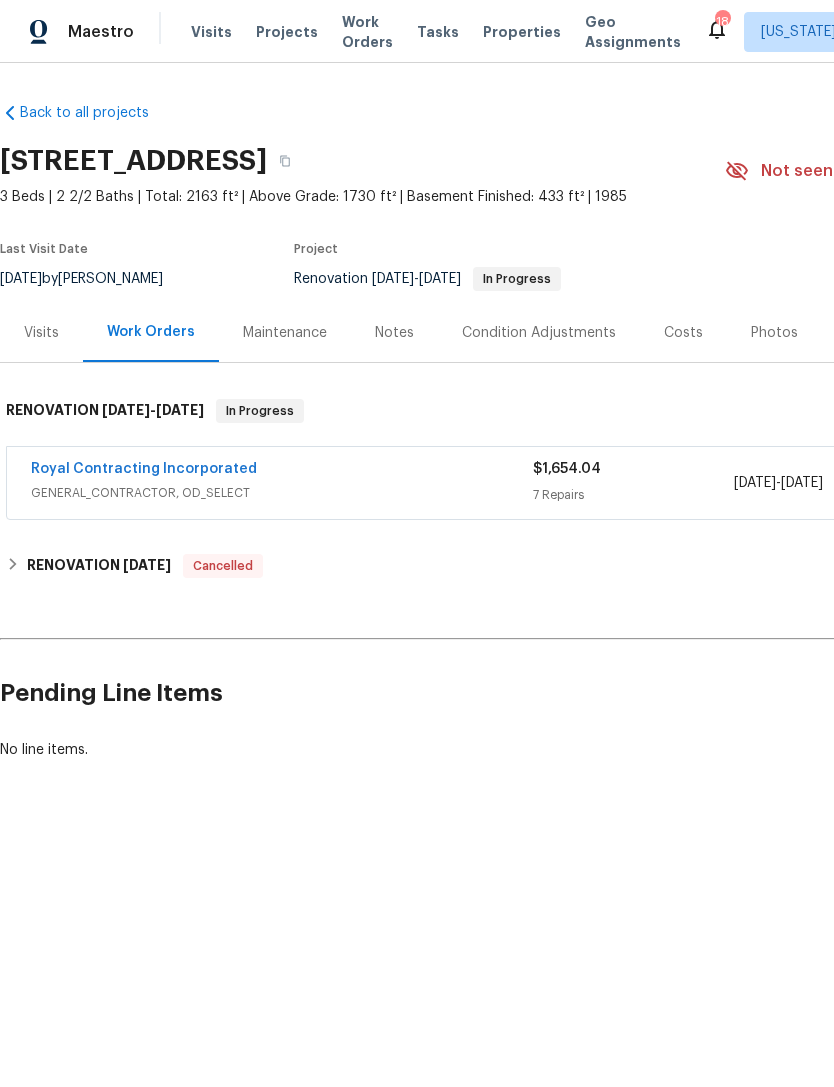 scroll, scrollTop: 0, scrollLeft: 0, axis: both 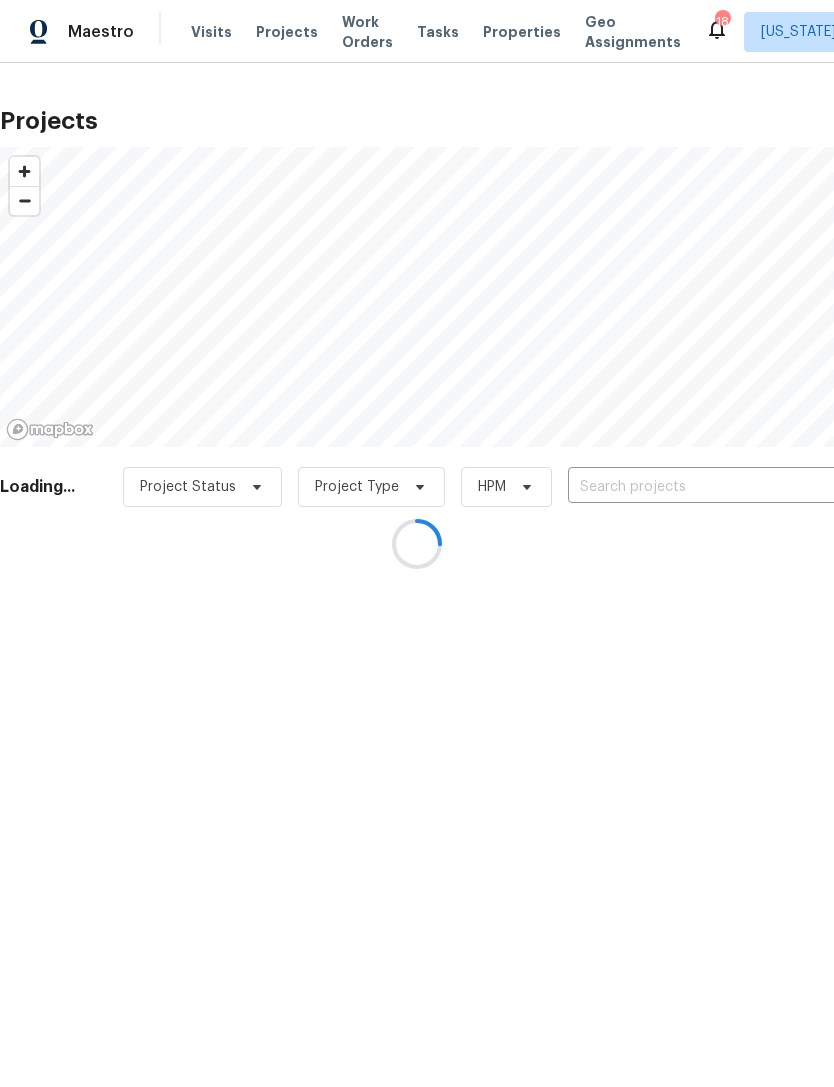 click at bounding box center [417, 543] 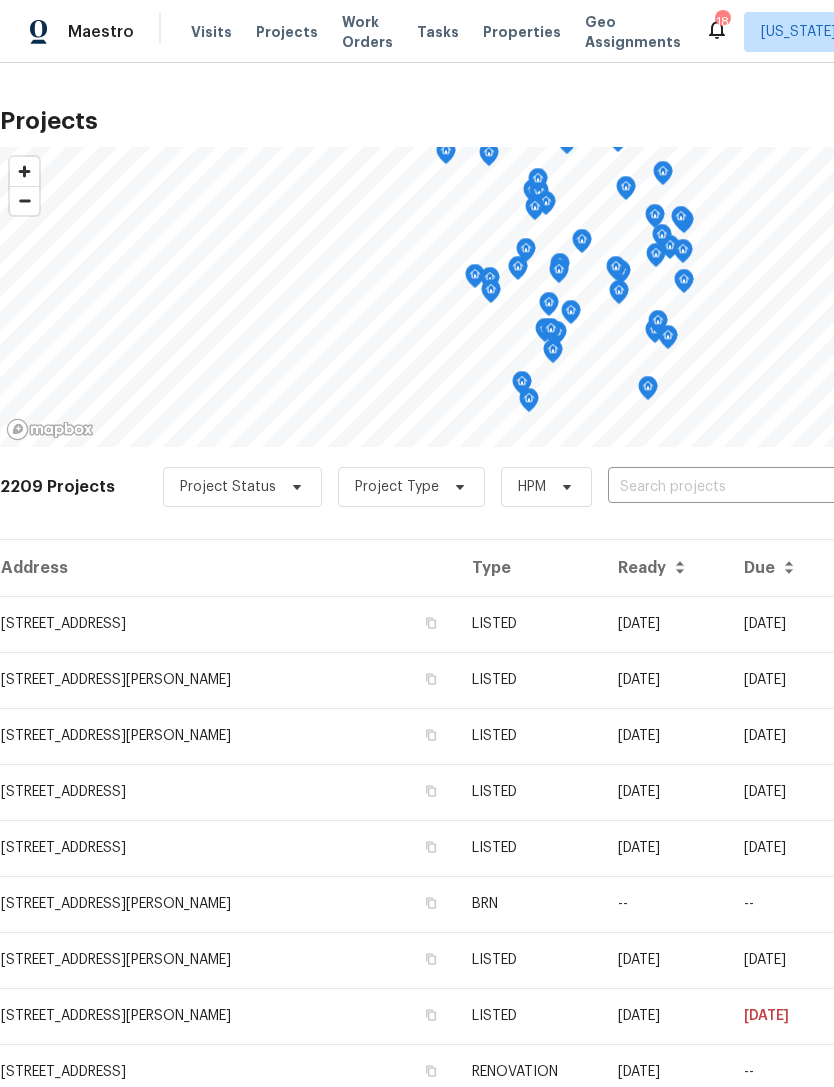 click at bounding box center (722, 487) 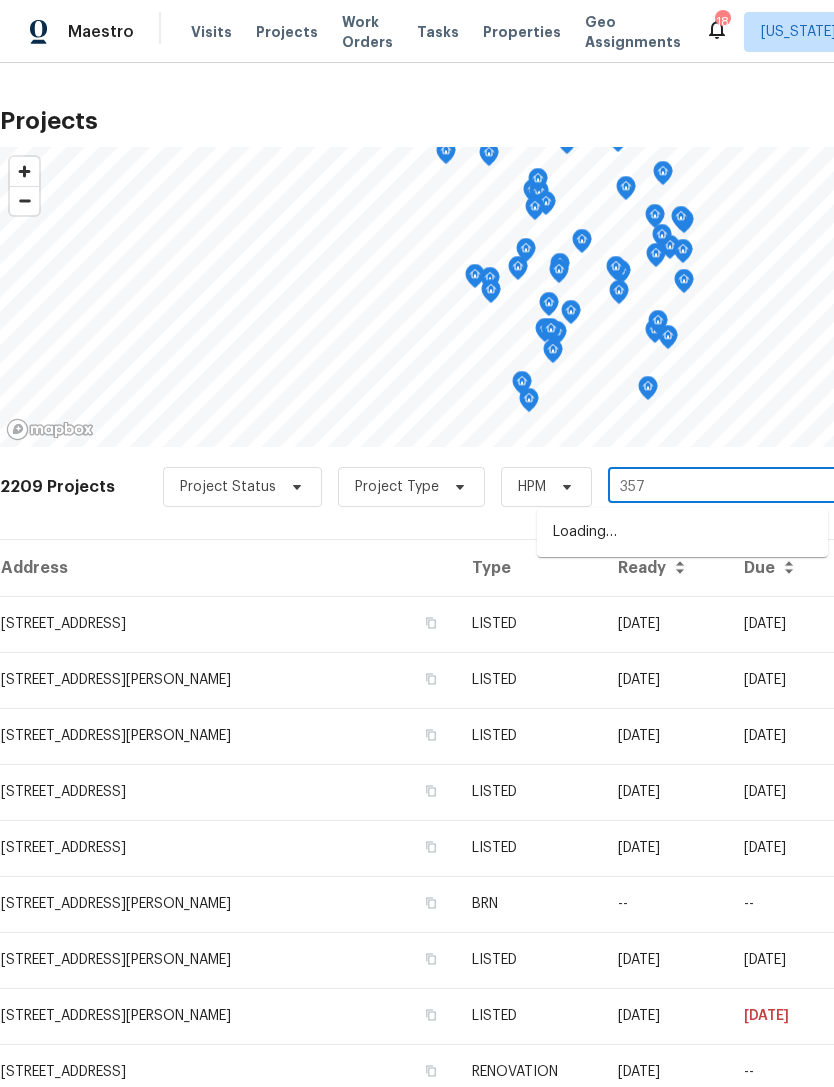 type on "3570" 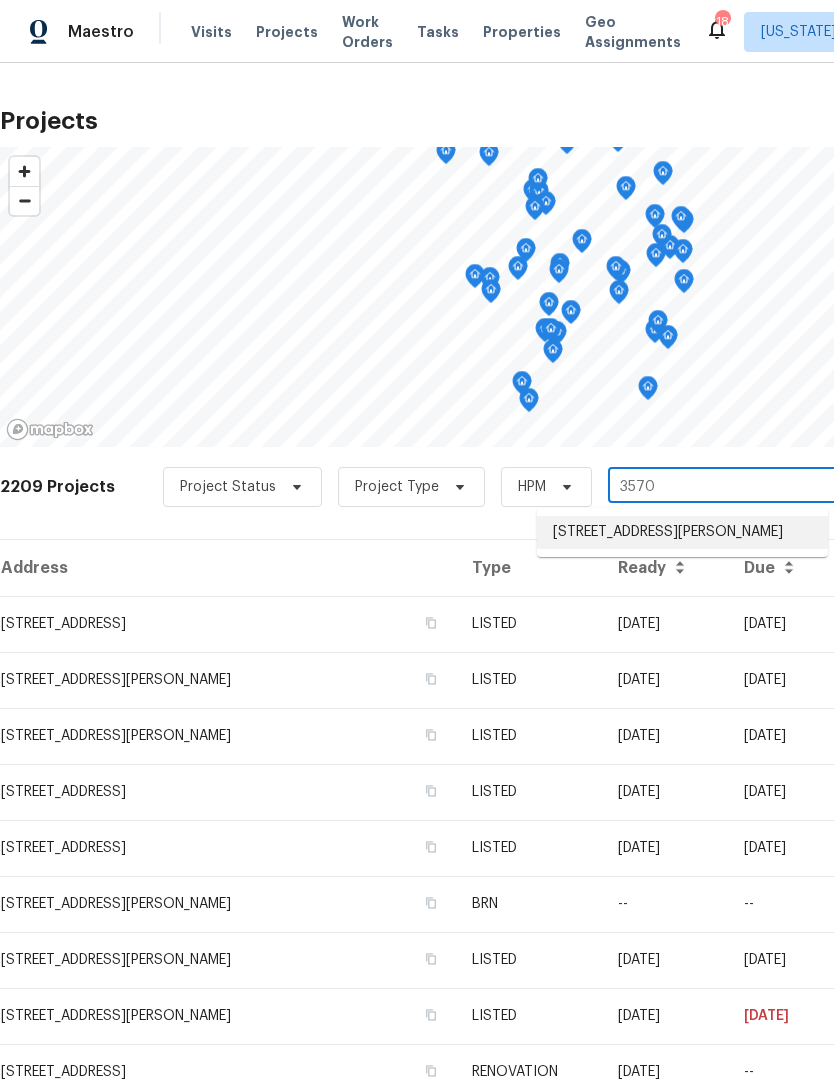 click on "3570 Prince Edward Dr, White Plains, MD 20695" at bounding box center [682, 532] 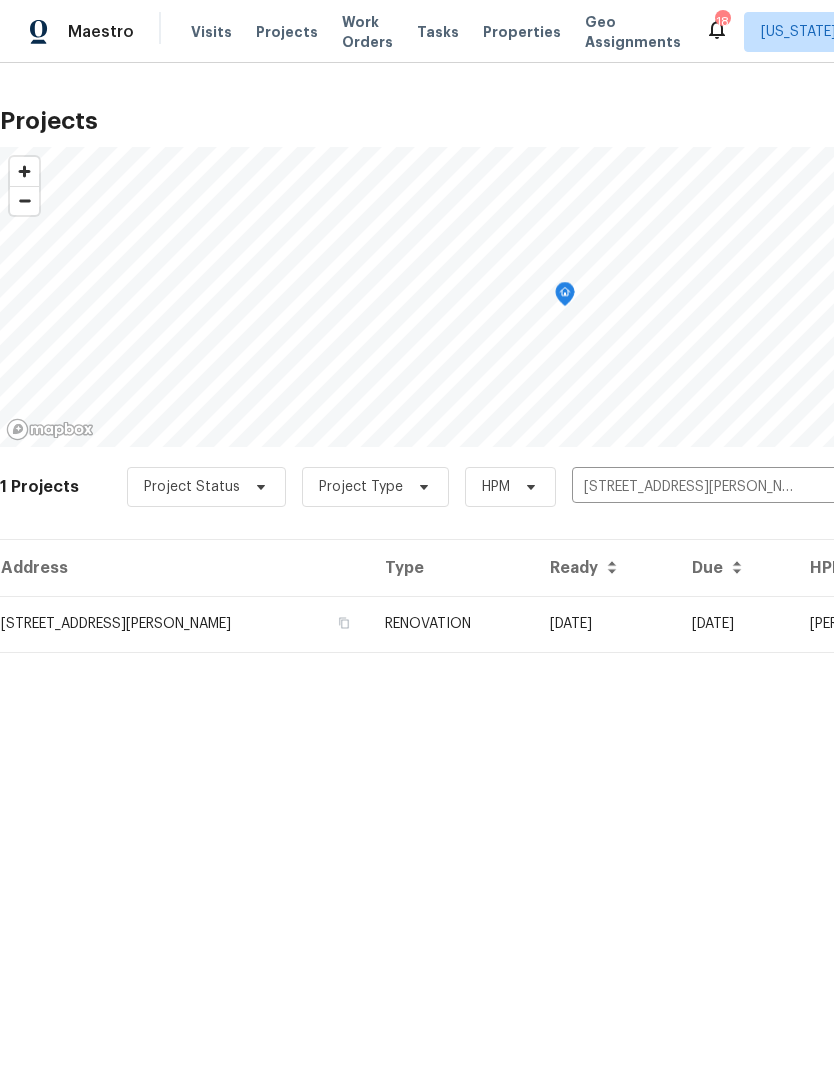 click on "RENOVATION" at bounding box center [451, 624] 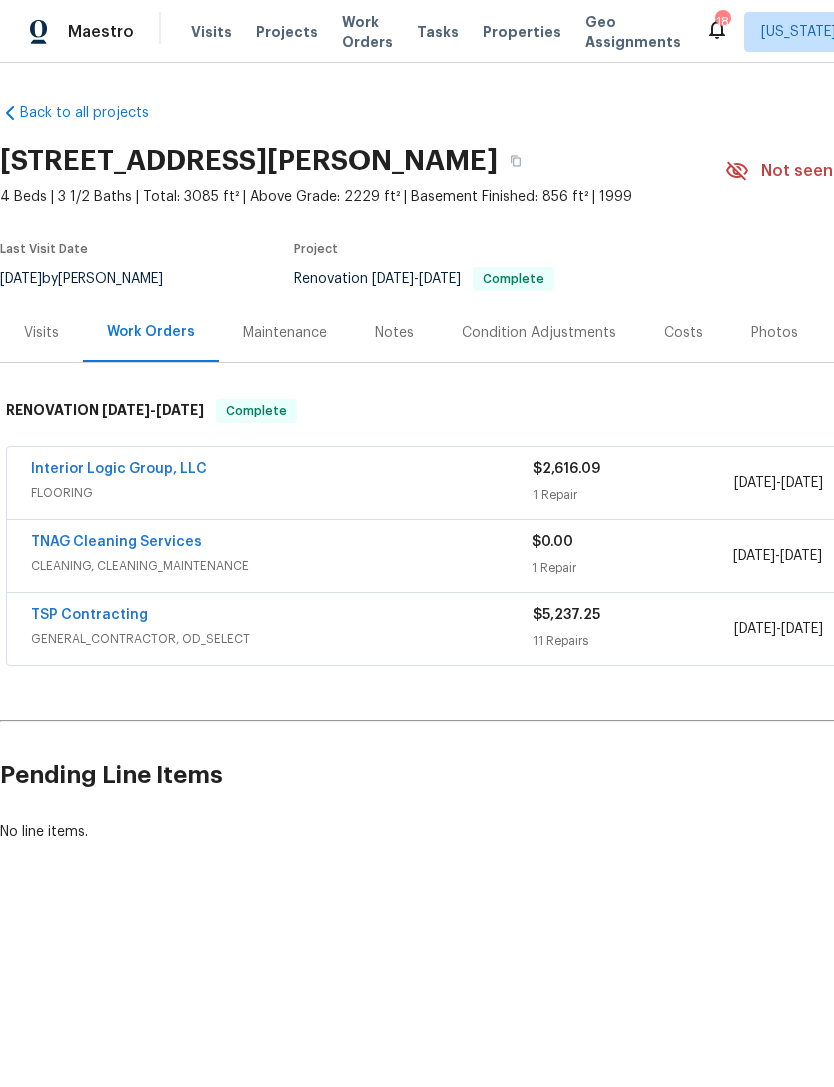 scroll, scrollTop: 0, scrollLeft: 0, axis: both 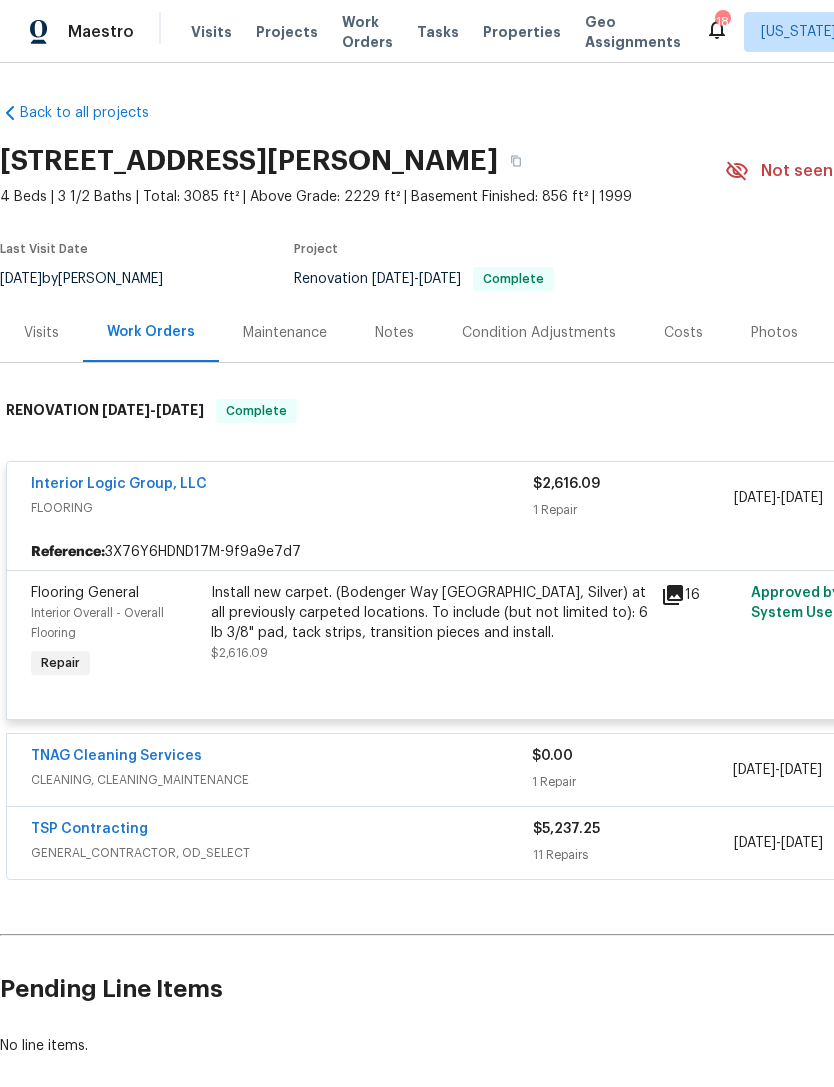 click on "Install new carpet. (Bodenger Way [GEOGRAPHIC_DATA], Silver) at all previously carpeted locations. To include (but not limited to): 6 lb 3/8" pad, tack strips, transition pieces and install." at bounding box center (430, 613) 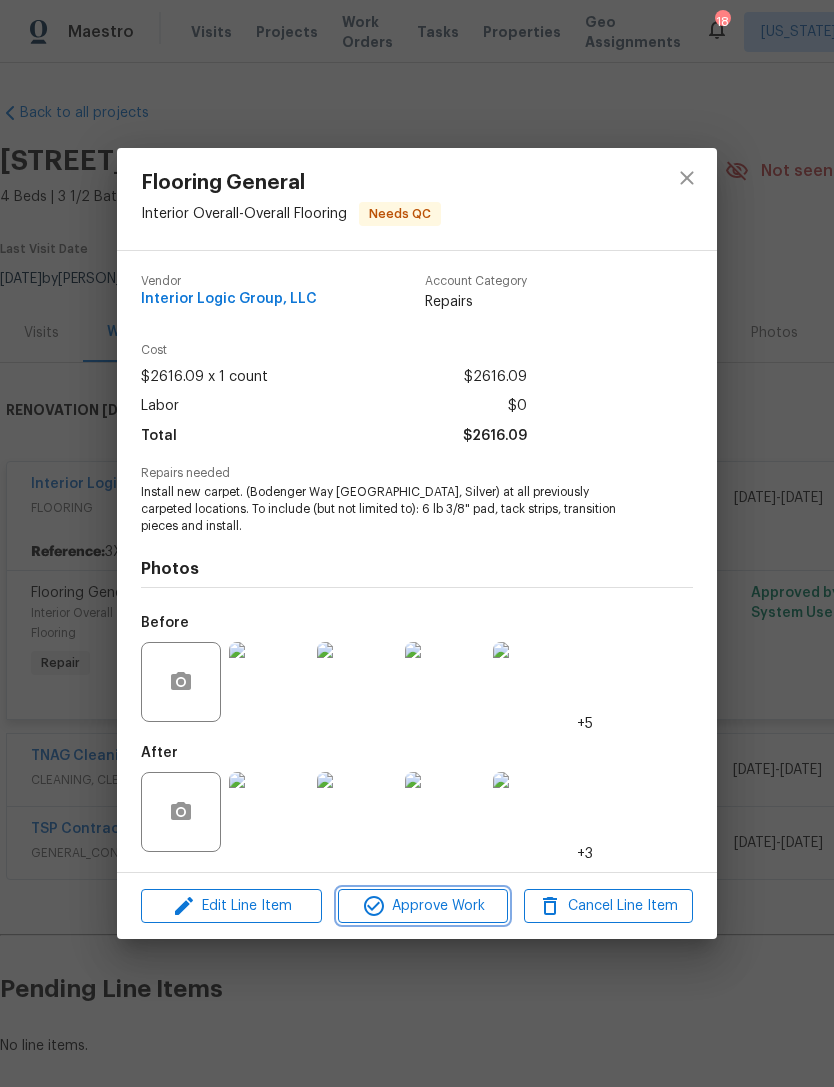 click on "Approve Work" at bounding box center (422, 906) 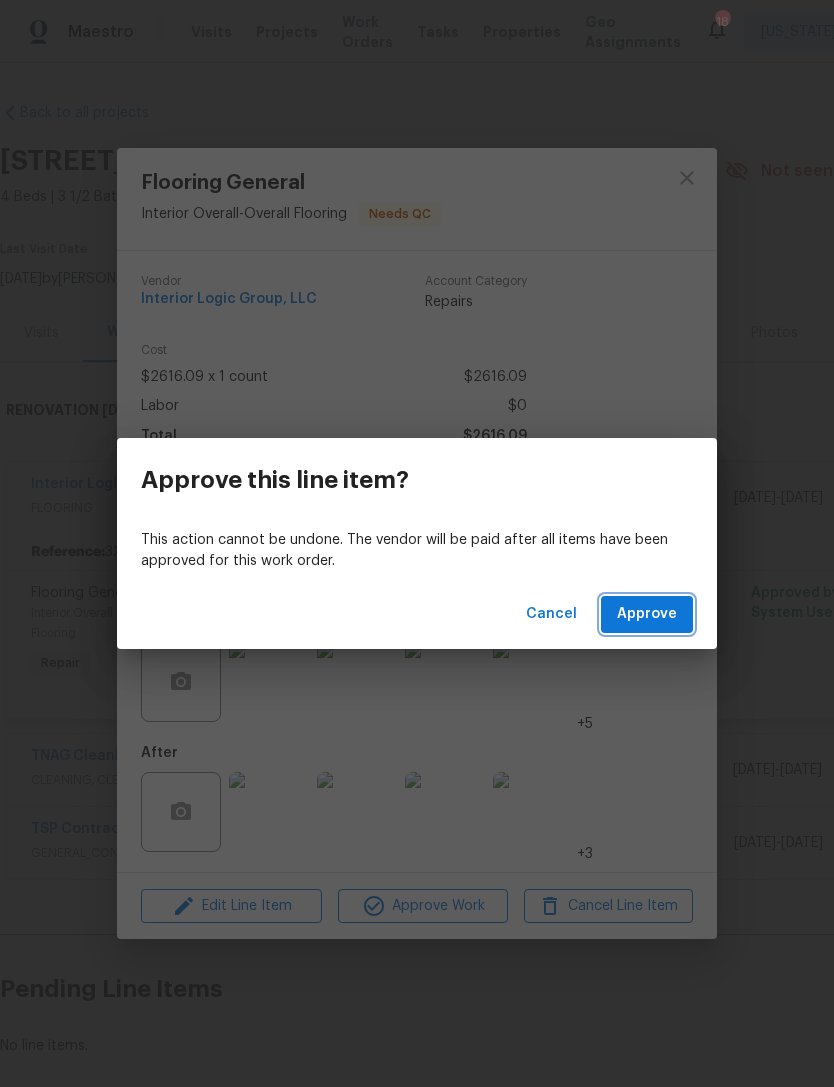 click on "Approve" at bounding box center [647, 614] 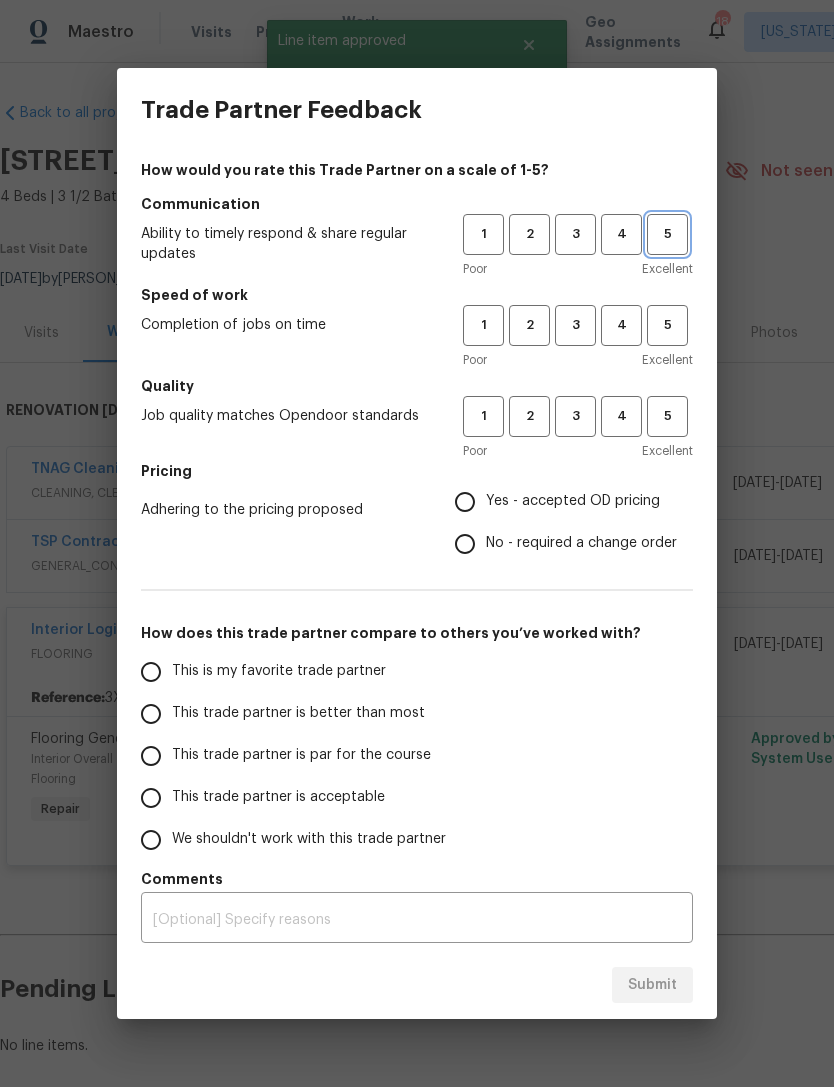 click on "5" at bounding box center (667, 234) 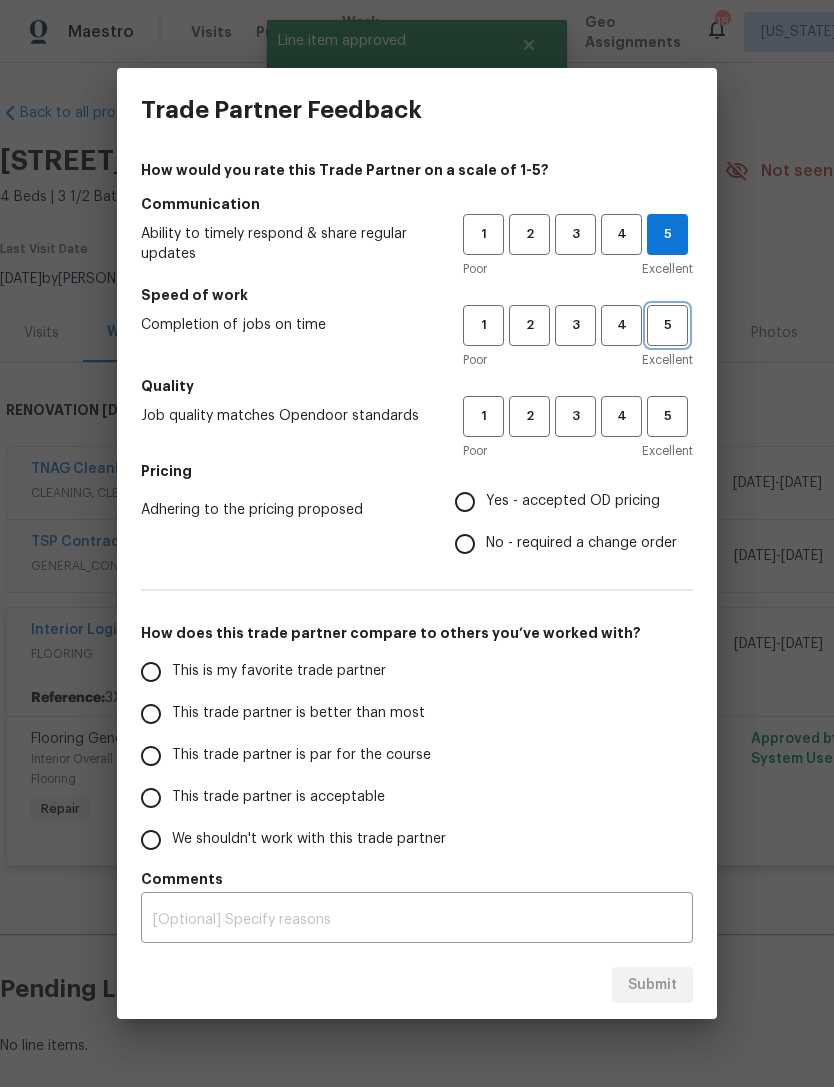 click on "5" at bounding box center [667, 325] 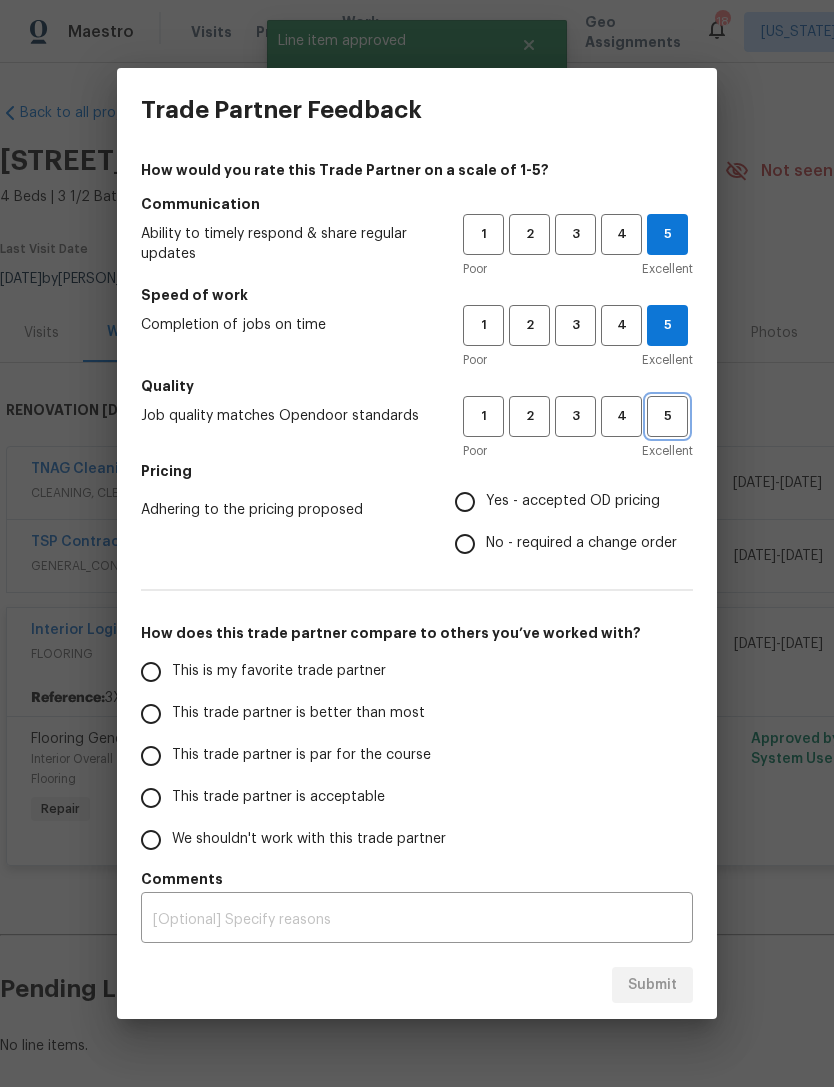 click on "5" at bounding box center [667, 416] 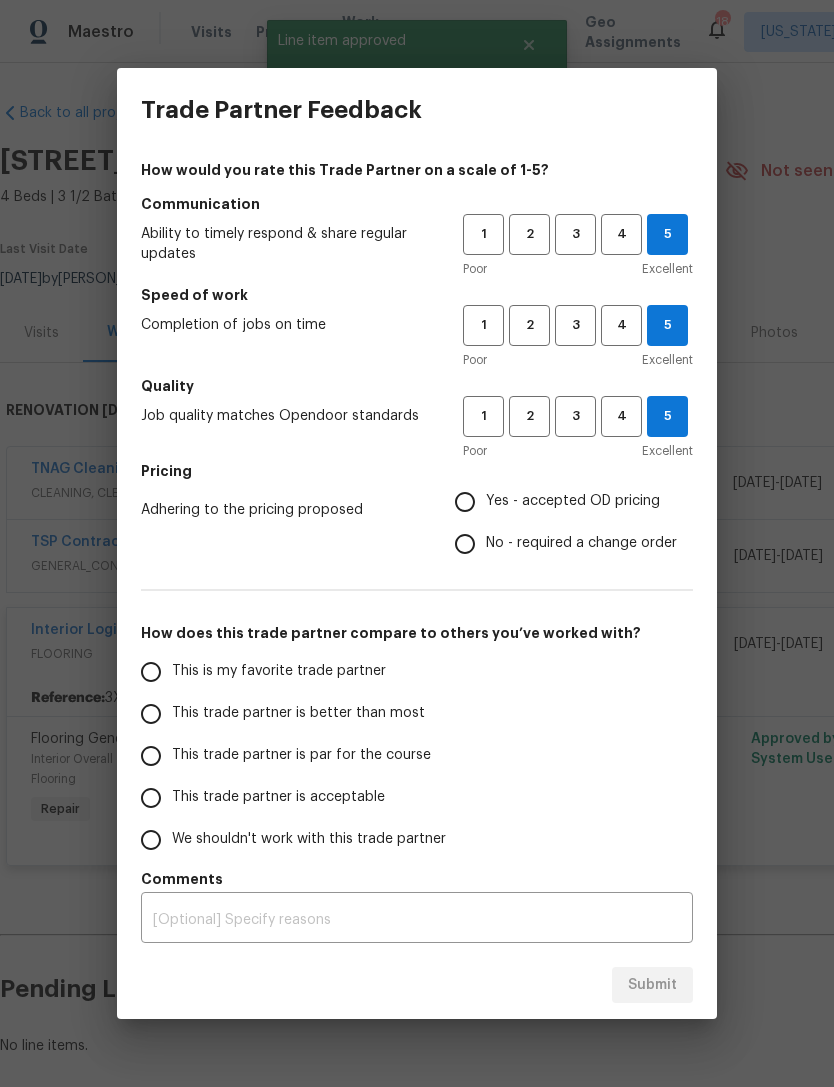 click on "Yes - accepted OD pricing" at bounding box center [465, 502] 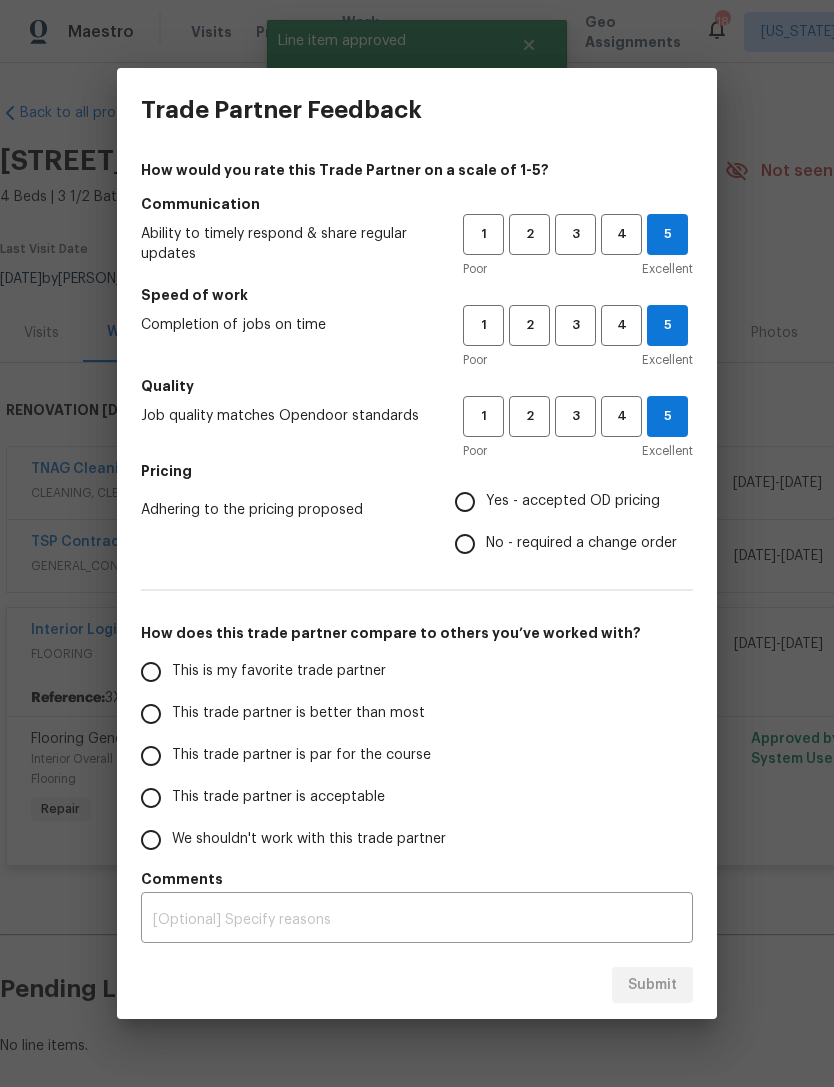 radio on "true" 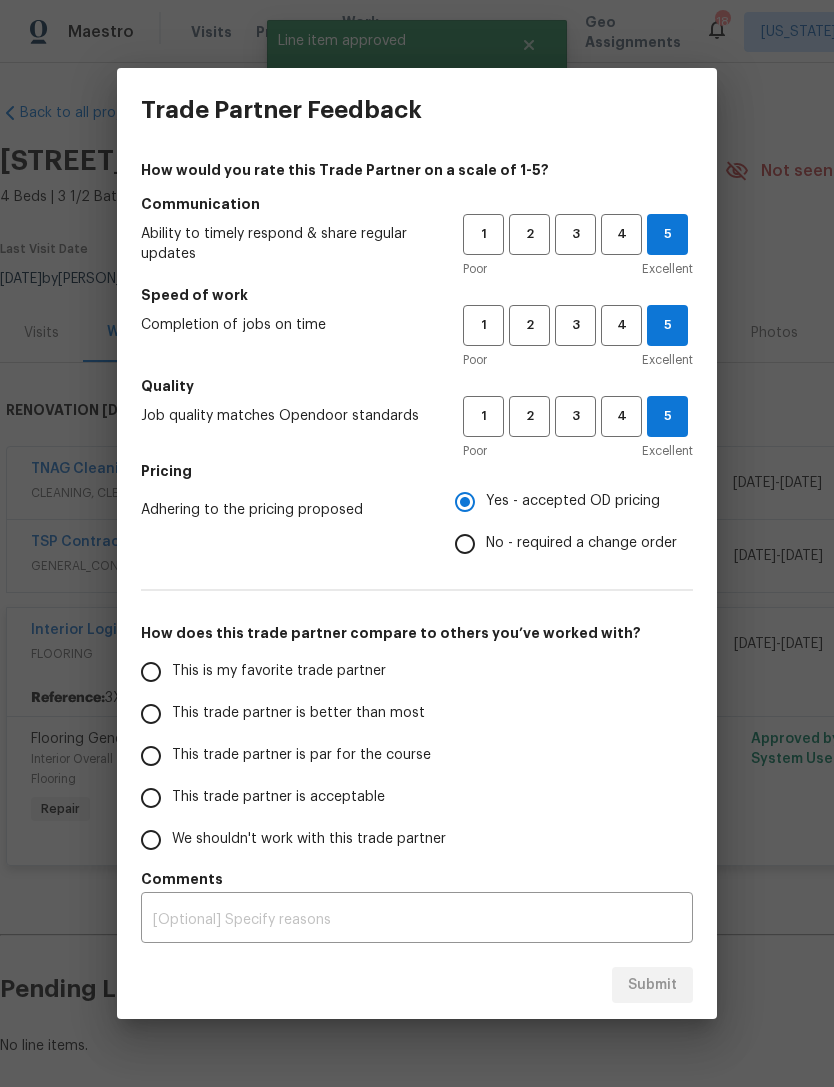 click on "This is my favorite trade partner" at bounding box center (151, 672) 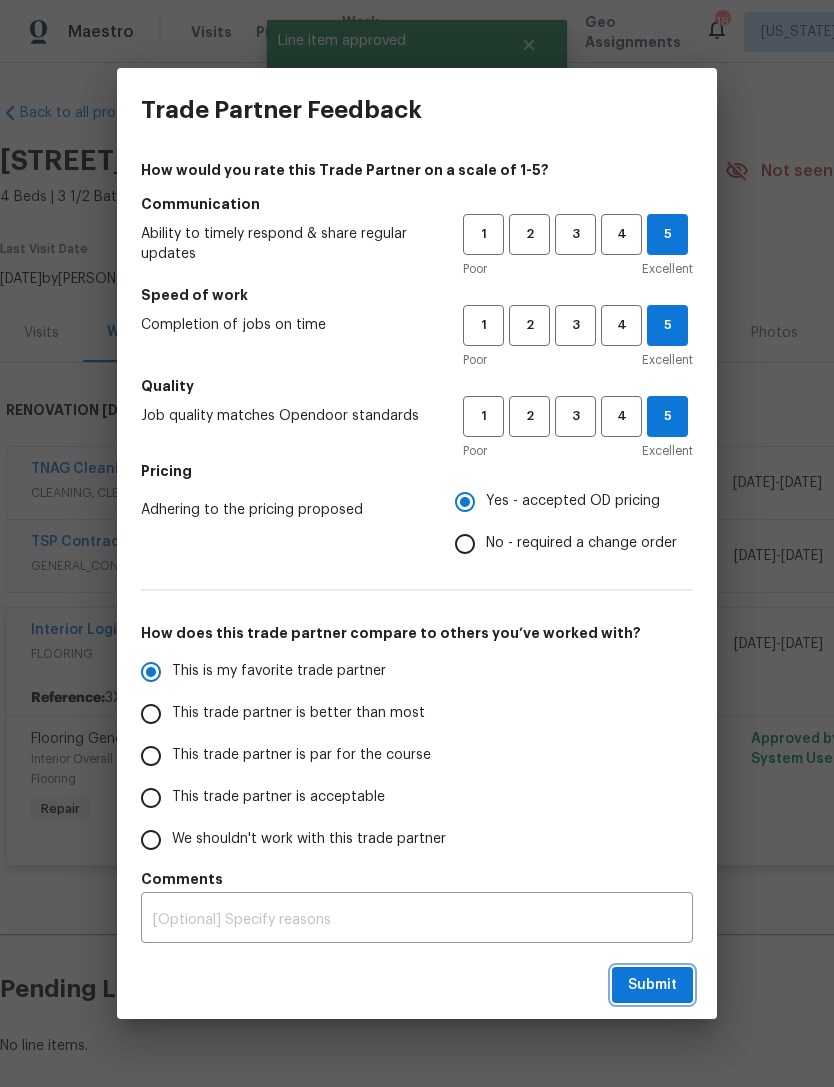 click on "Submit" at bounding box center [652, 985] 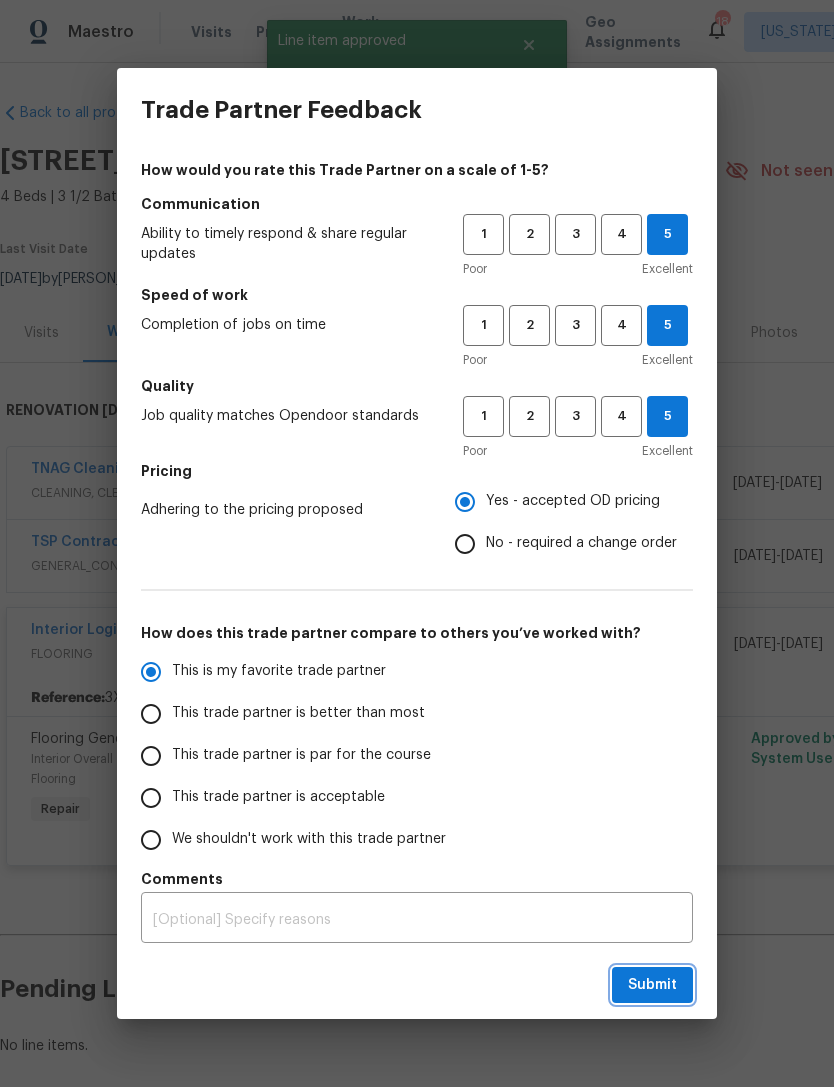 radio on "true" 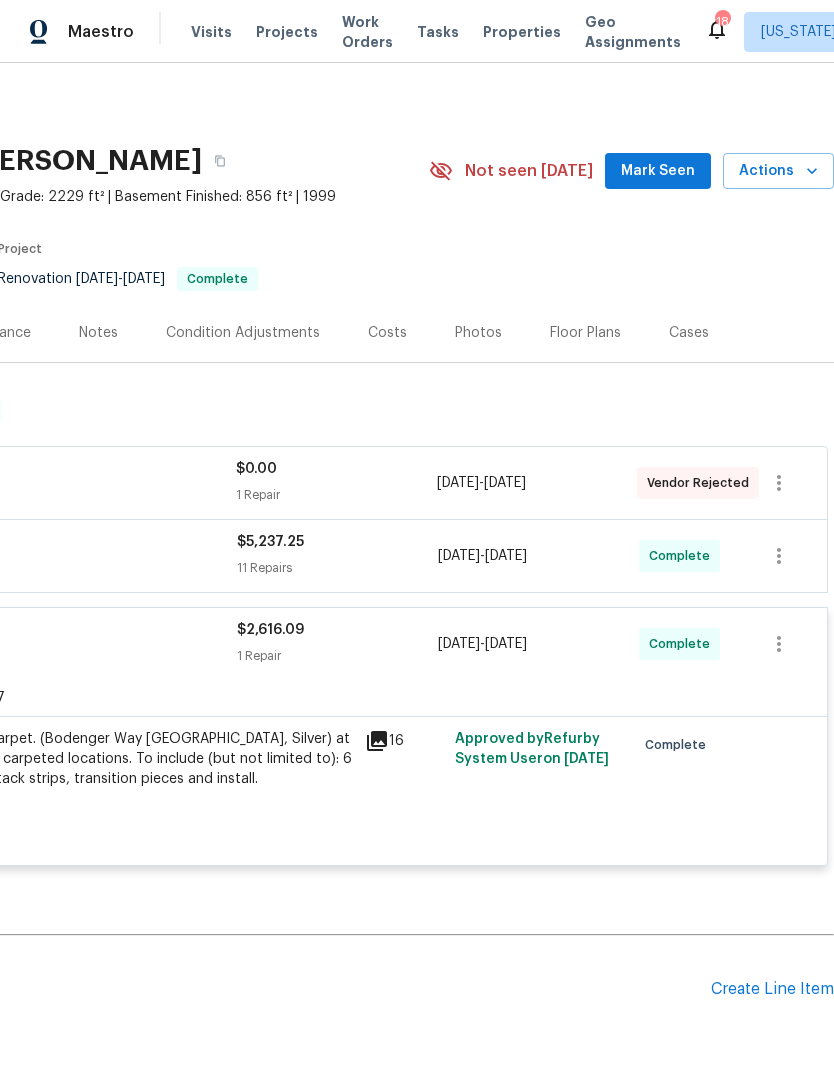scroll, scrollTop: 0, scrollLeft: 296, axis: horizontal 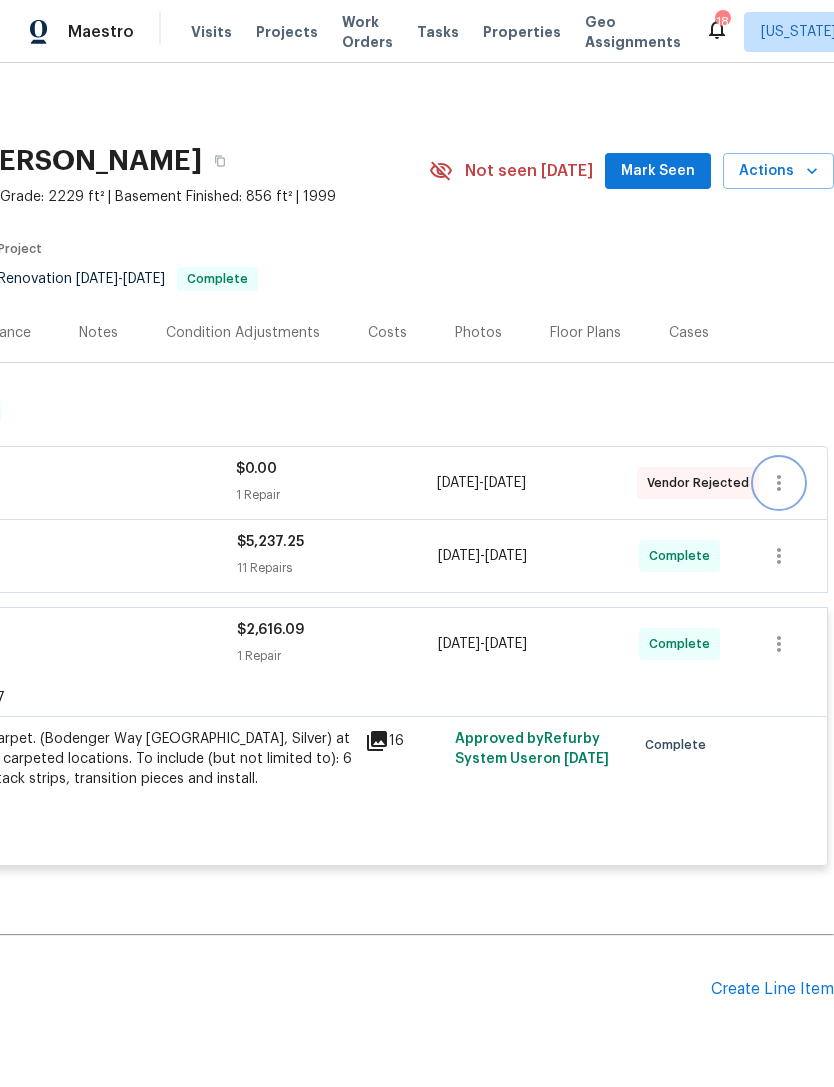 click 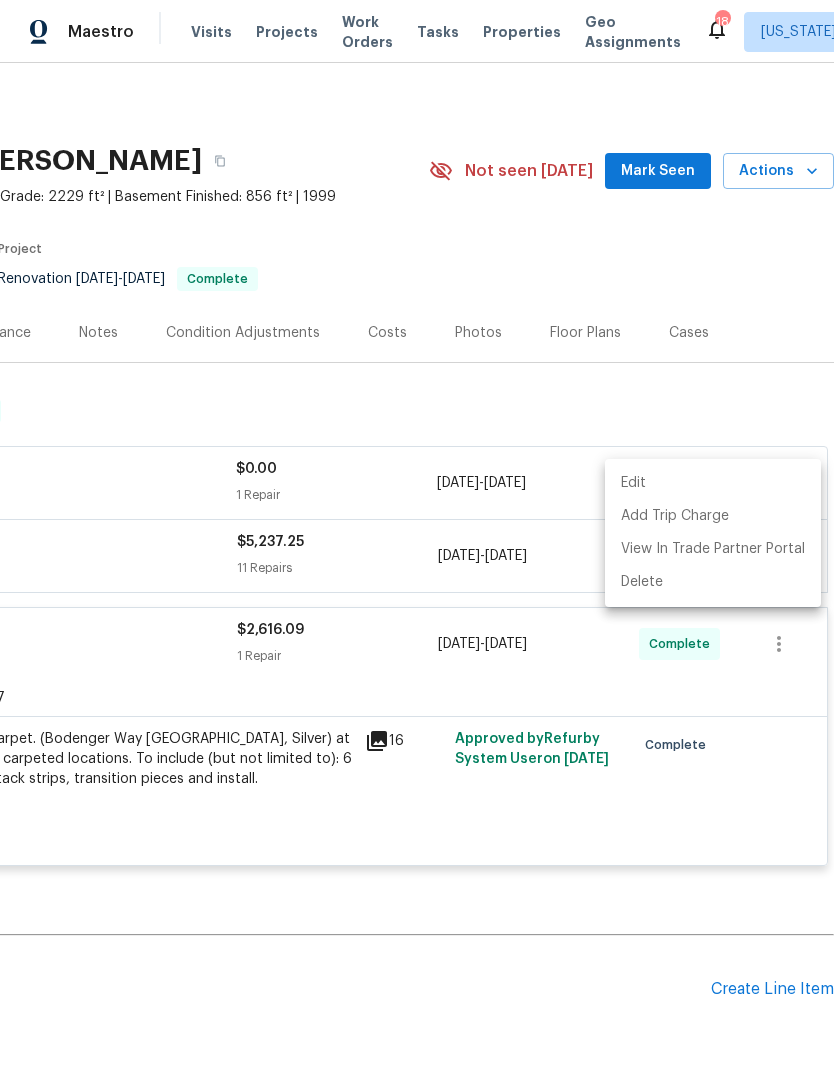 click at bounding box center (417, 543) 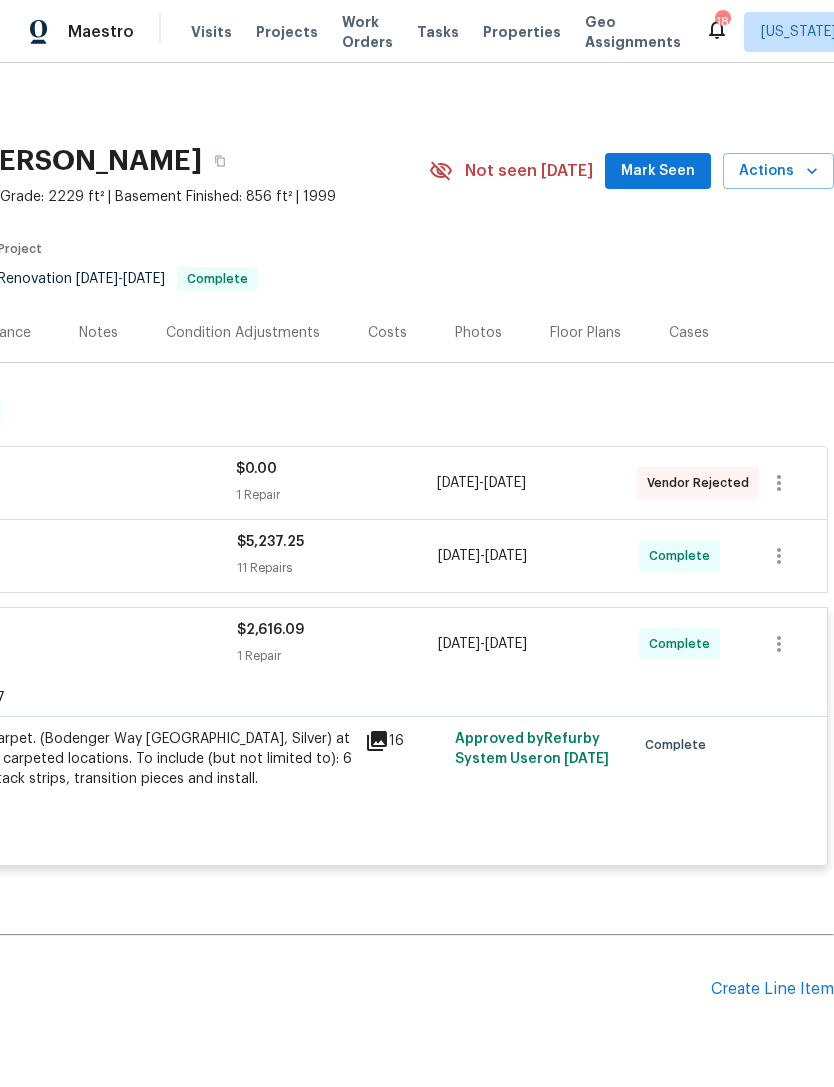 click on "Create Line Item" at bounding box center (772, 989) 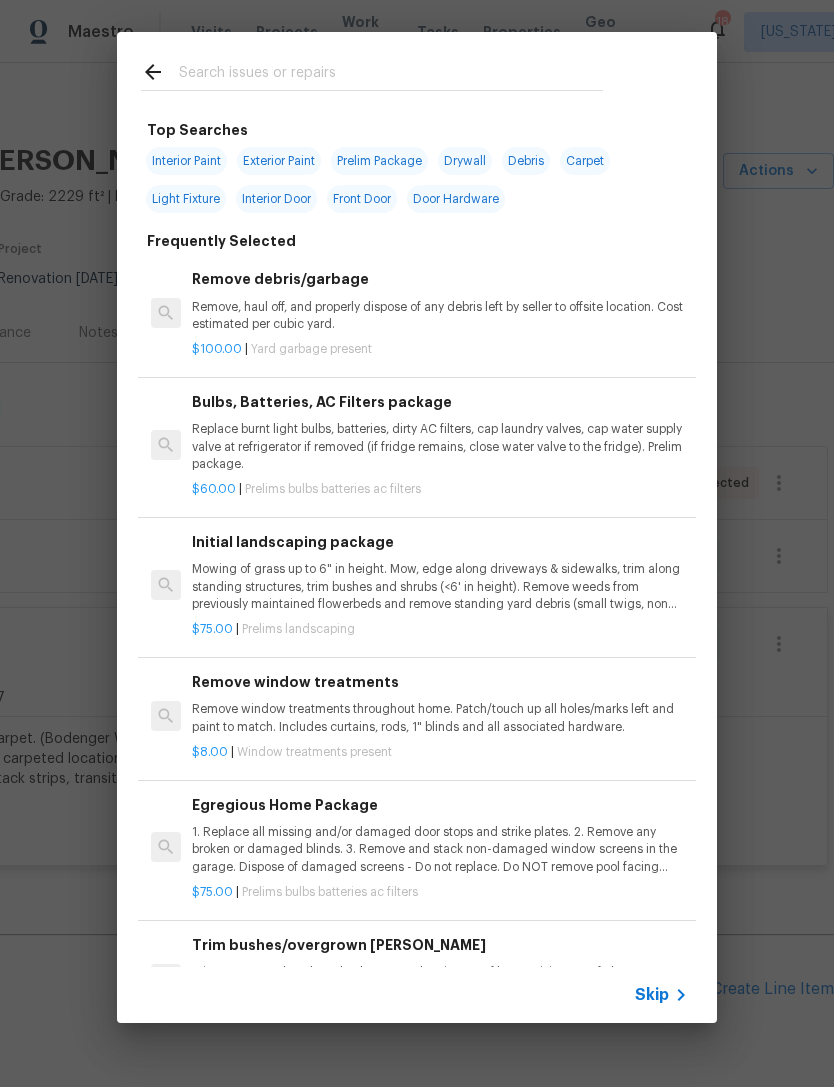 click at bounding box center (391, 75) 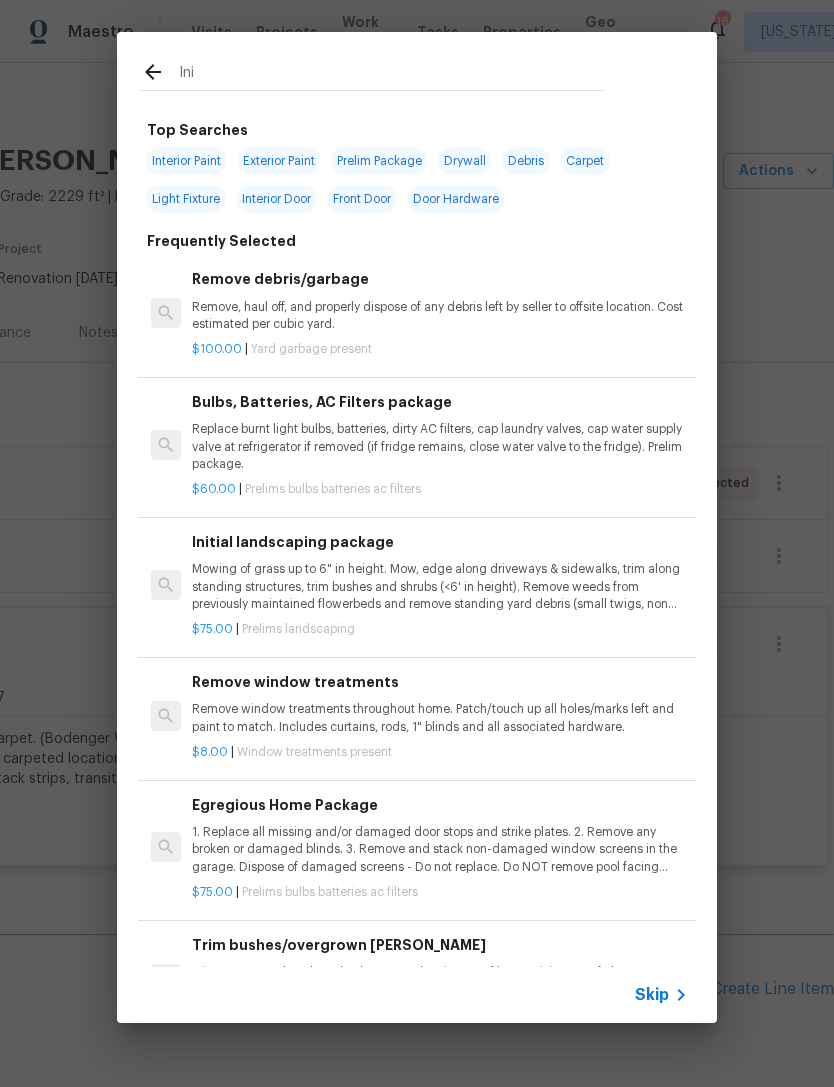 type on "Init" 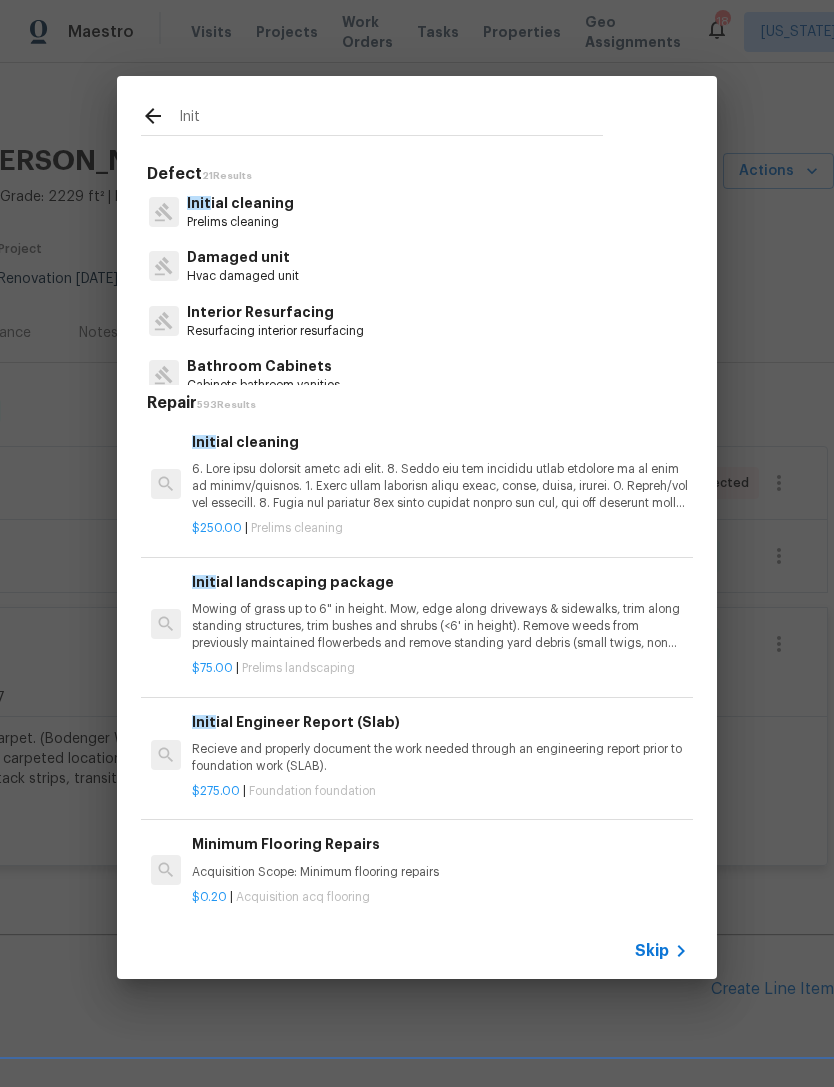 click at bounding box center (440, 486) 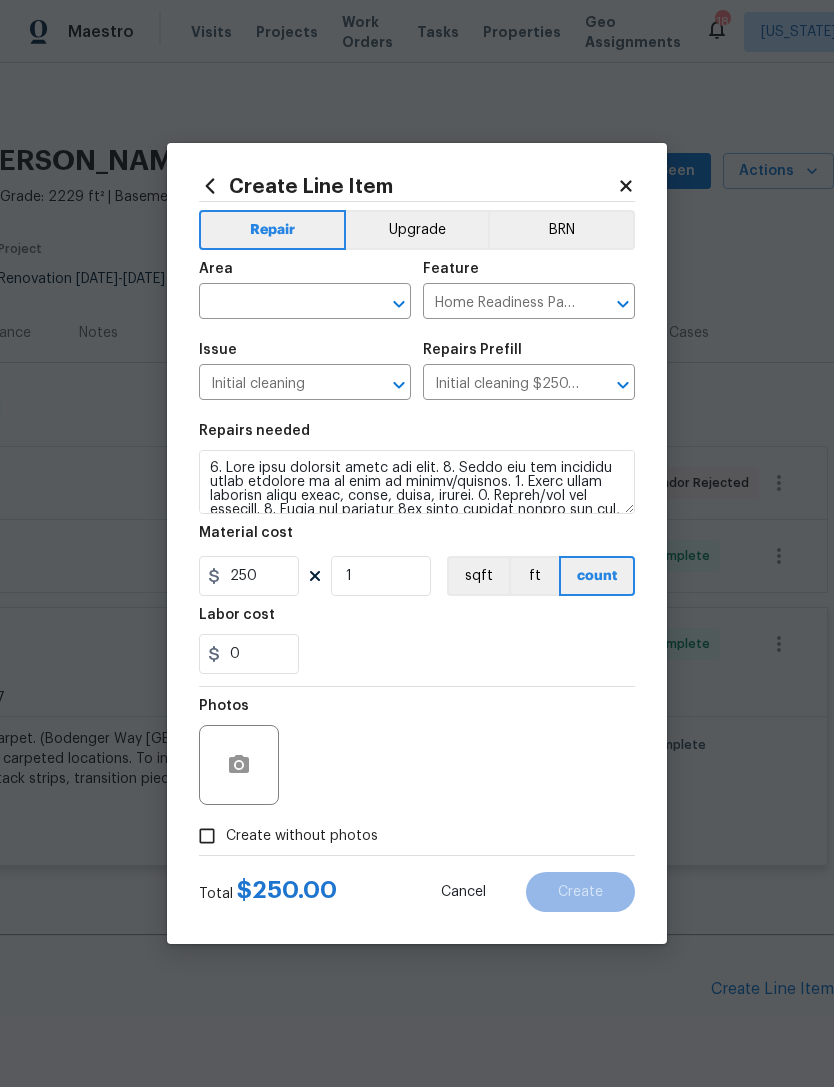 click 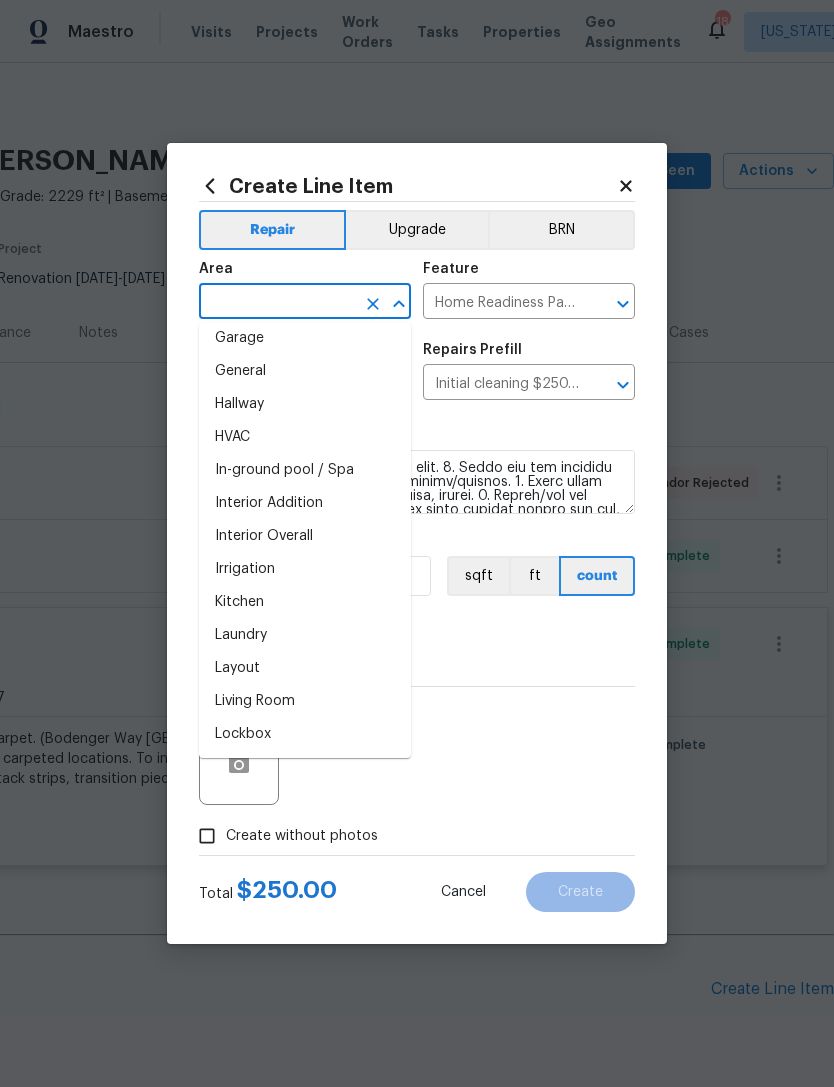 scroll, scrollTop: 636, scrollLeft: 0, axis: vertical 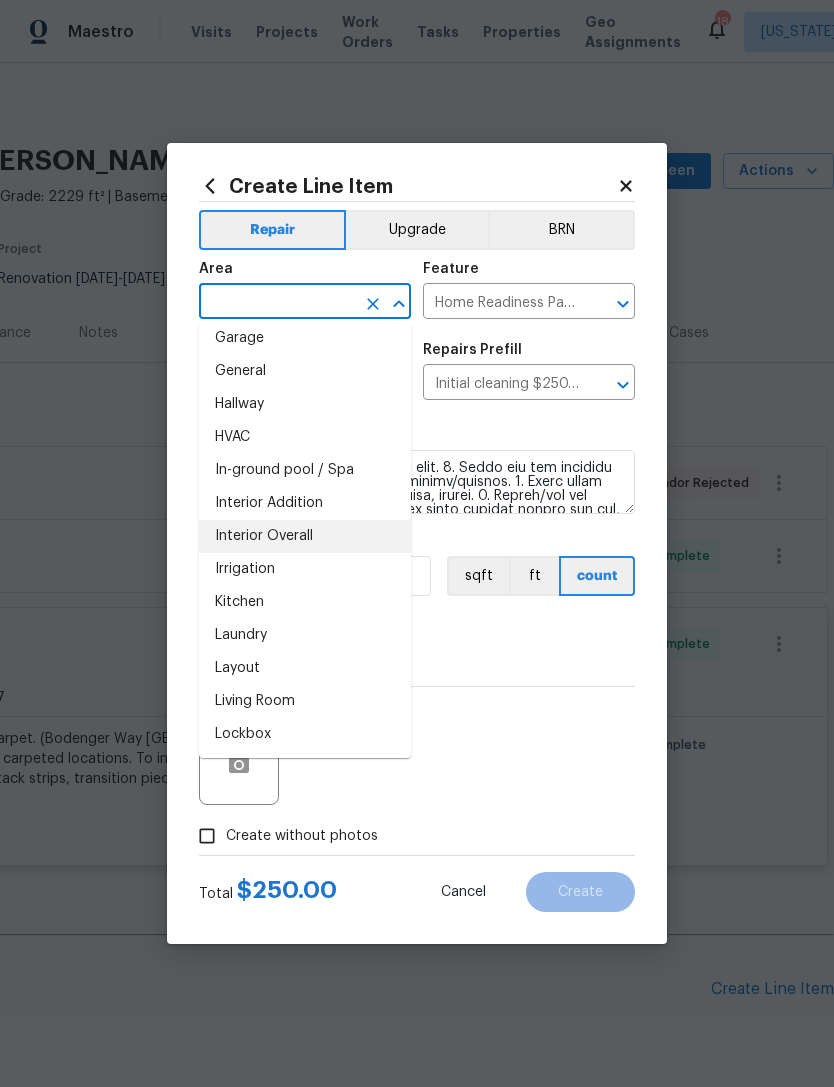 click on "Interior Overall" at bounding box center (305, 536) 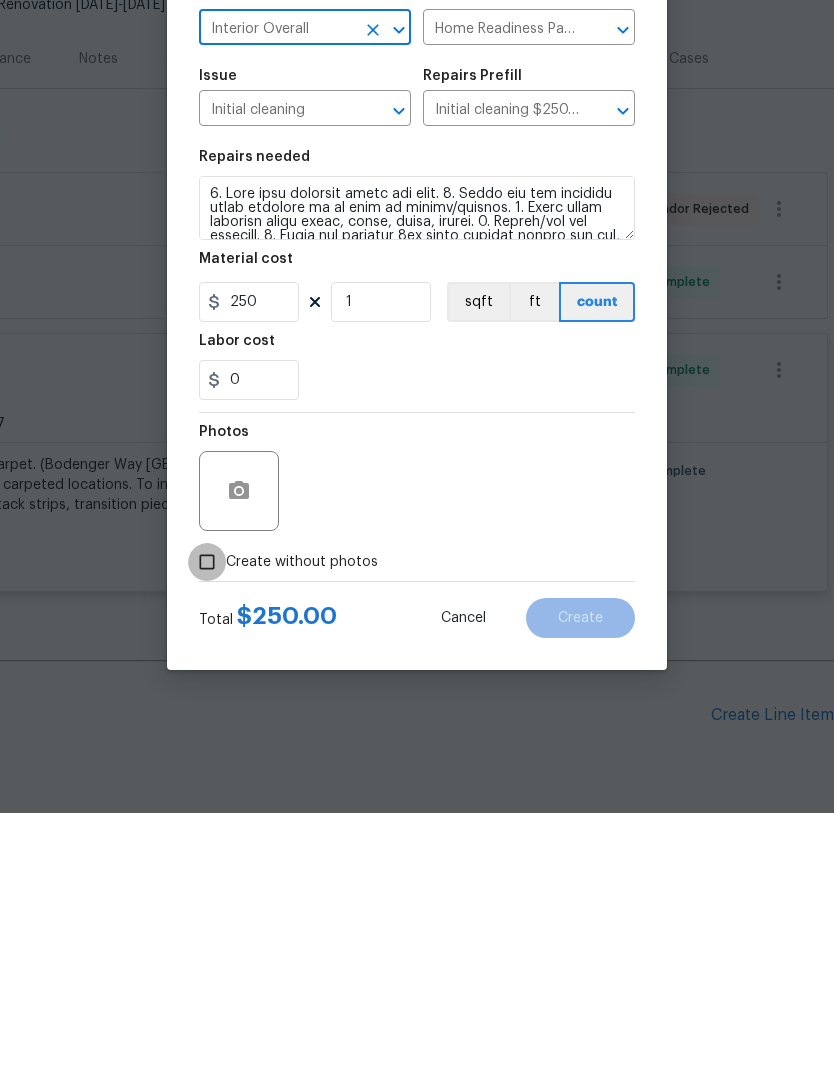 click on "Create without photos" at bounding box center [207, 836] 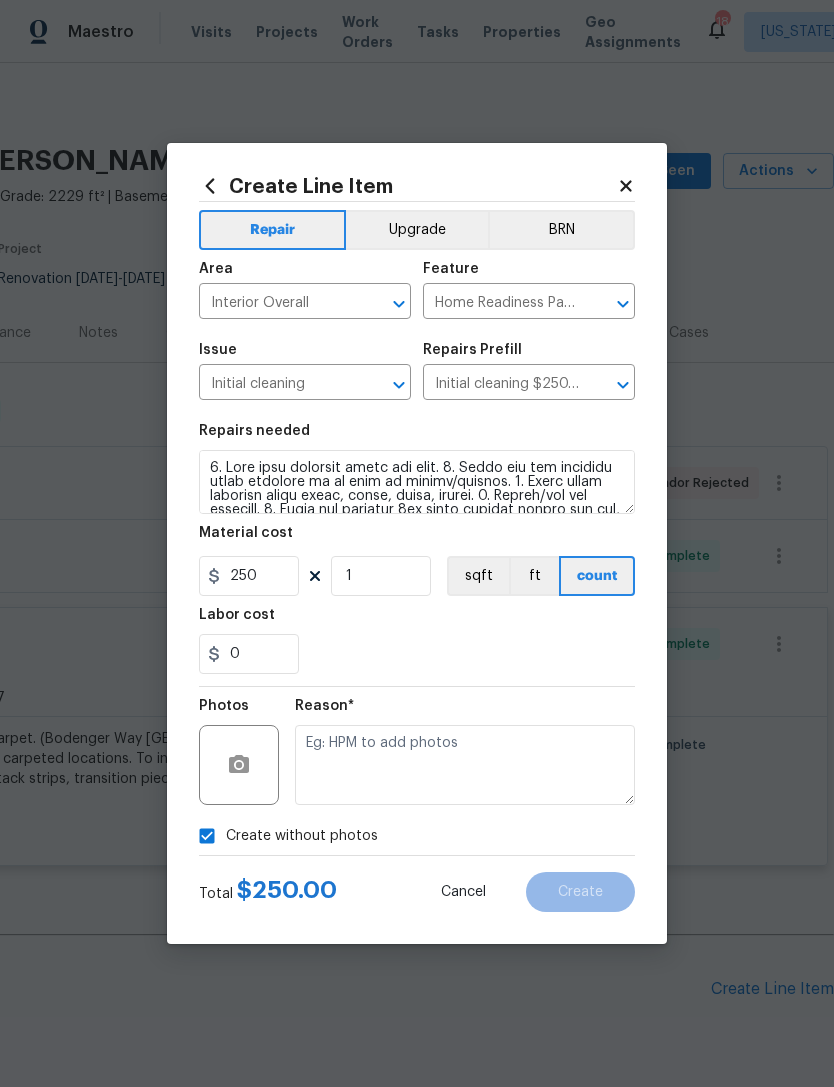 click on "Create without photos" at bounding box center (207, 836) 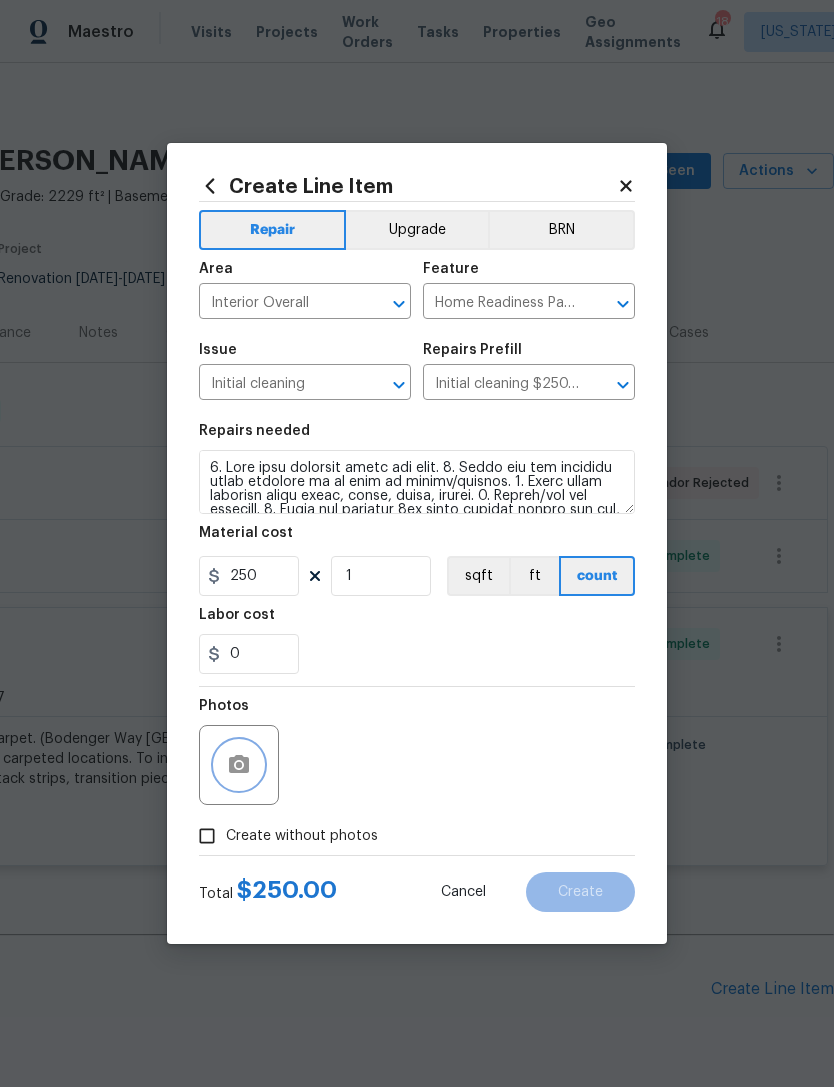 click 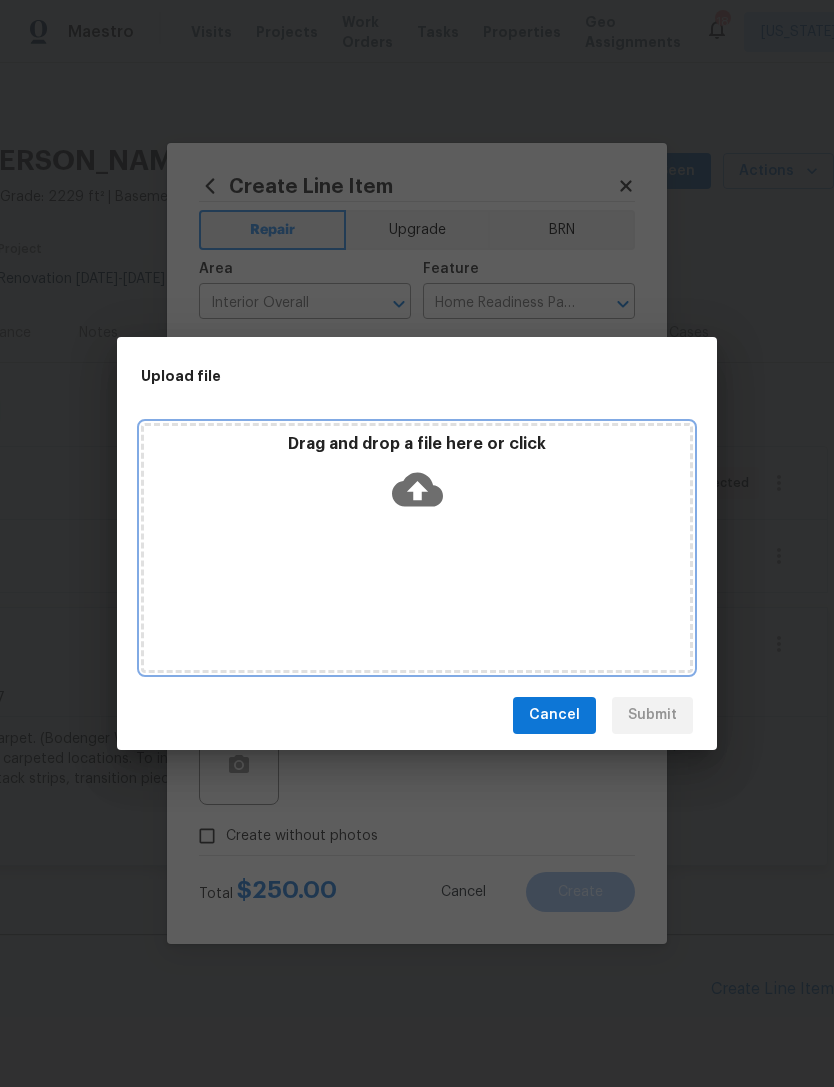 click 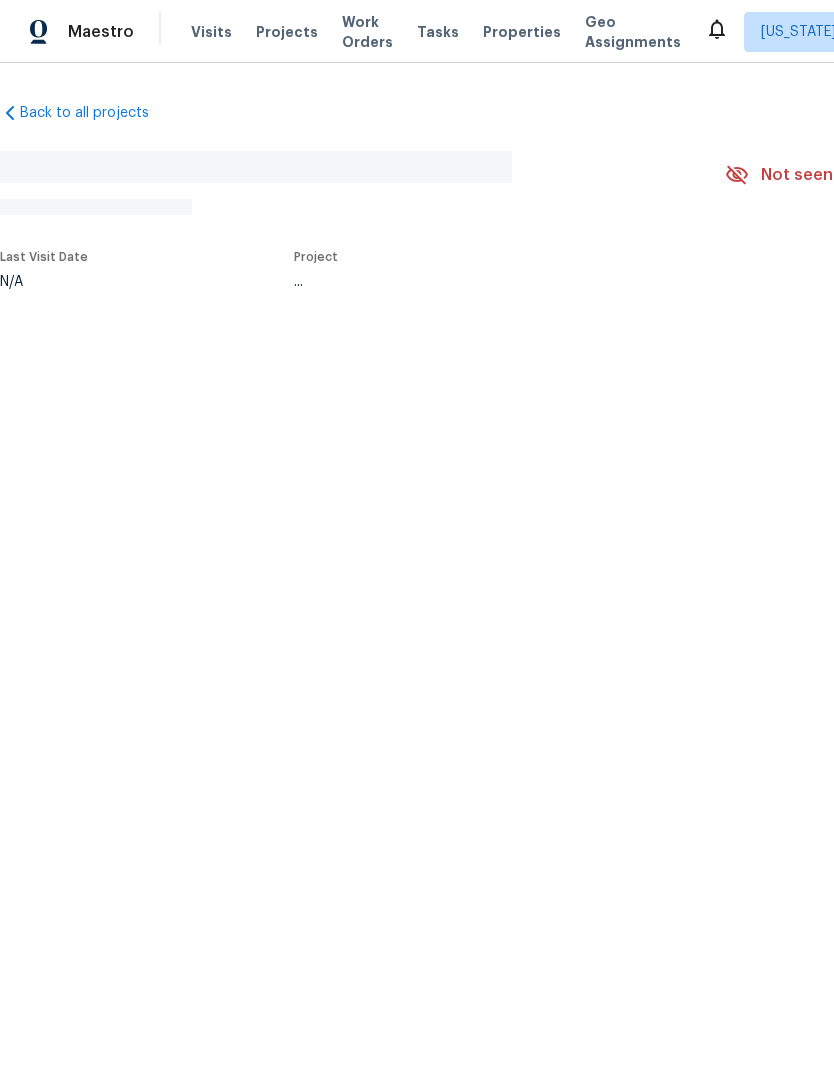 scroll, scrollTop: 0, scrollLeft: 0, axis: both 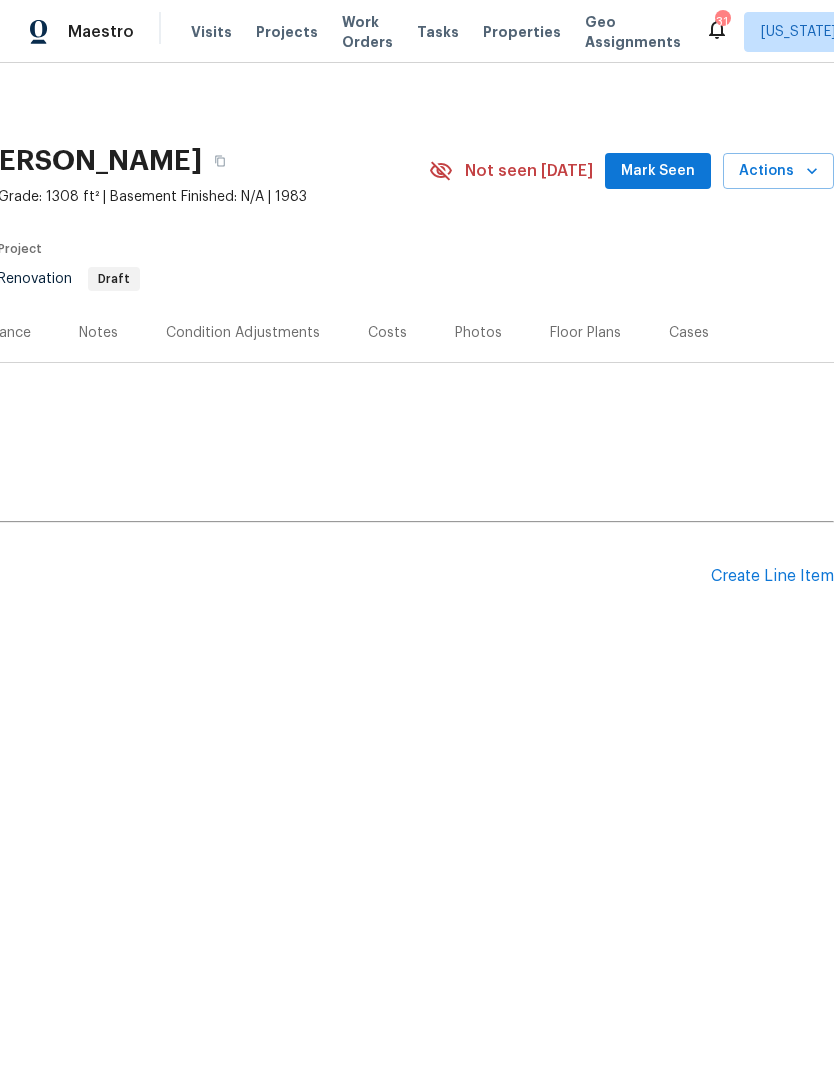 click on "Create Line Item" at bounding box center (772, 576) 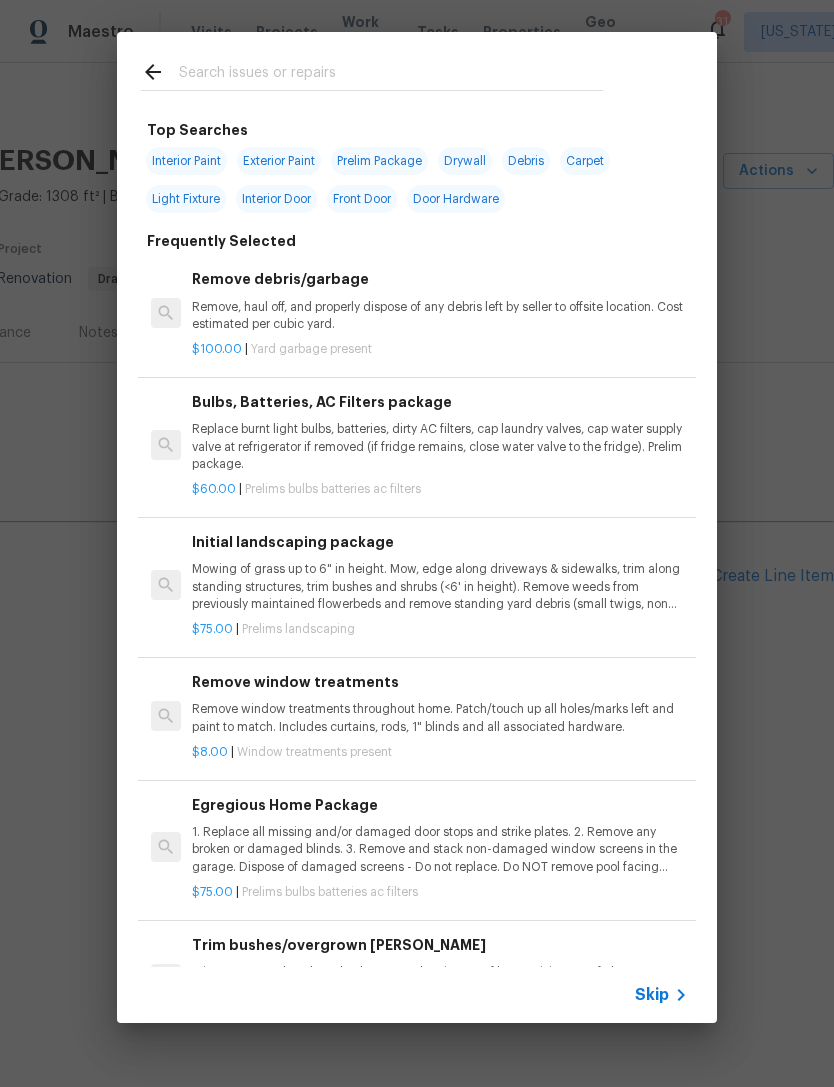 click at bounding box center (372, 71) 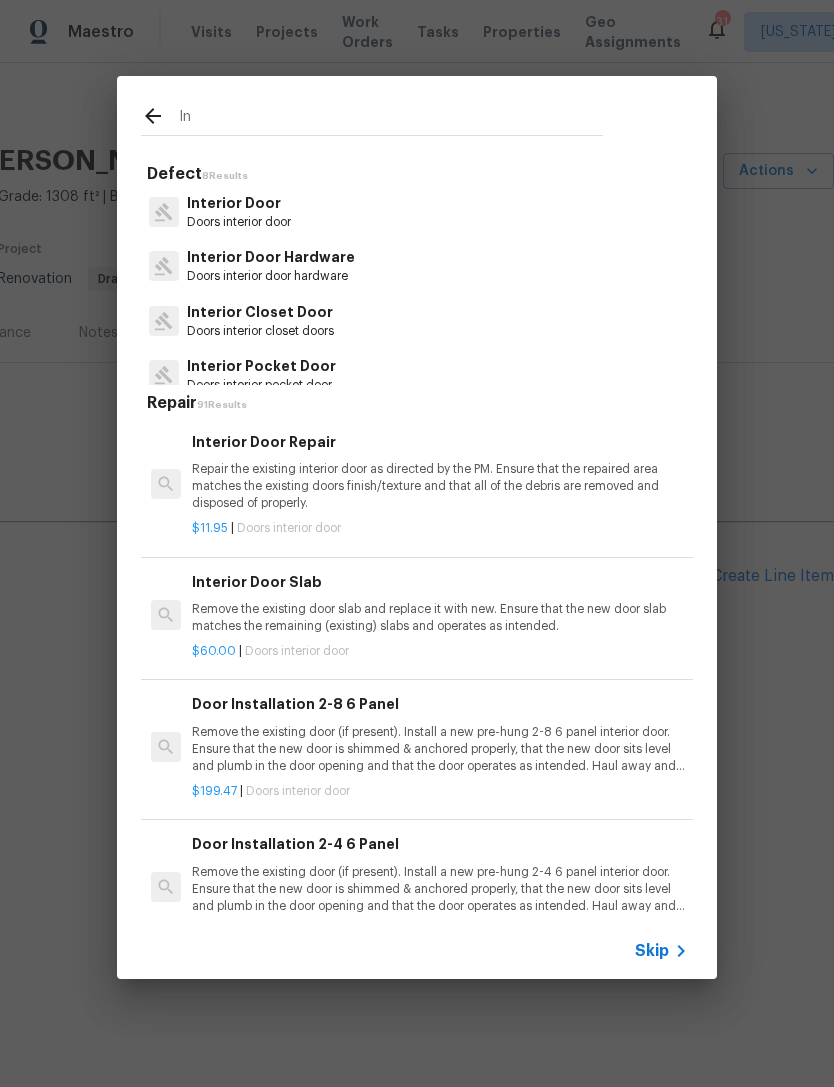 type on "I" 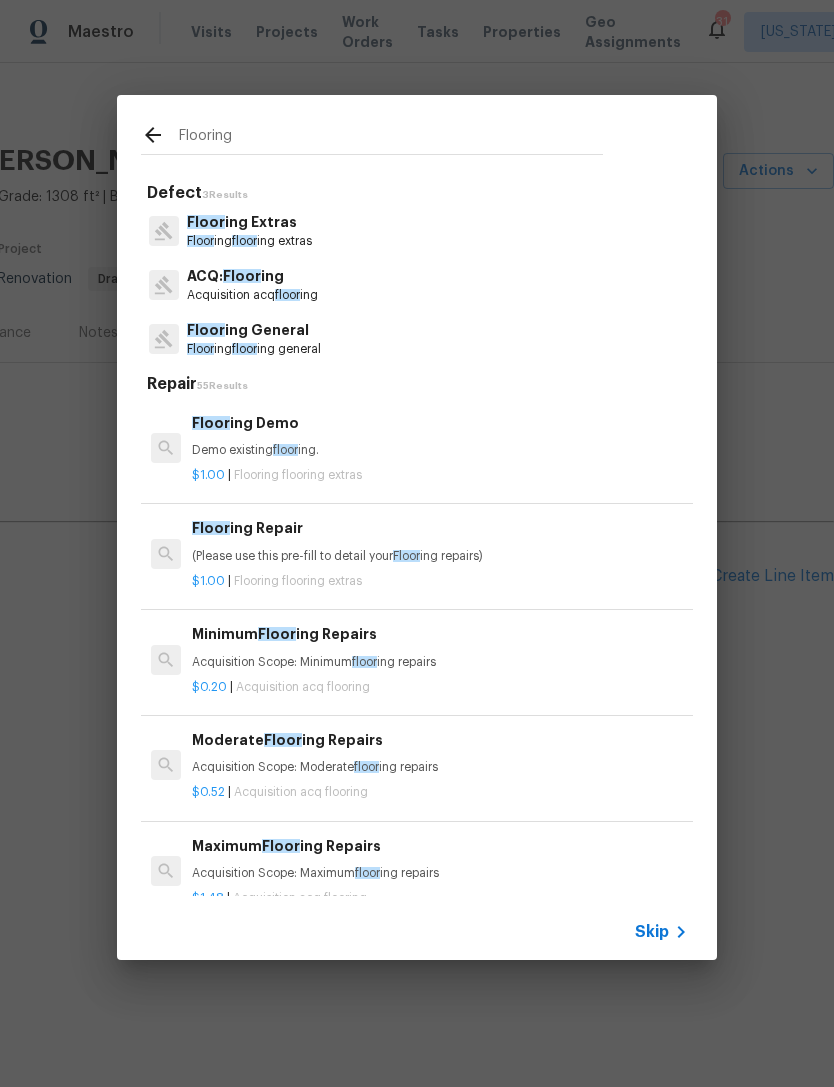 type on "Flooring" 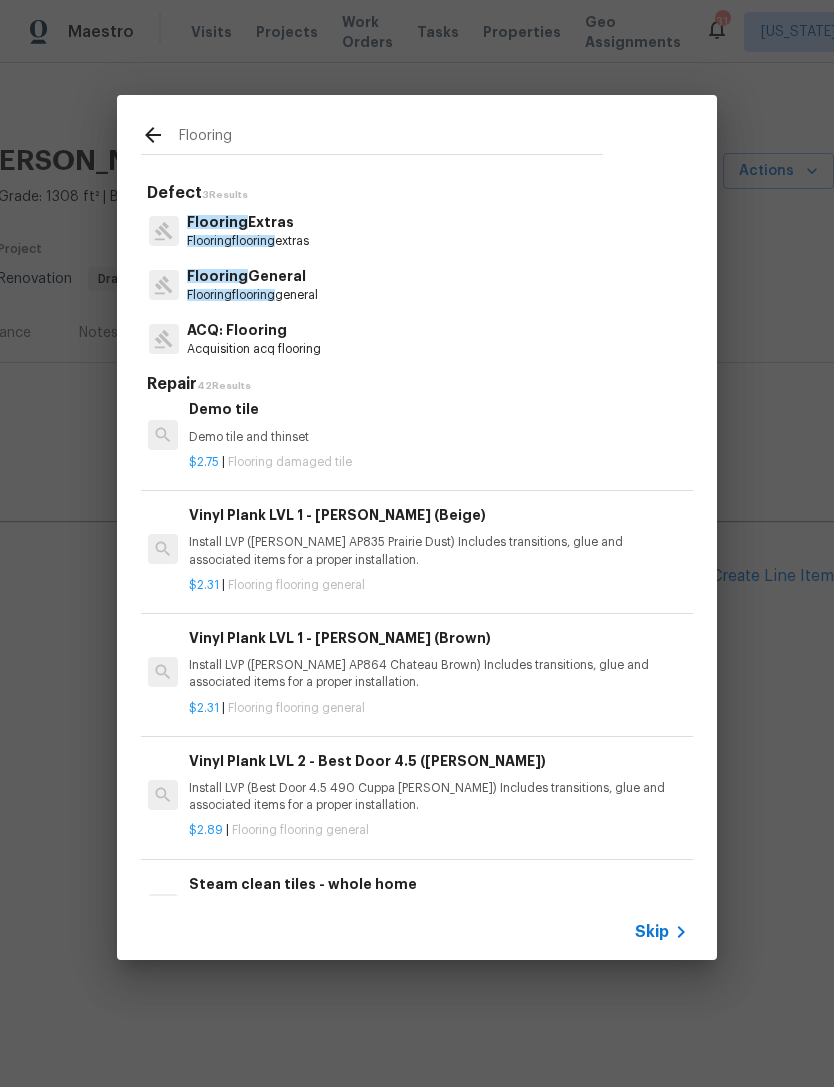 scroll, scrollTop: 1121, scrollLeft: 3, axis: both 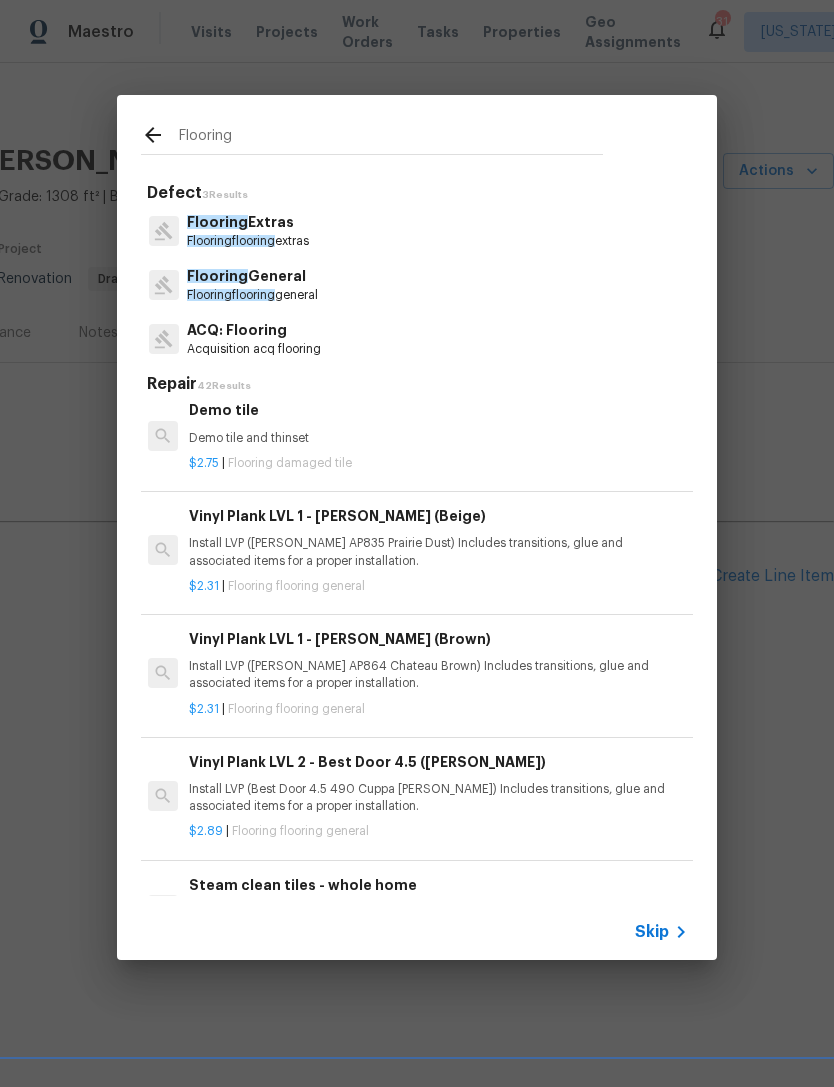 click on "Install LVP ([PERSON_NAME] AP864 Chateau Brown) Includes transitions, glue and associated items for a proper installation." at bounding box center (437, 675) 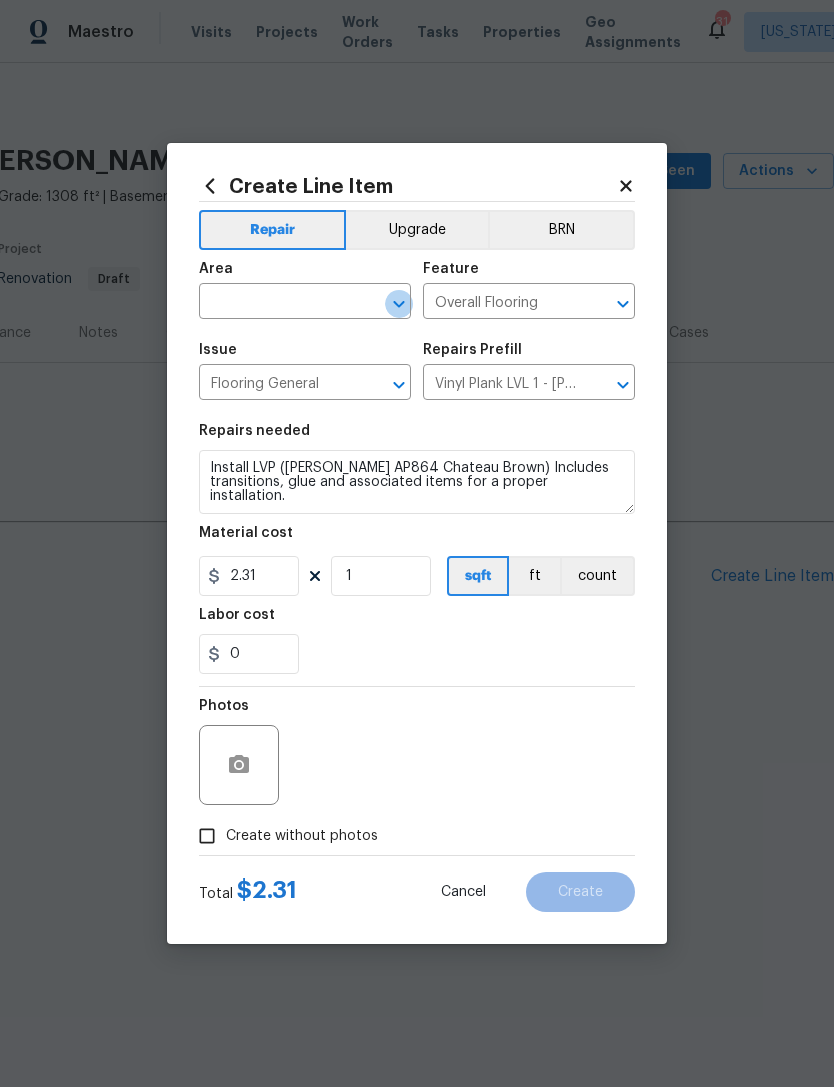 click 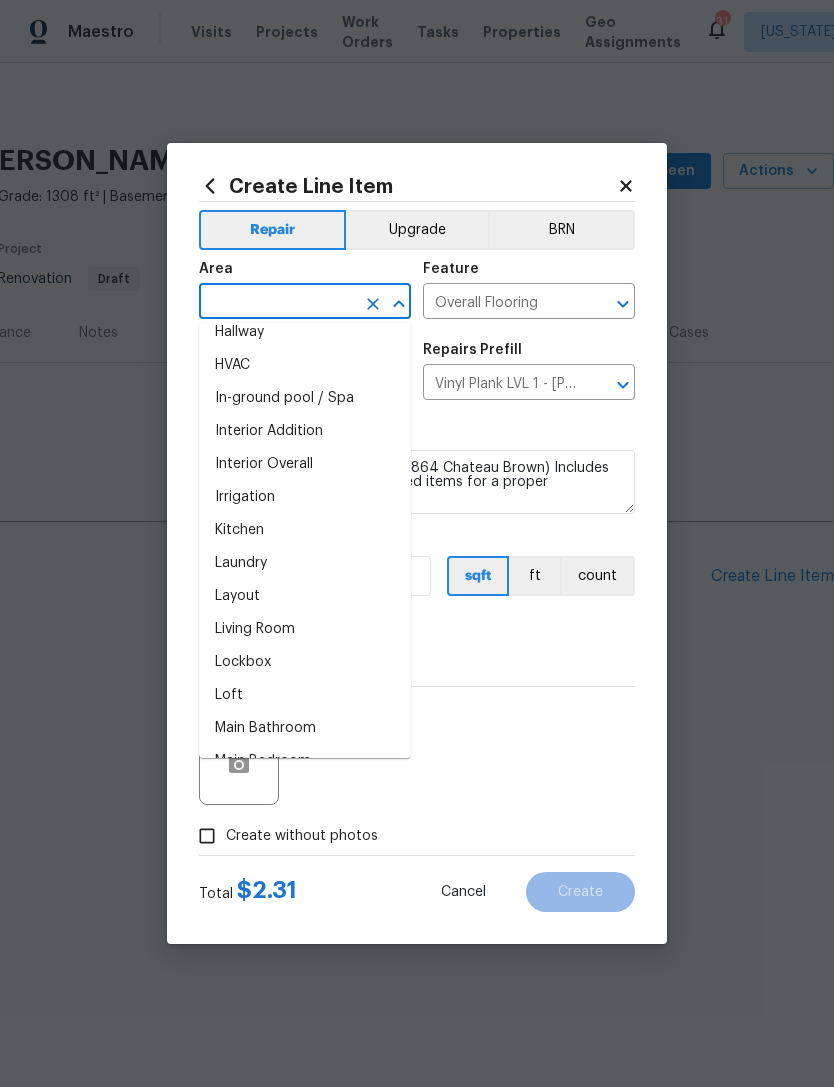scroll, scrollTop: 707, scrollLeft: 0, axis: vertical 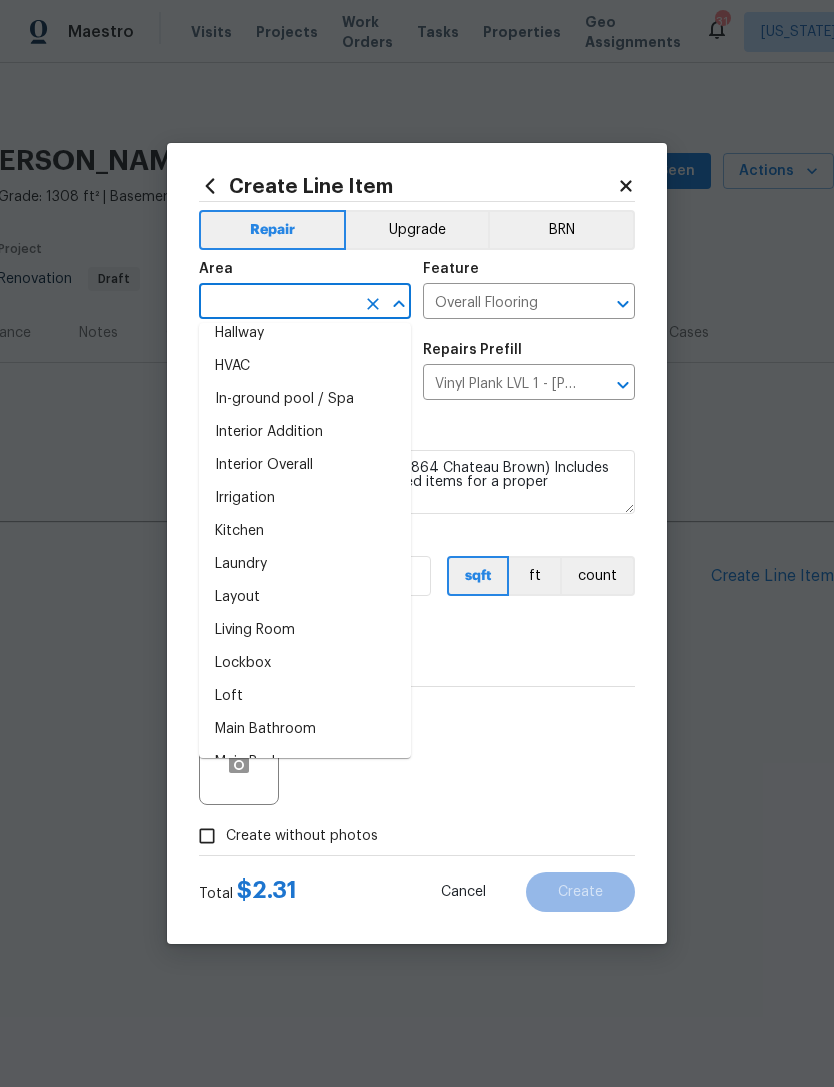 click on "Interior Overall" at bounding box center [305, 465] 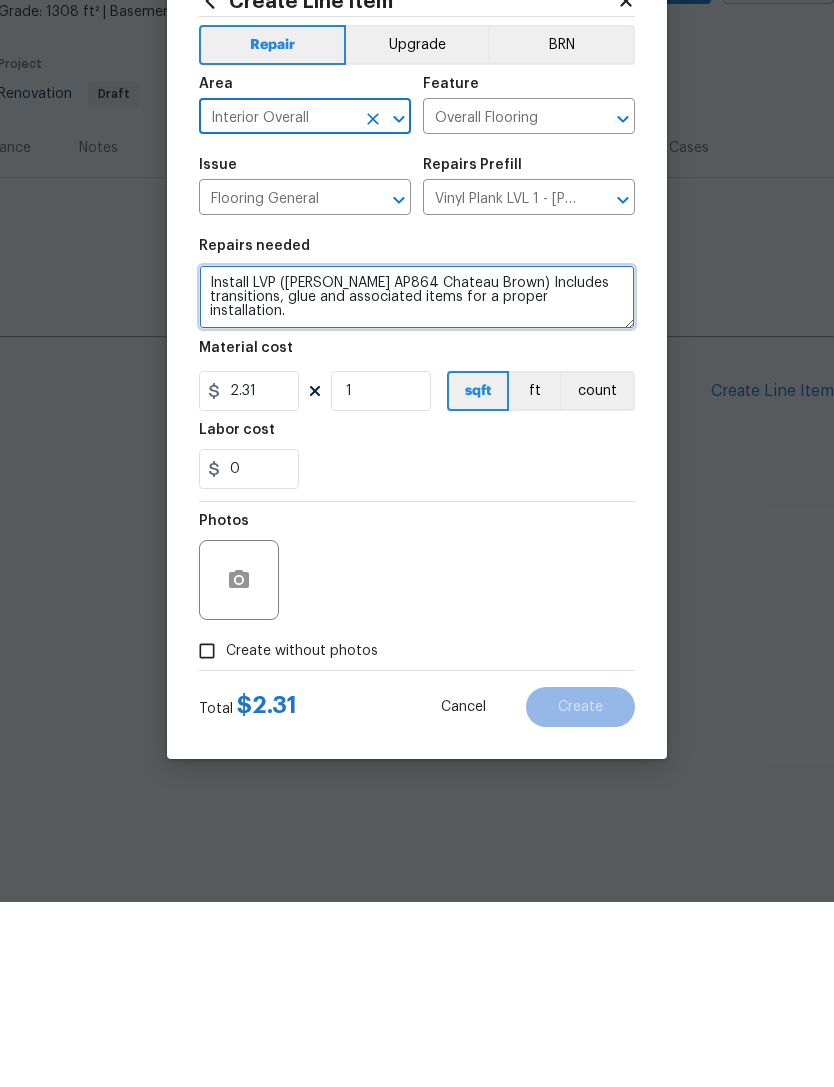 click on "Install LVP ([PERSON_NAME] AP864 Chateau Brown) Includes transitions, glue and associated items for a proper installation." at bounding box center [417, 482] 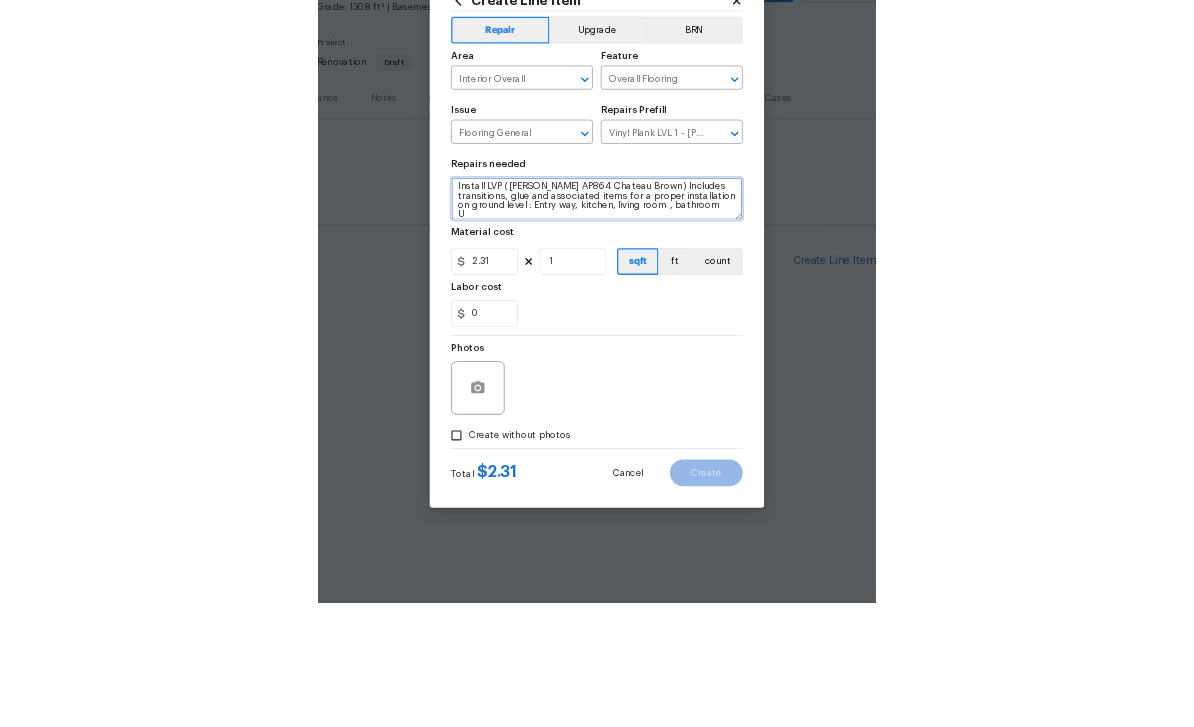 scroll, scrollTop: 4, scrollLeft: 0, axis: vertical 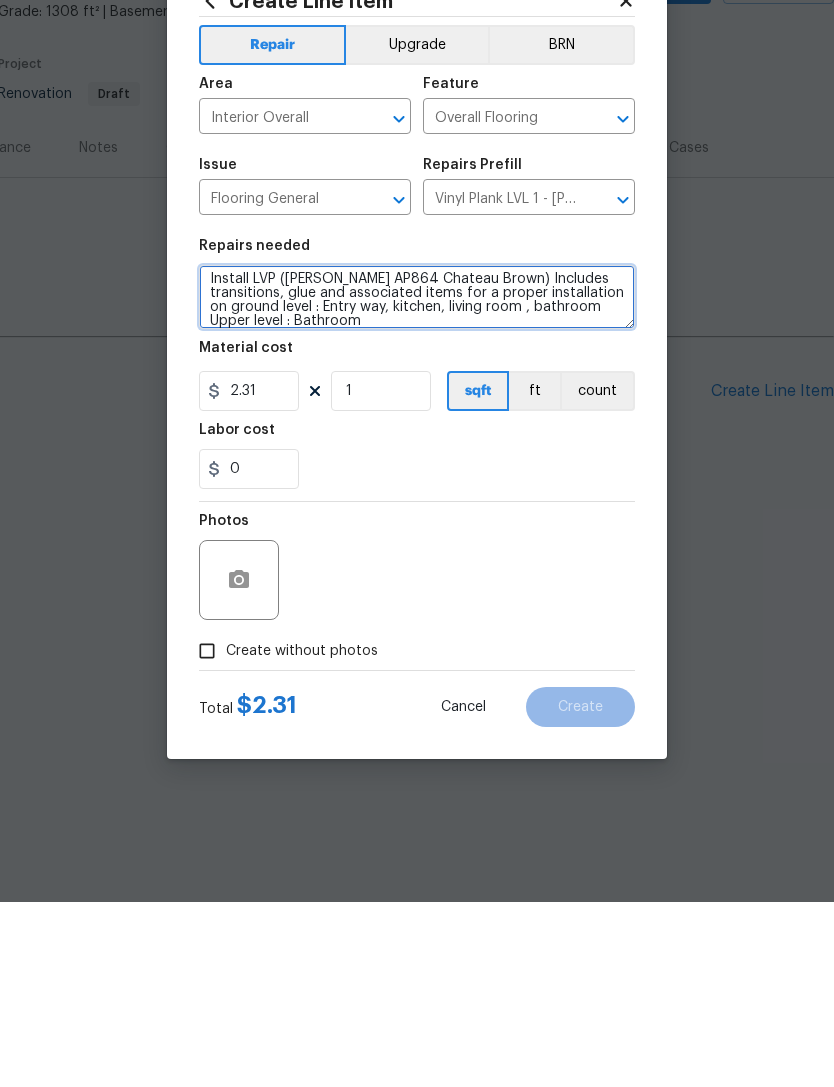 type on "Install LVP ([PERSON_NAME] AP864 Chateau Brown) Includes transitions, glue and associated items for a proper installation on ground level : Entry way, kitchen, living room , bathroom
Upper level : Bathroom" 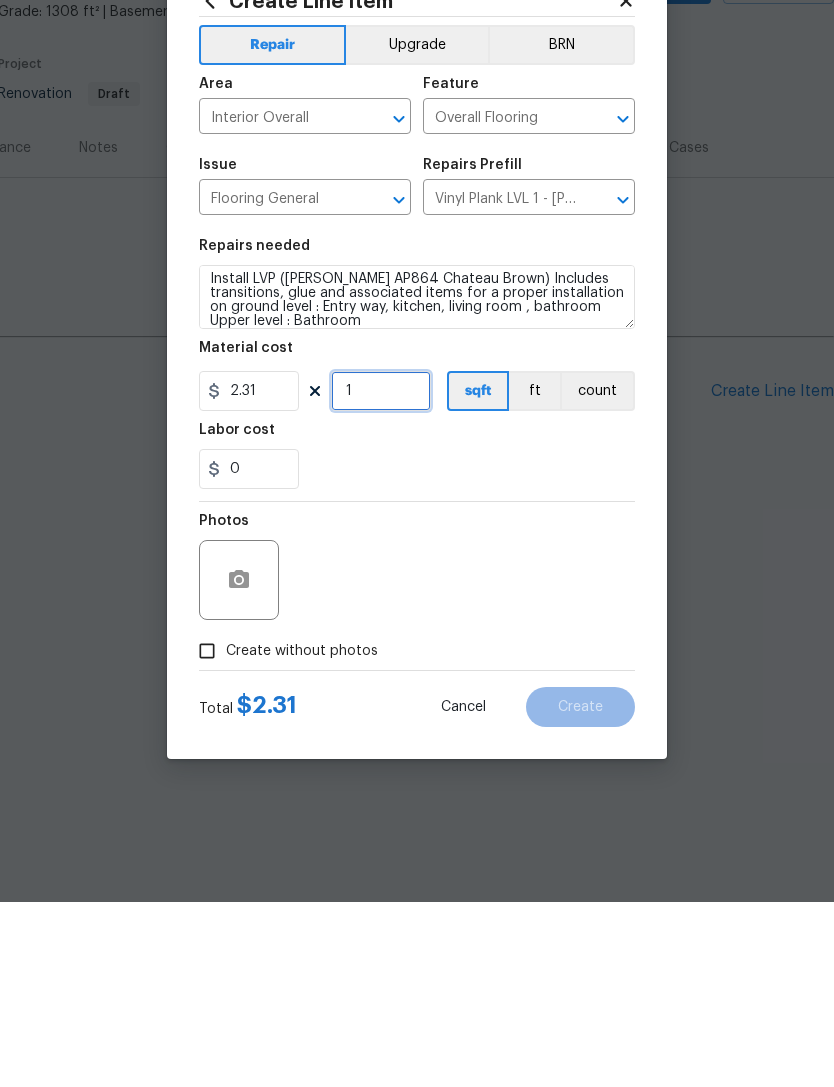 click on "1" at bounding box center (381, 576) 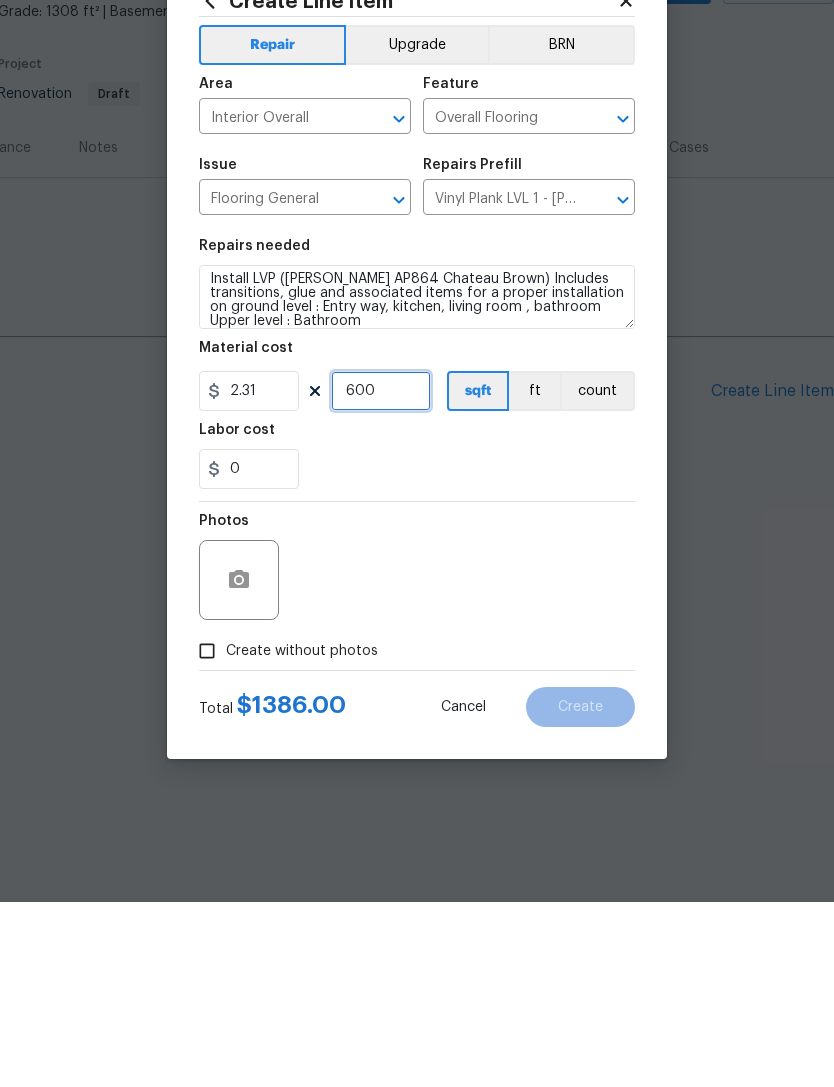 type on "600" 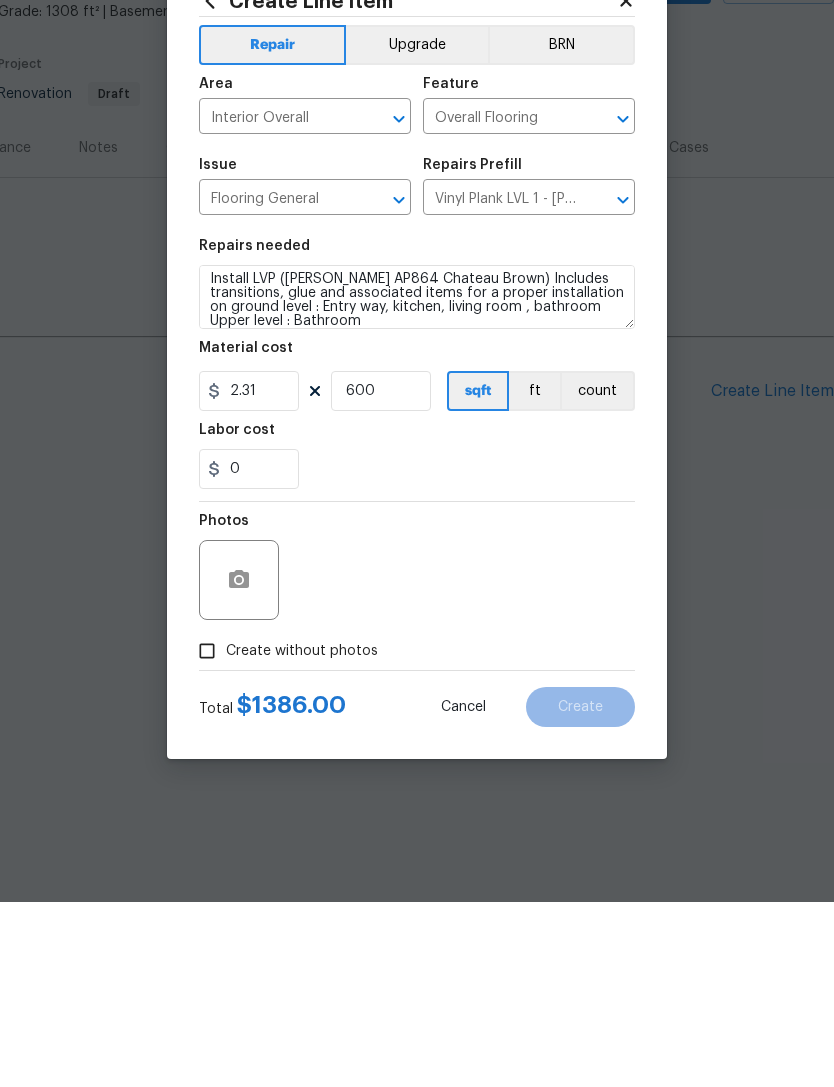 click on "Photos" at bounding box center (417, 752) 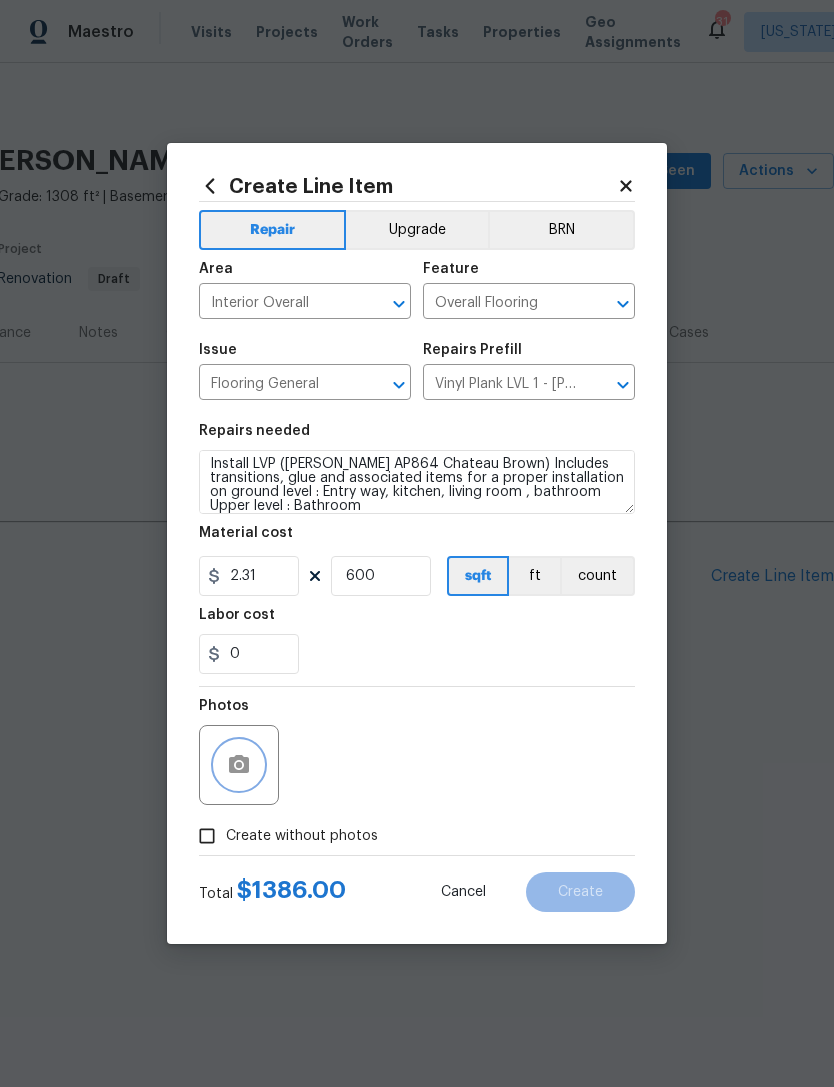 click 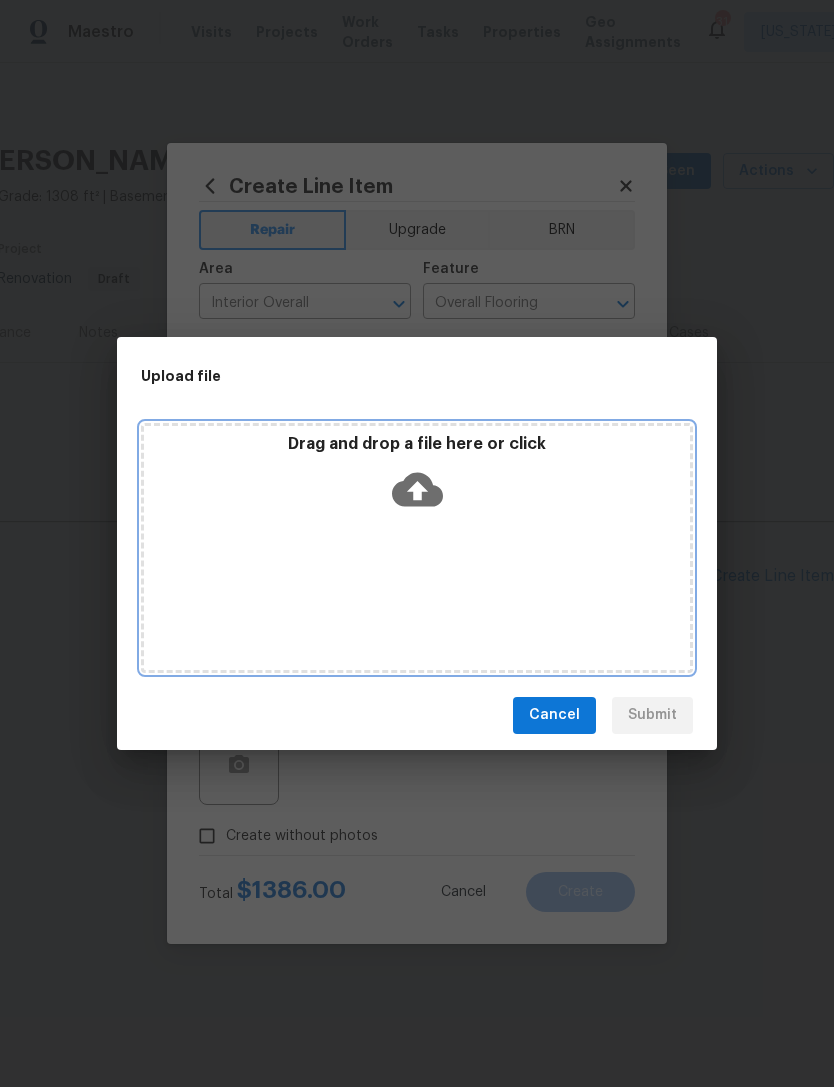 click 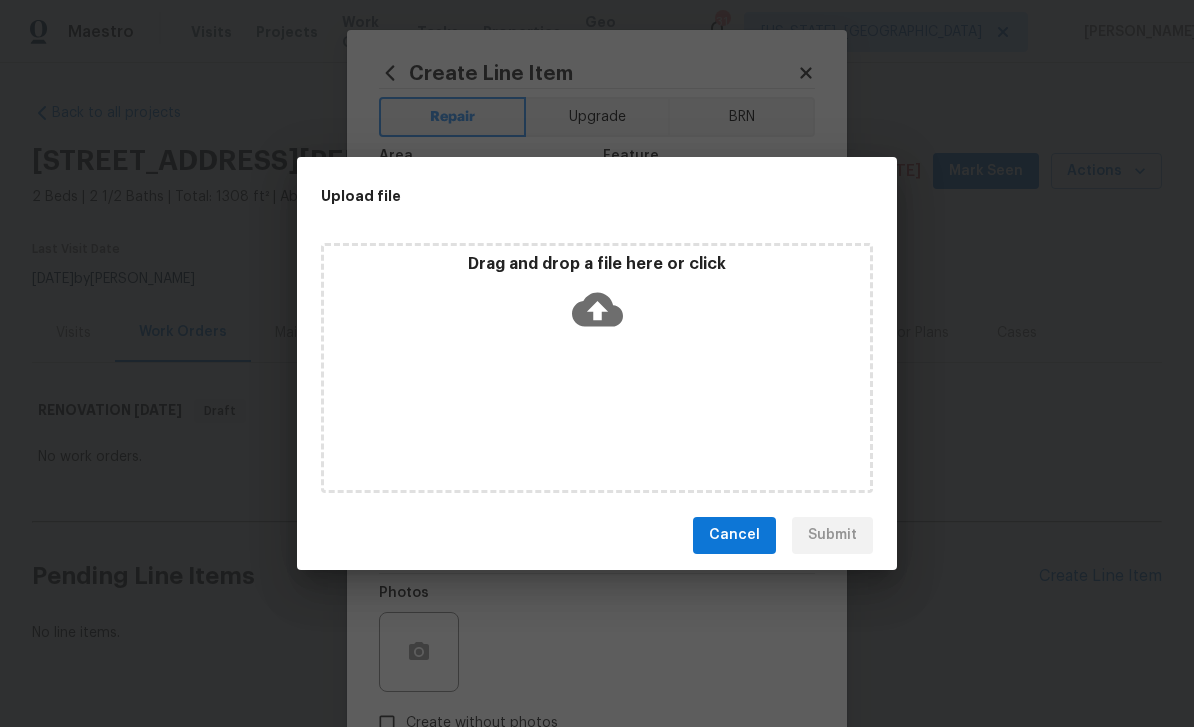 scroll, scrollTop: 0, scrollLeft: 0, axis: both 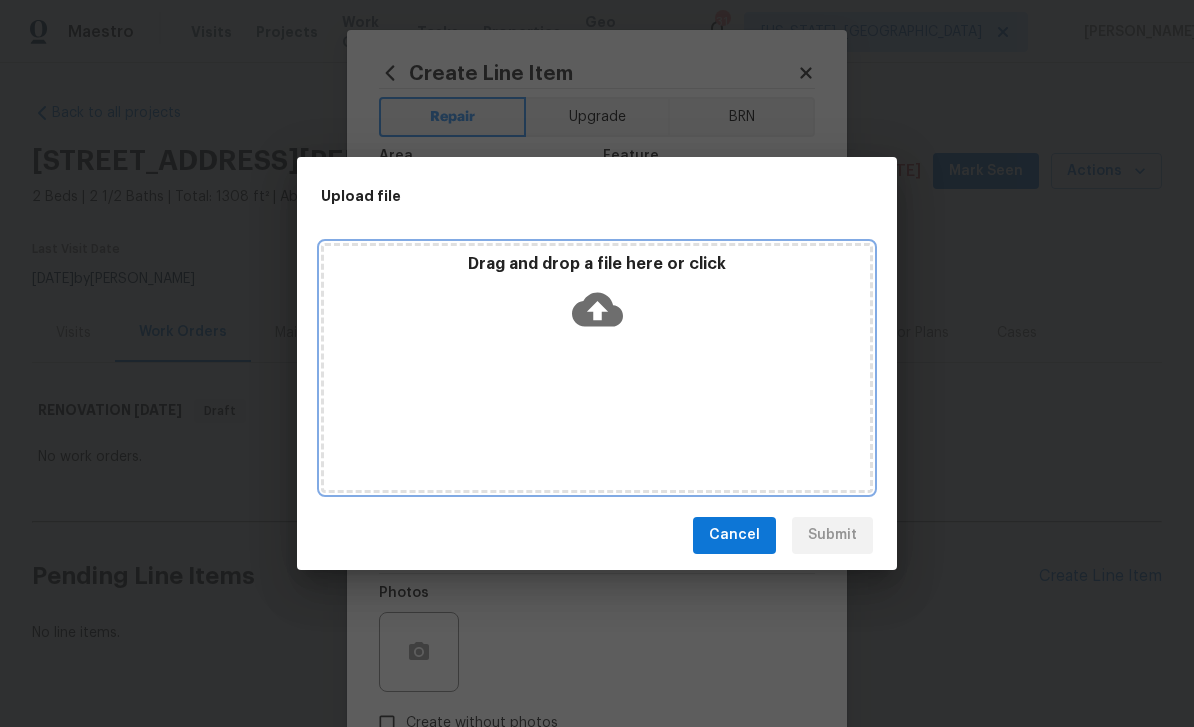 click 